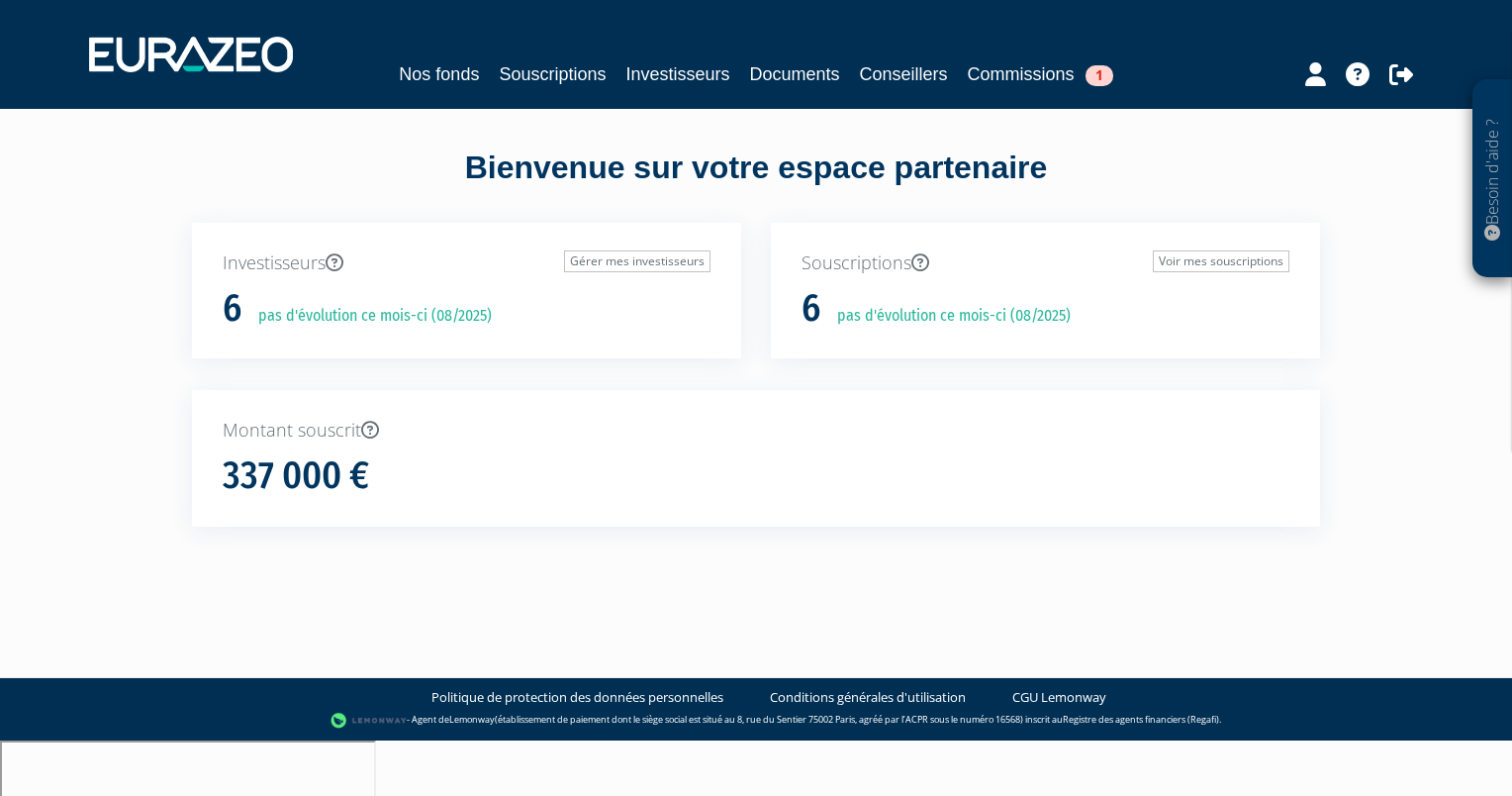 scroll, scrollTop: 0, scrollLeft: 0, axis: both 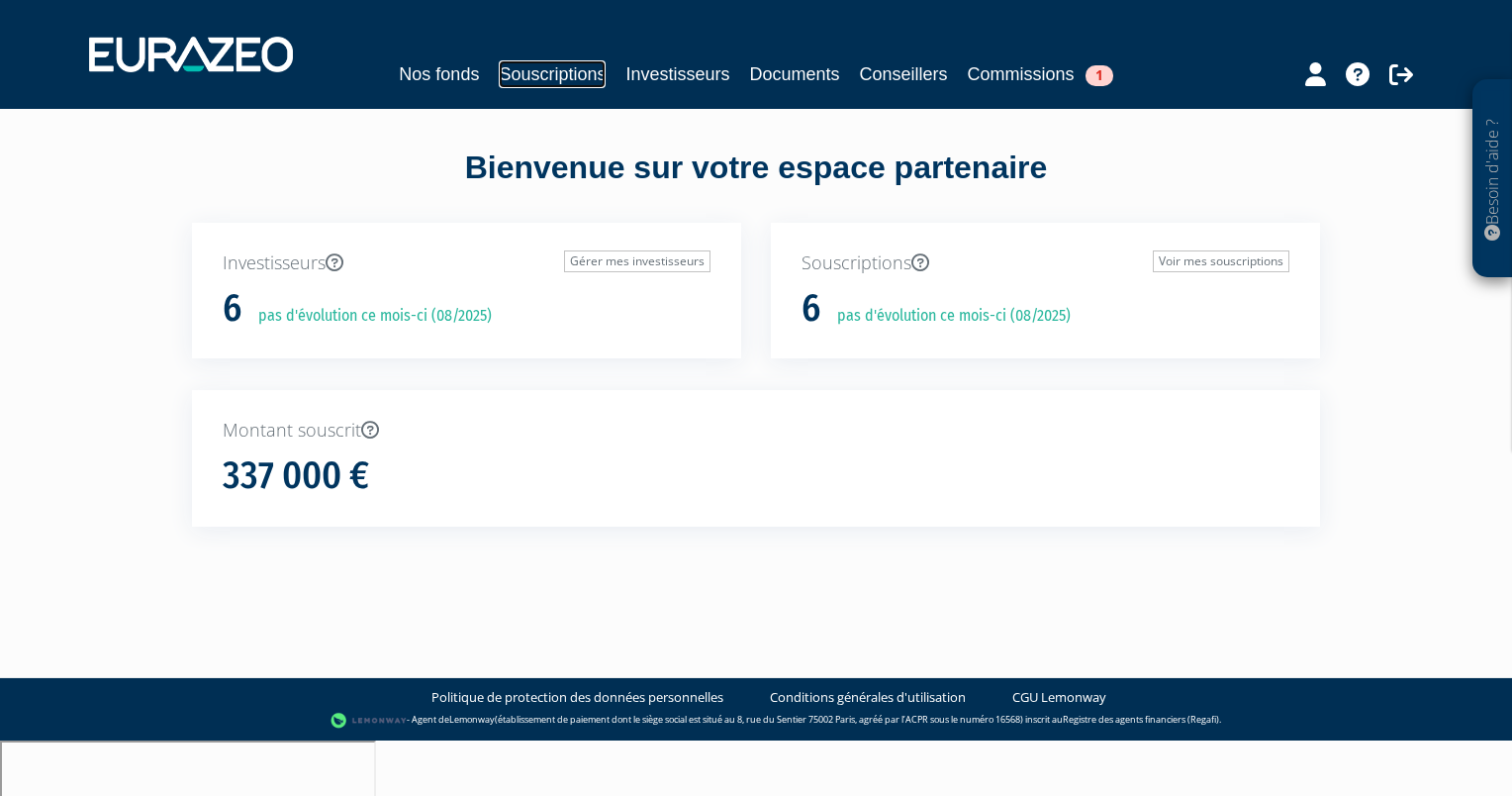 click on "Souscriptions" at bounding box center [552, 74] 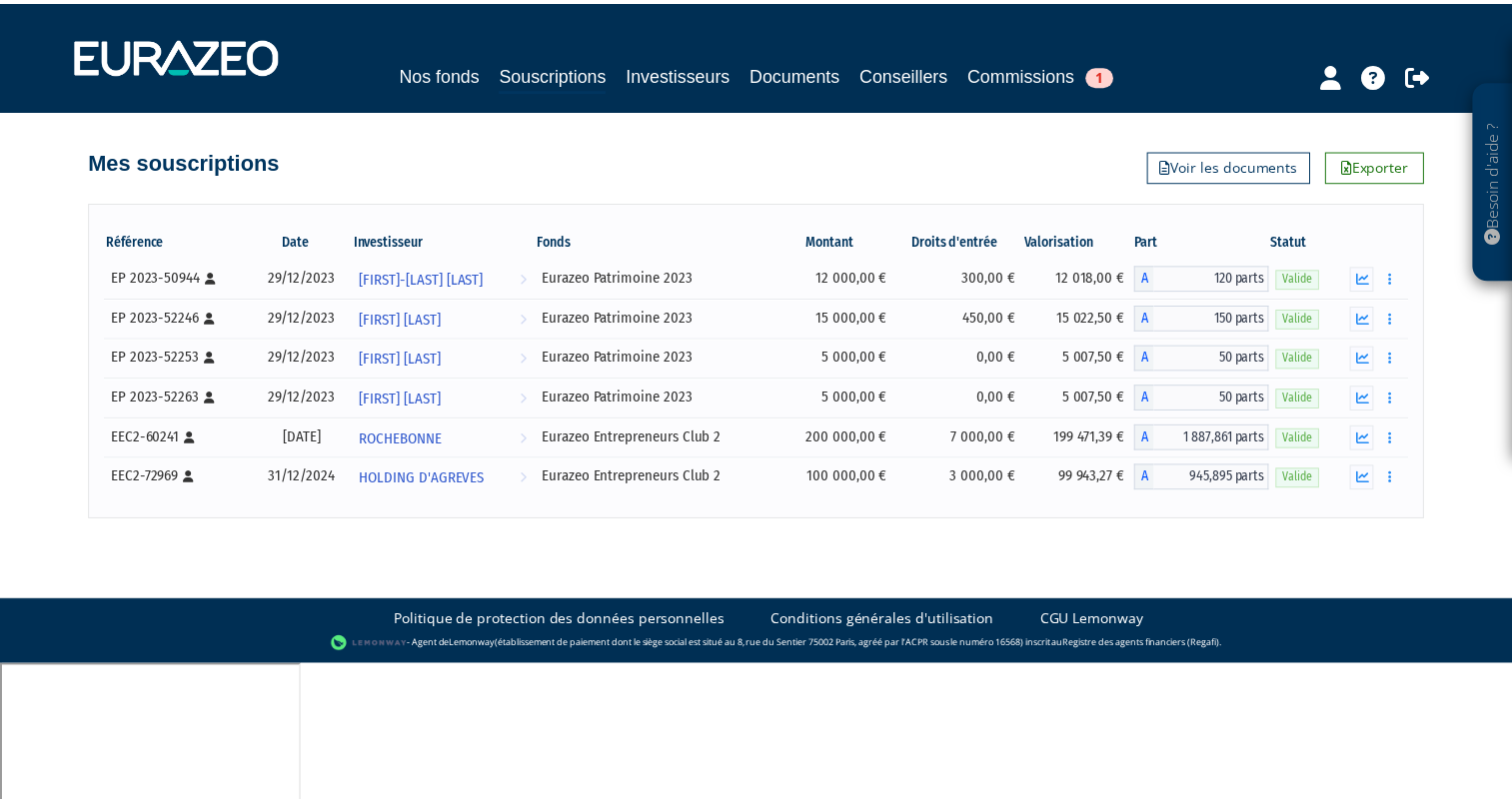 scroll, scrollTop: 0, scrollLeft: 0, axis: both 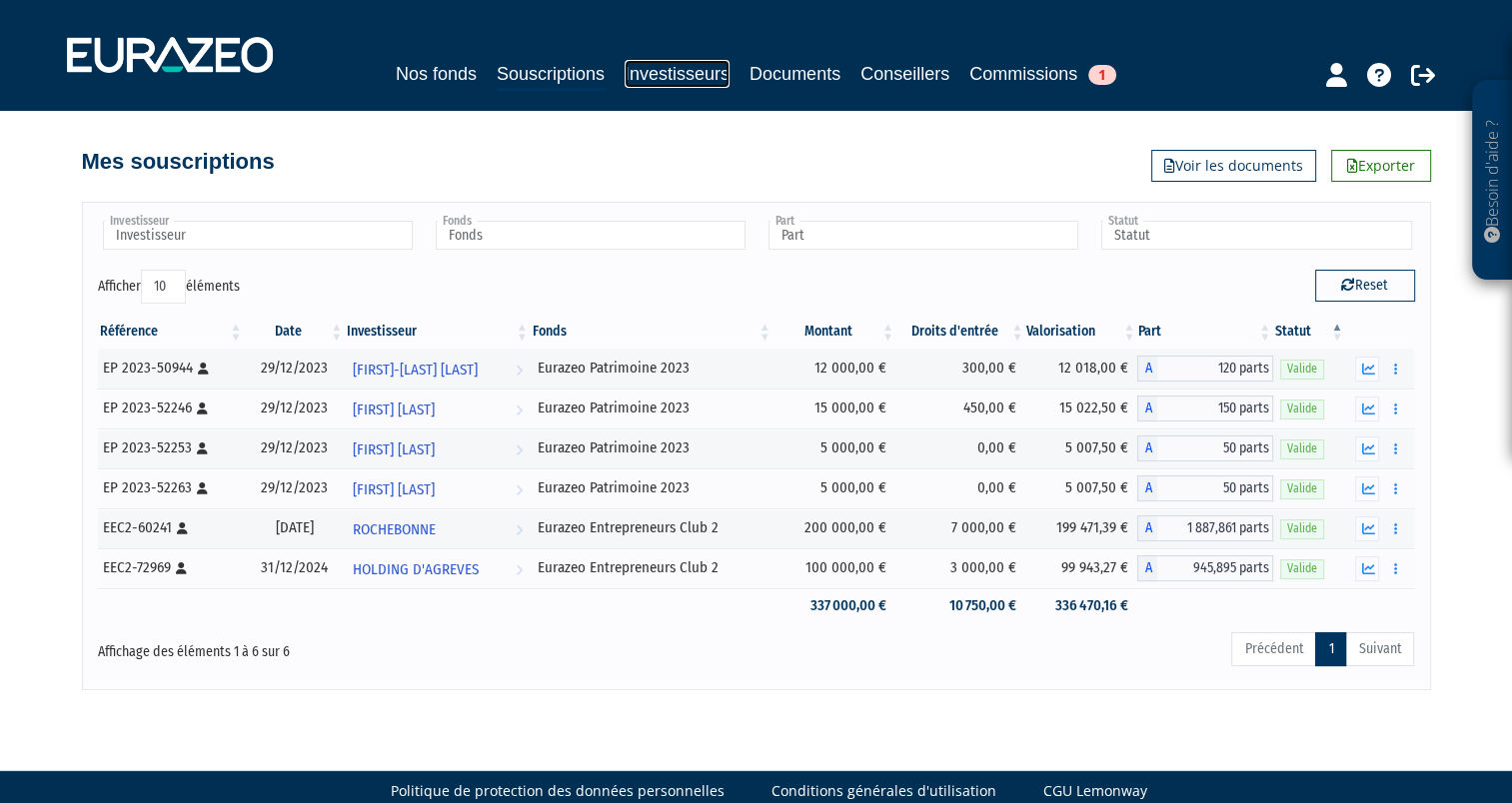click on "Investisseurs" at bounding box center (677, 74) 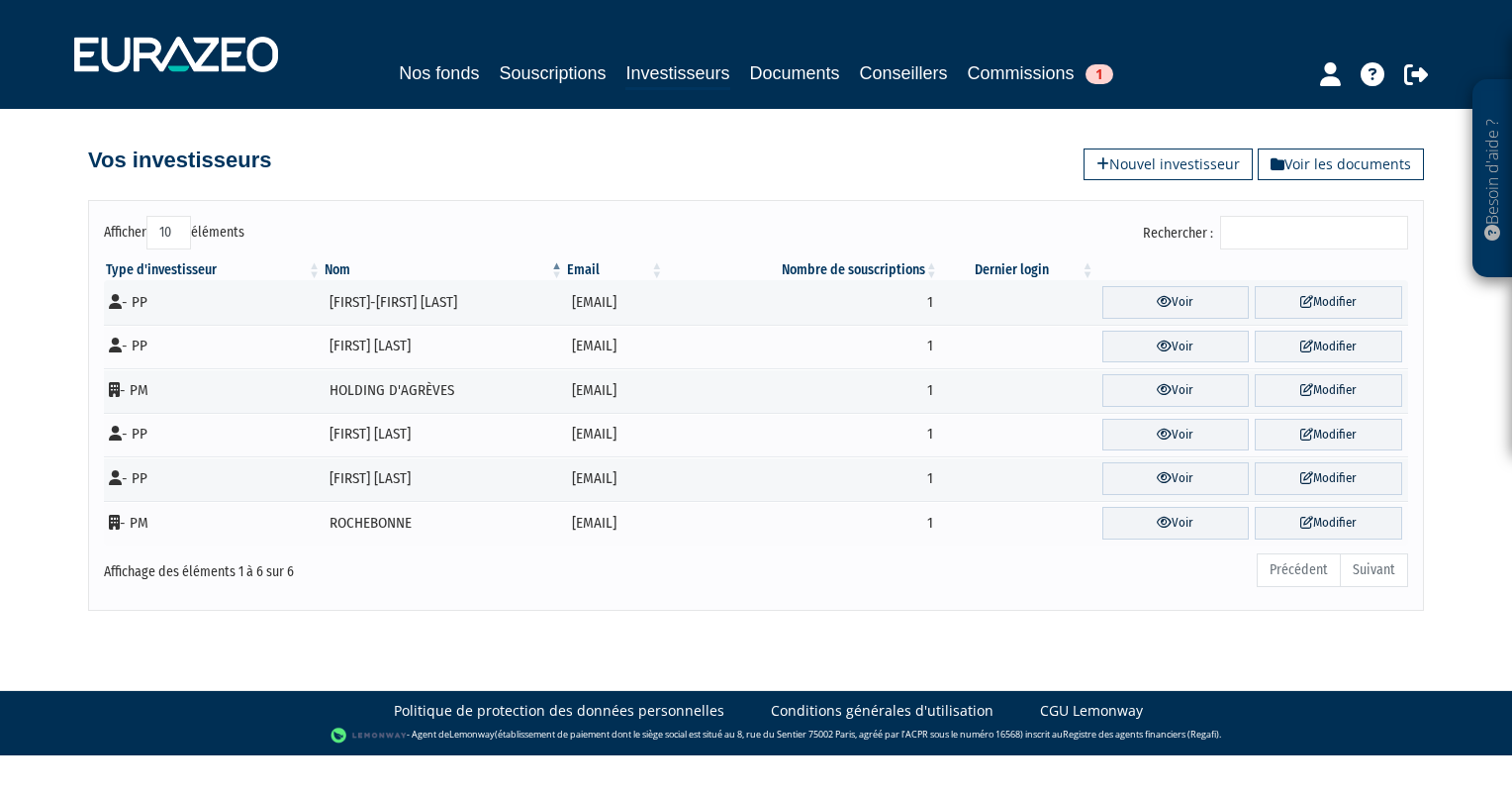 scroll, scrollTop: 0, scrollLeft: 0, axis: both 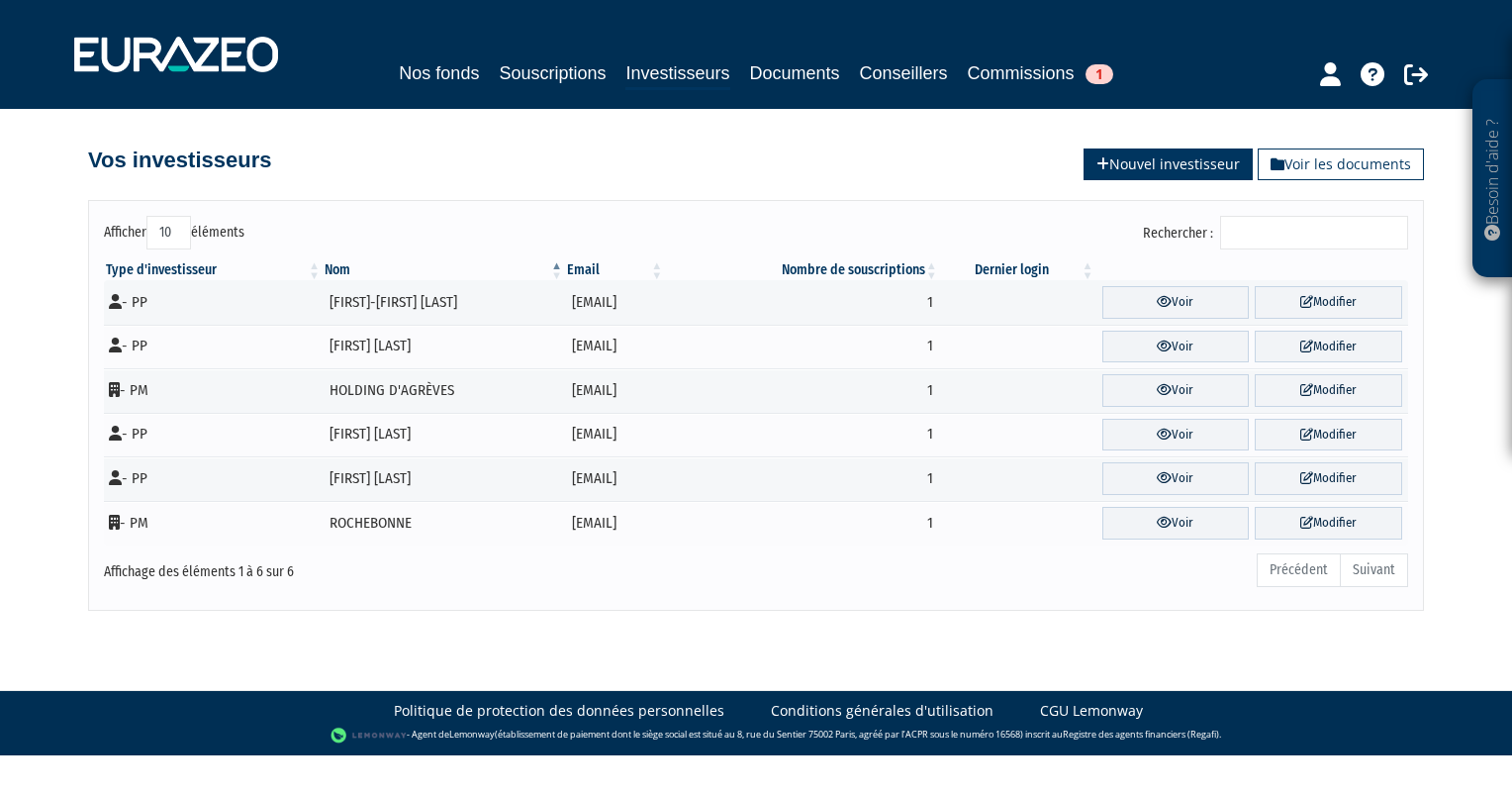 click on "Nouvel investisseur" at bounding box center [1168, 164] 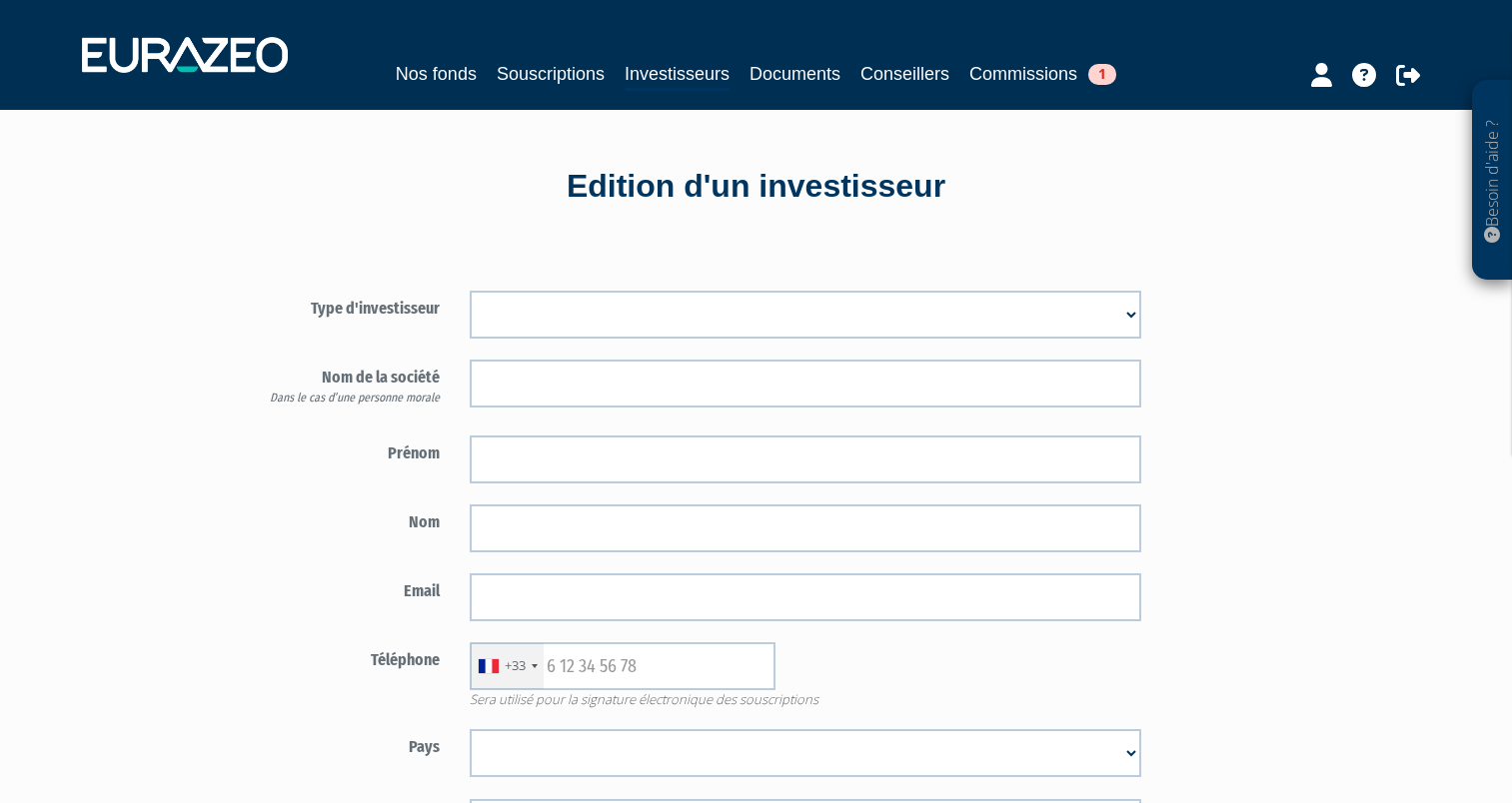 scroll, scrollTop: 0, scrollLeft: 0, axis: both 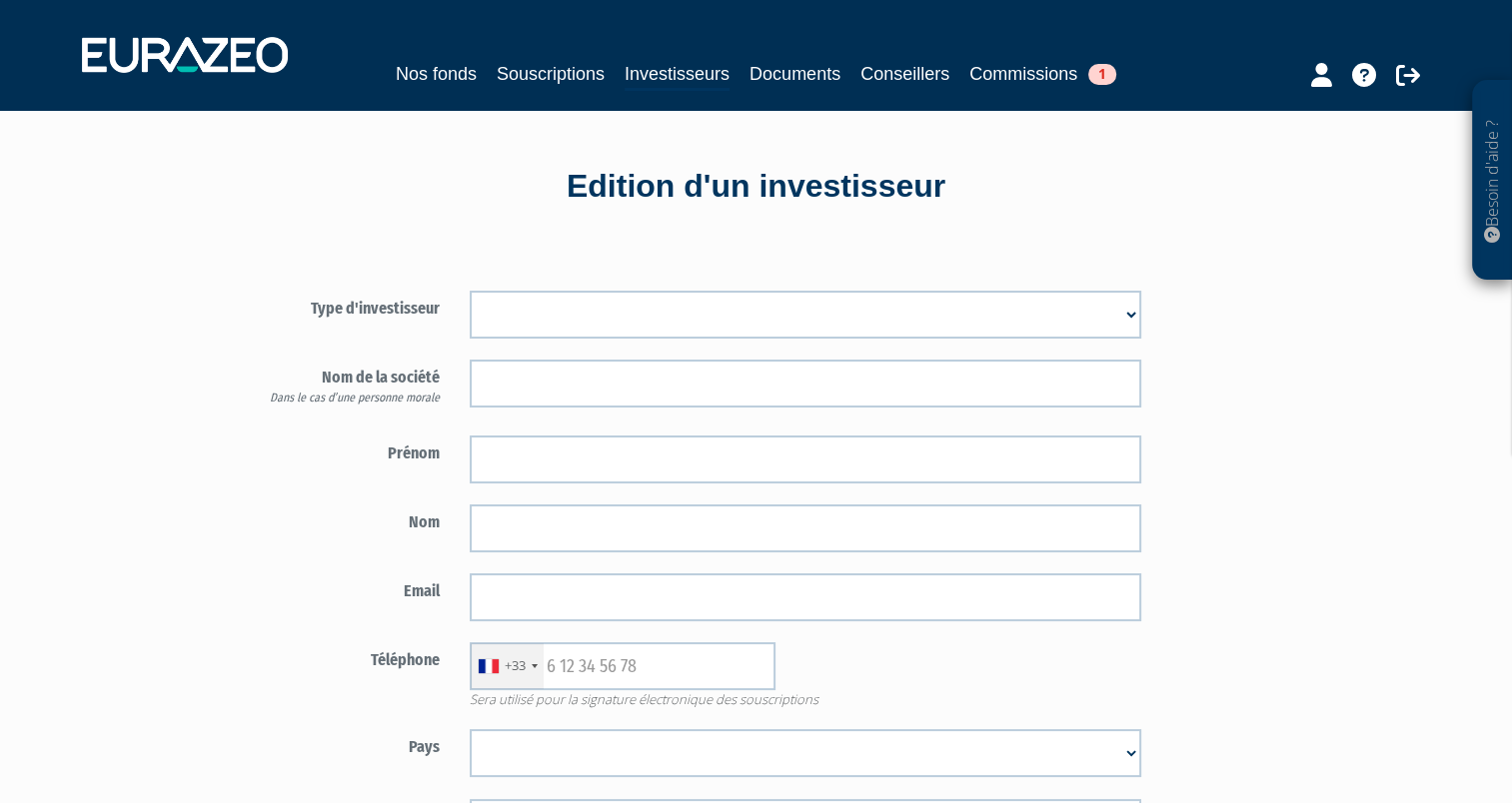 click on "Mr
Mme
Société" at bounding box center (805, 315) 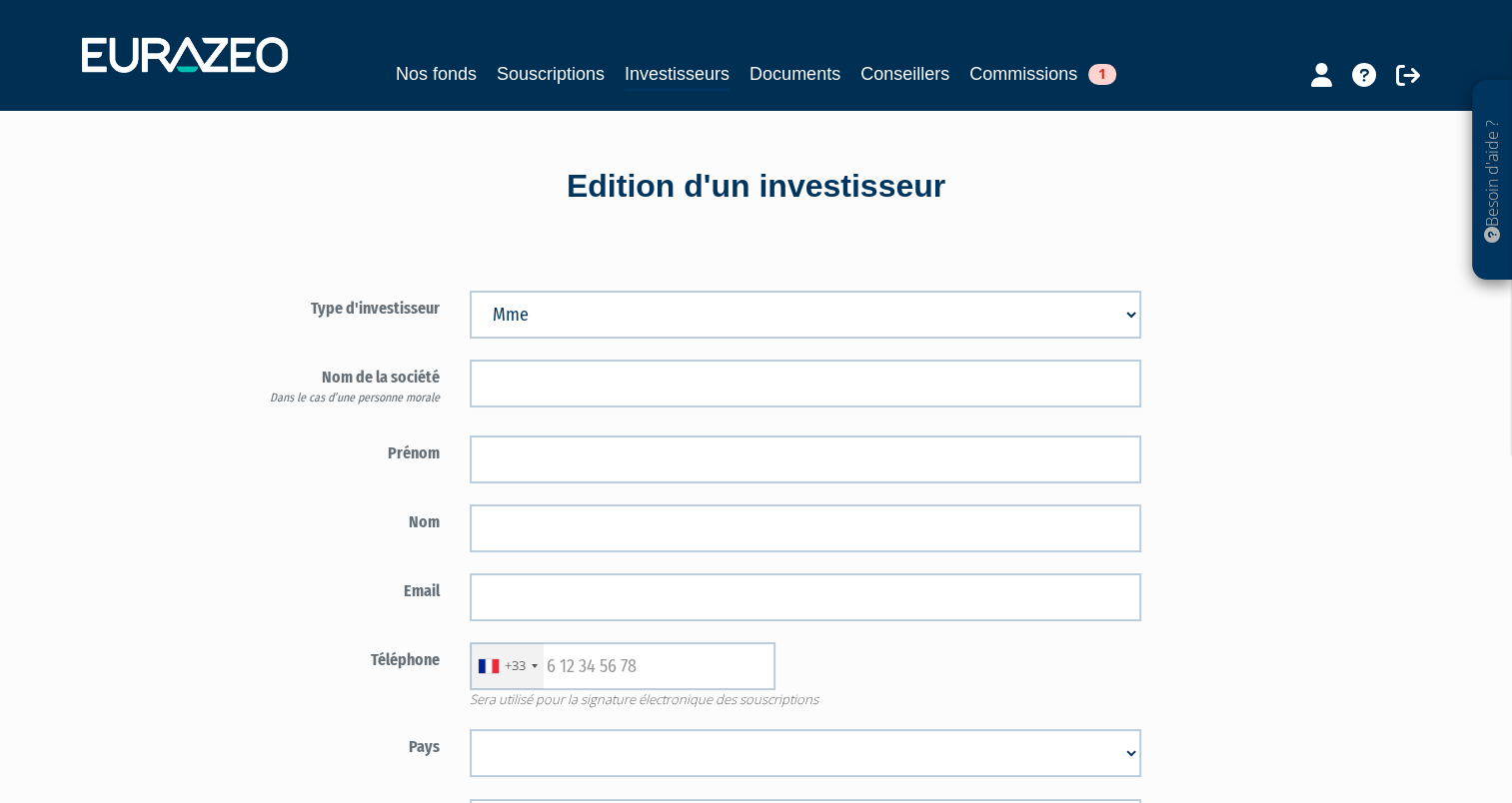 click on "Mr
Mme
Société" at bounding box center (805, 315) 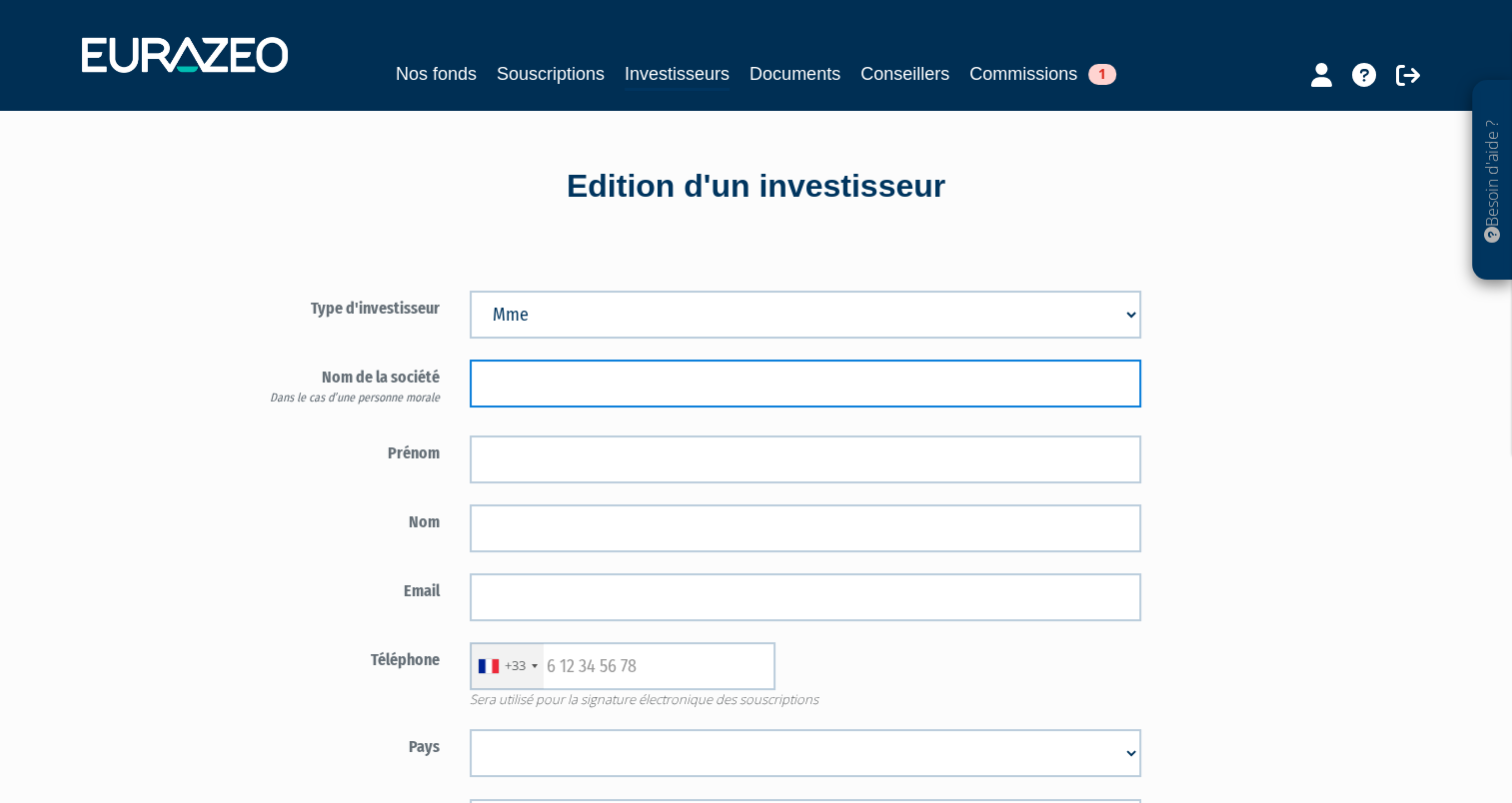 click at bounding box center (805, 384) 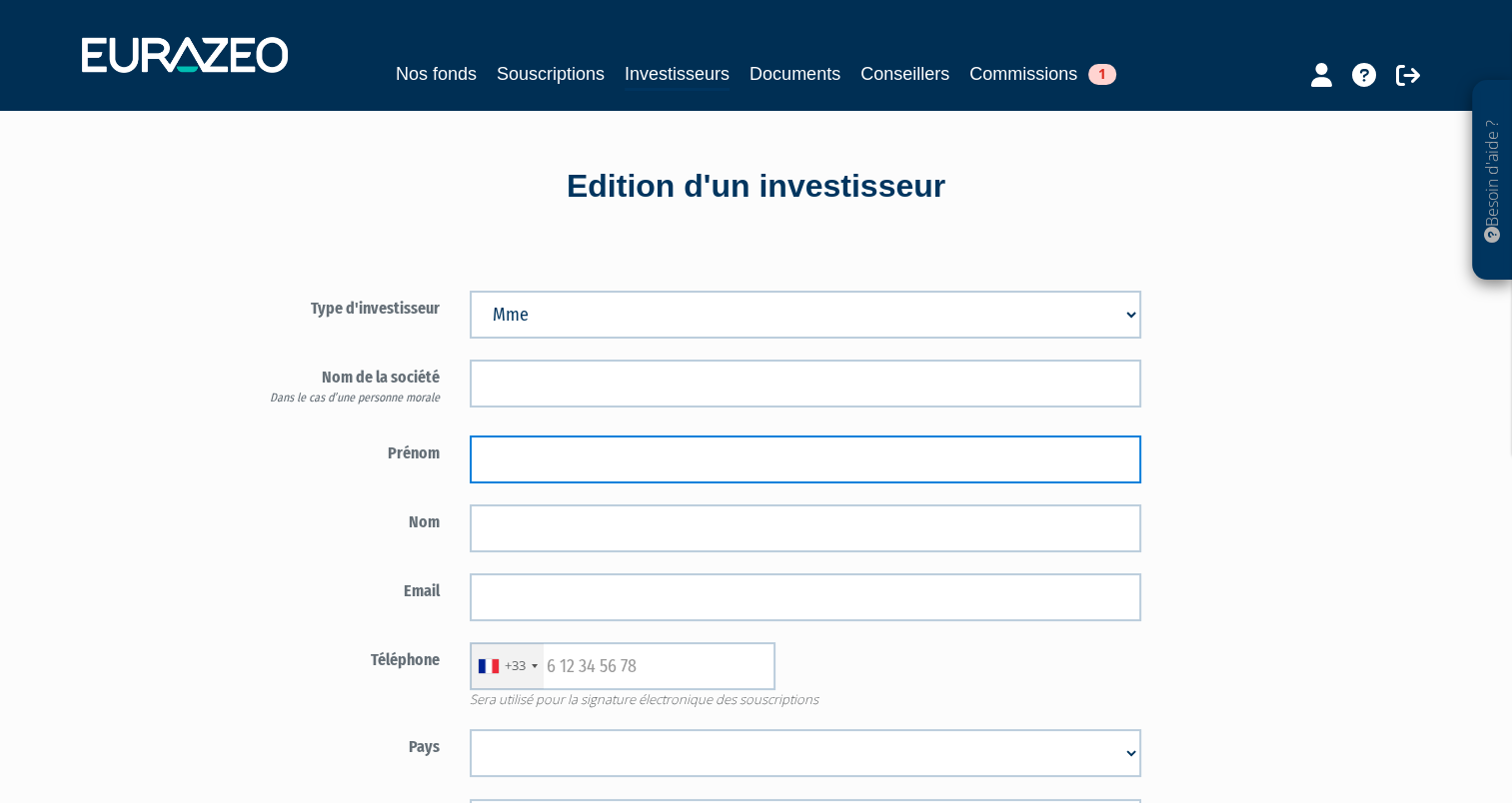 click at bounding box center (805, 459) 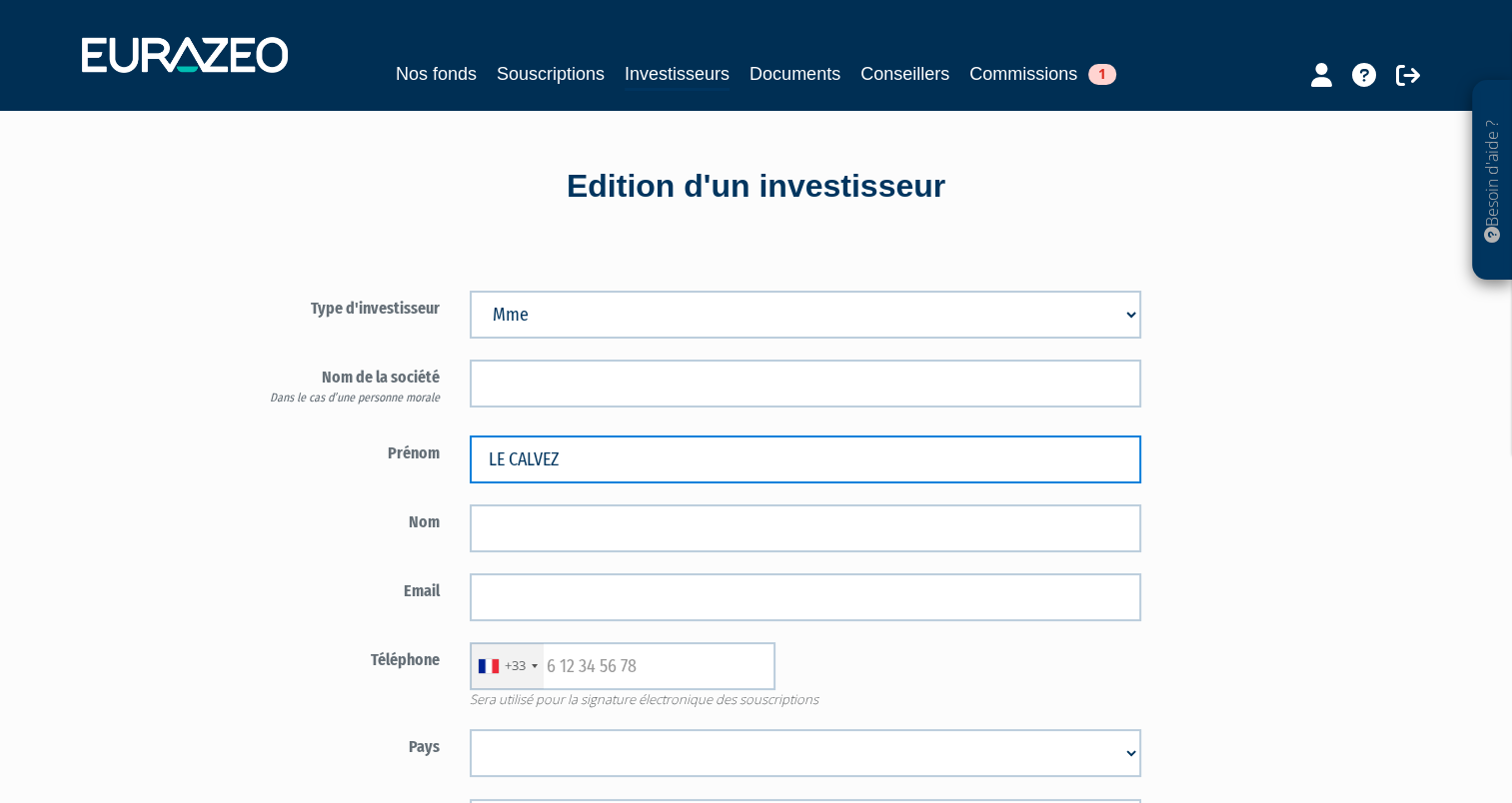 type on "LE CALVEZ" 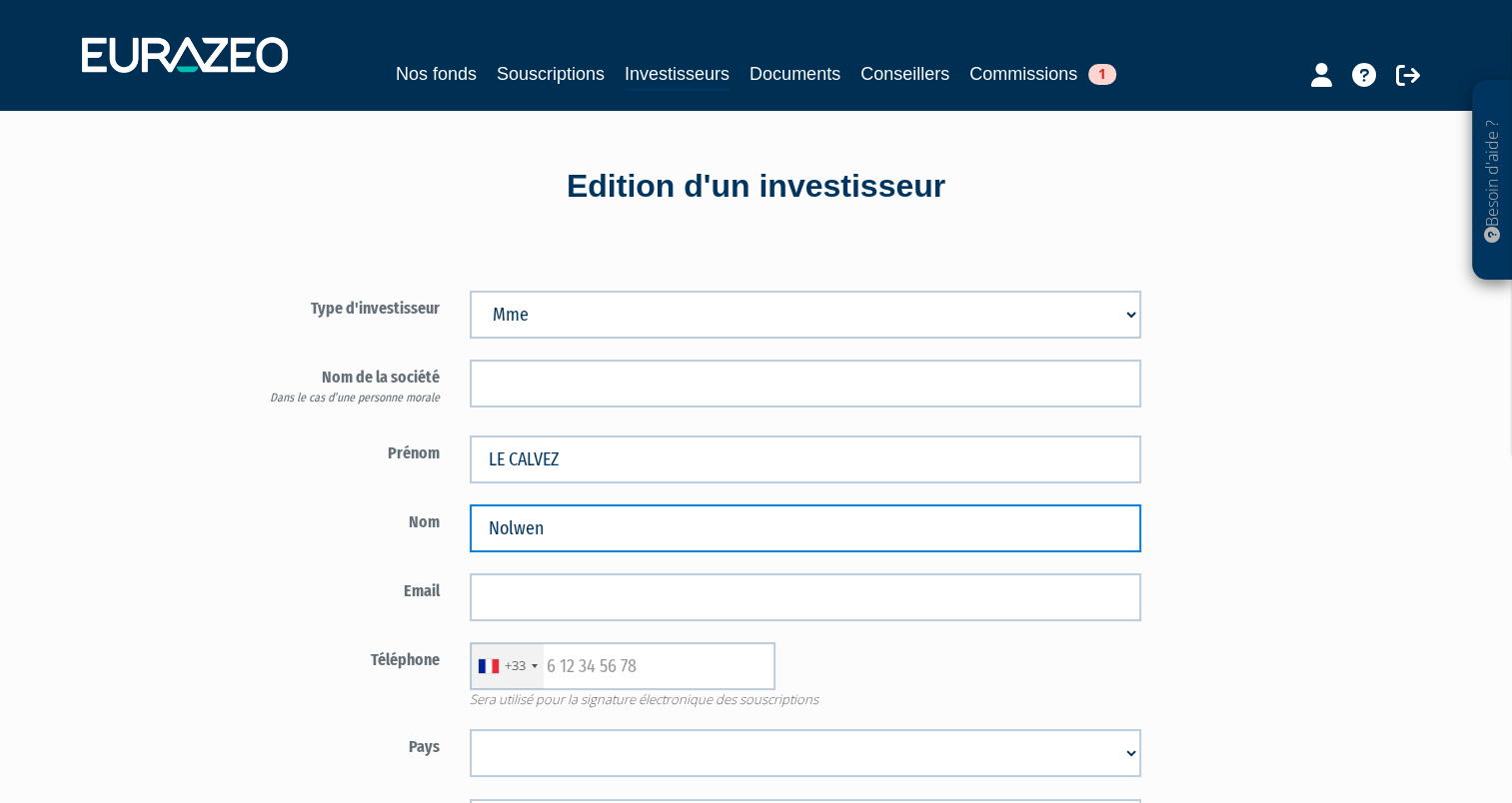 type on "Nolwen" 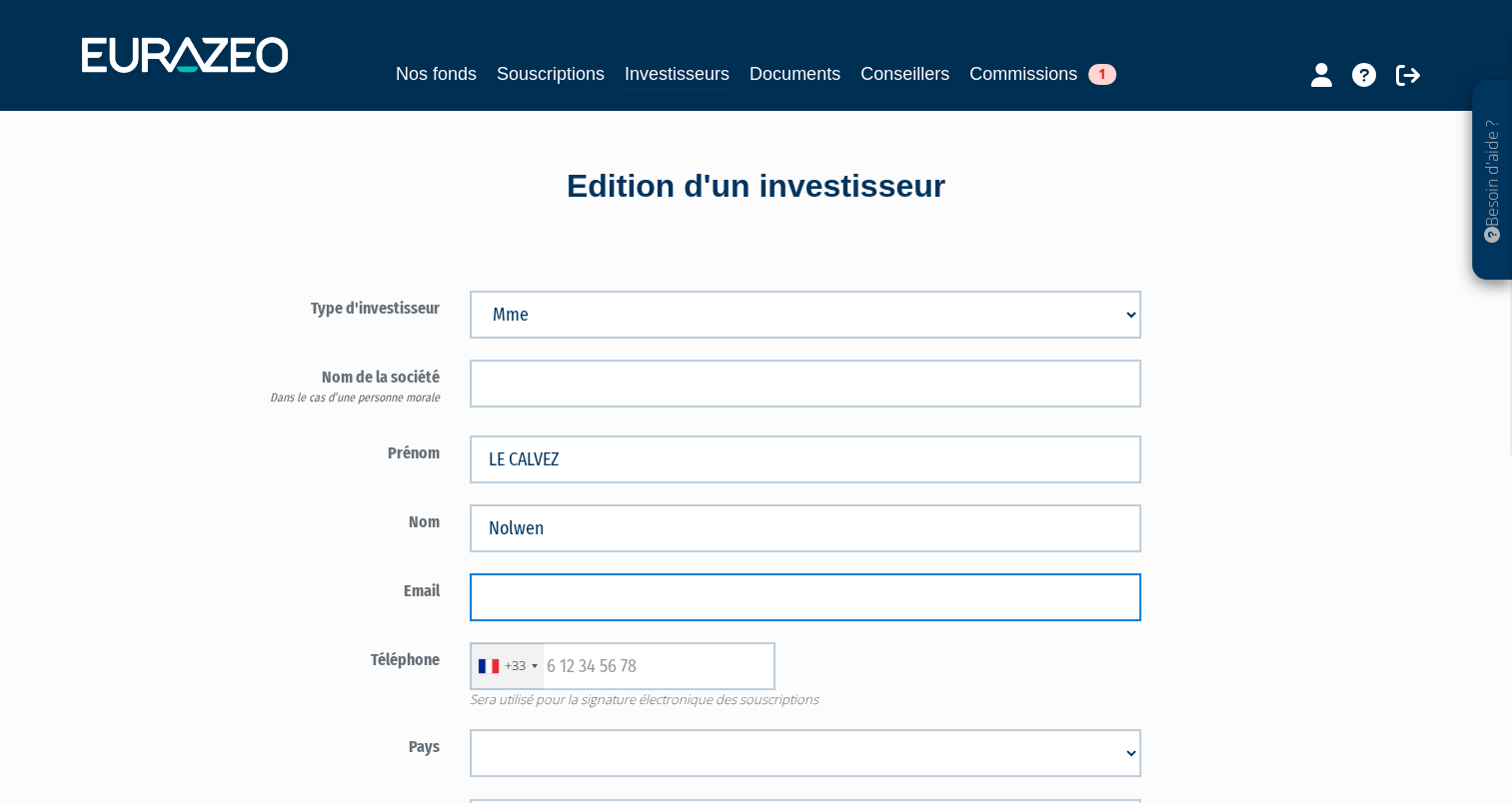 click at bounding box center (805, 597) 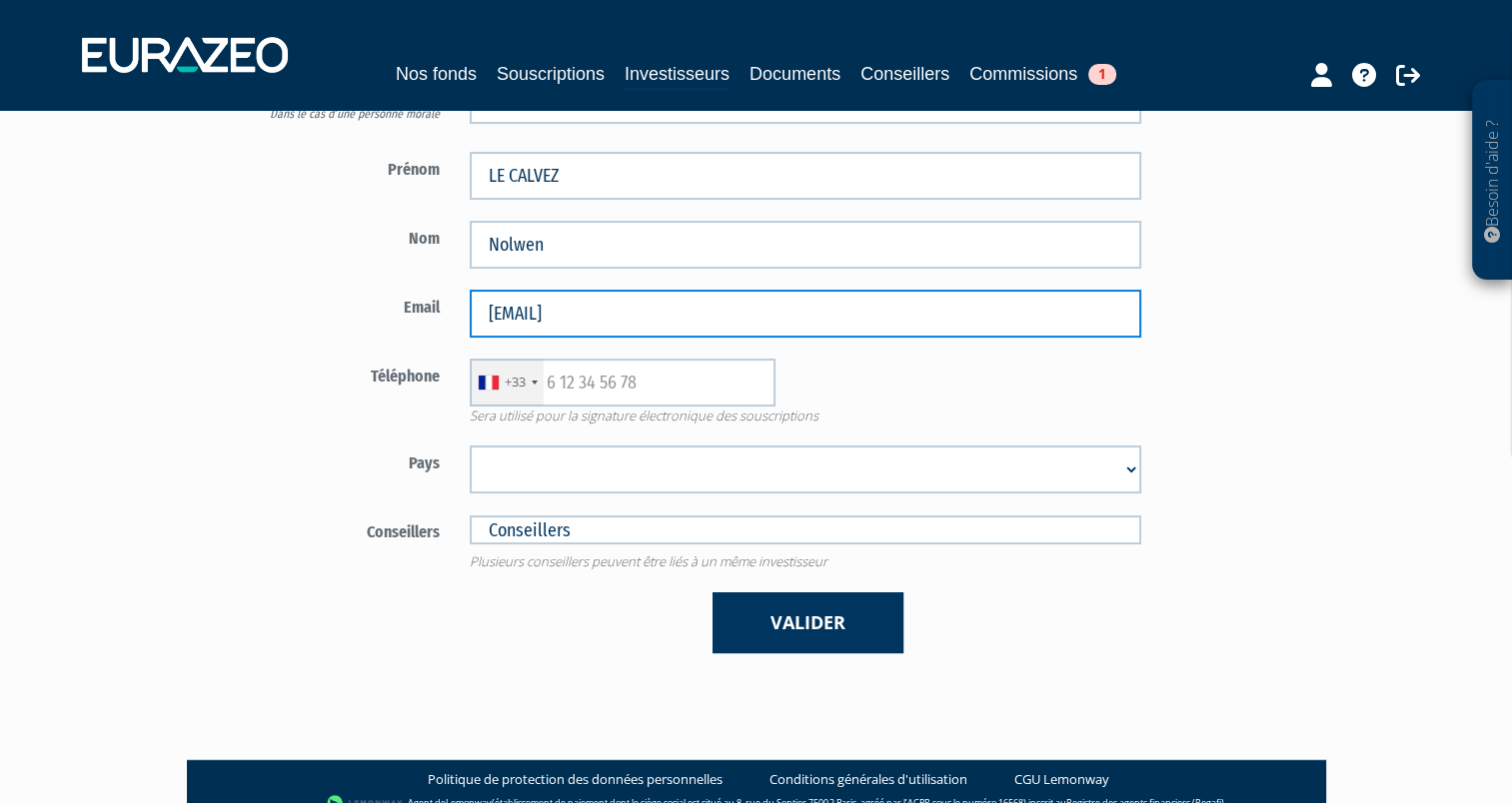 scroll, scrollTop: 300, scrollLeft: 0, axis: vertical 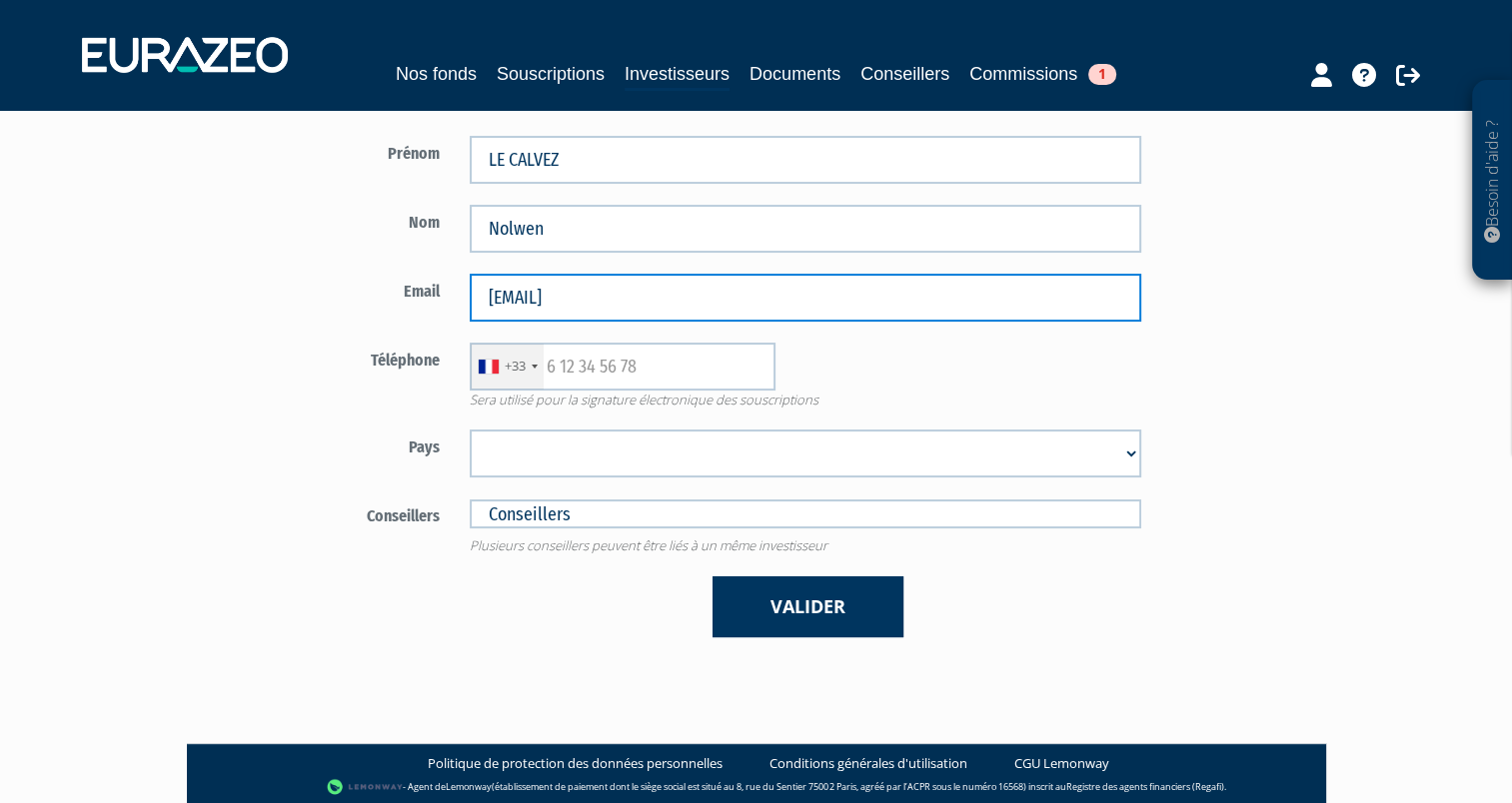 type on "nolwen.lecalvez@gmail.com" 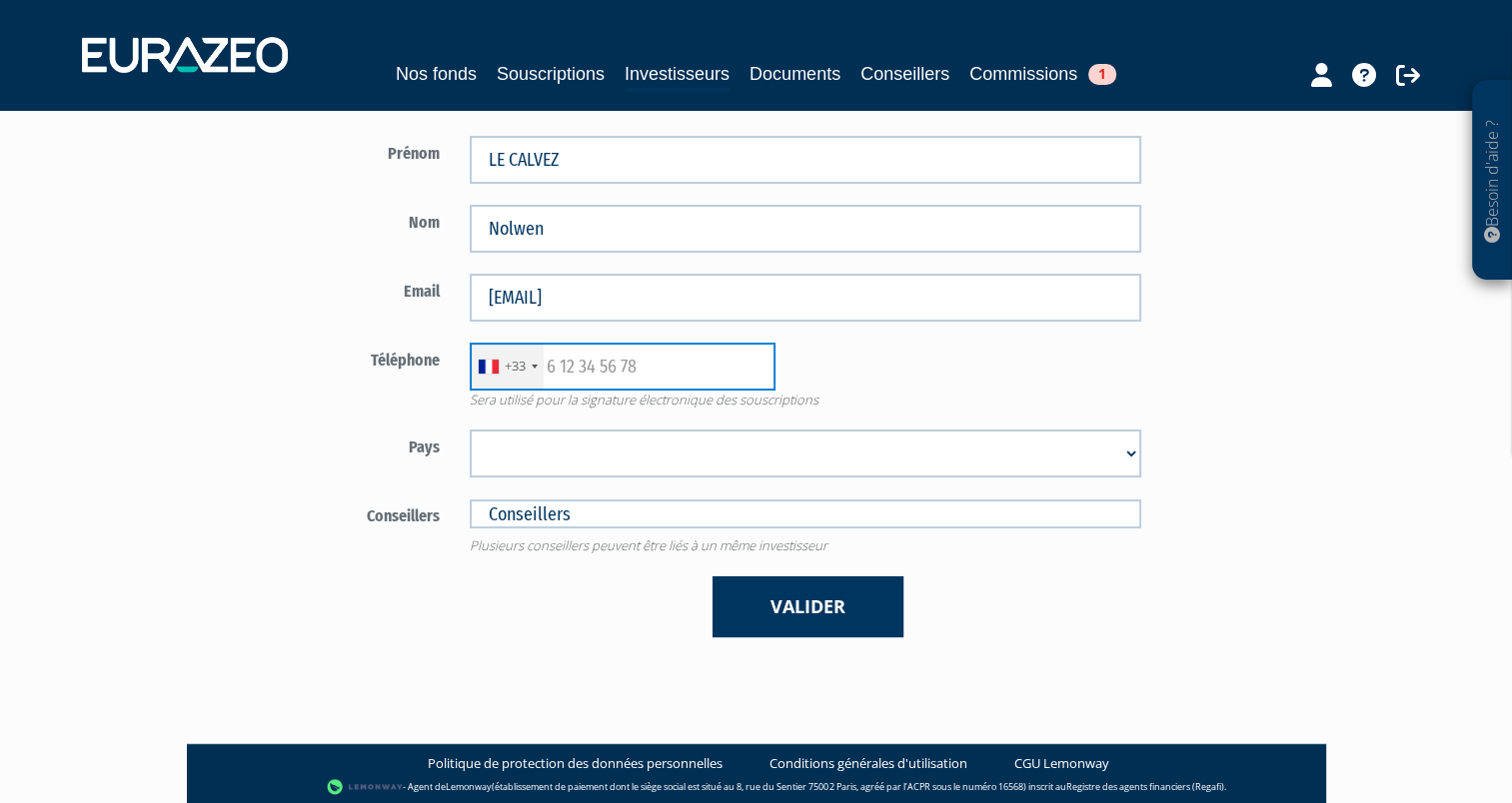 click at bounding box center [623, 367] 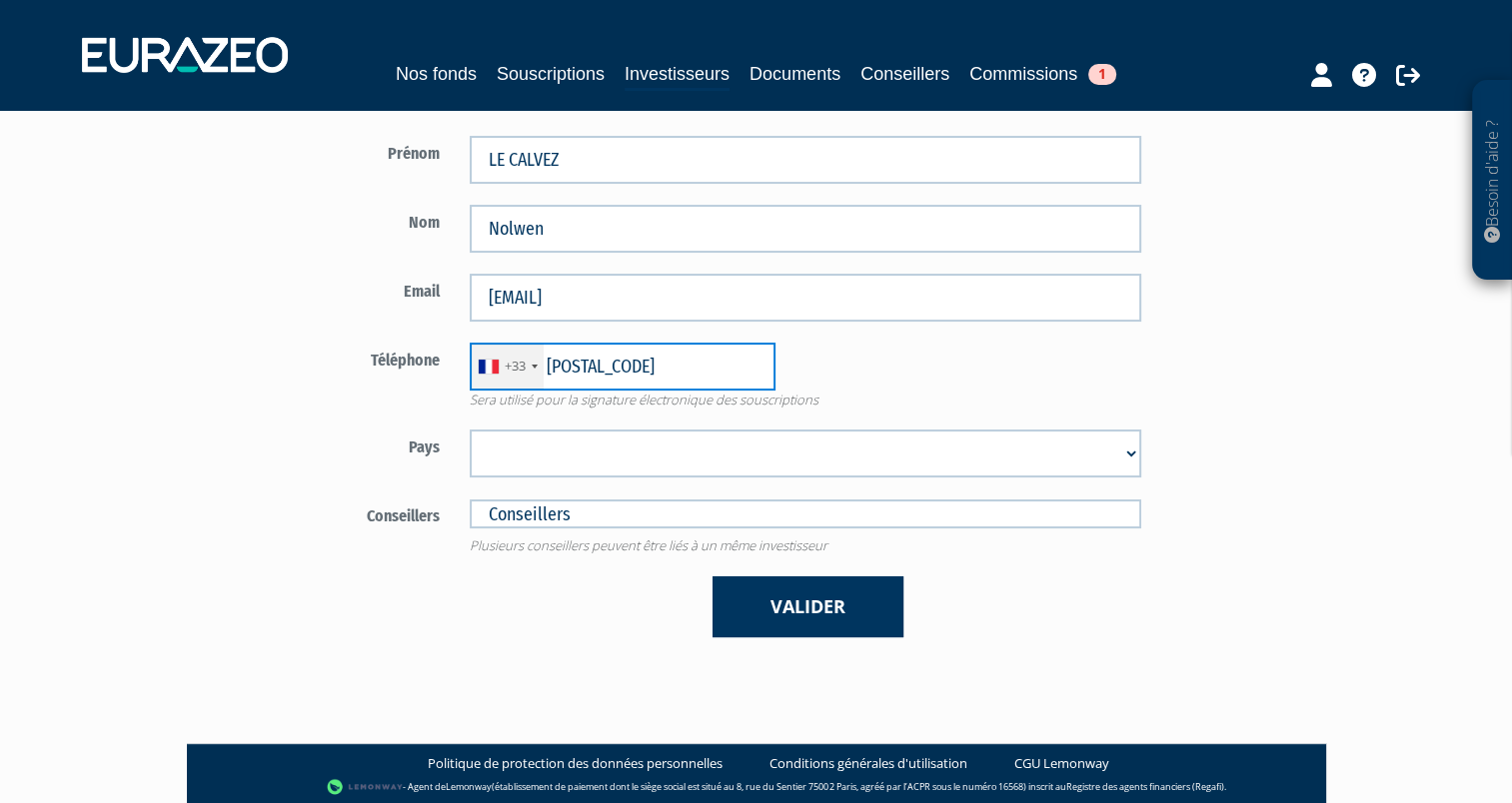 type on "670456578" 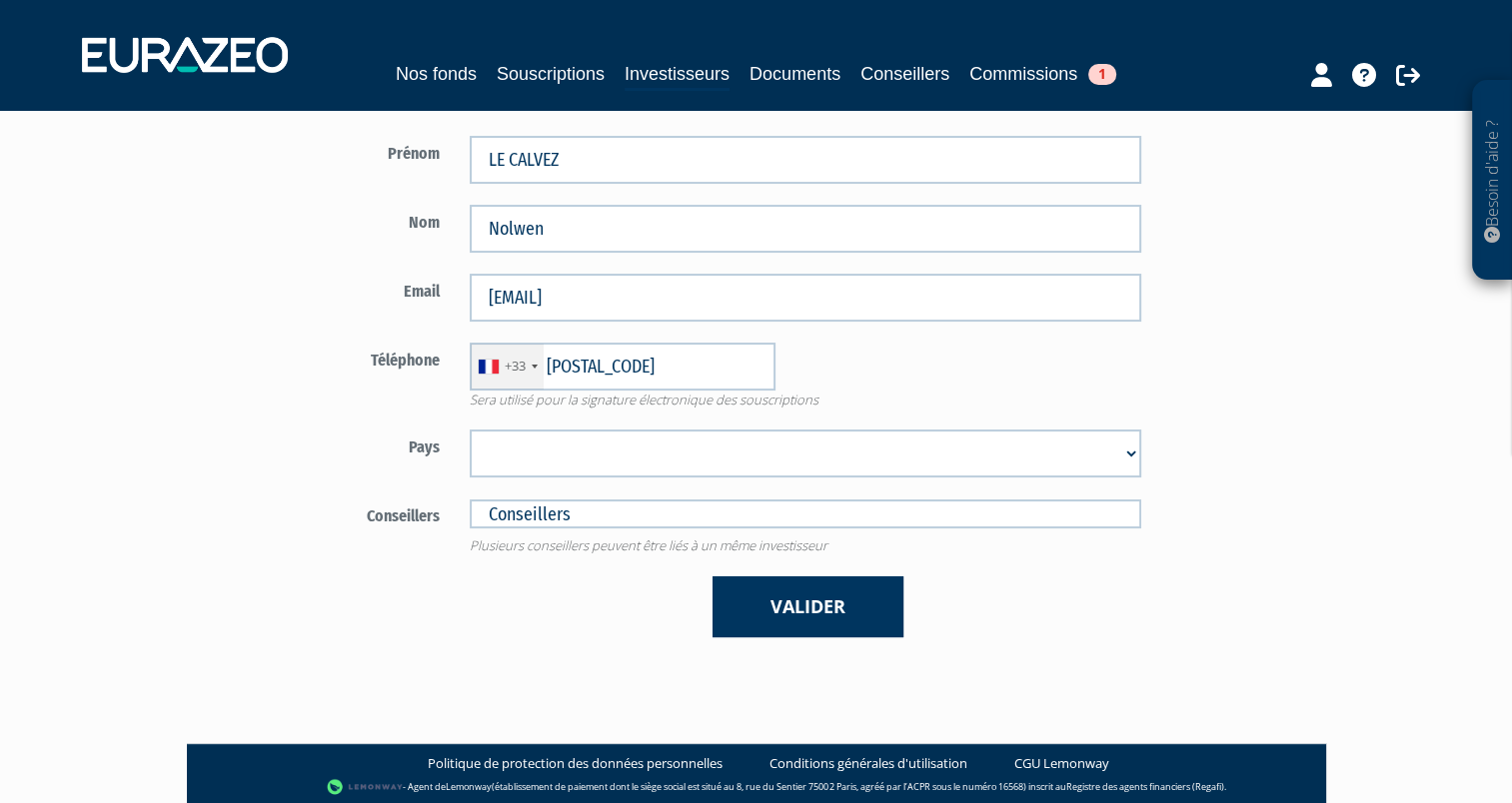 click on "Afghanistan
Afrique du Sud
Albanie
Algérie
Allemagne
Andorre Angola Anguilla Antarctique Antigua-et-Barbuda Arabie Saoudite Argentine Arménie Aruba Australie Autriche Bahamas" at bounding box center [805, 453] 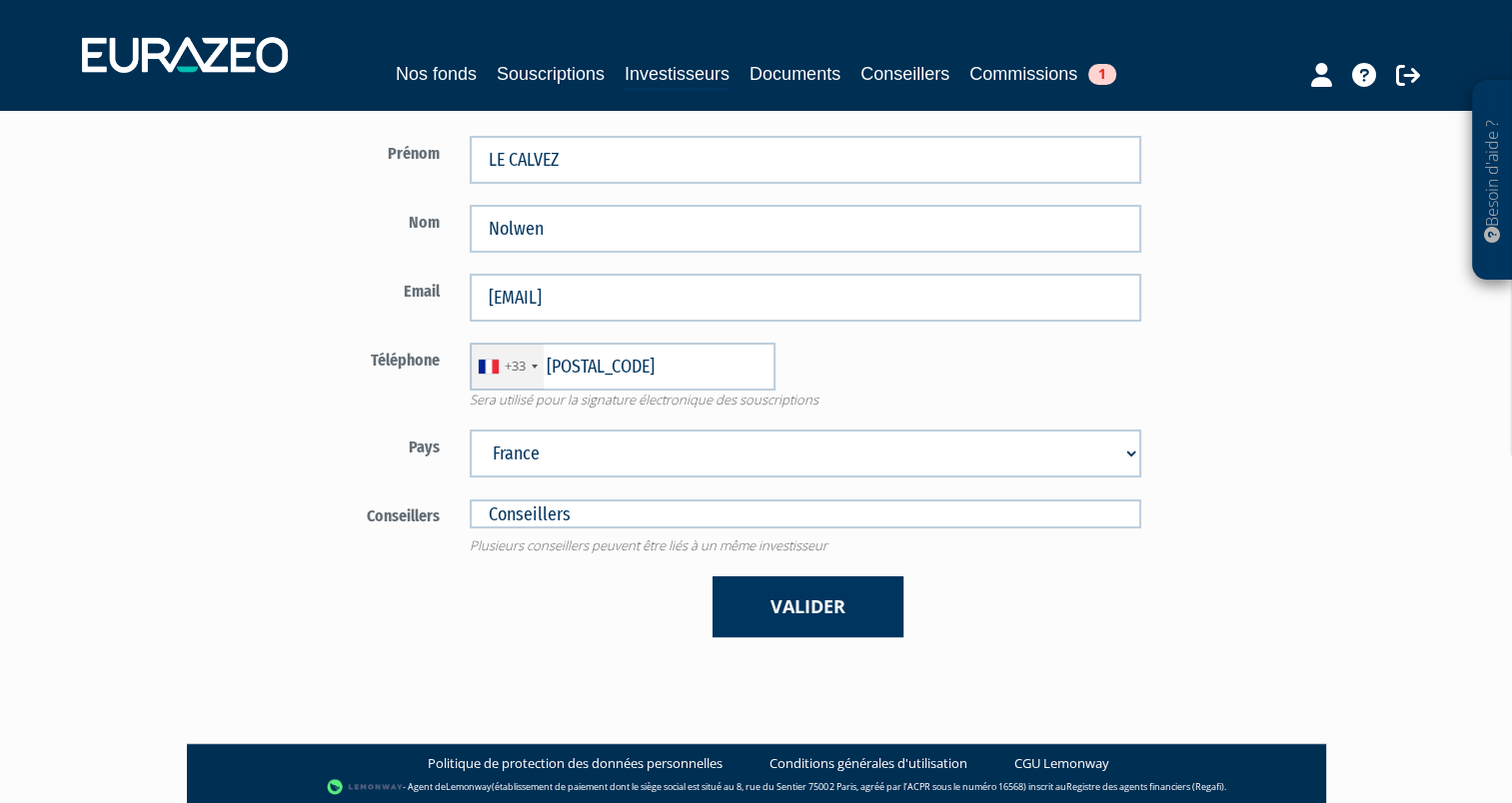 click on "Afghanistan
Afrique du Sud
Albanie
Algérie
Allemagne
Andorre Angola Anguilla Antarctique Antigua-et-Barbuda Arabie Saoudite Argentine Arménie Aruba Australie Autriche Bahamas" at bounding box center (805, 453) 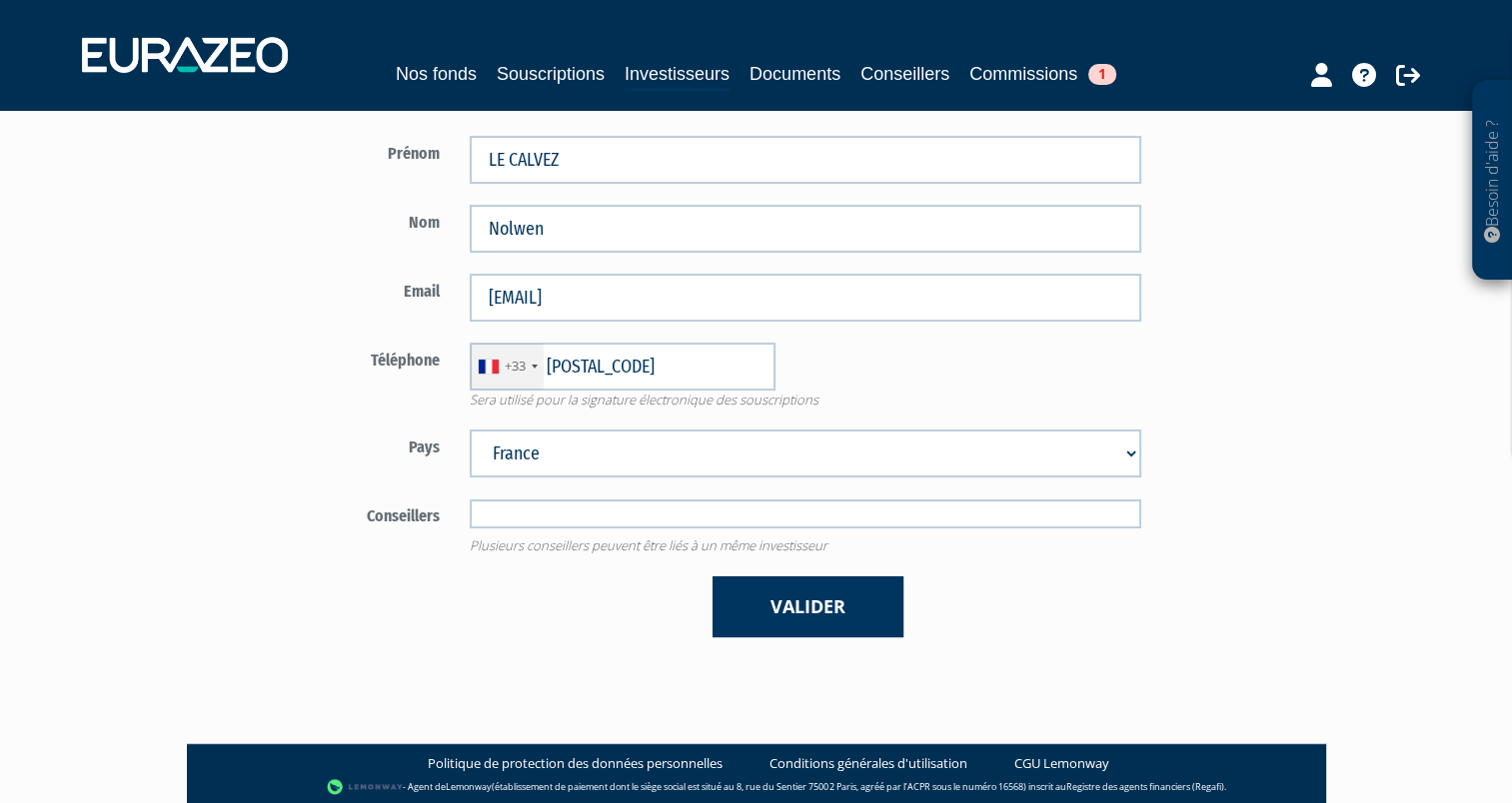 click at bounding box center (805, 513) 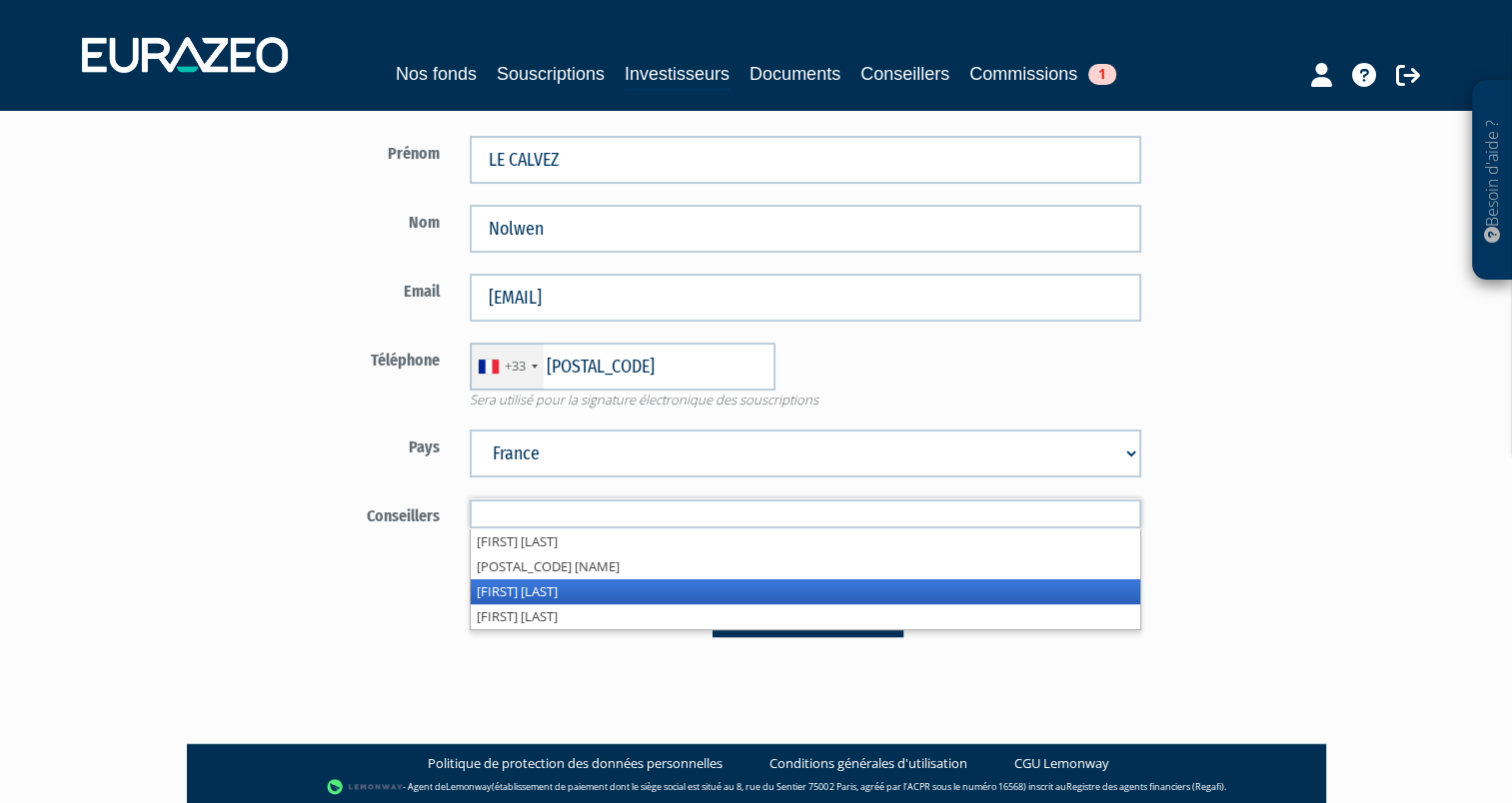 click on "Antoine DELAVAUX" at bounding box center (805, 591) 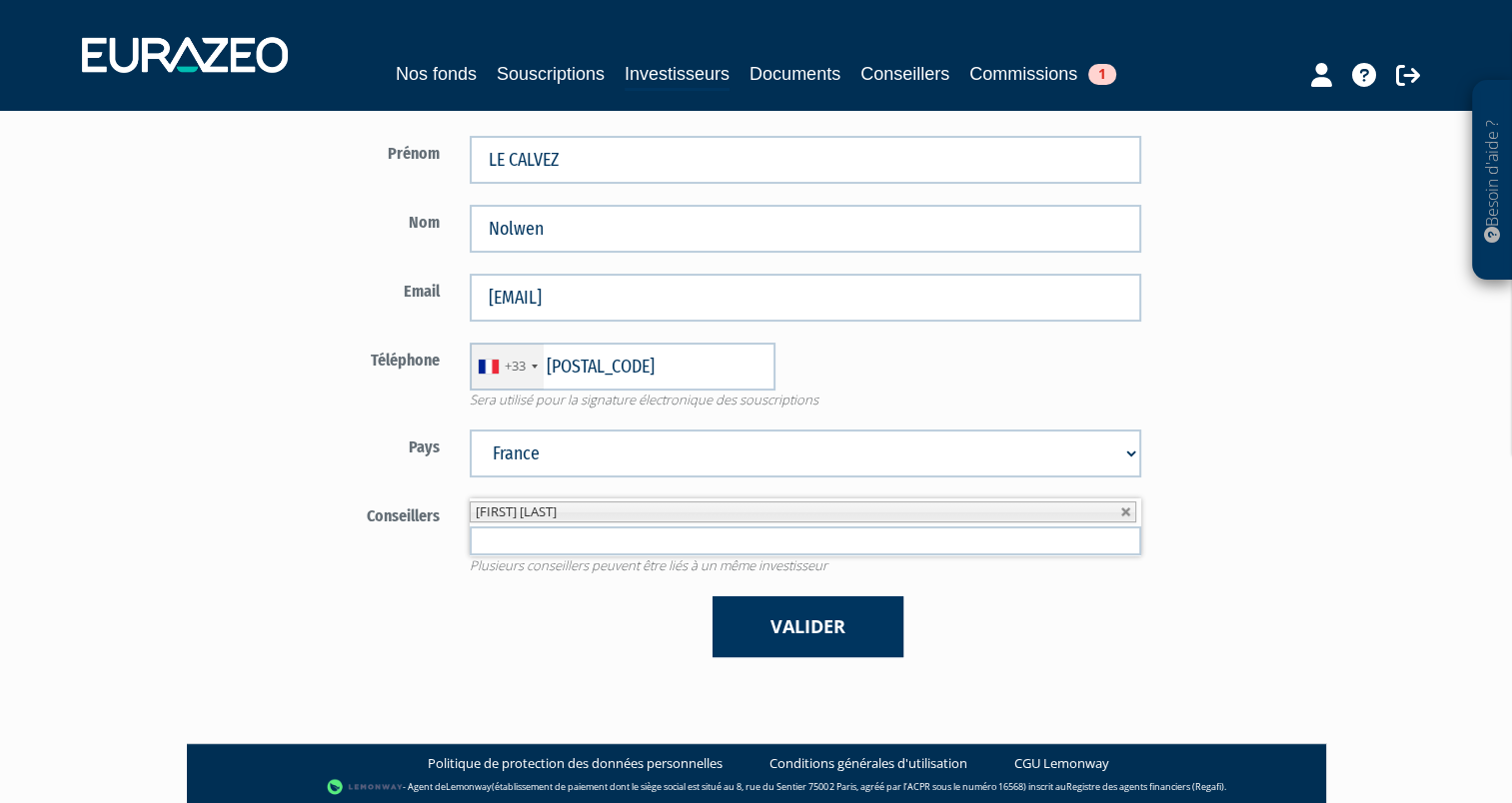 click on "Valider" at bounding box center (805, 626) 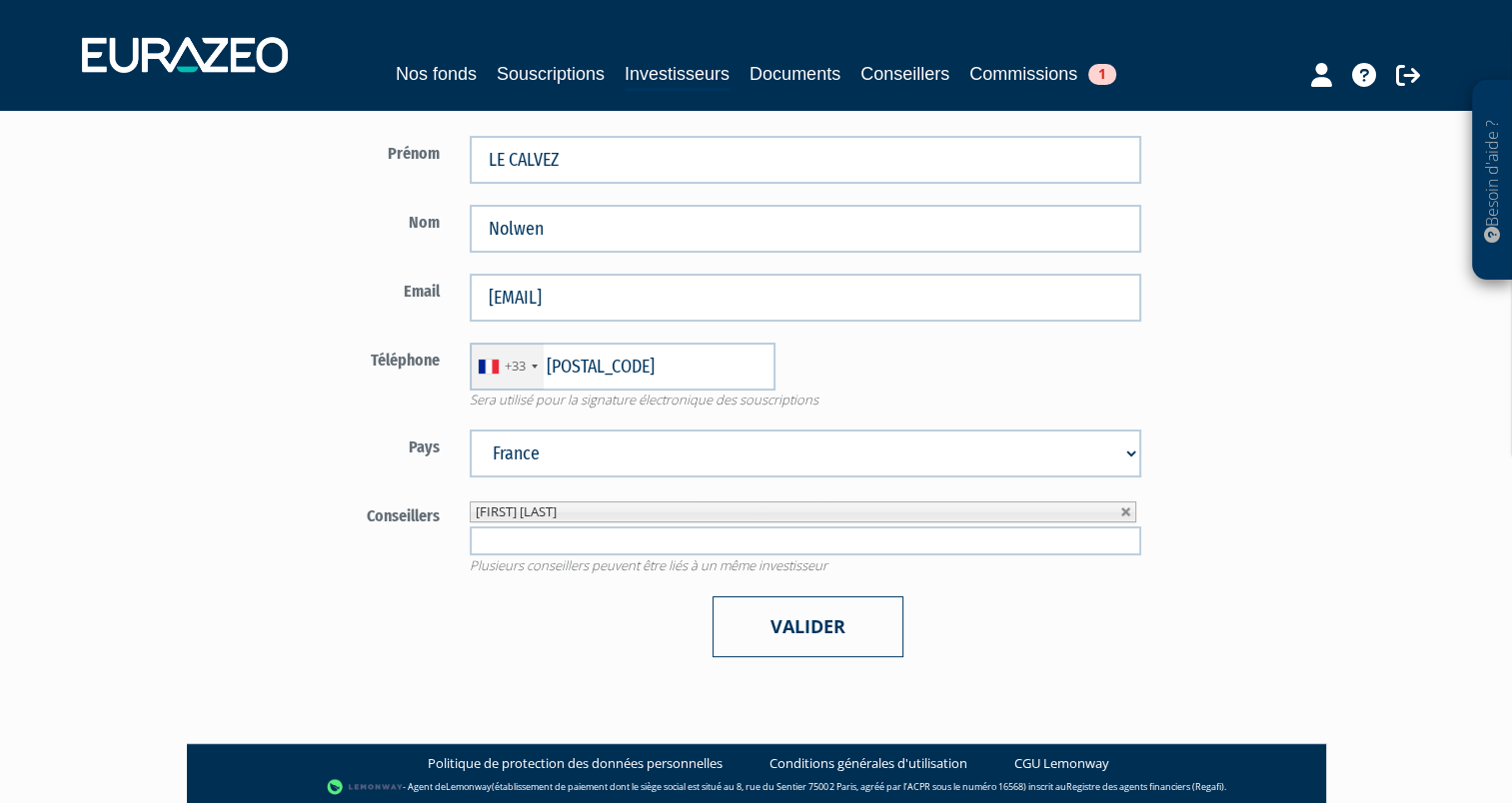 click on "Valider" at bounding box center (807, 626) 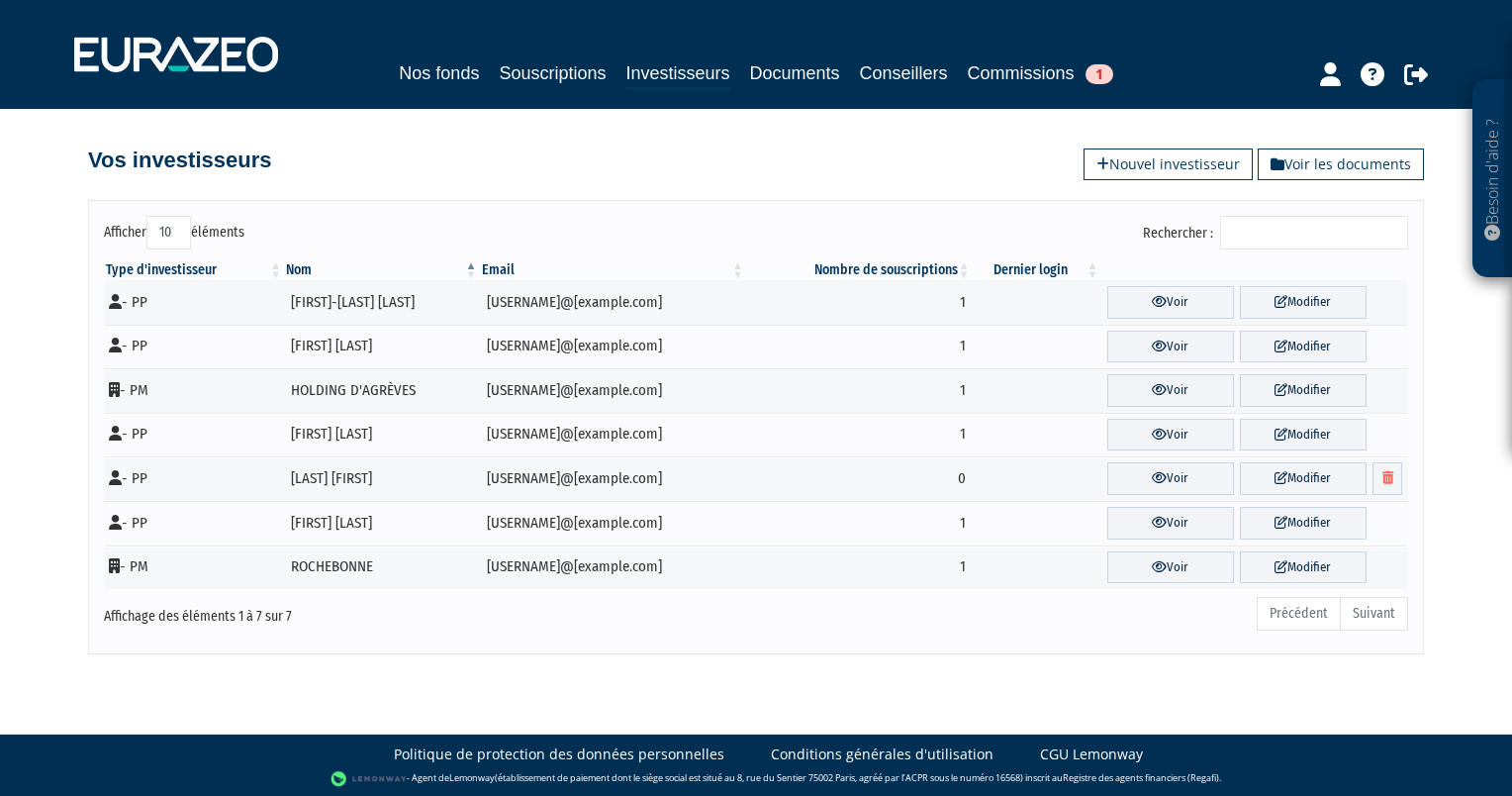 scroll, scrollTop: 0, scrollLeft: 0, axis: both 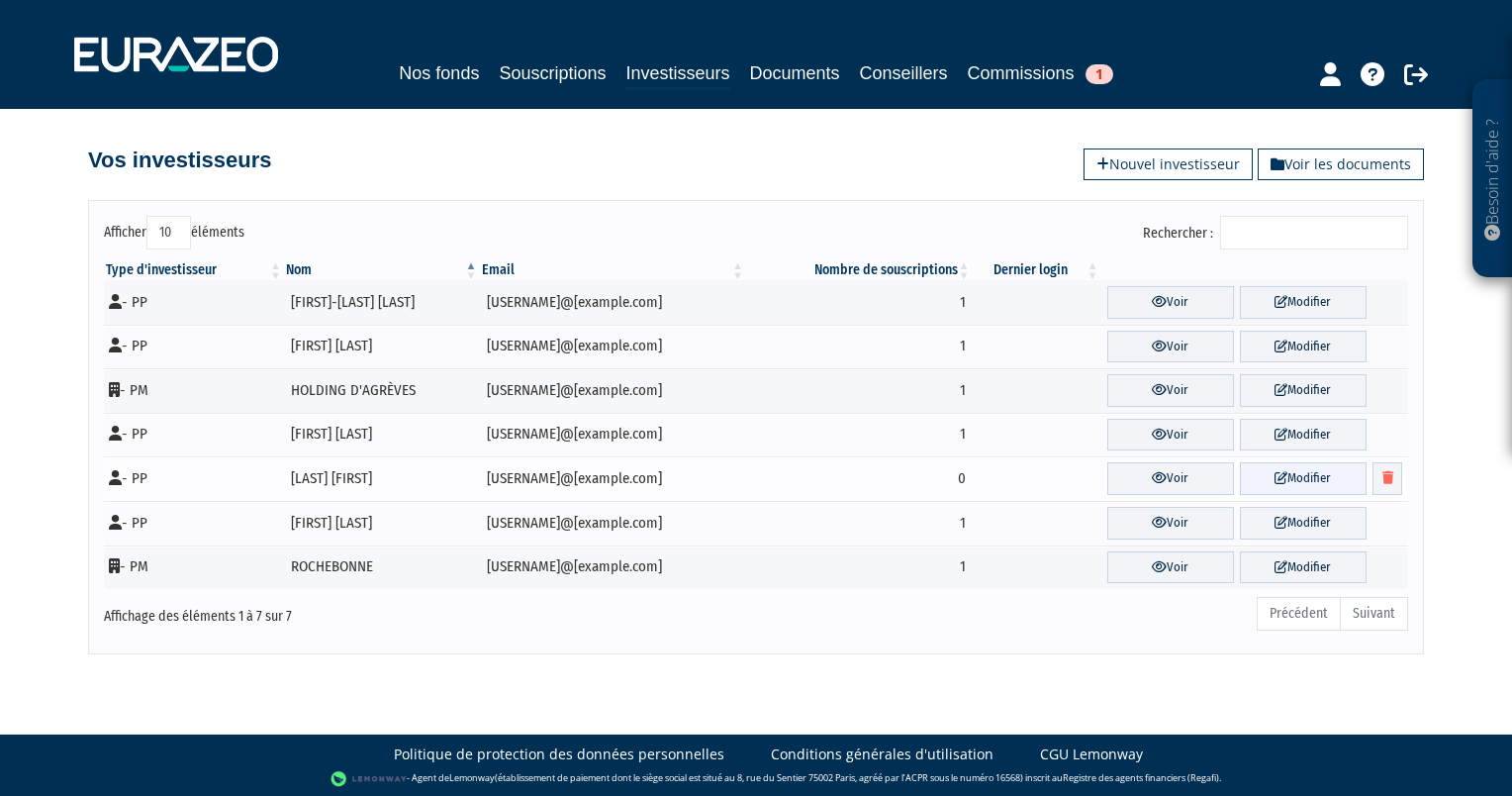 click on "Modifier" at bounding box center (1303, 478) 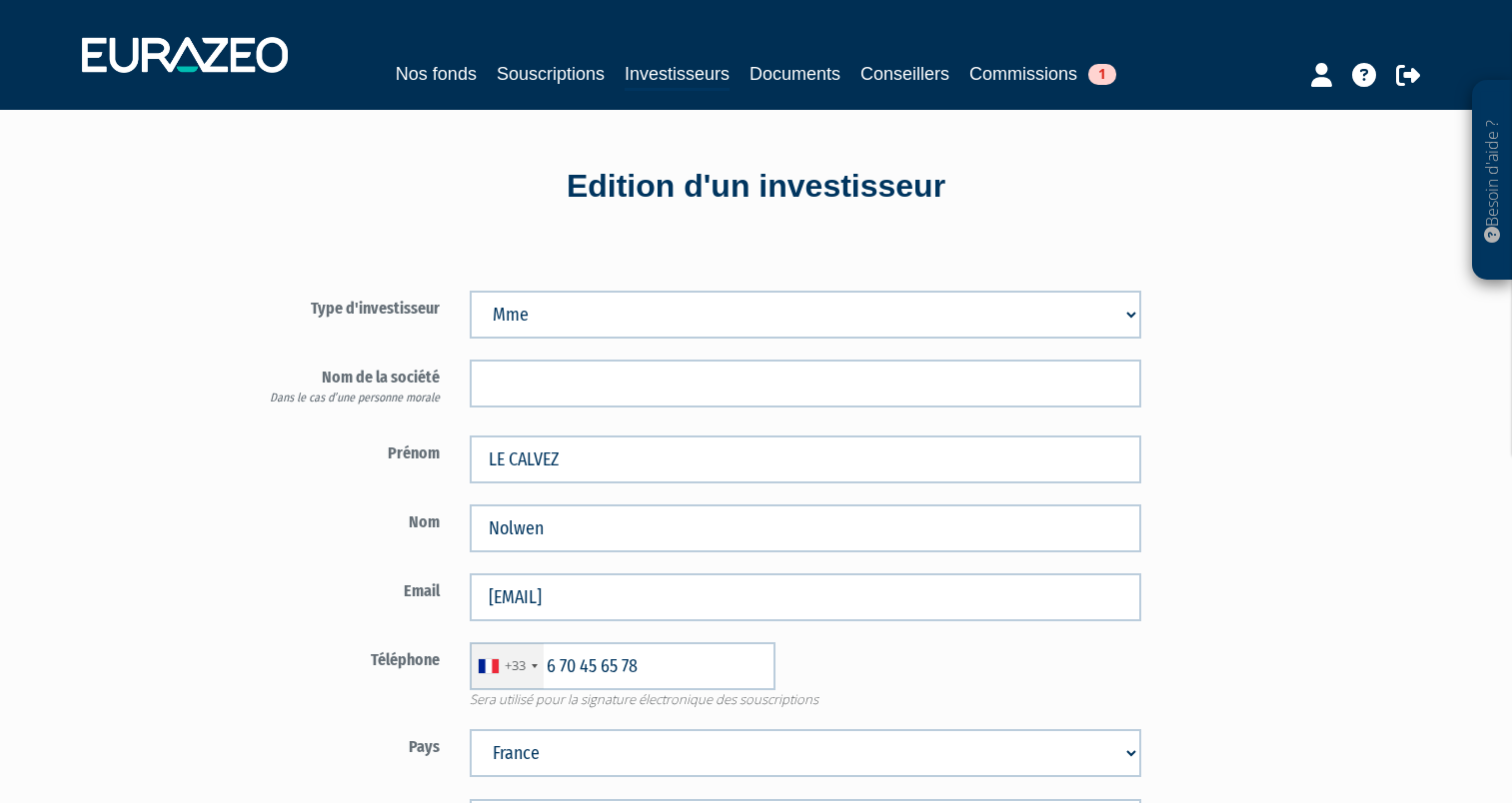 scroll, scrollTop: 0, scrollLeft: 0, axis: both 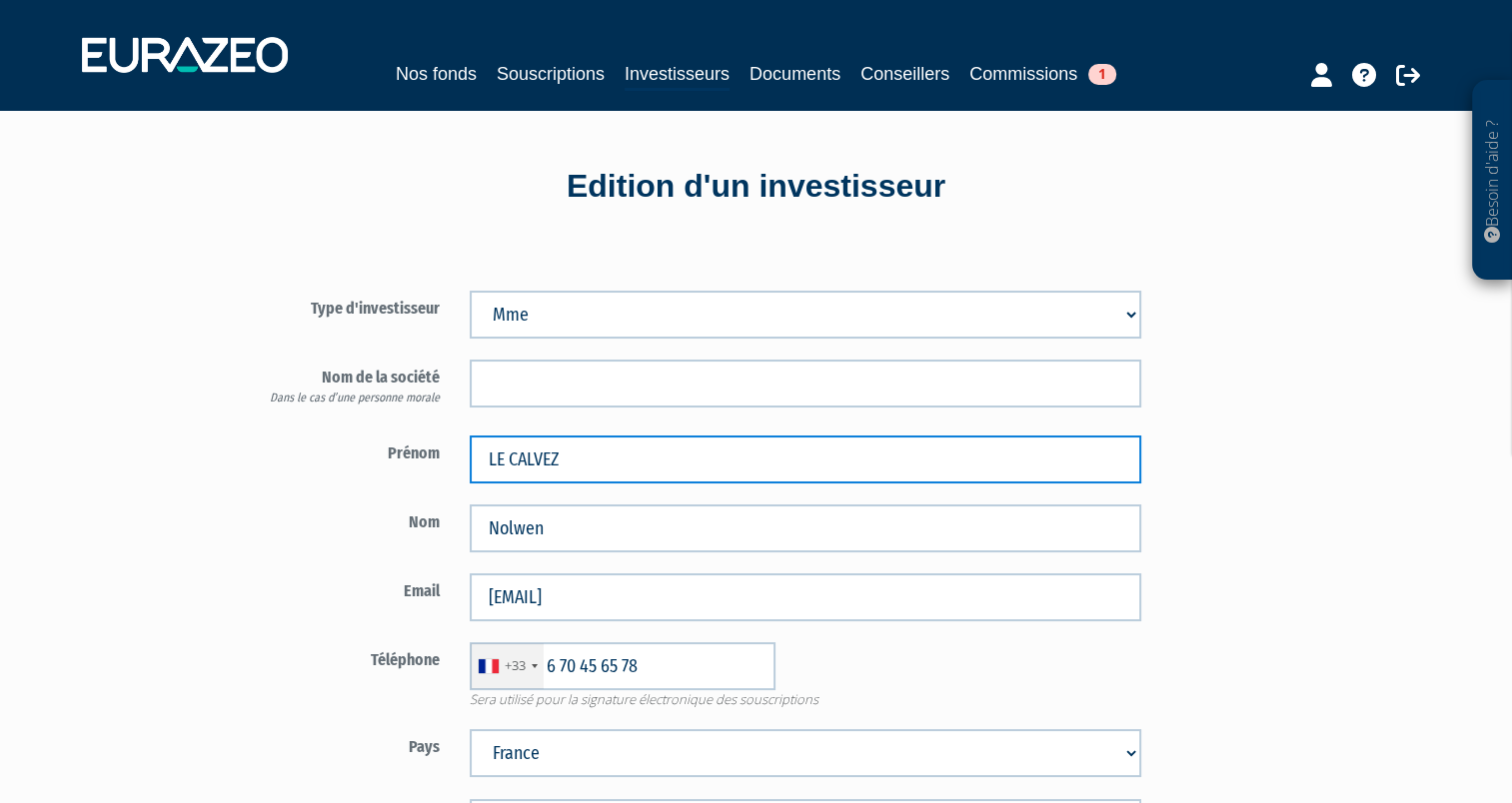 drag, startPoint x: 488, startPoint y: 454, endPoint x: 601, endPoint y: 456, distance: 113.0177 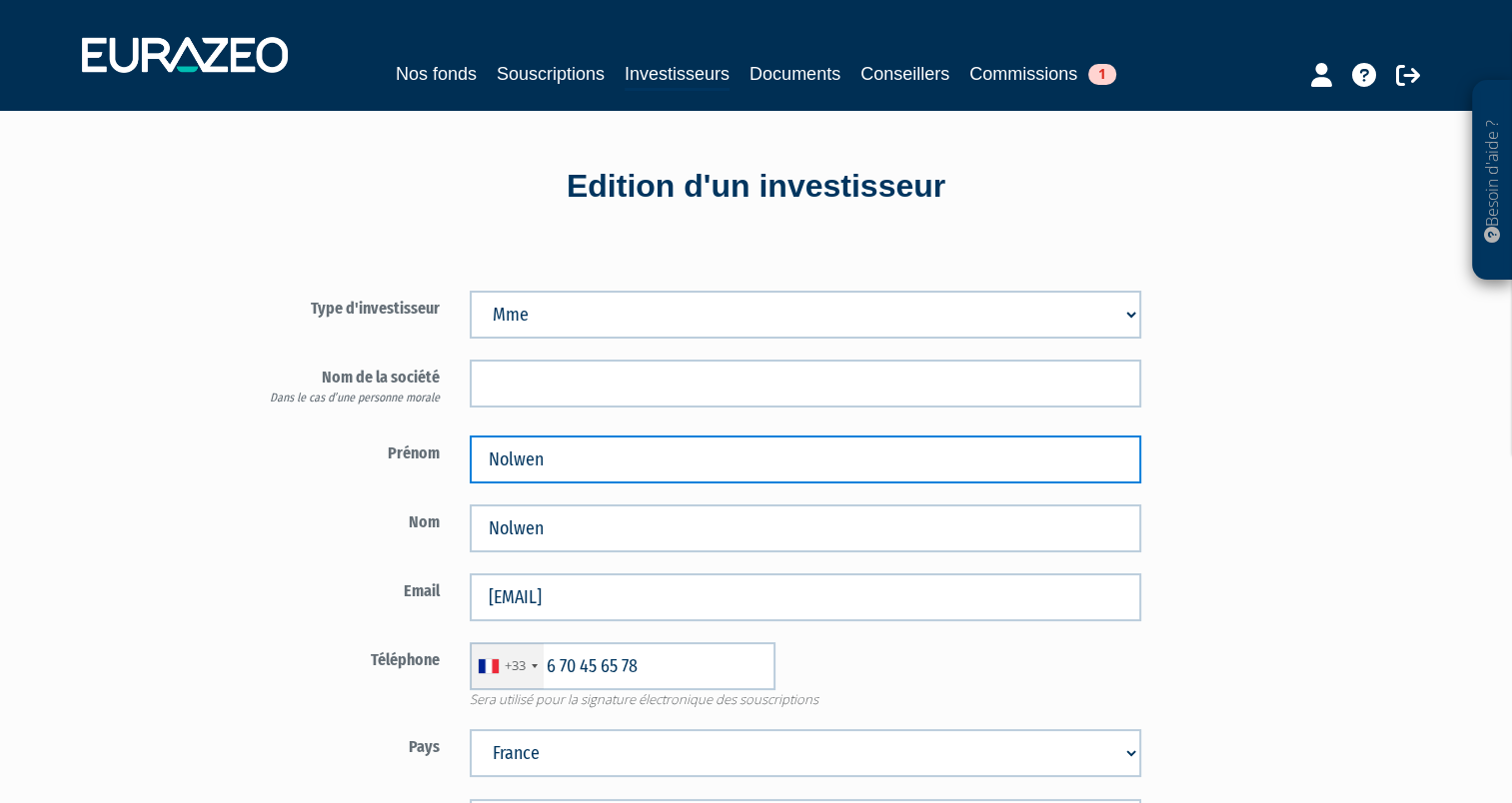type on "Nolwen" 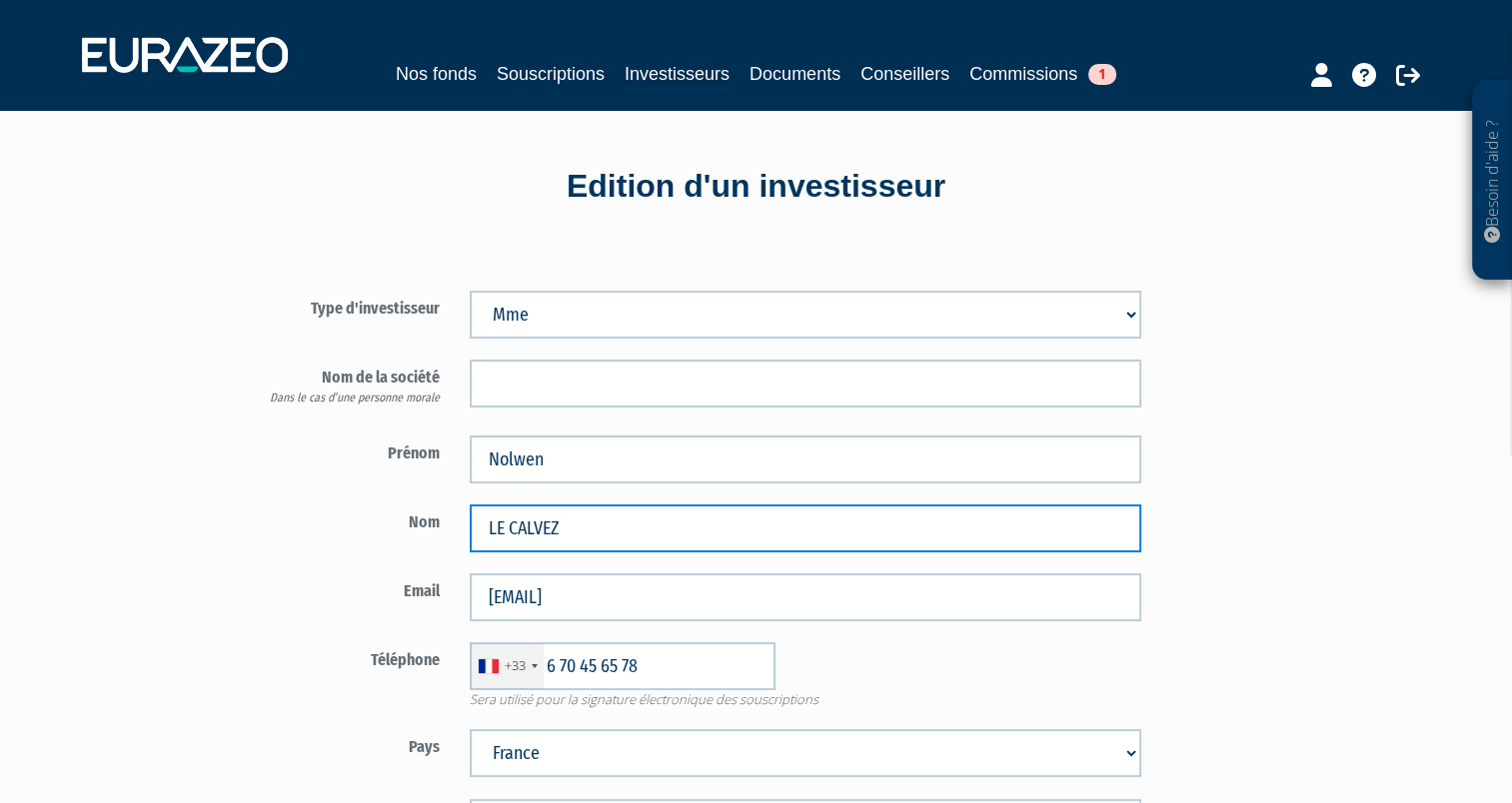 type on "LE CALVEZ" 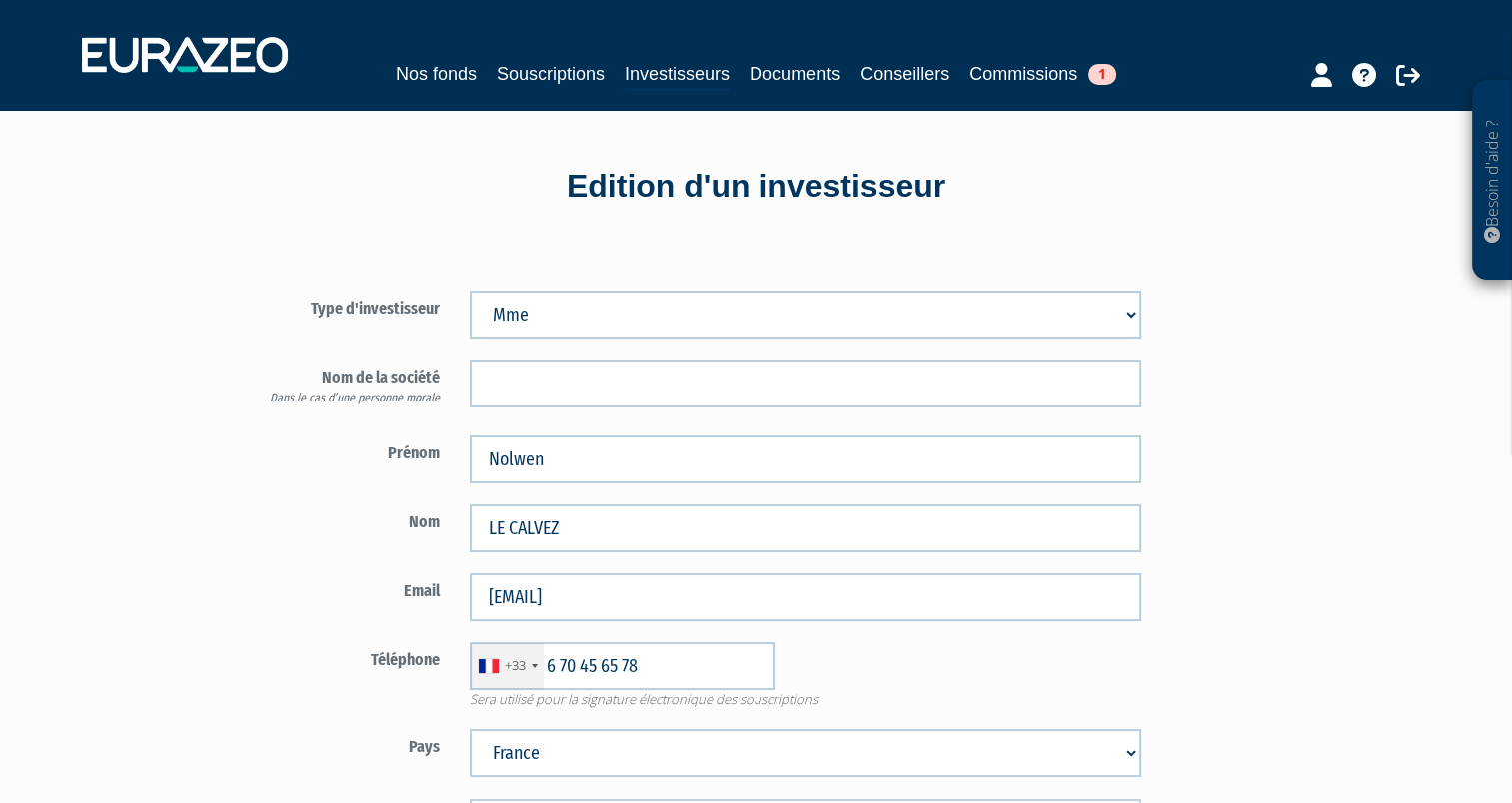 scroll, scrollTop: 384, scrollLeft: 0, axis: vertical 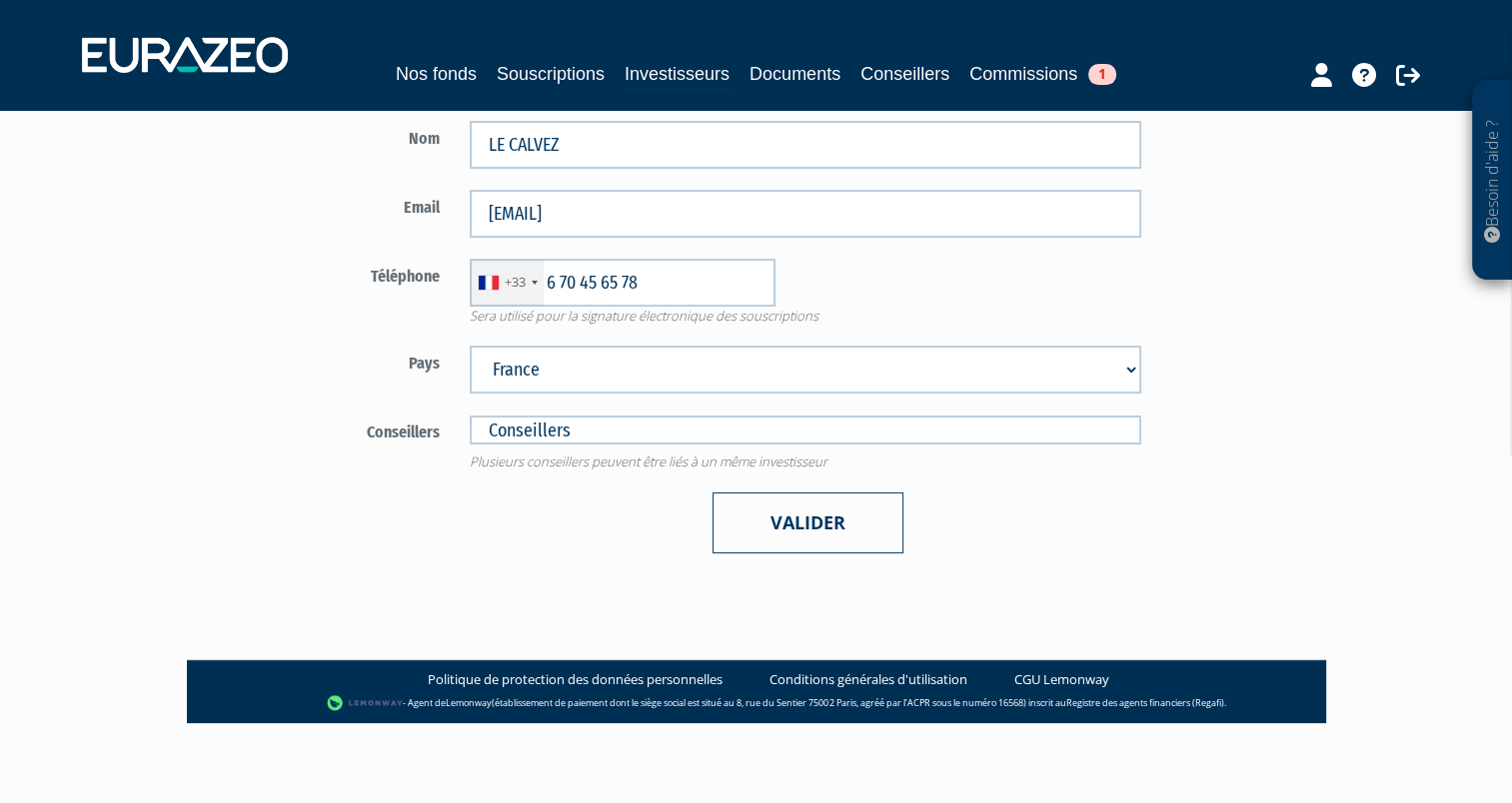 click on "Valider" at bounding box center (807, 522) 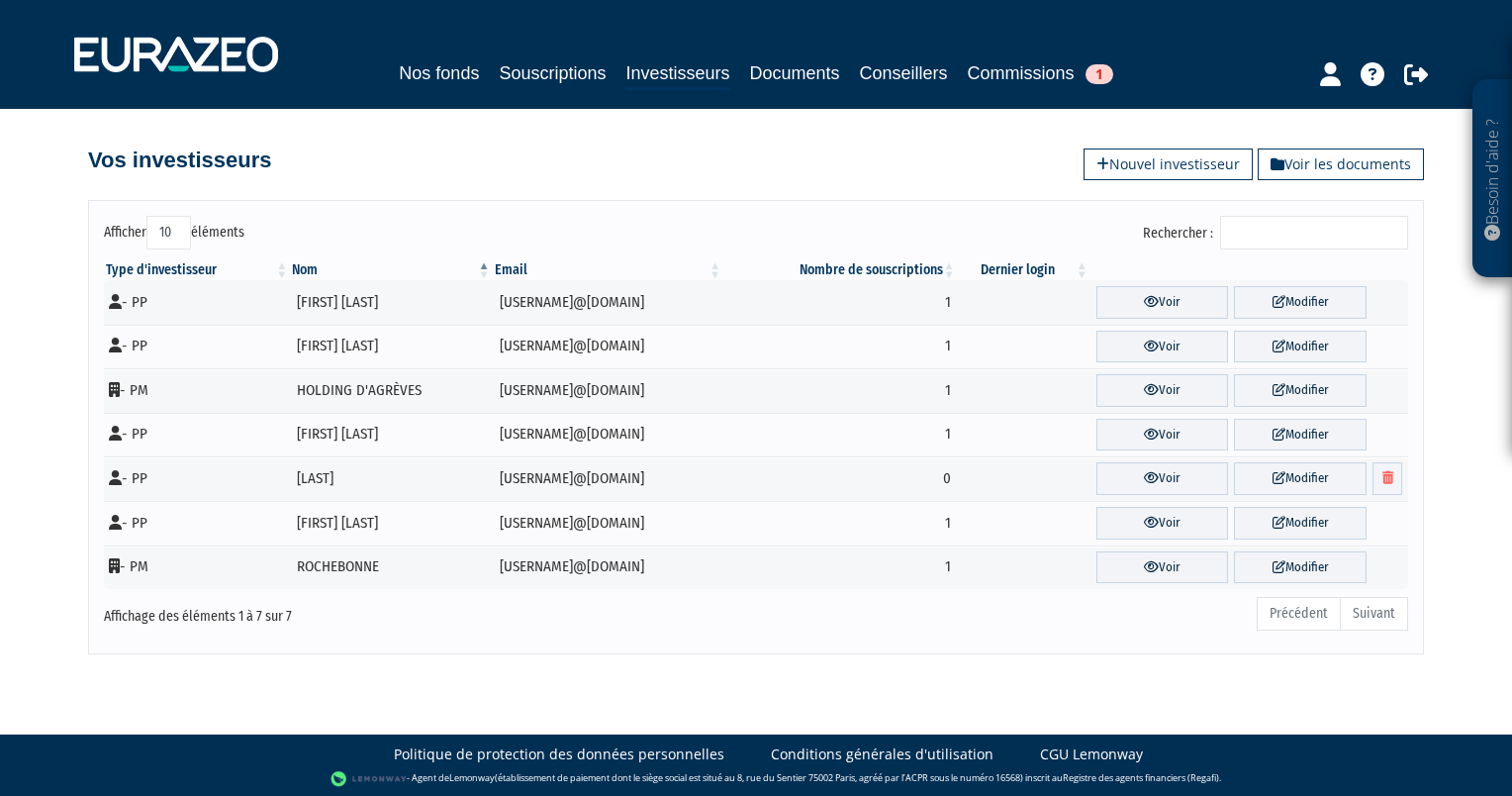 scroll, scrollTop: 0, scrollLeft: 0, axis: both 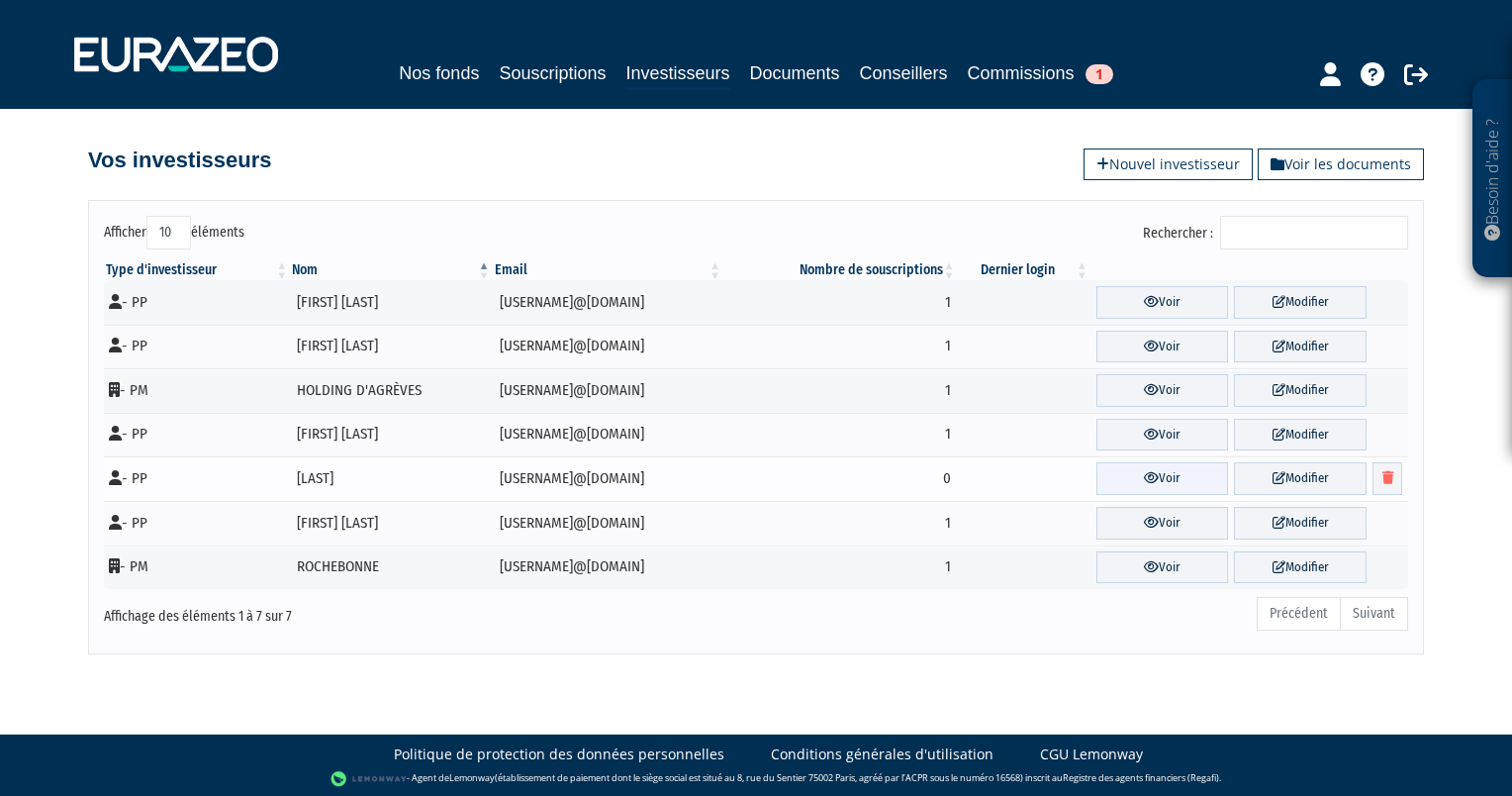 click on "Voir" at bounding box center [1163, 478] 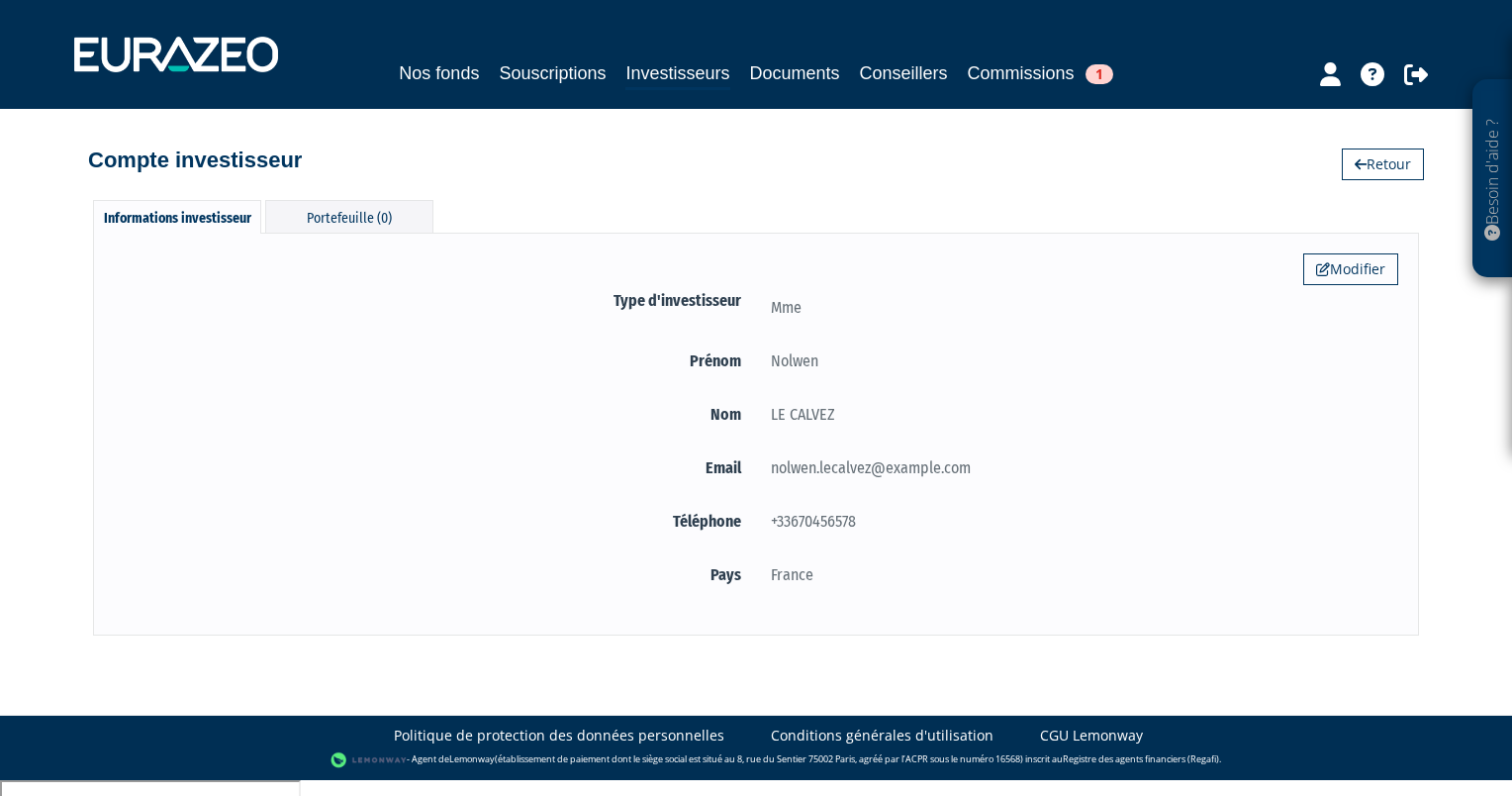scroll, scrollTop: 0, scrollLeft: 0, axis: both 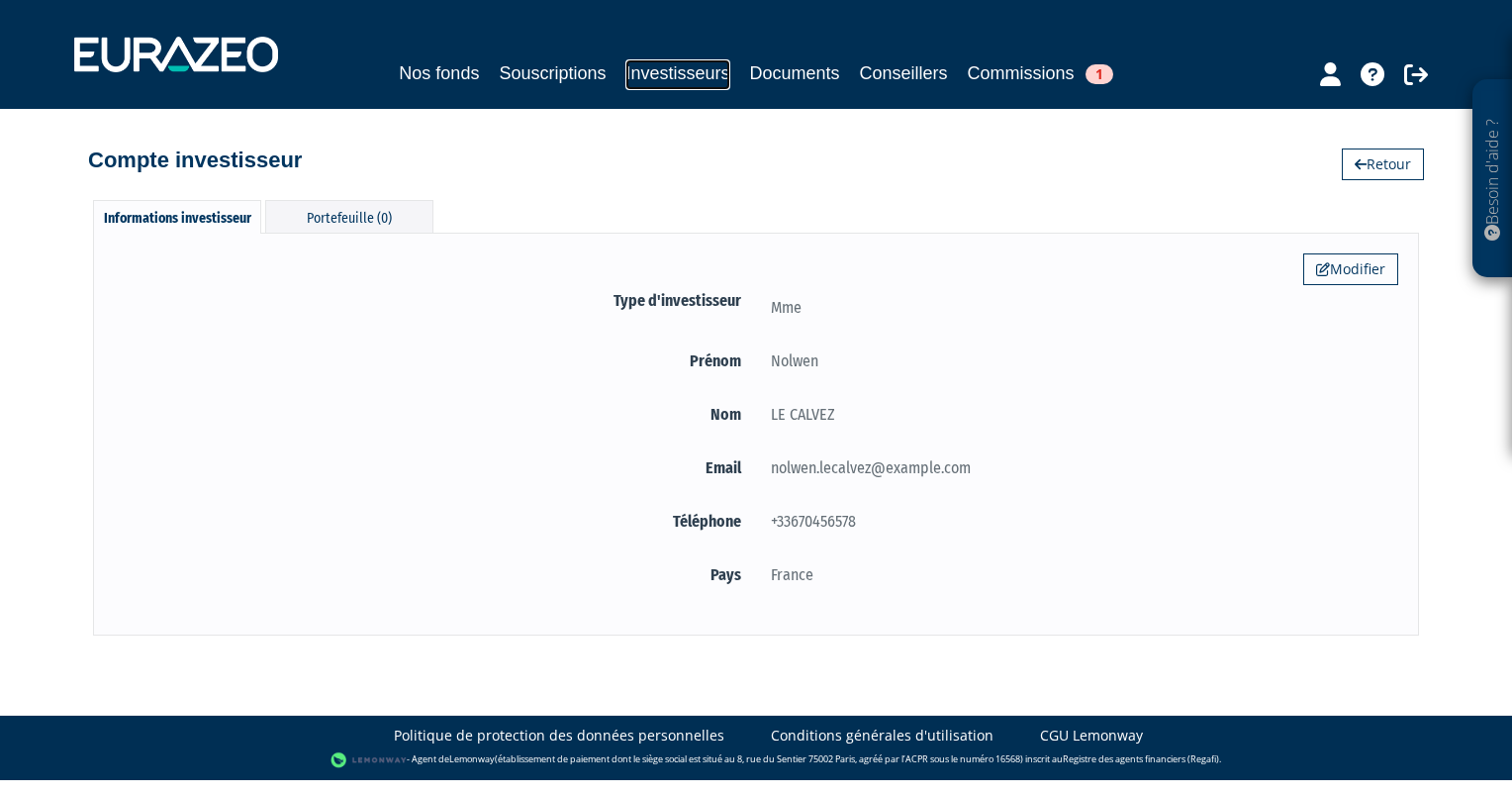click on "Investisseurs" at bounding box center (677, 74) 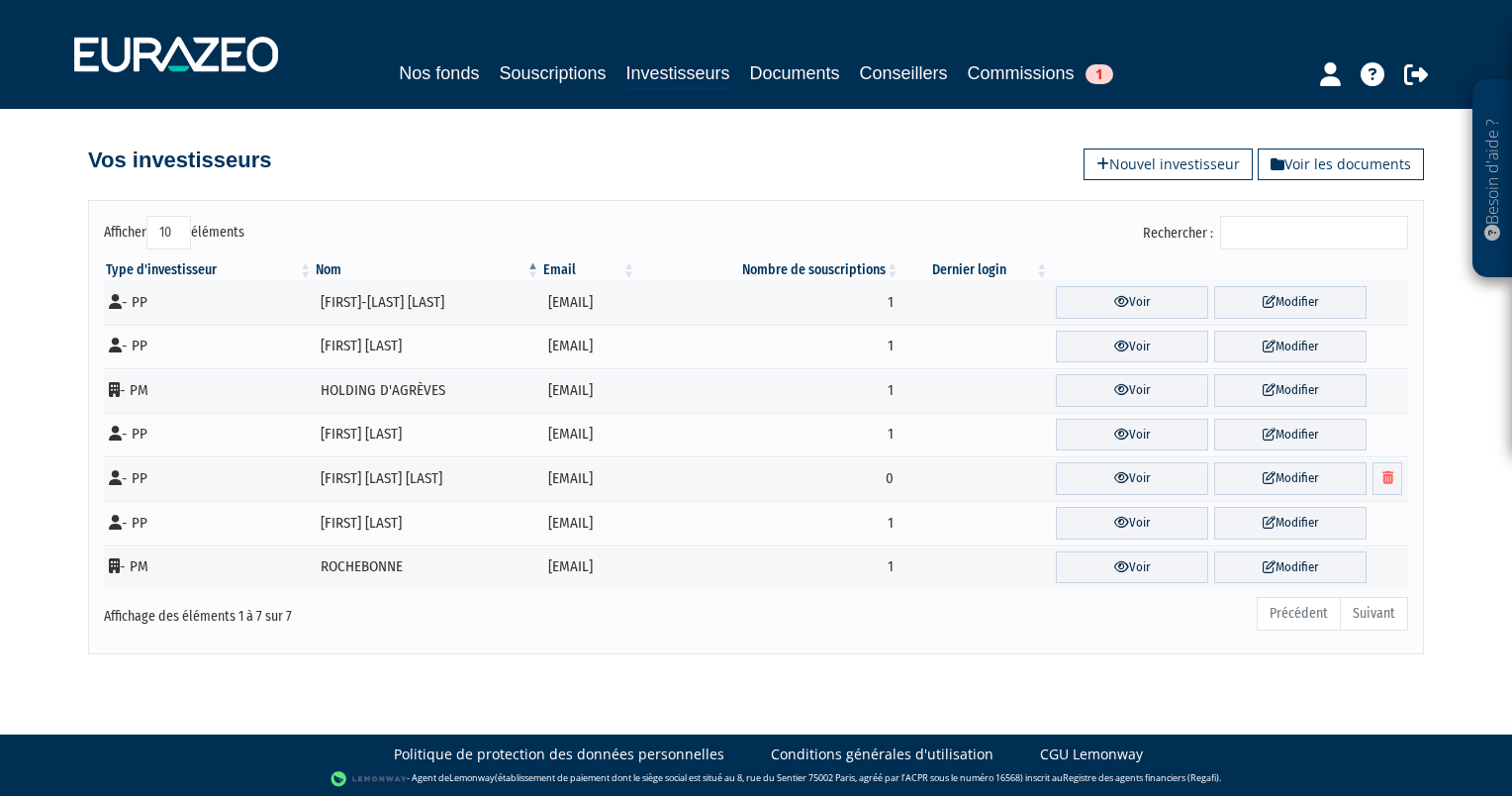 scroll, scrollTop: 0, scrollLeft: 0, axis: both 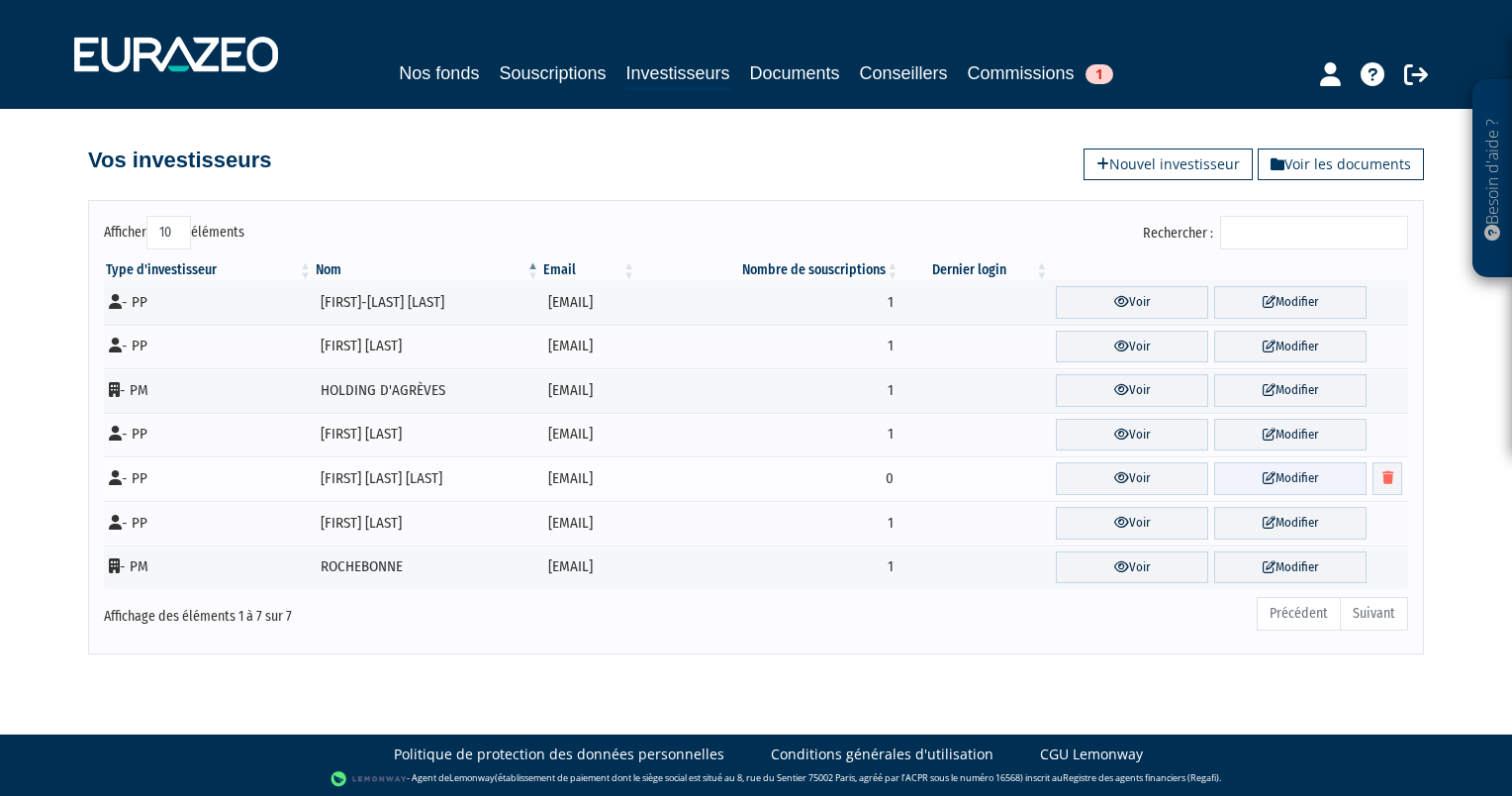 click on "Modifier" at bounding box center (1290, 478) 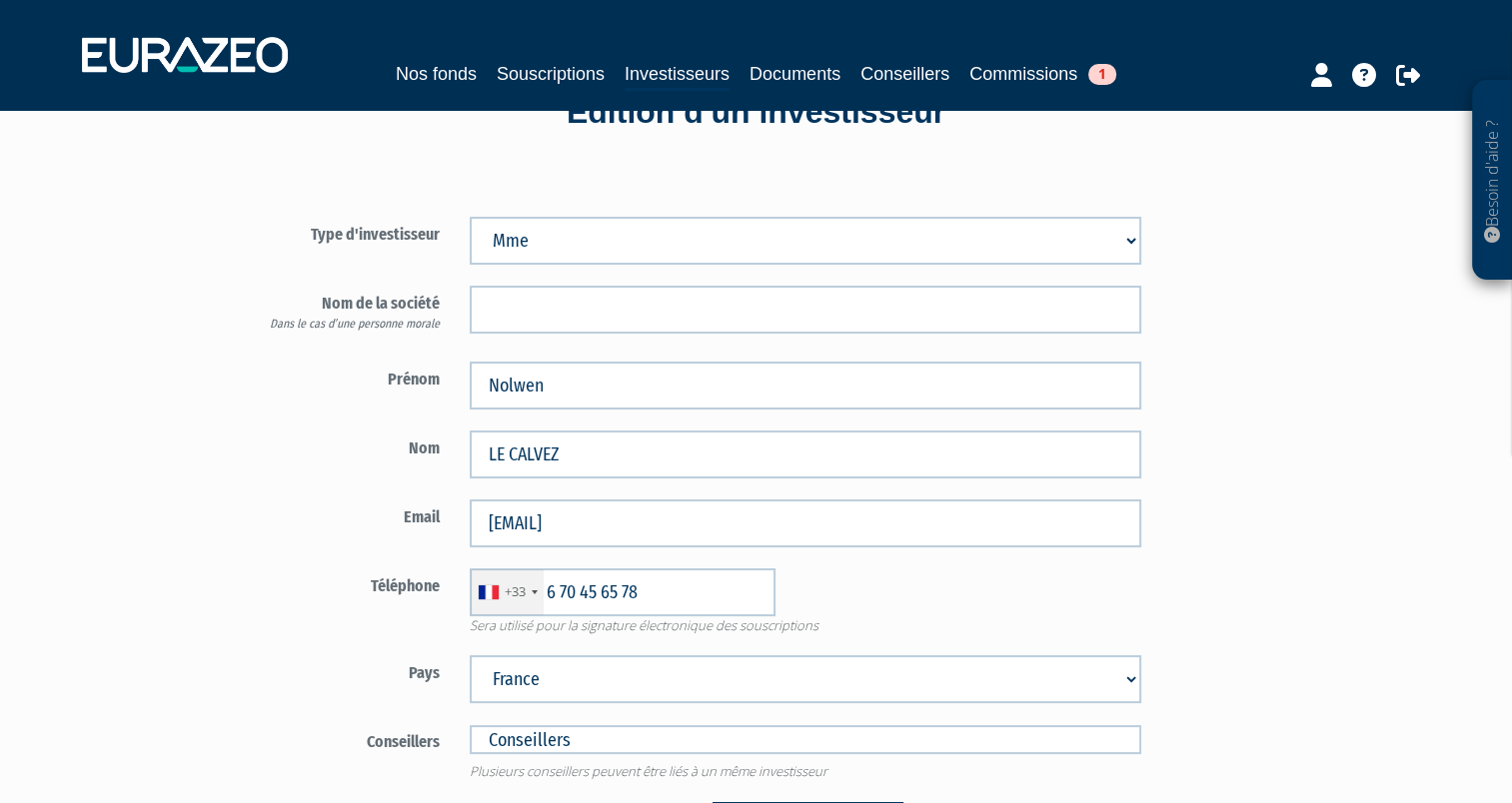 scroll, scrollTop: 200, scrollLeft: 0, axis: vertical 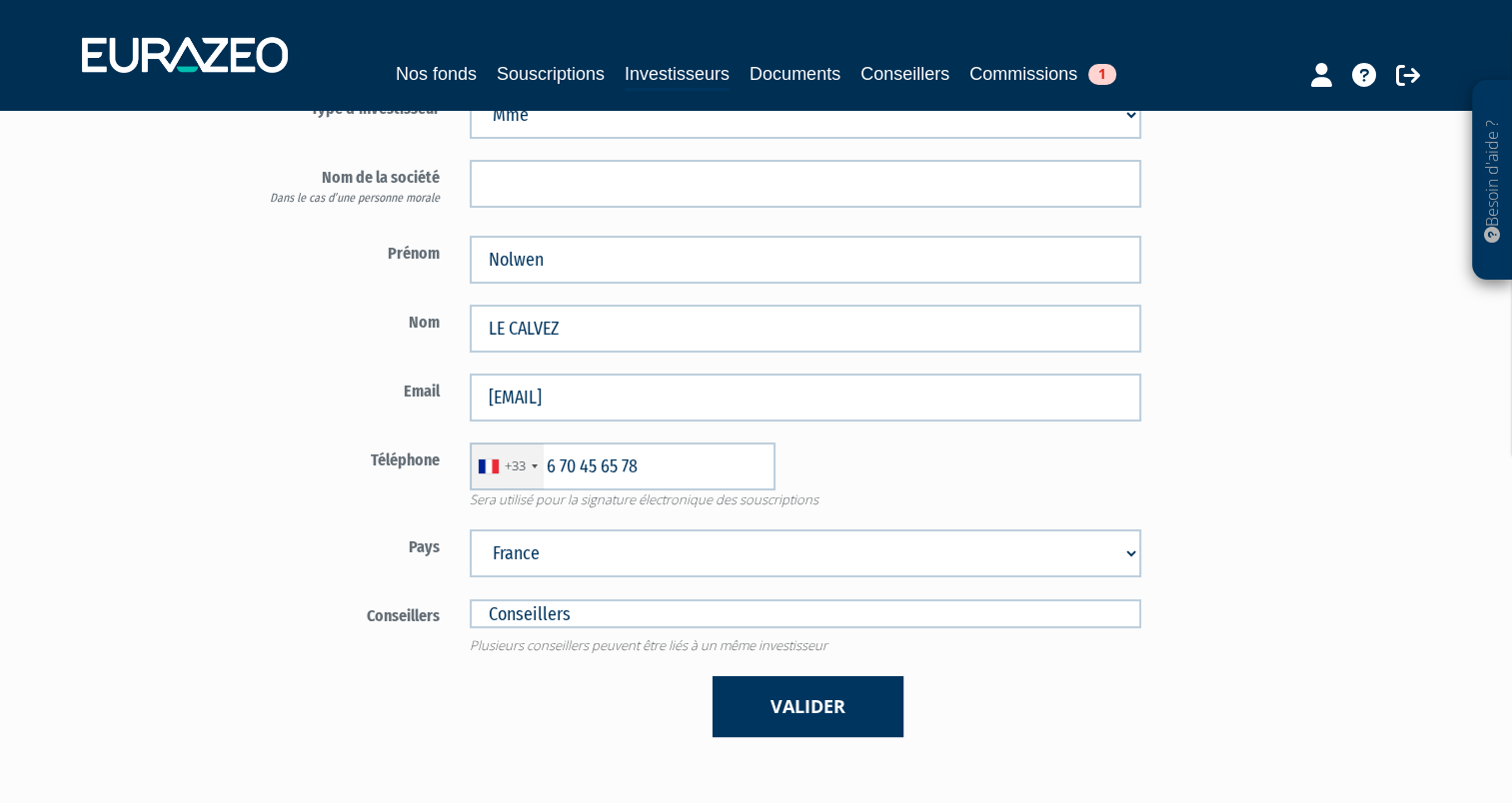 type 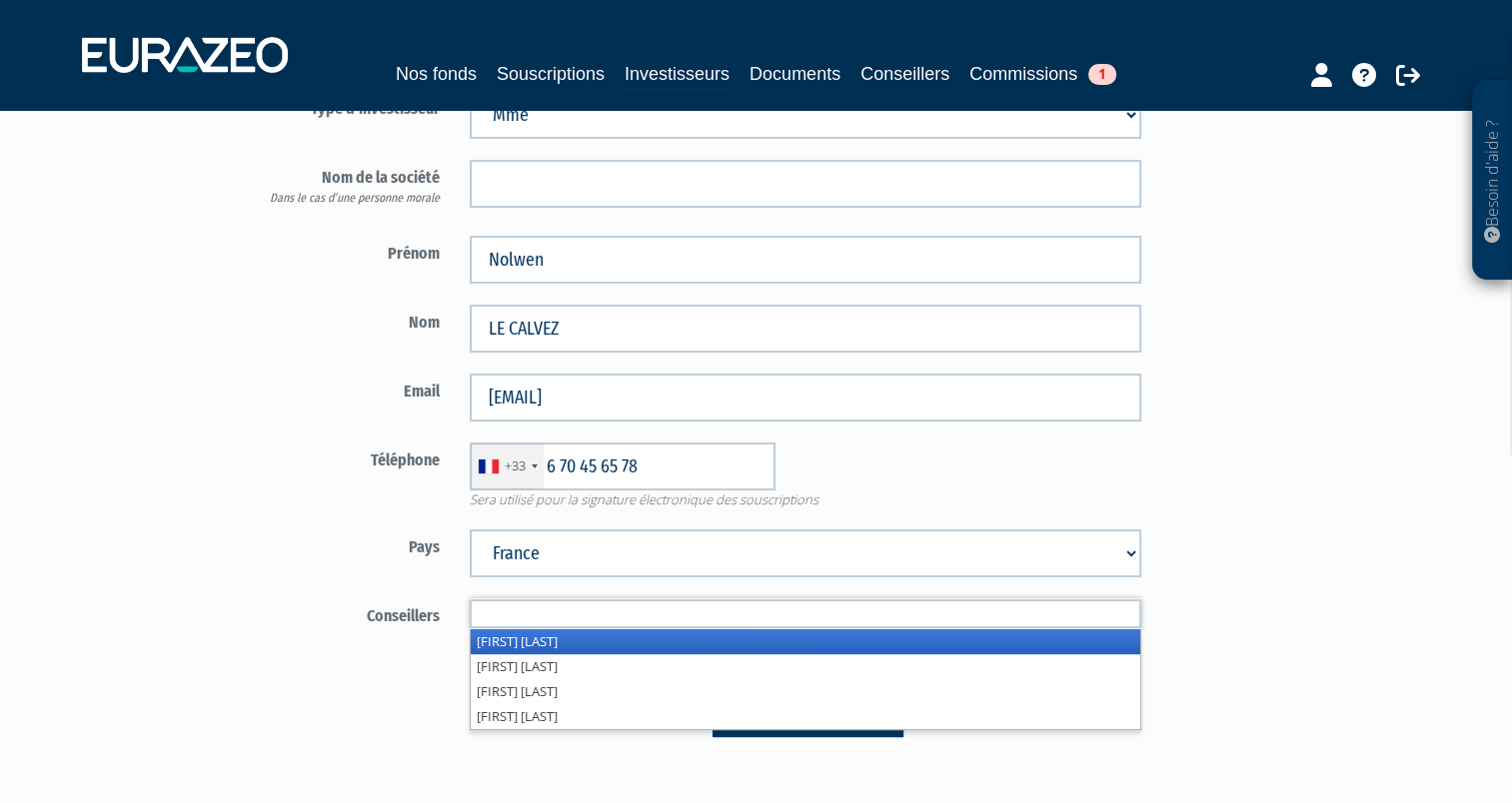 click at bounding box center (805, 613) 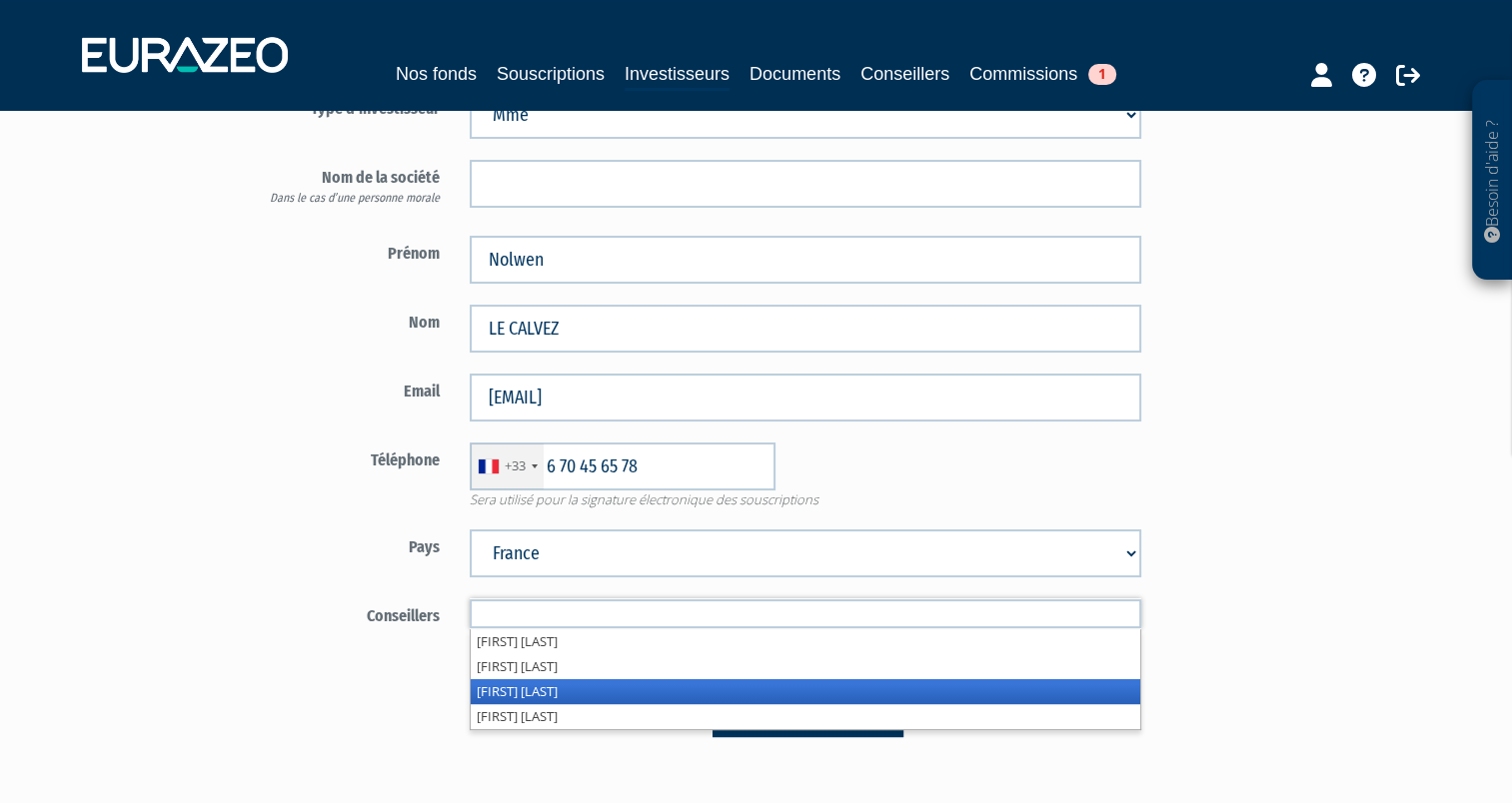 click on "Antoine DELAVAUX" at bounding box center (805, 691) 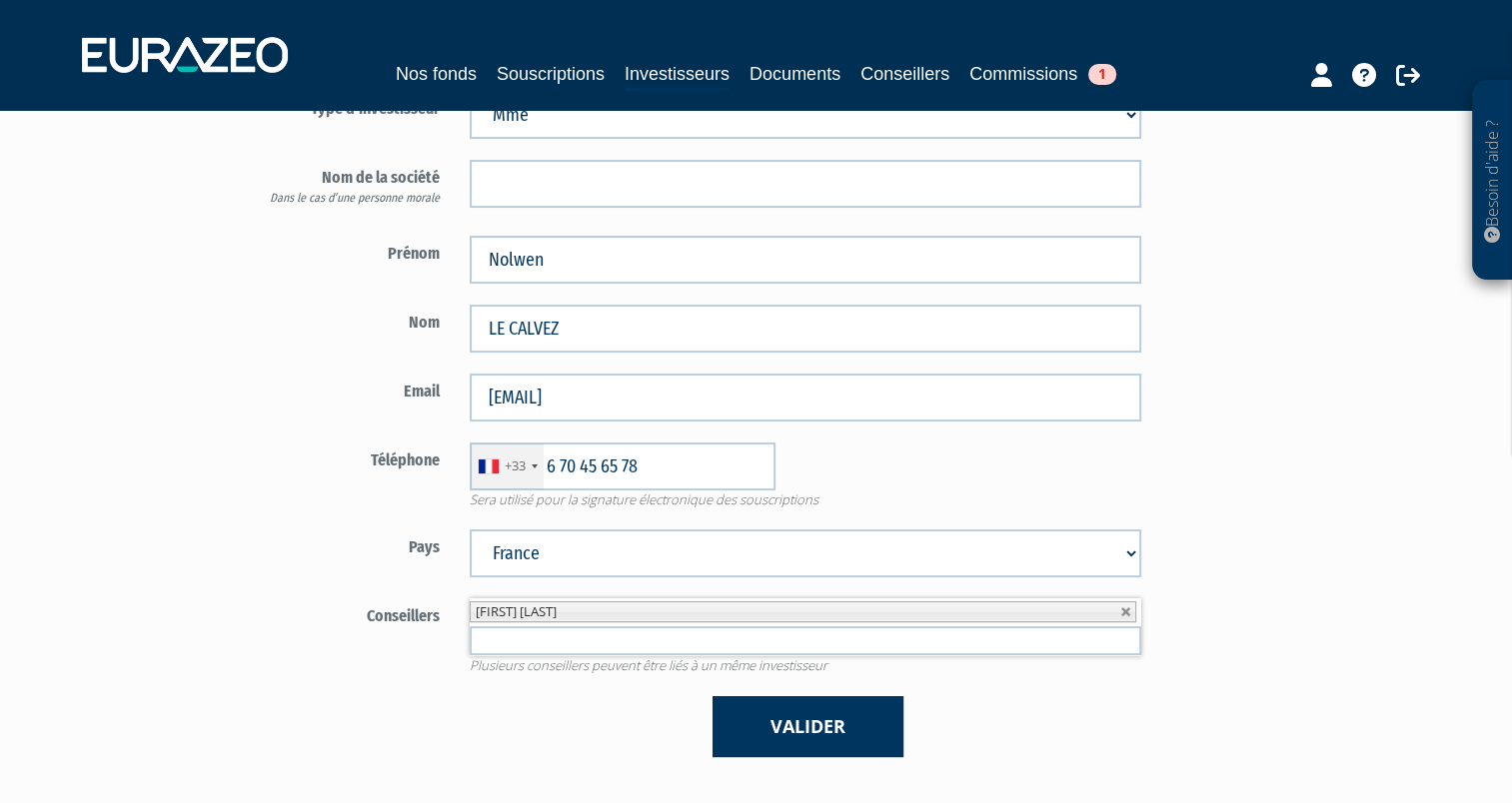 click on "Valider" at bounding box center [805, 726] 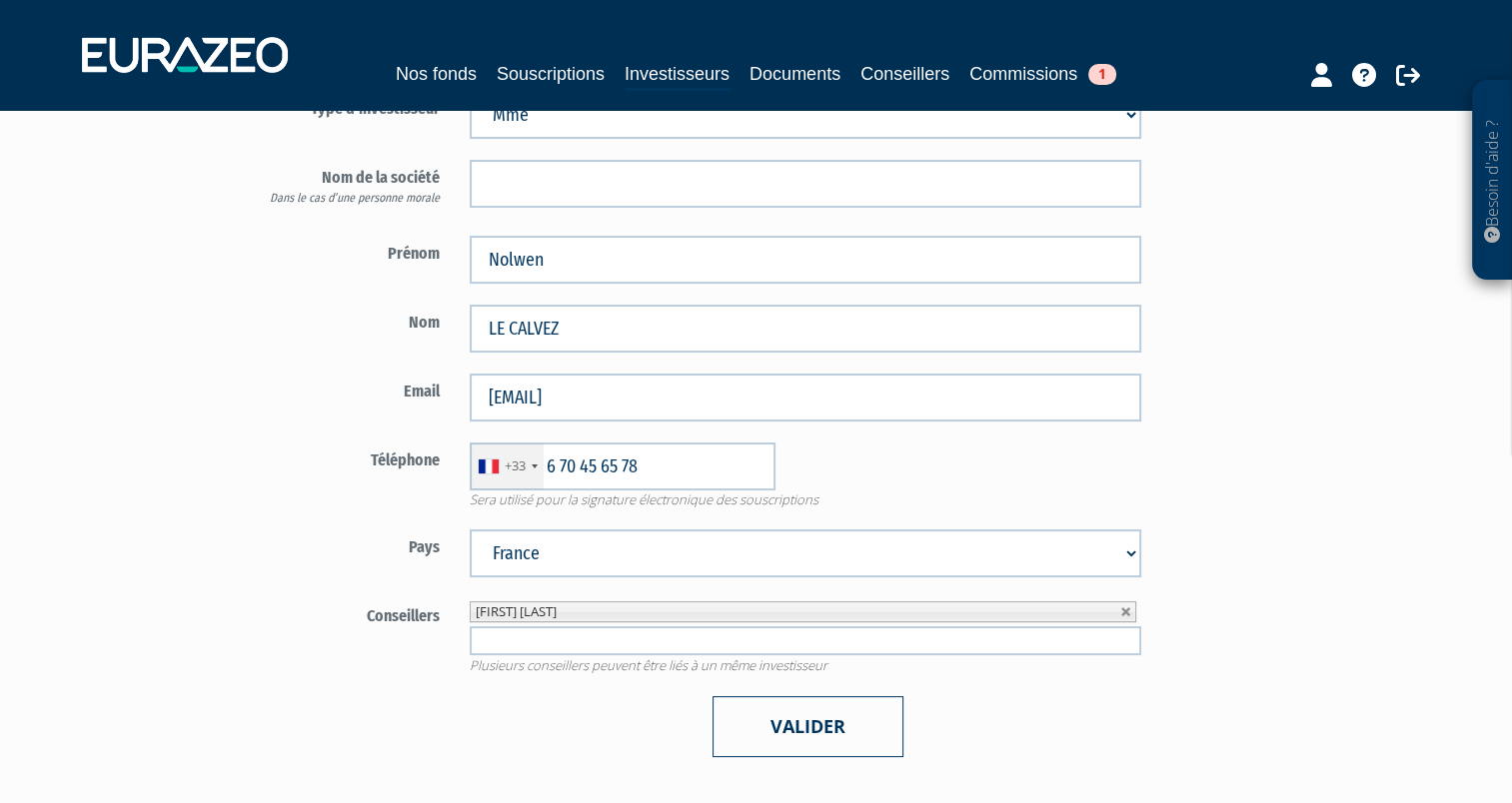 click on "Valider" at bounding box center [807, 726] 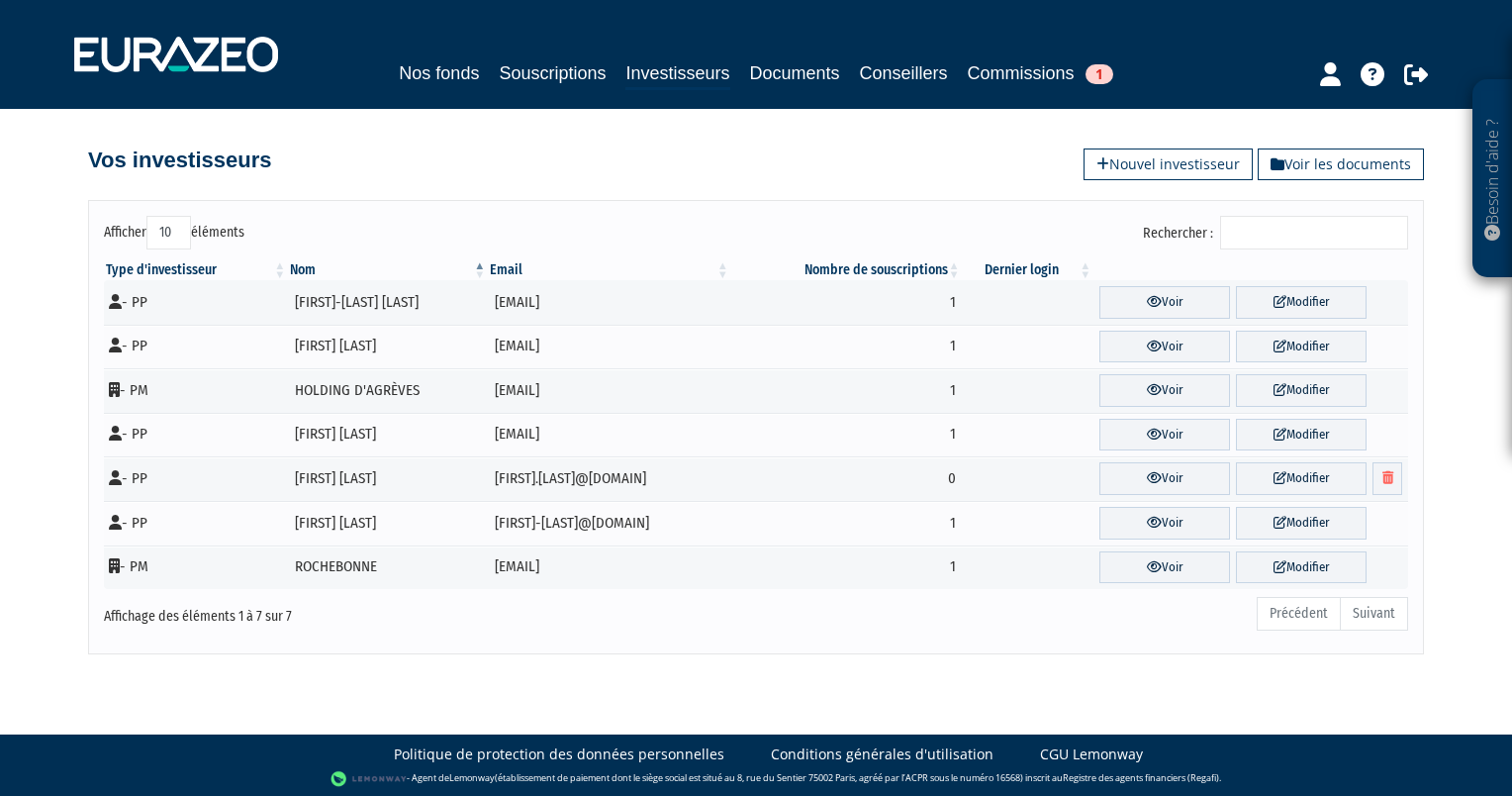 scroll, scrollTop: 0, scrollLeft: 0, axis: both 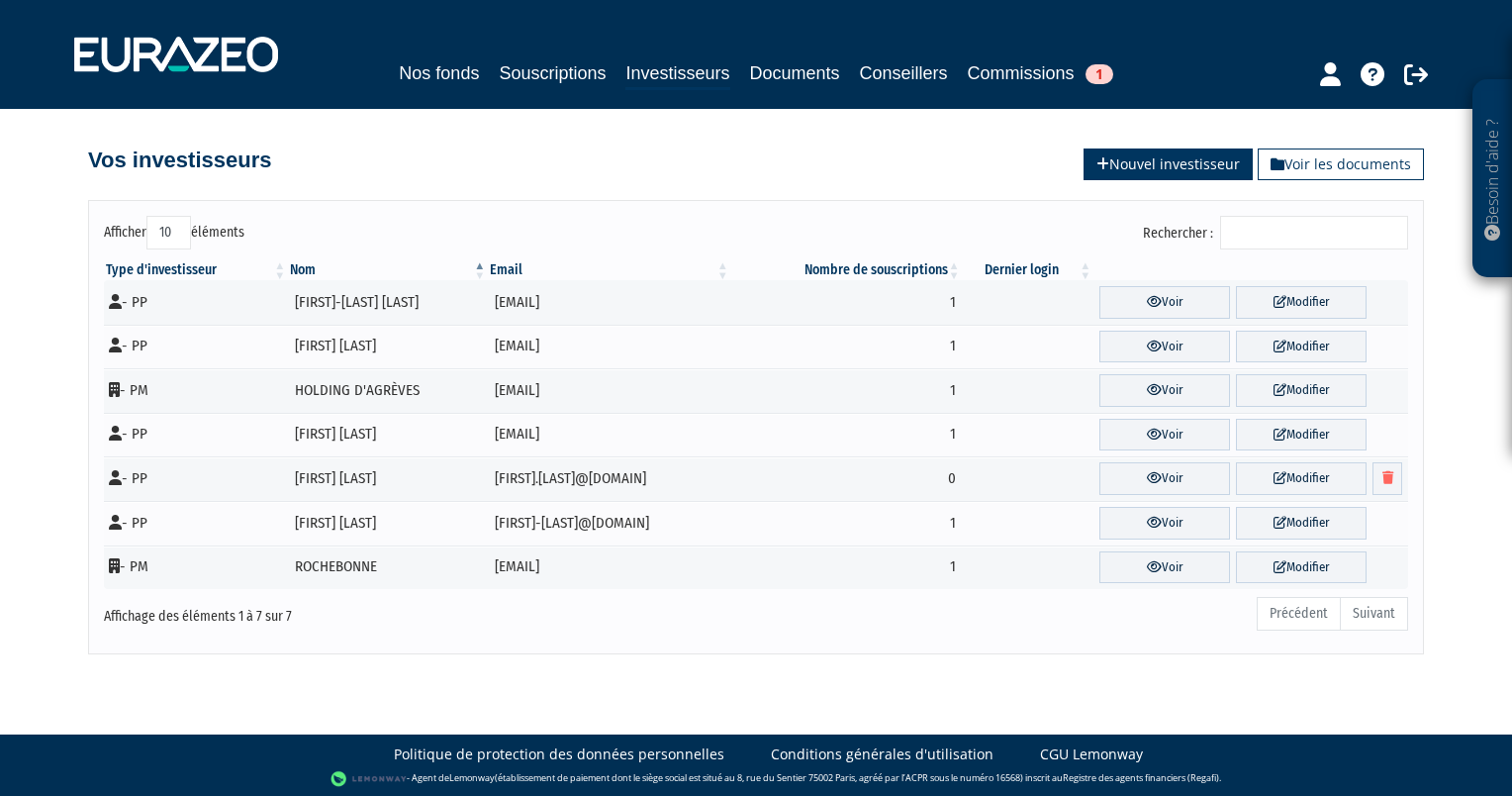 click on "Nouvel investisseur" at bounding box center [1168, 164] 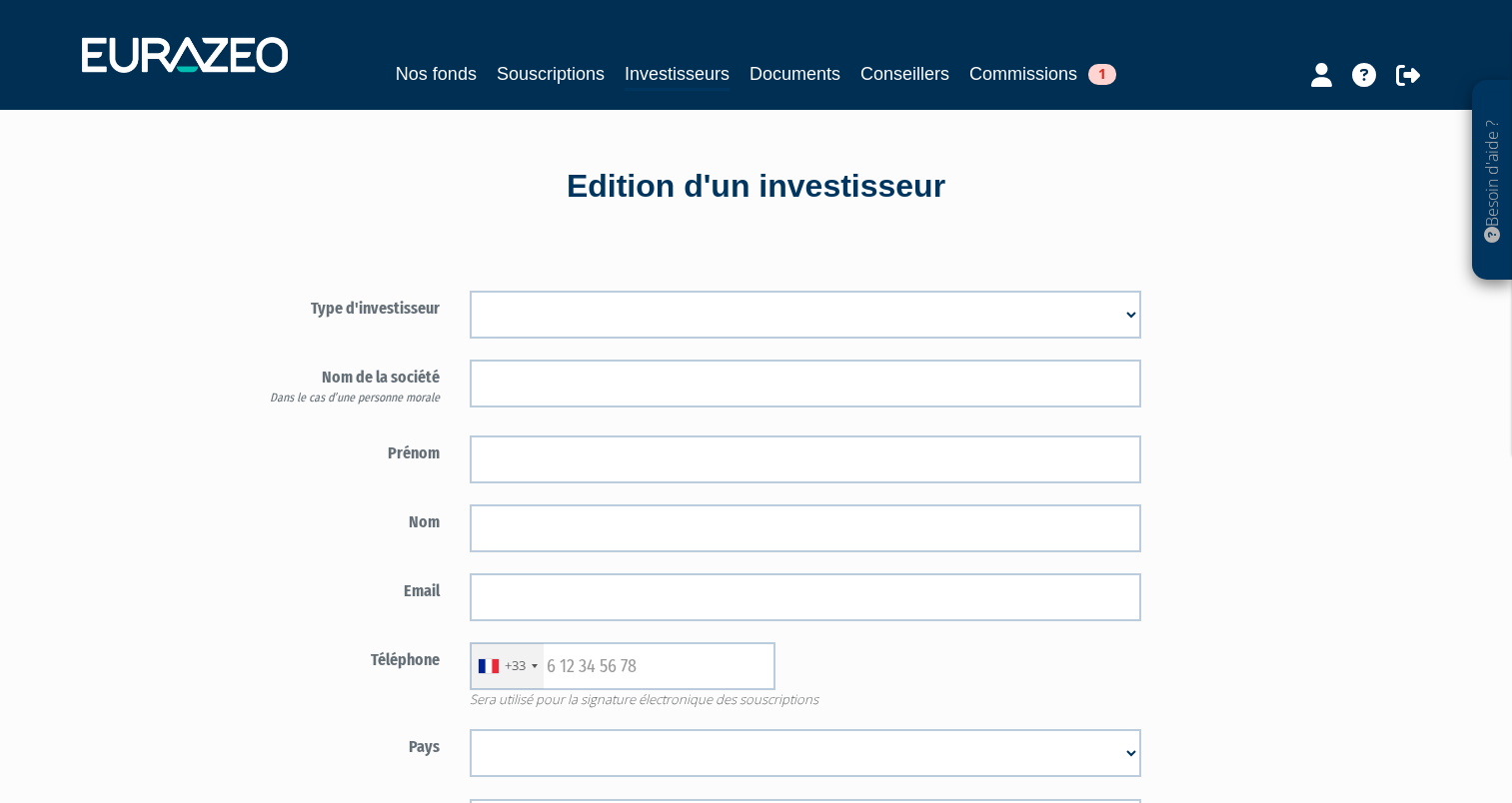 scroll, scrollTop: 0, scrollLeft: 0, axis: both 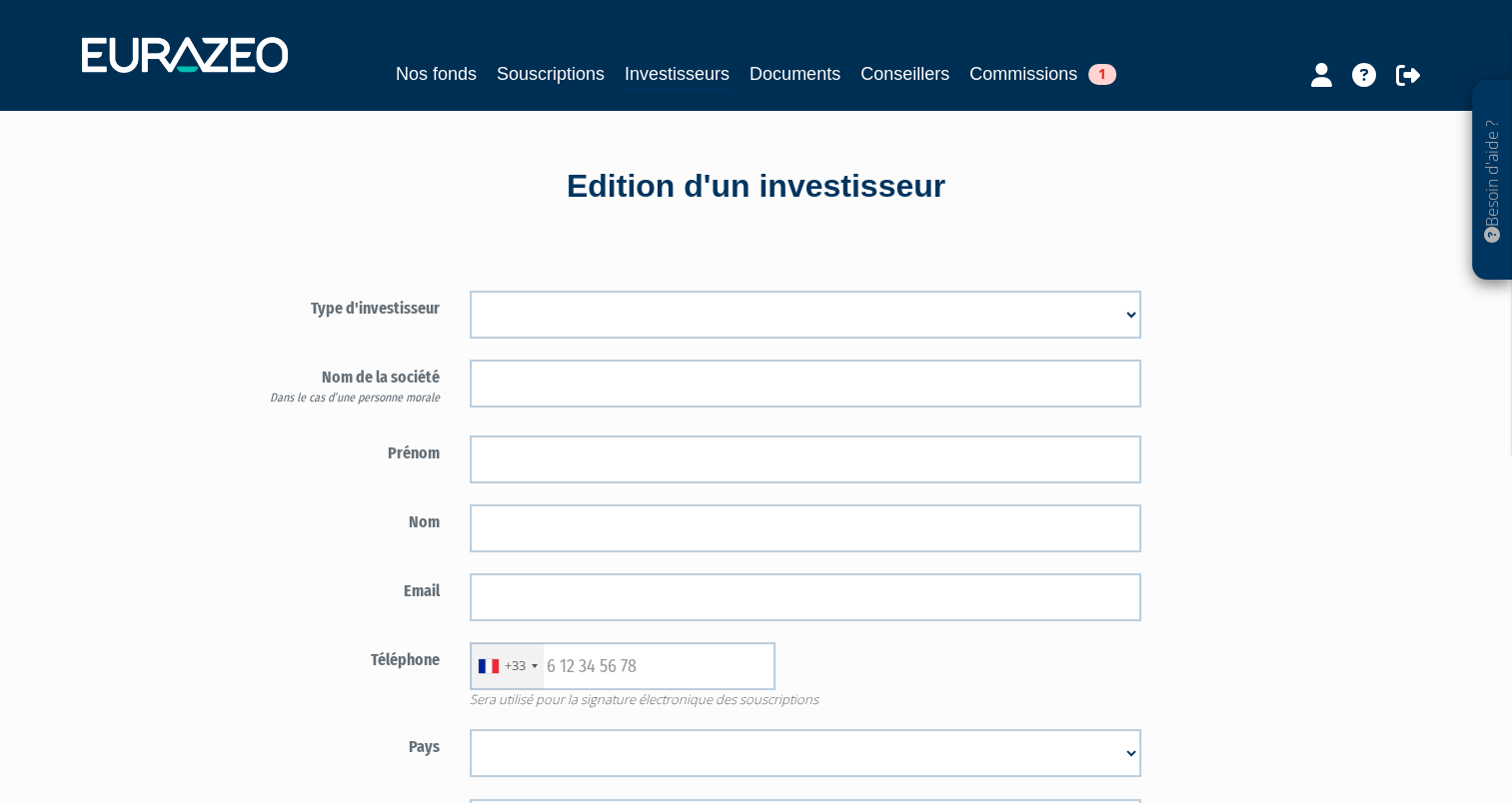 click on "Mr
Mme
Société" at bounding box center [805, 315] 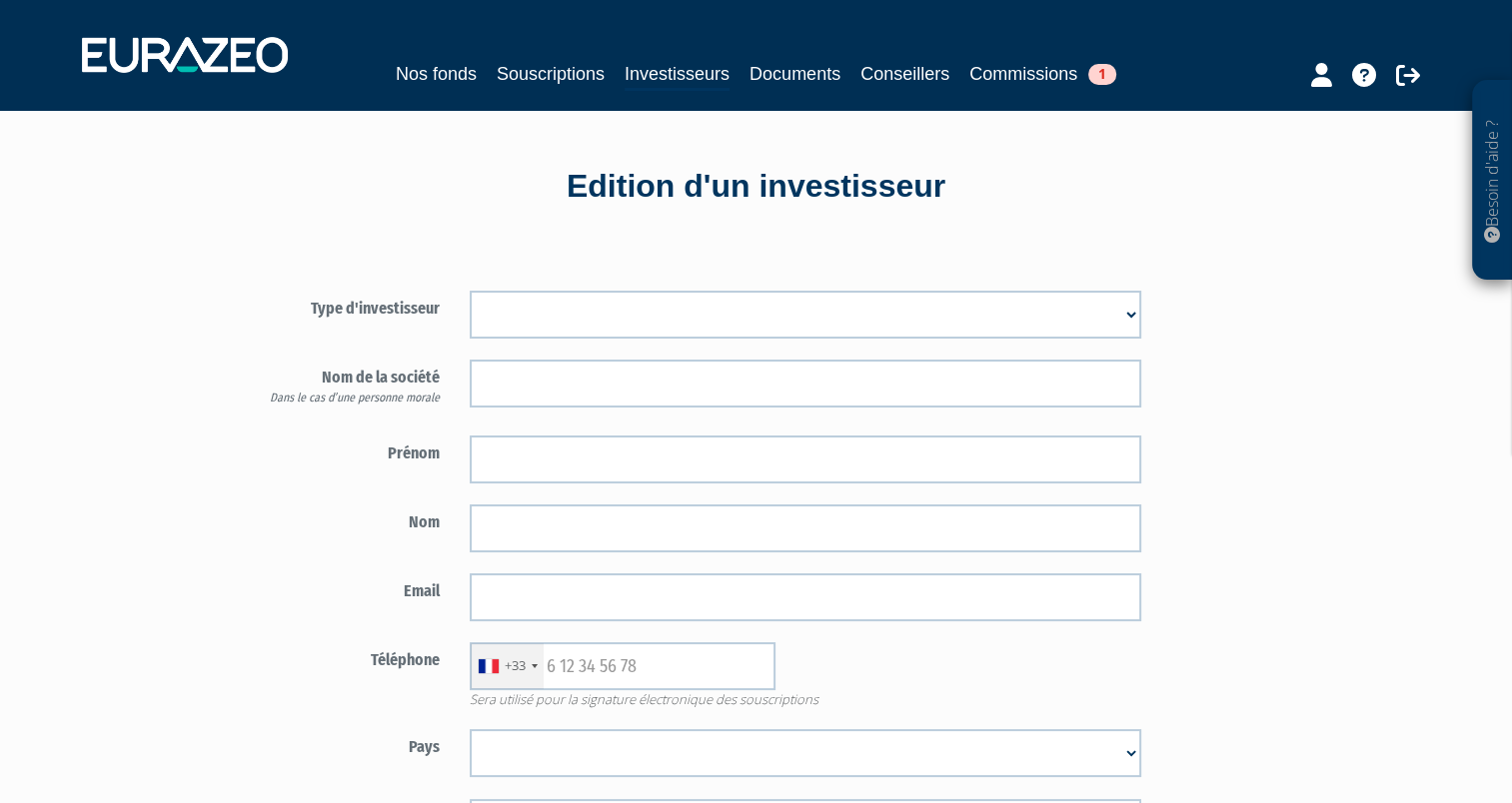 select on "1" 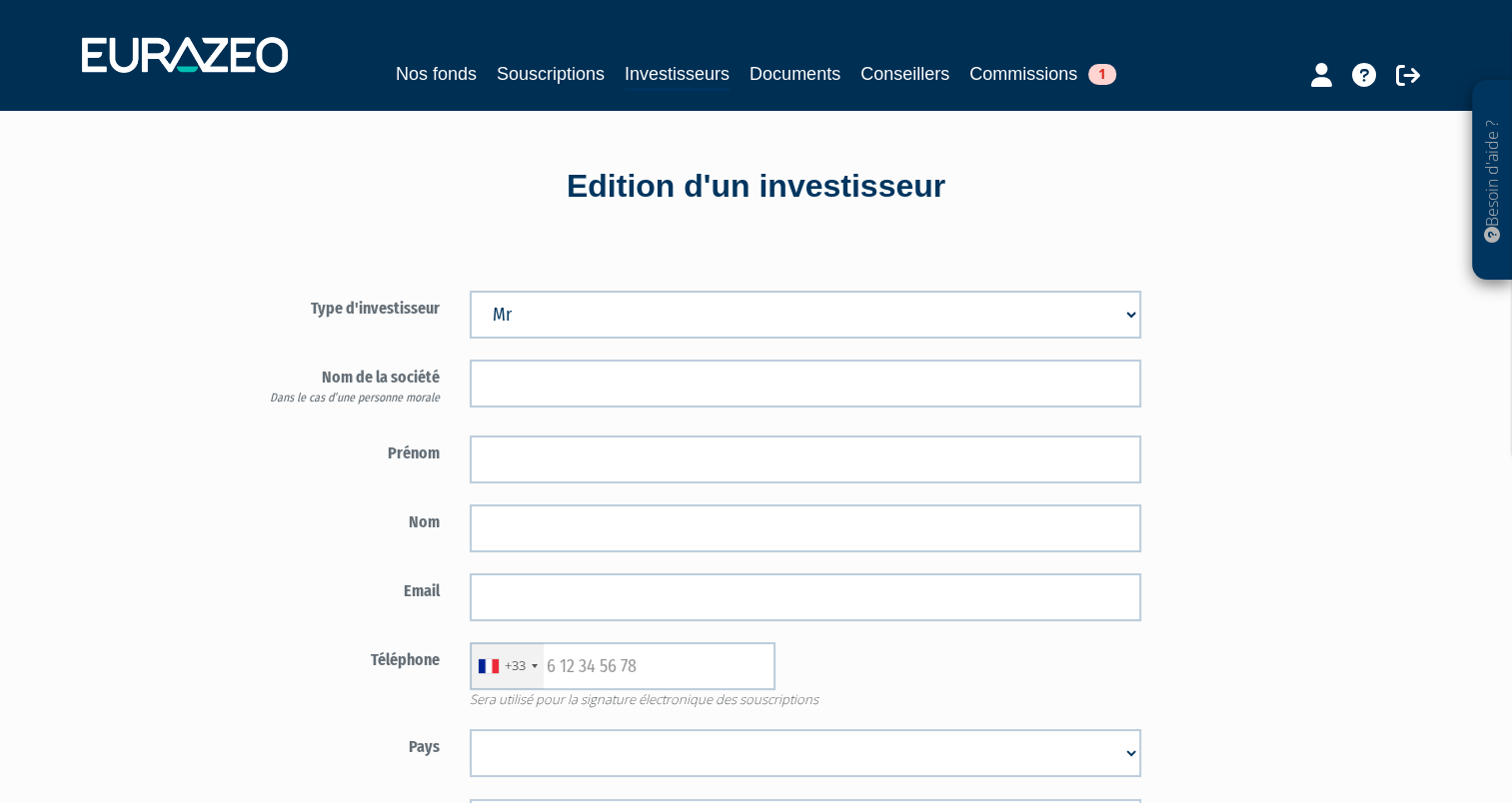 click on "Mr
Mme
Société" at bounding box center (805, 315) 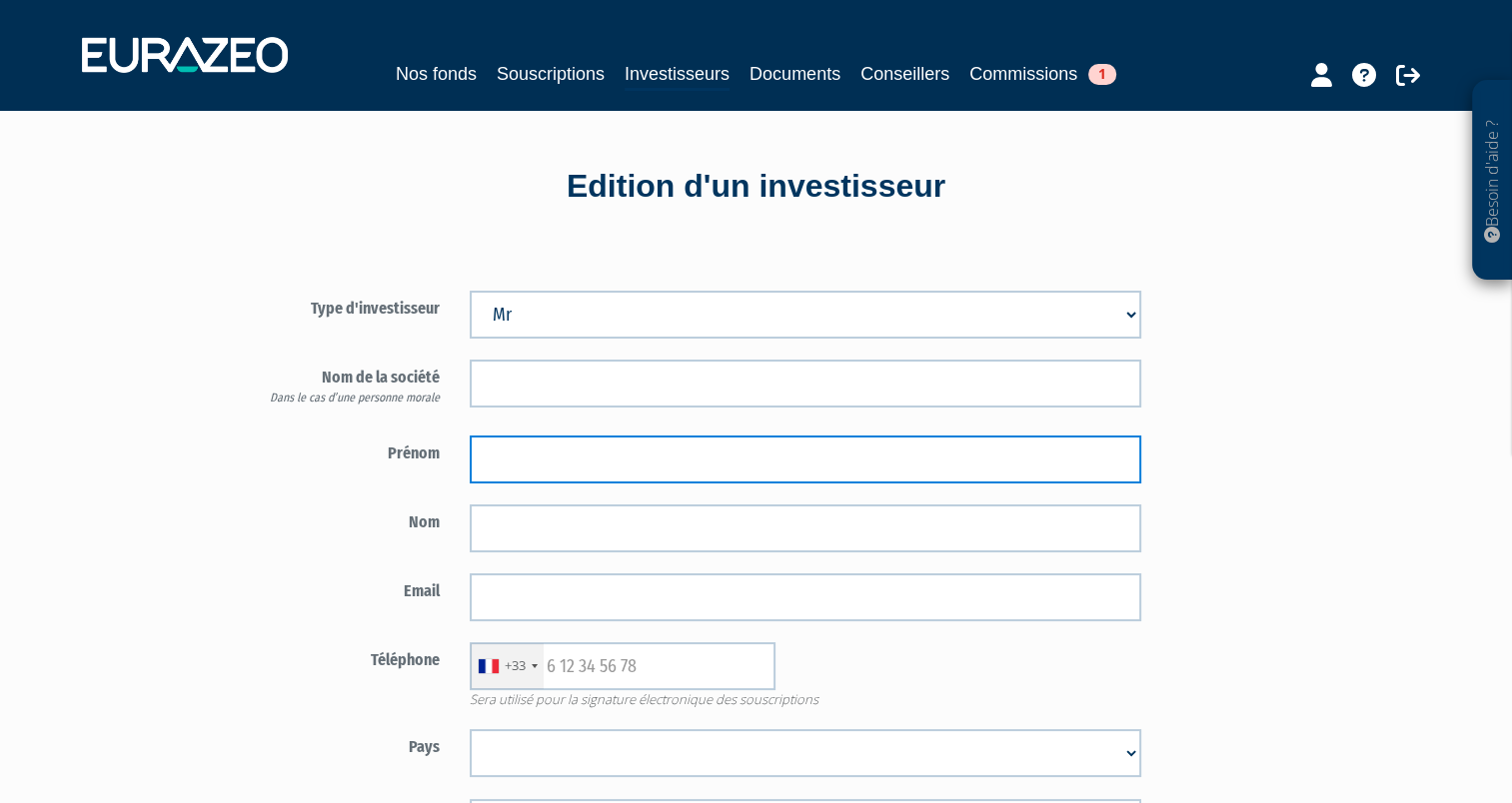 click at bounding box center [805, 459] 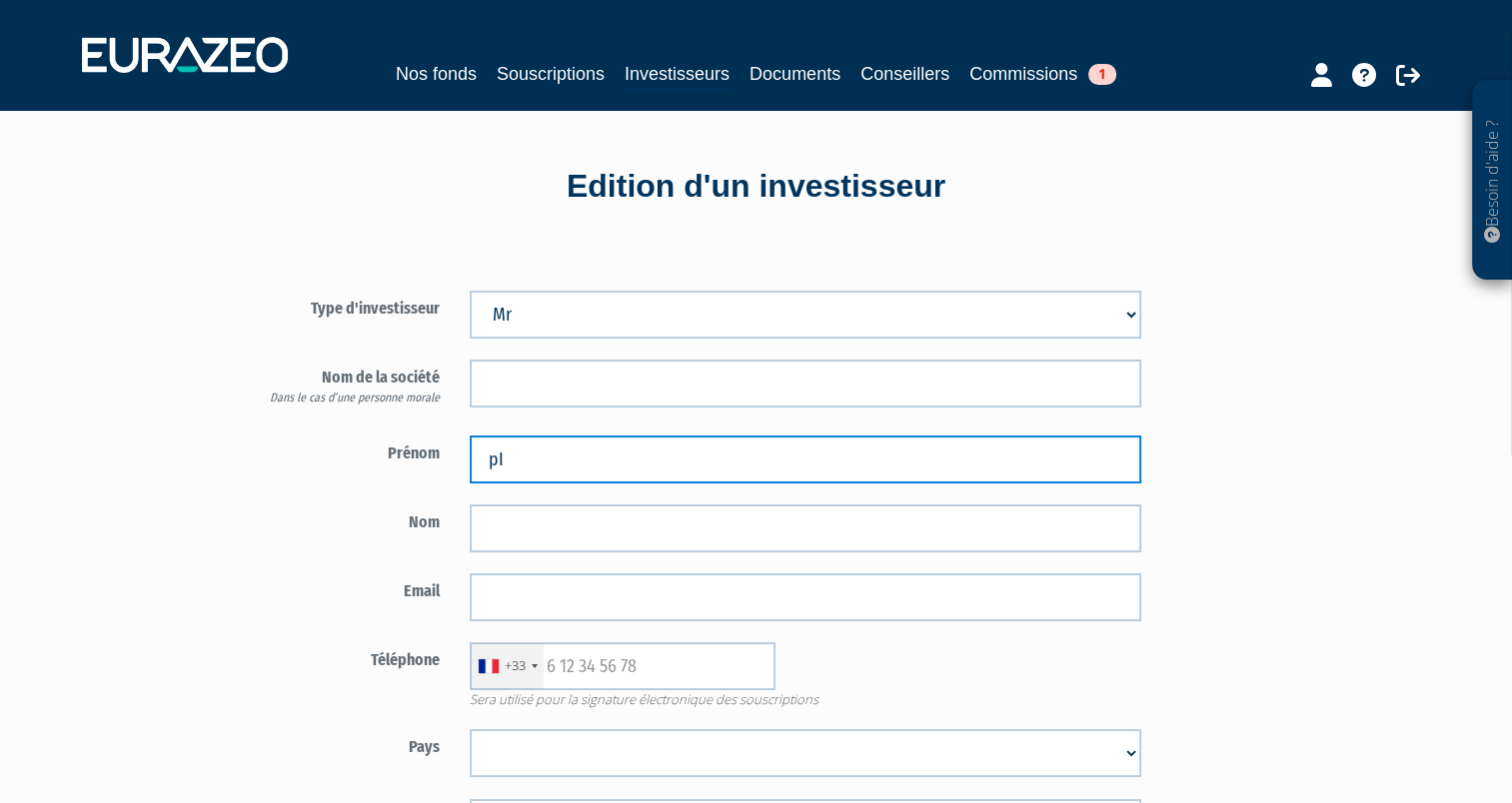 type on "p" 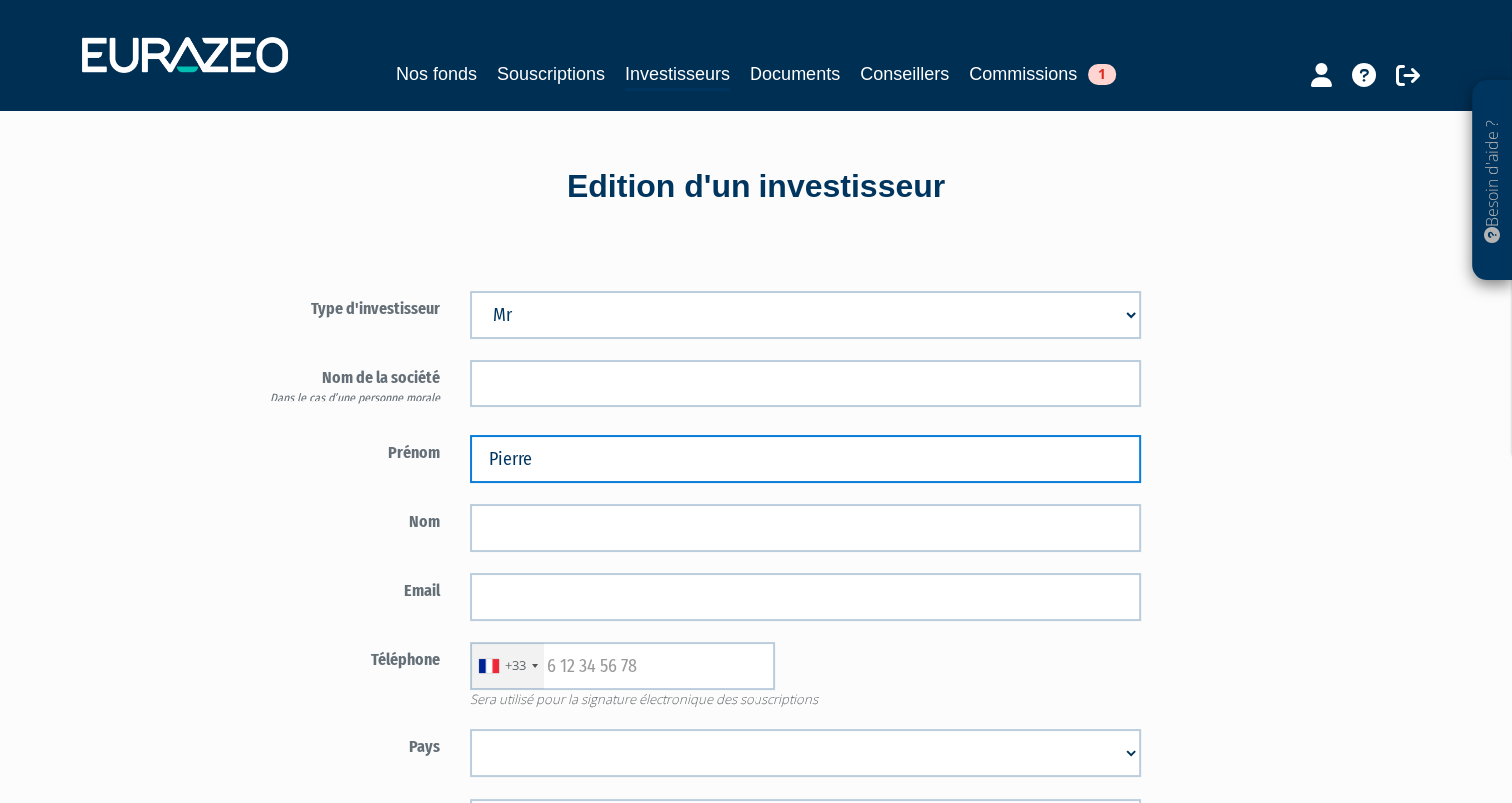 type on "Pierre" 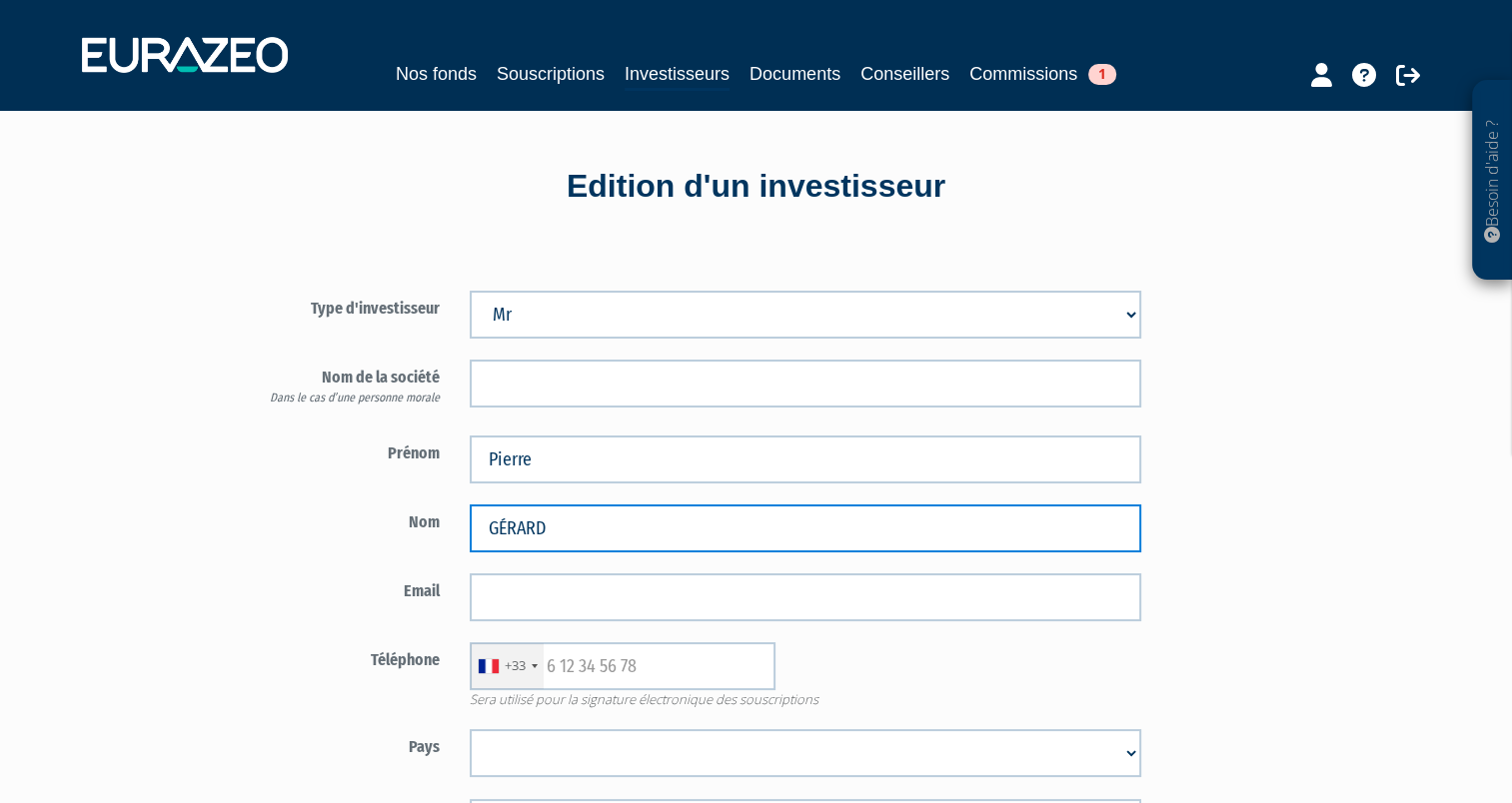 type on "GÉRARD" 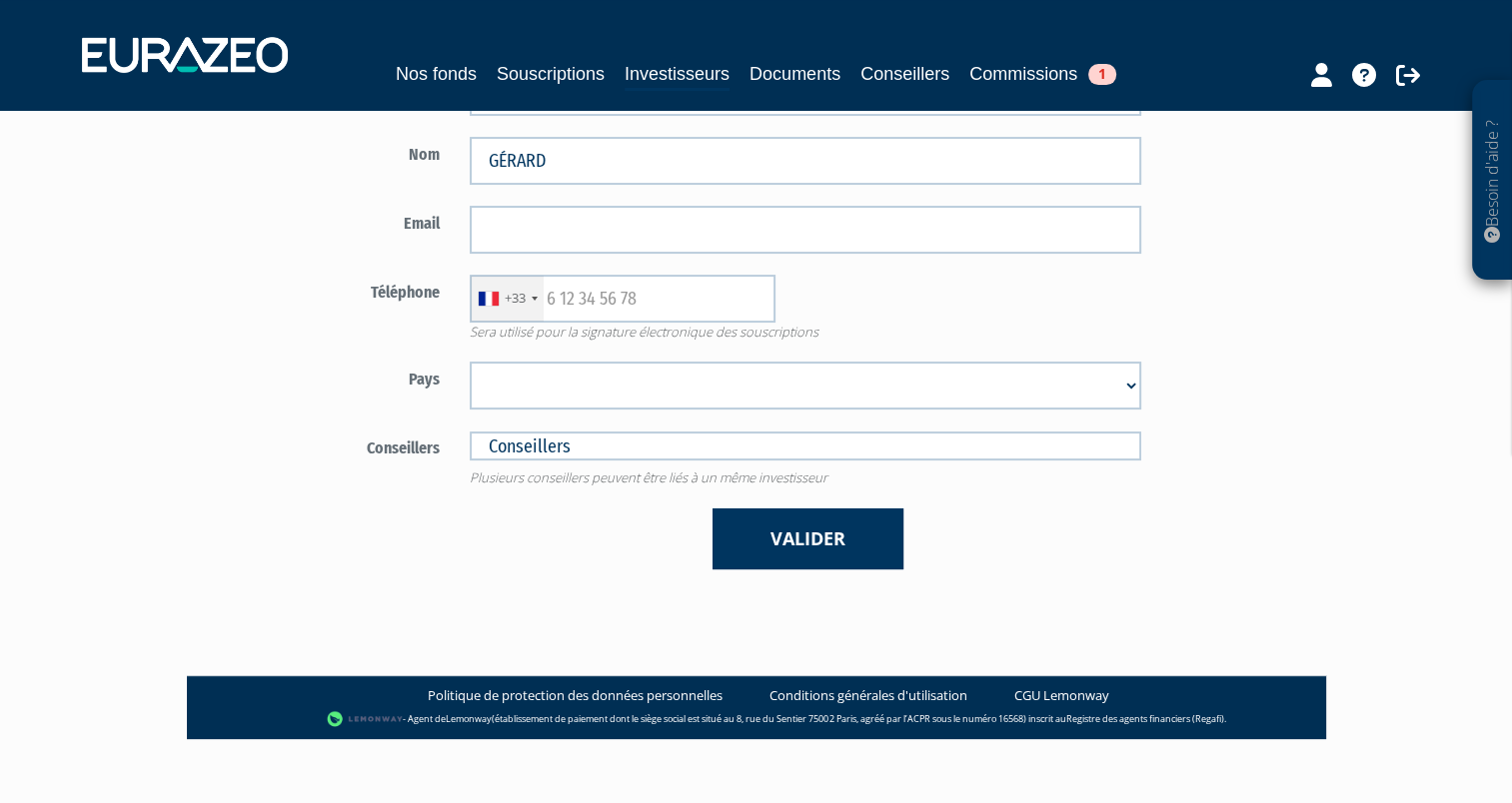scroll, scrollTop: 384, scrollLeft: 0, axis: vertical 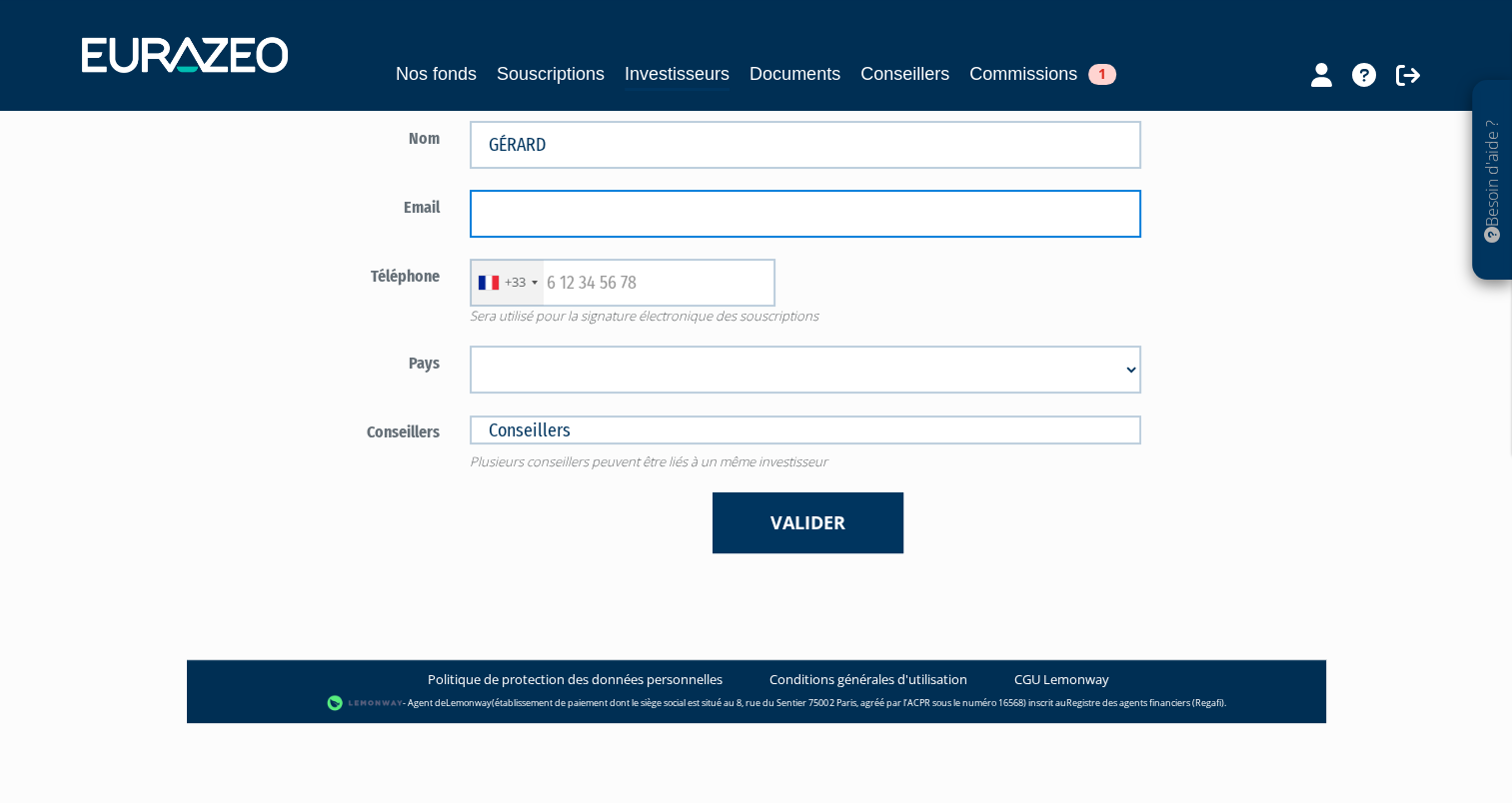 click at bounding box center (805, 214) 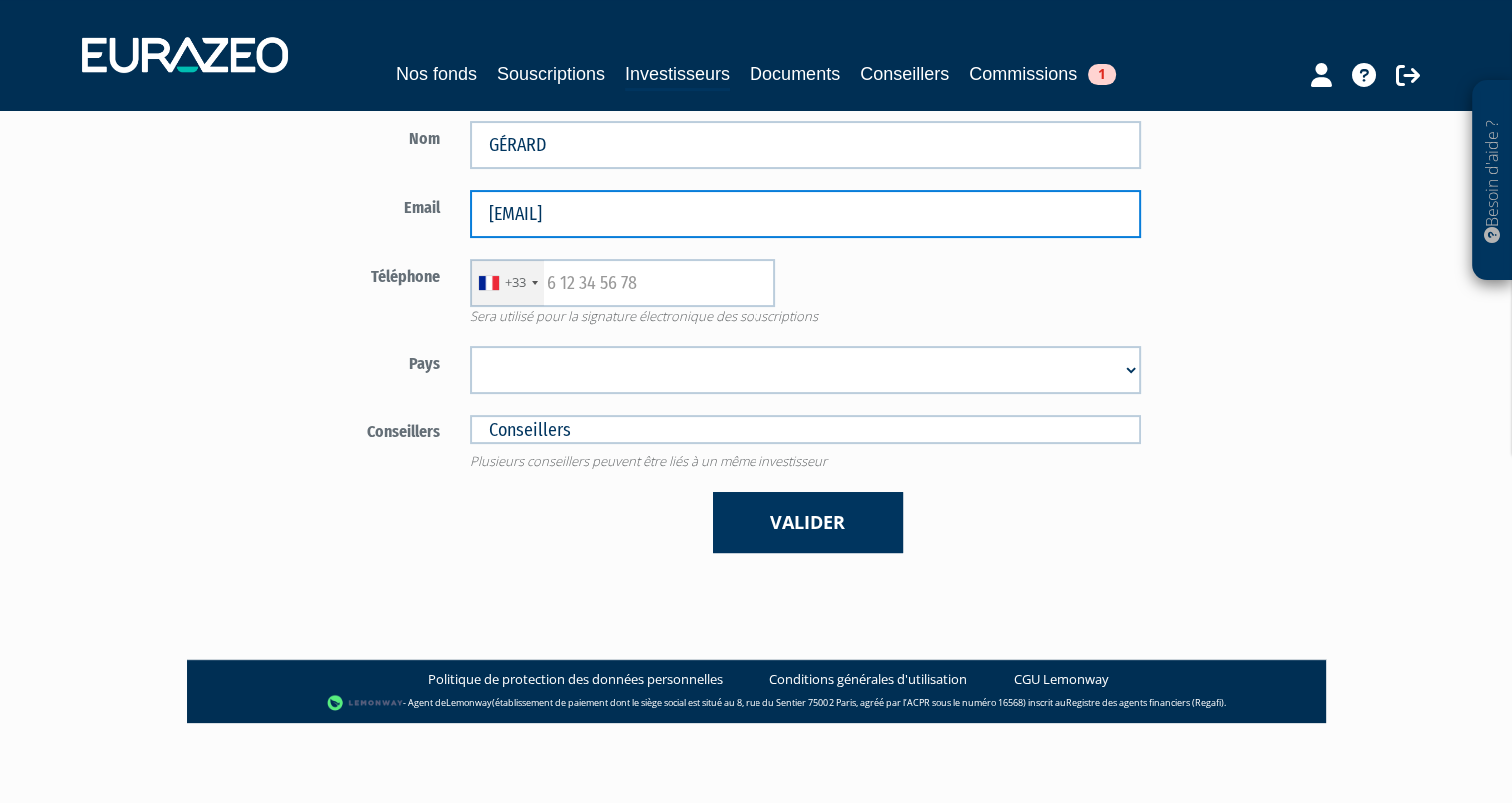 type on "kine_pgerard@yahoo.fr" 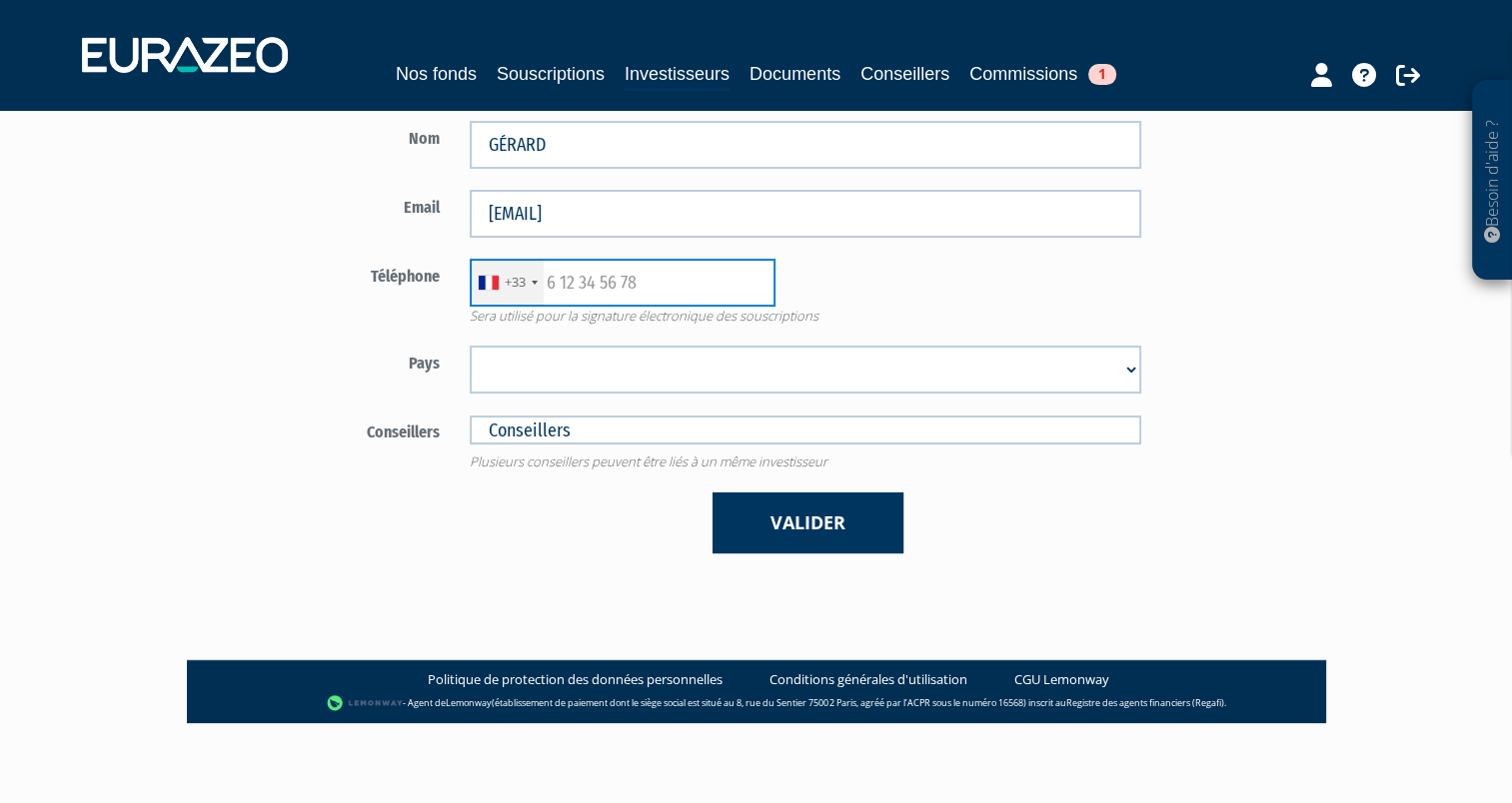 click at bounding box center (623, 283) 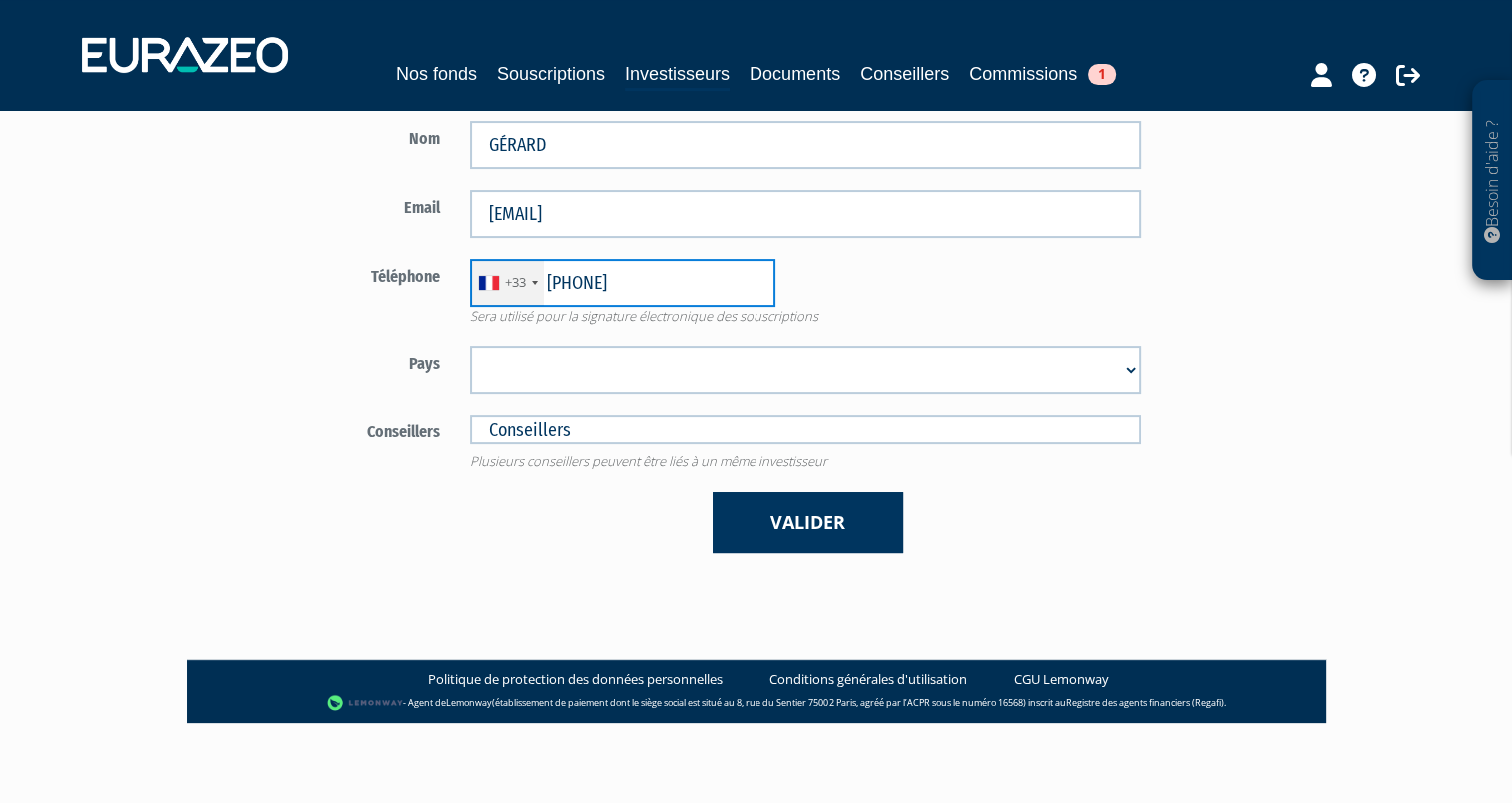 type on "660121860" 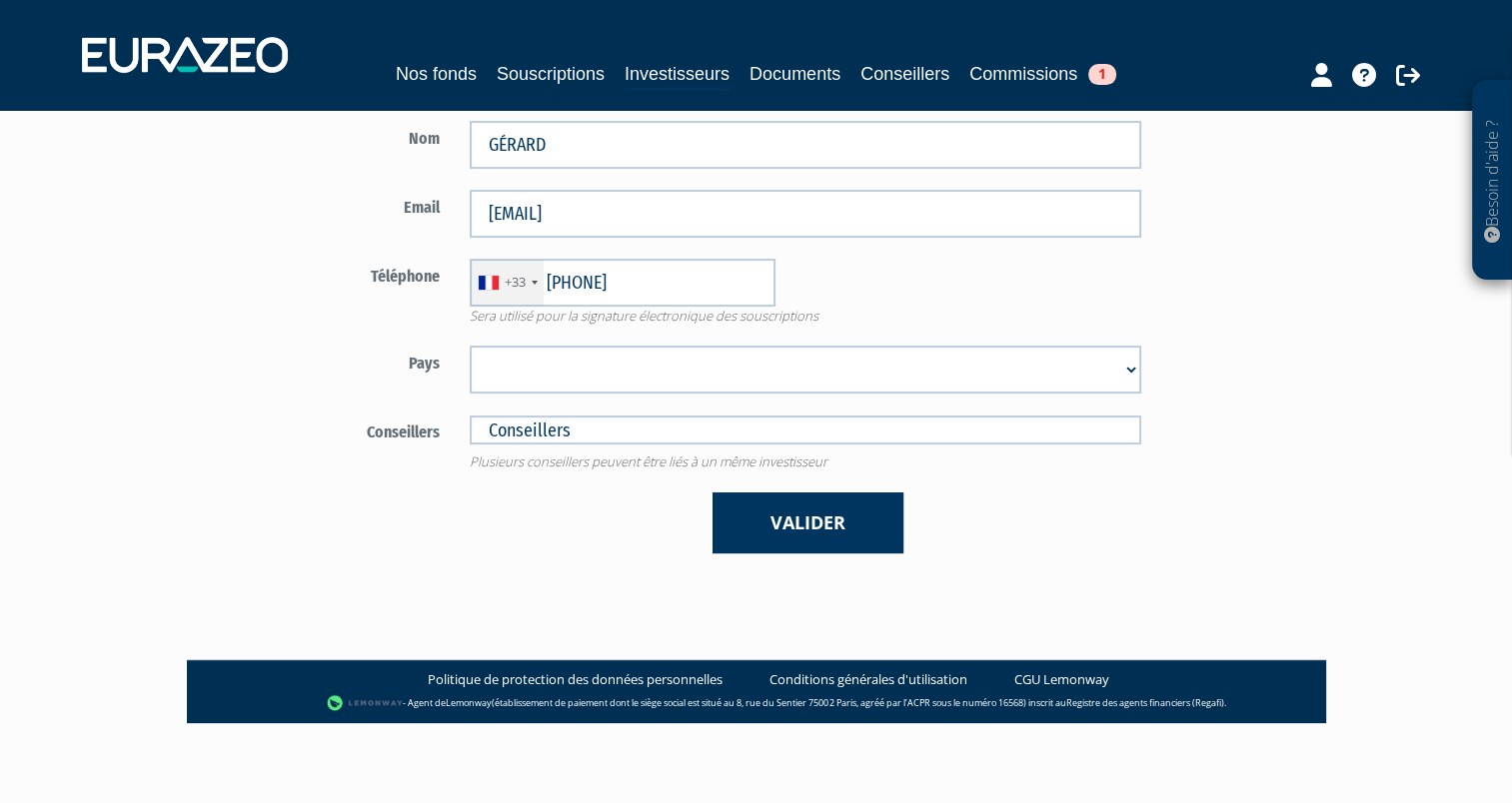 click on "Afghanistan
Afrique du Sud
Albanie
Algérie
Allemagne
Andorre Angola Anguilla Antarctique Antigua-et-Barbuda Arabie Saoudite Argentine Arménie Aruba Australie Autriche Bahamas" at bounding box center (805, 370) 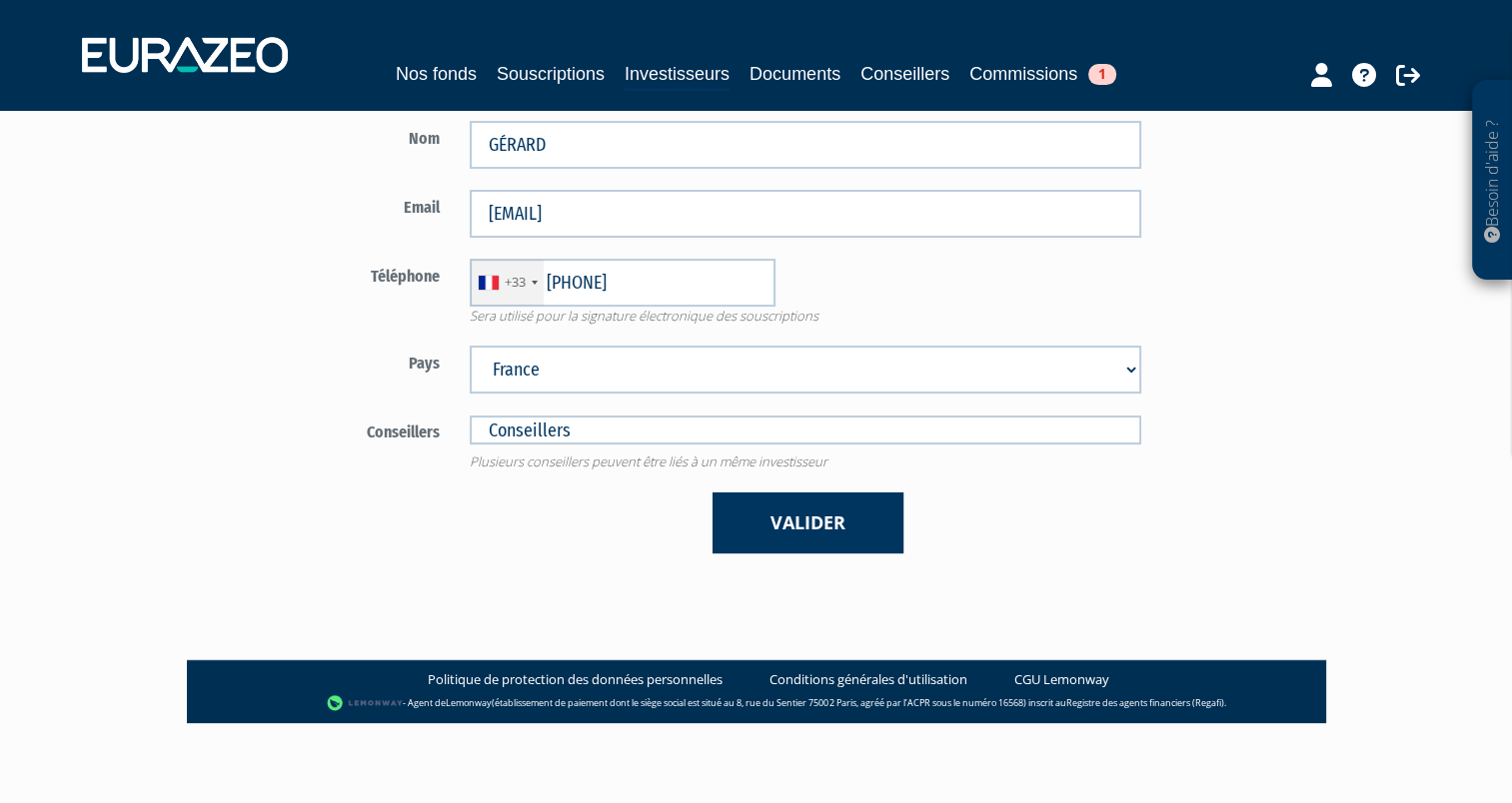 click on "Afghanistan
Afrique du Sud
Albanie
Algérie
Allemagne
Andorre Angola Anguilla Antarctique Antigua-et-Barbuda Arabie Saoudite Argentine Arménie Aruba Australie Autriche Bahamas" at bounding box center [805, 370] 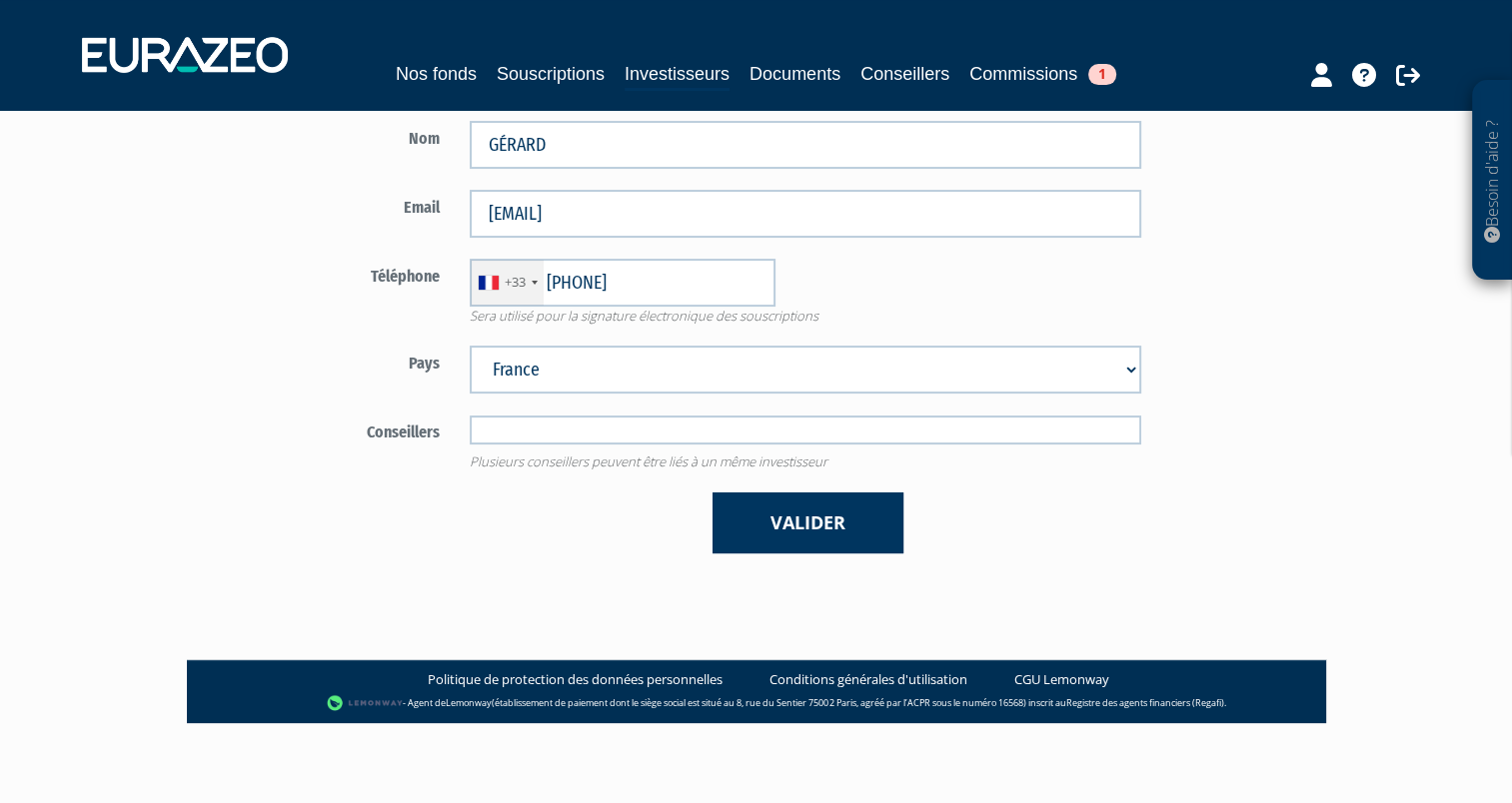 click at bounding box center [805, 429] 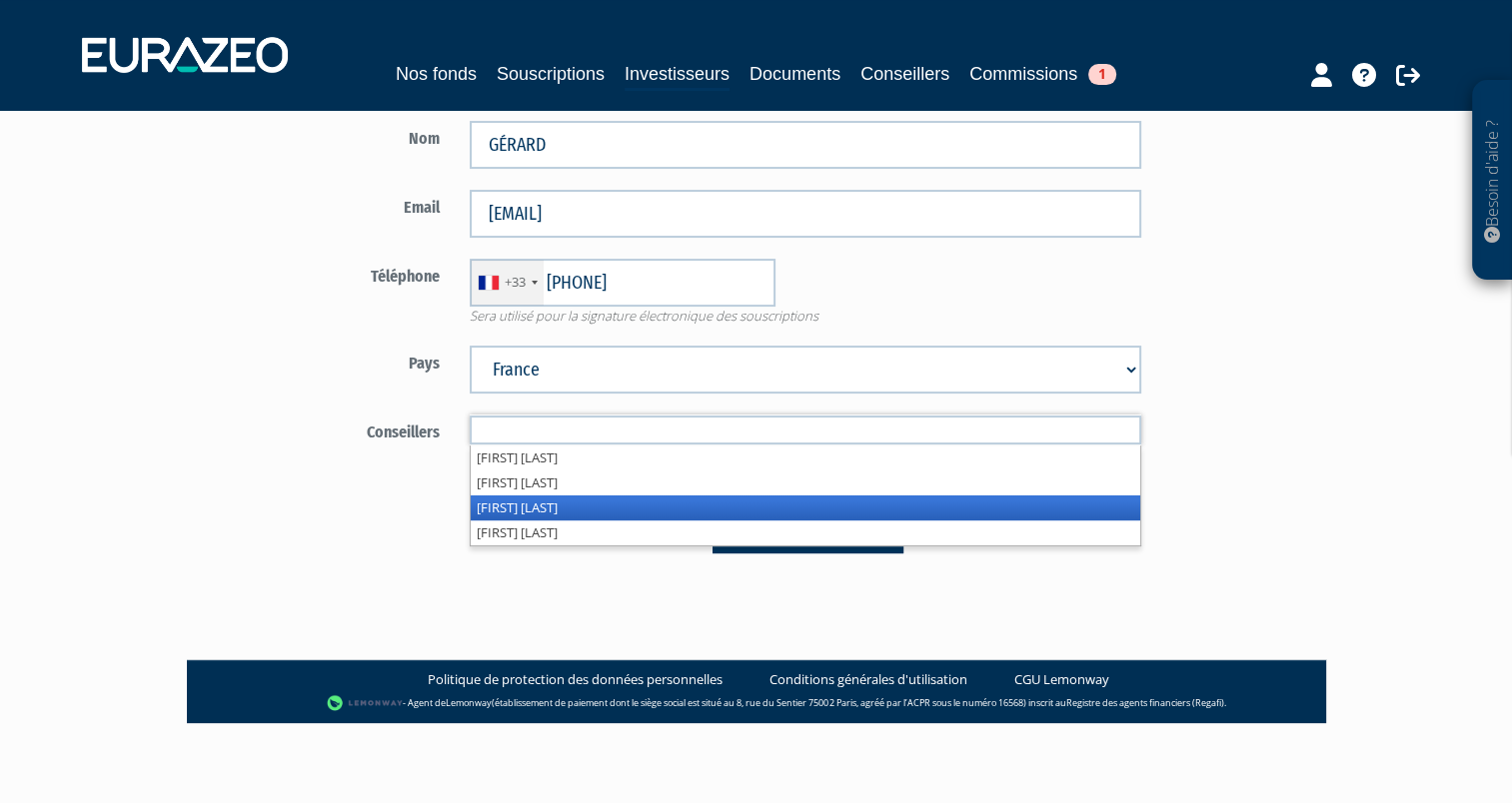click on "Antoine DELAVAUX" at bounding box center (805, 507) 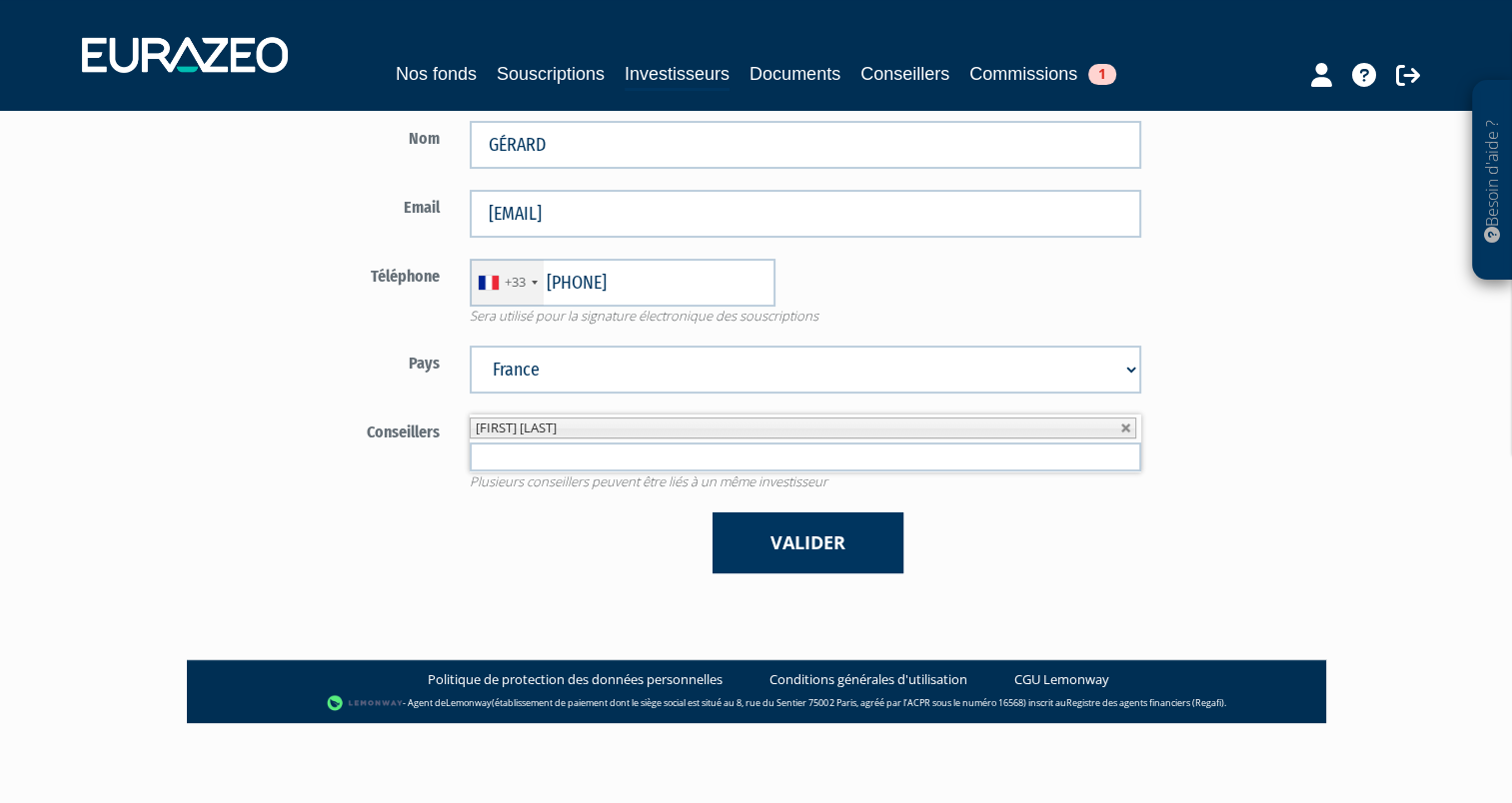 click on "Type d'investisseur
Mr
Mme
Société" at bounding box center [690, 241] 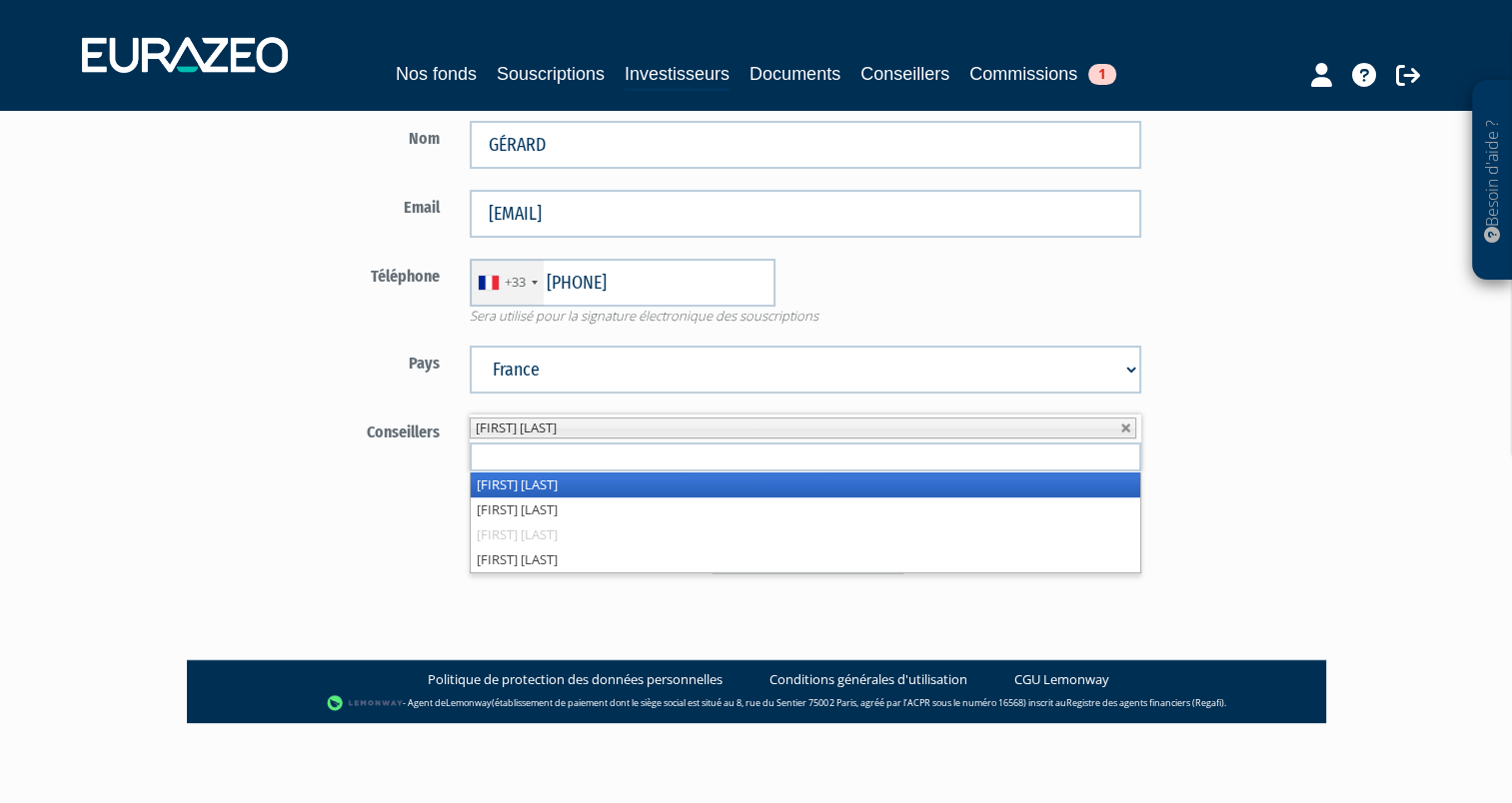 click at bounding box center [805, 456] 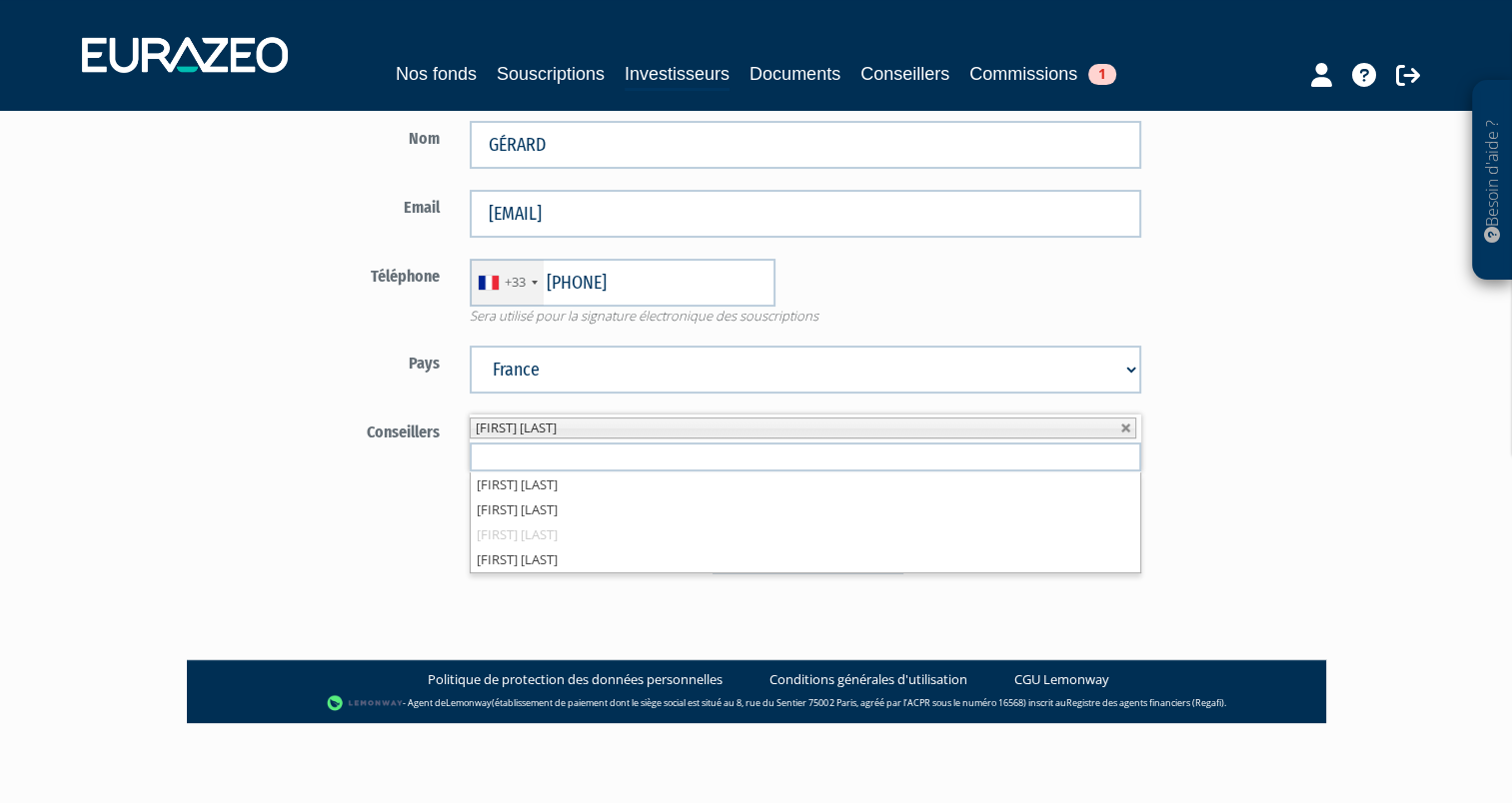click on "Type d'investisseur
Mr
Mme Société
Prénom Pierre +1" at bounding box center [806, 230] 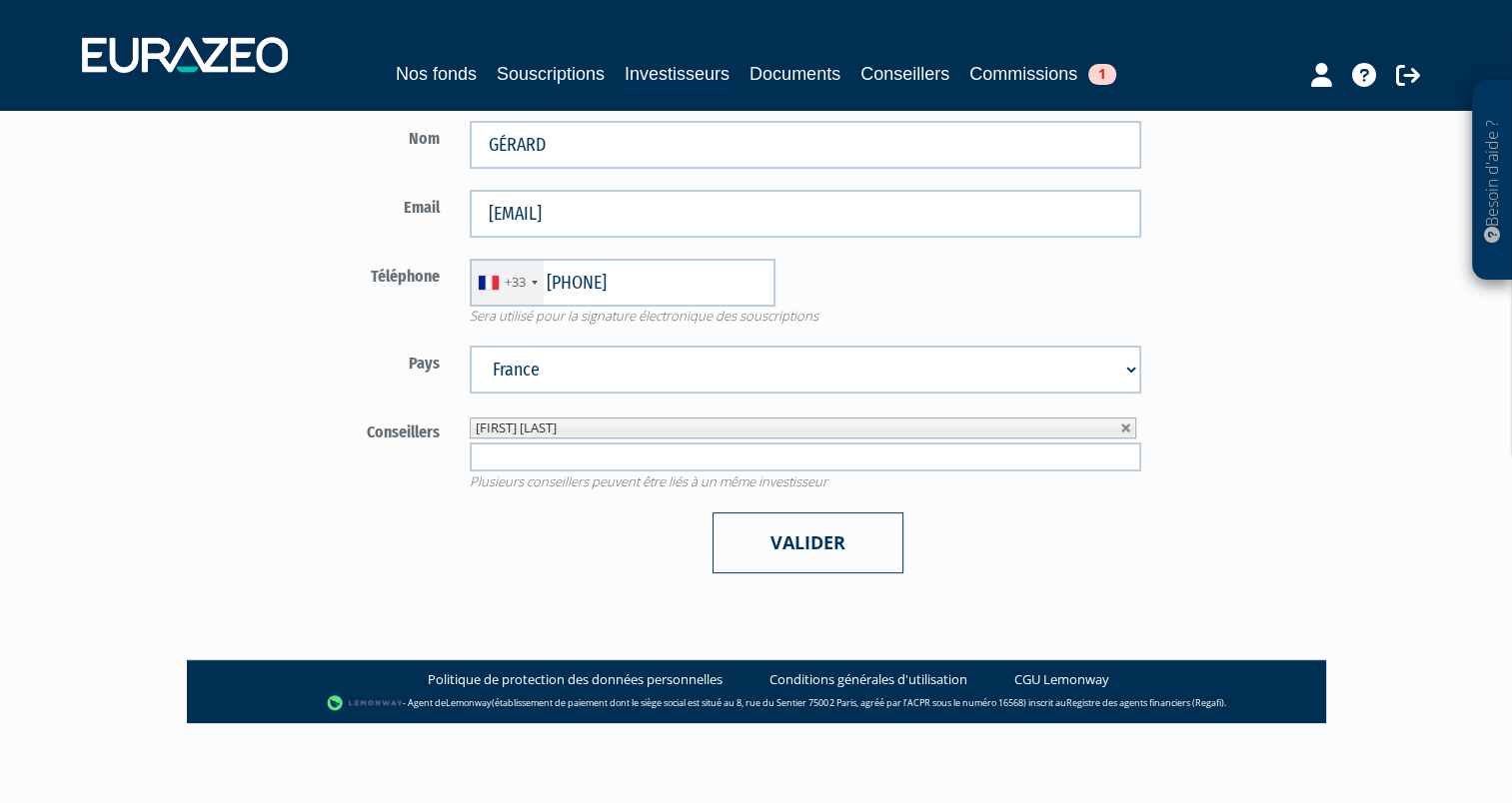 click on "Valider" at bounding box center [807, 542] 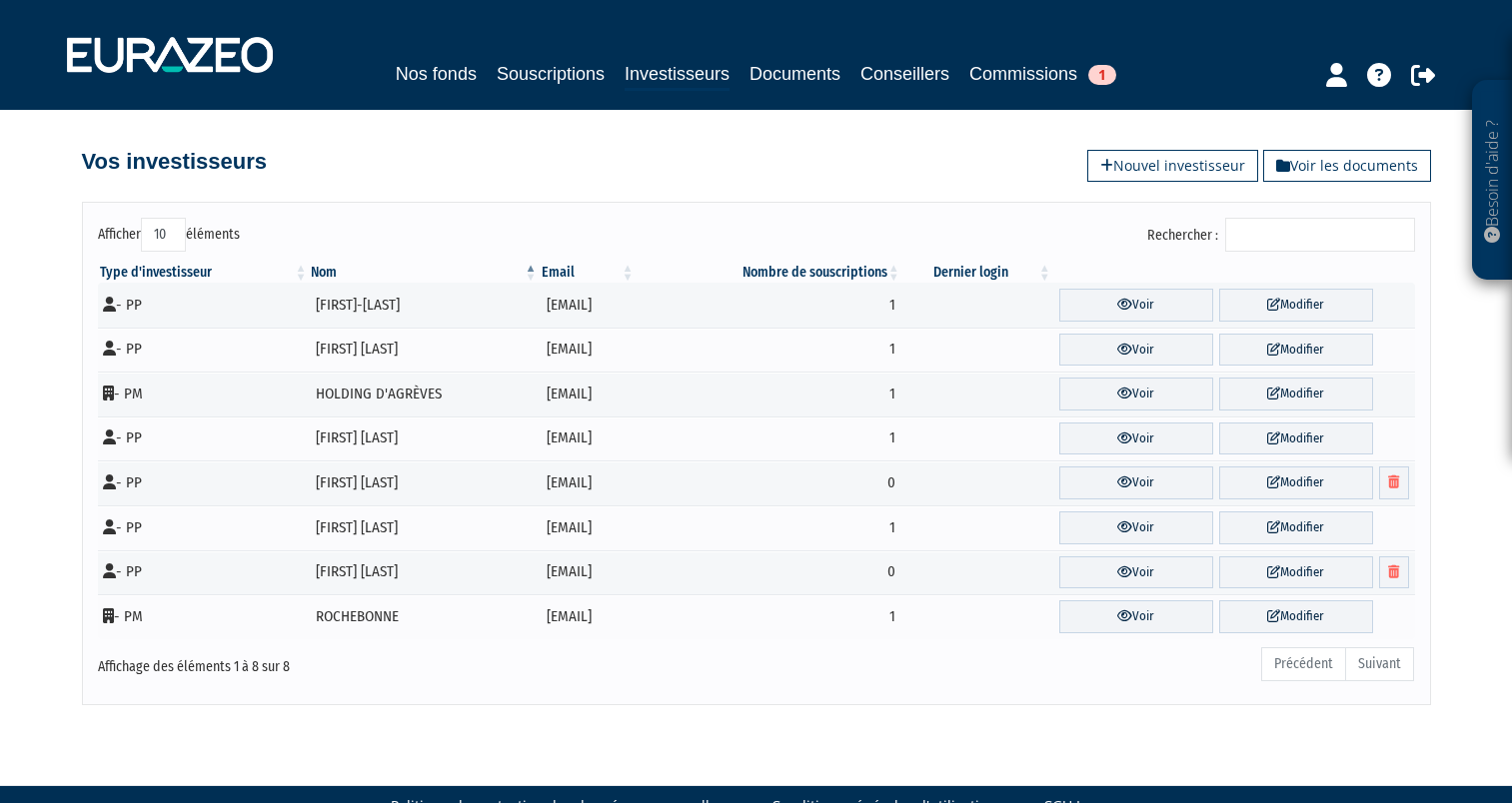 scroll, scrollTop: 0, scrollLeft: 0, axis: both 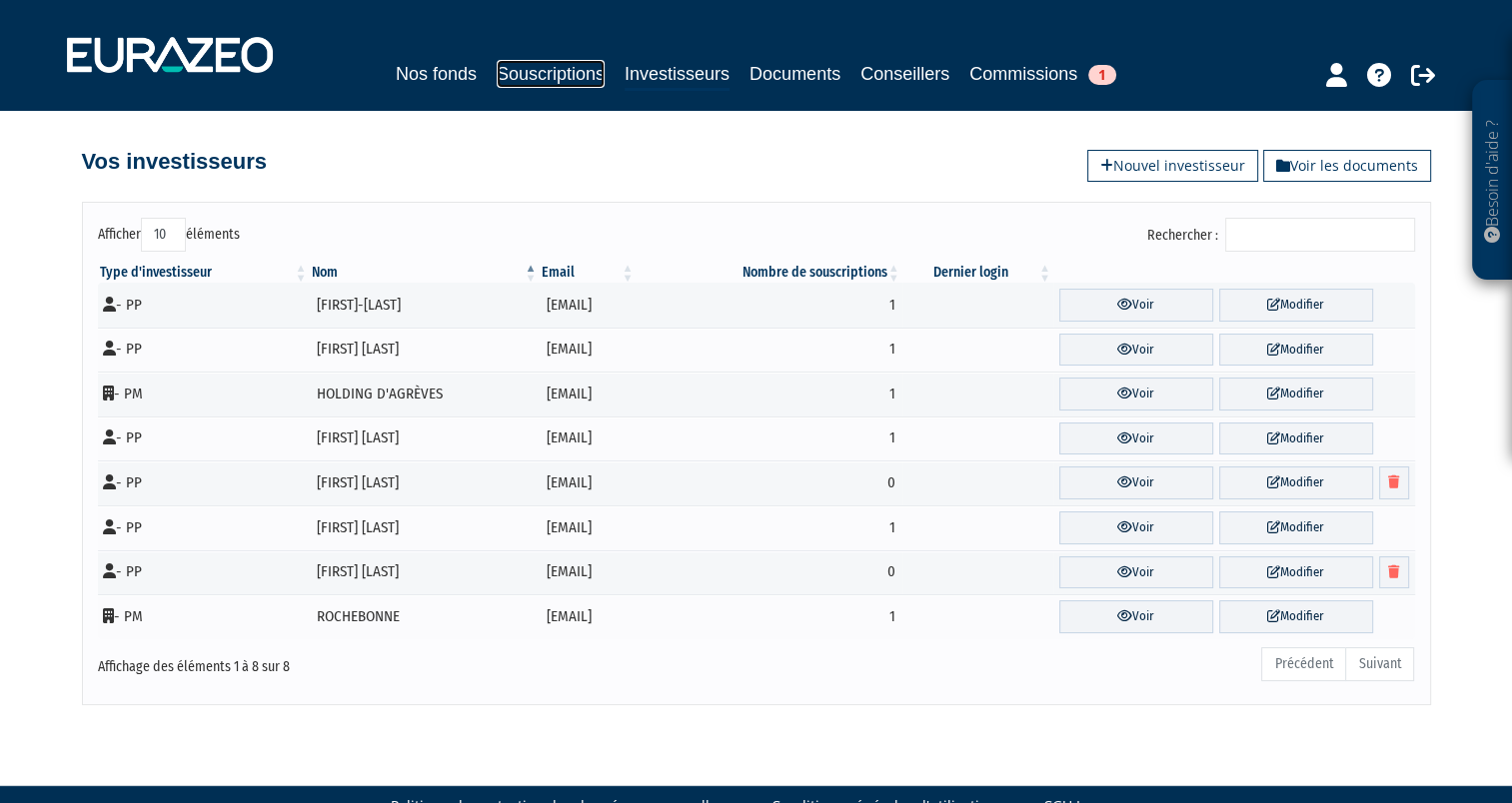 click on "Souscriptions" at bounding box center (551, 74) 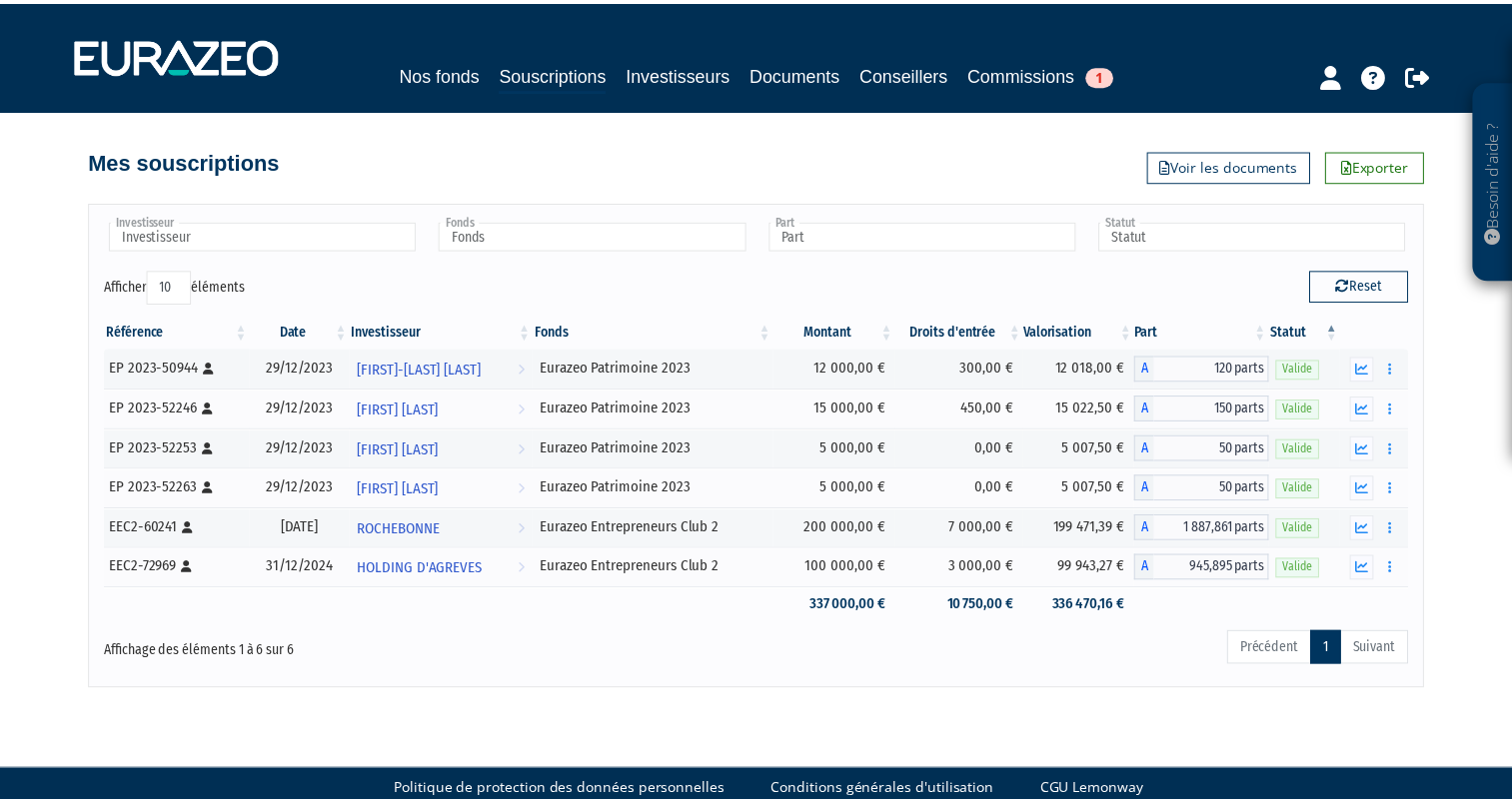 scroll, scrollTop: 0, scrollLeft: 0, axis: both 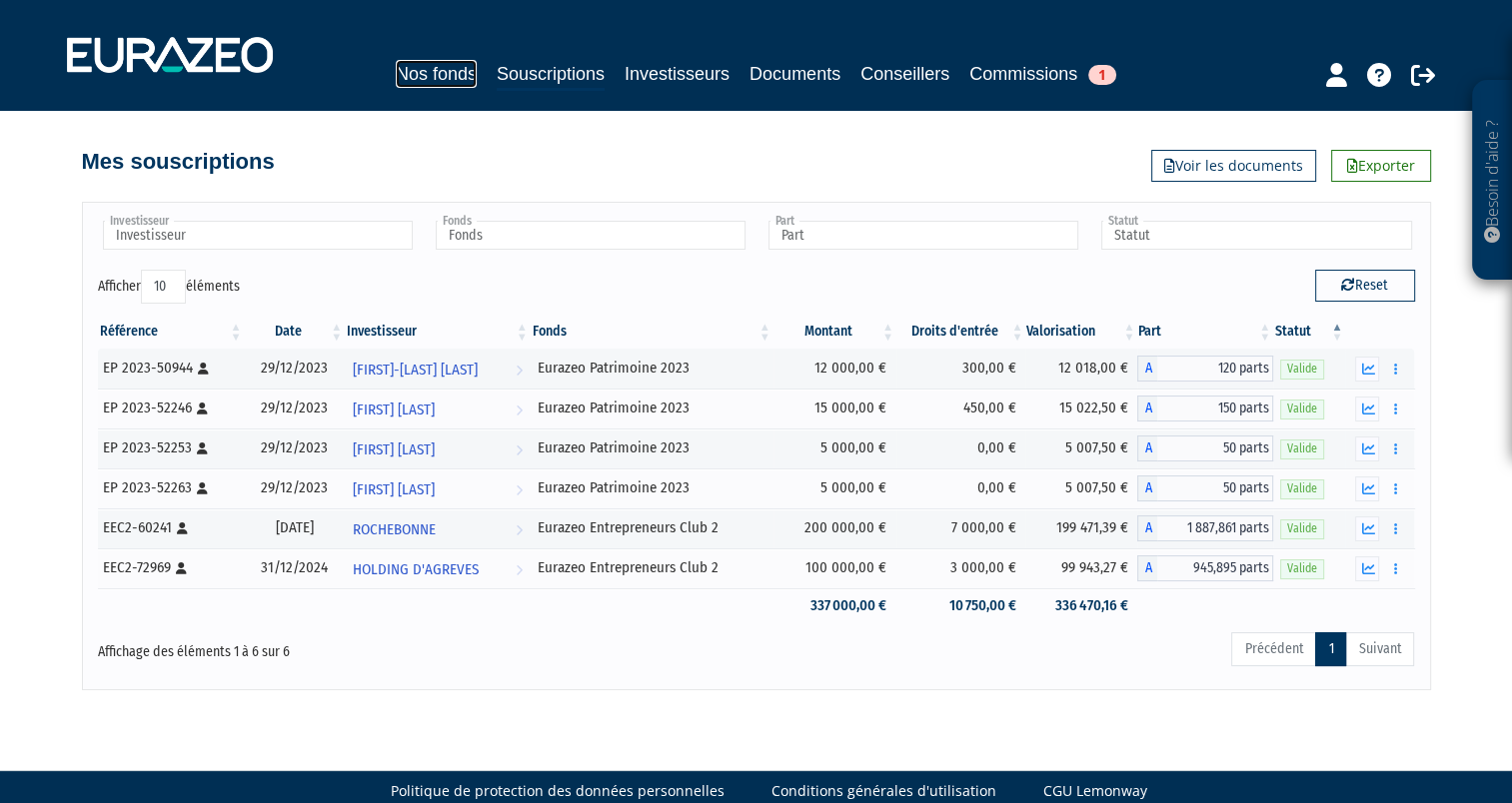 click on "Nos fonds" at bounding box center [436, 74] 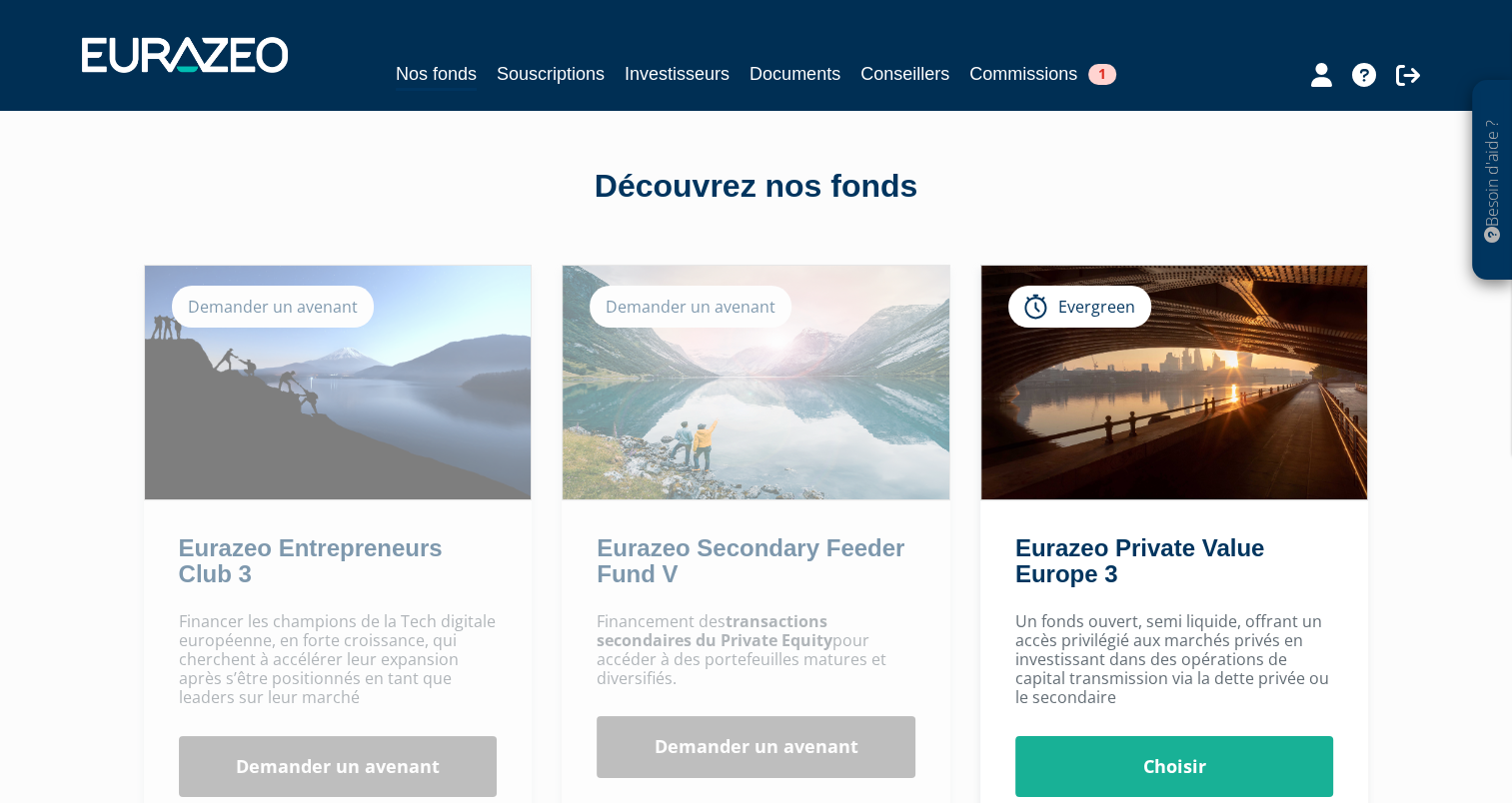 scroll, scrollTop: 400, scrollLeft: 0, axis: vertical 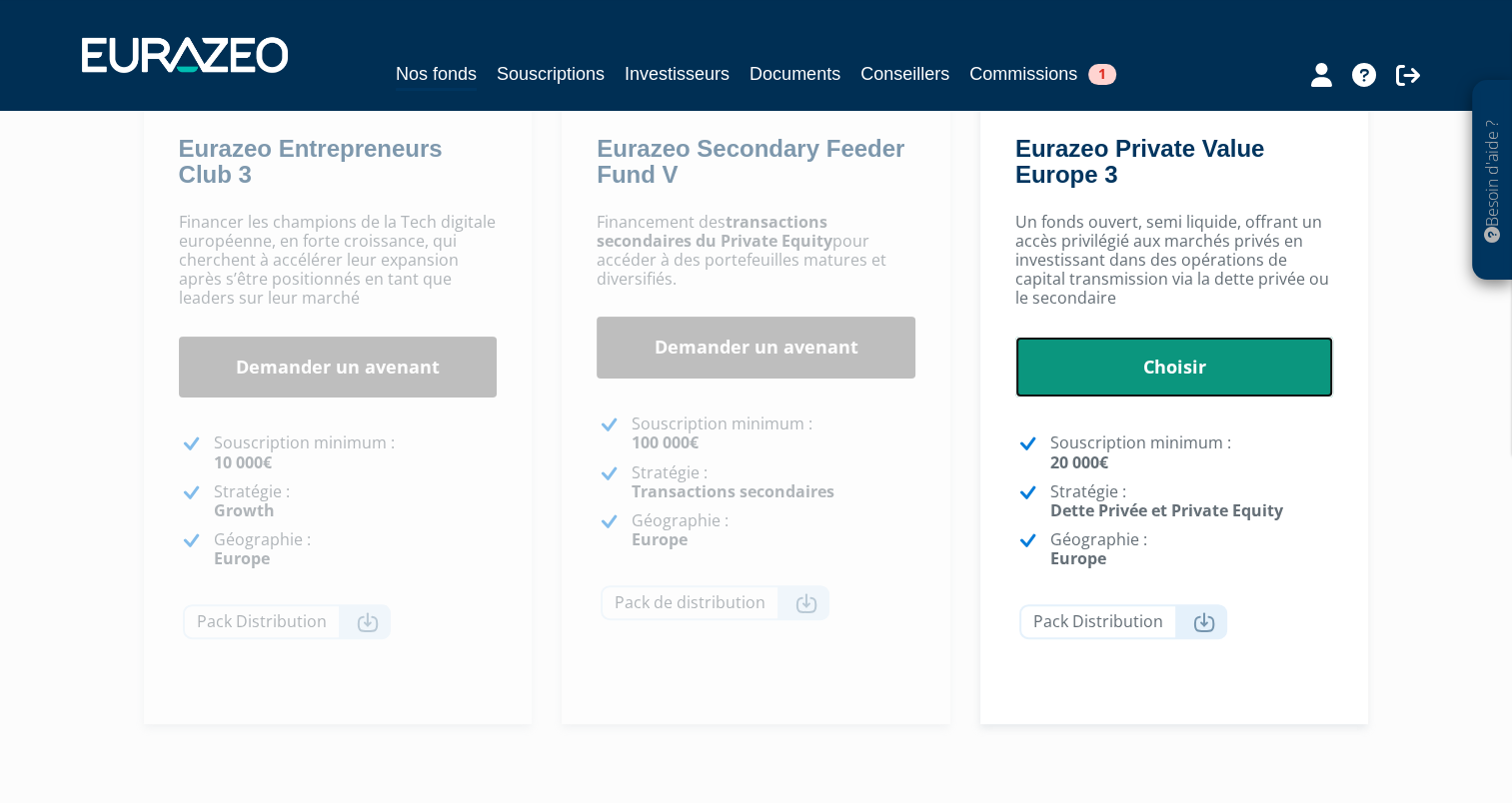 click on "Choisir" at bounding box center (1174, 368) 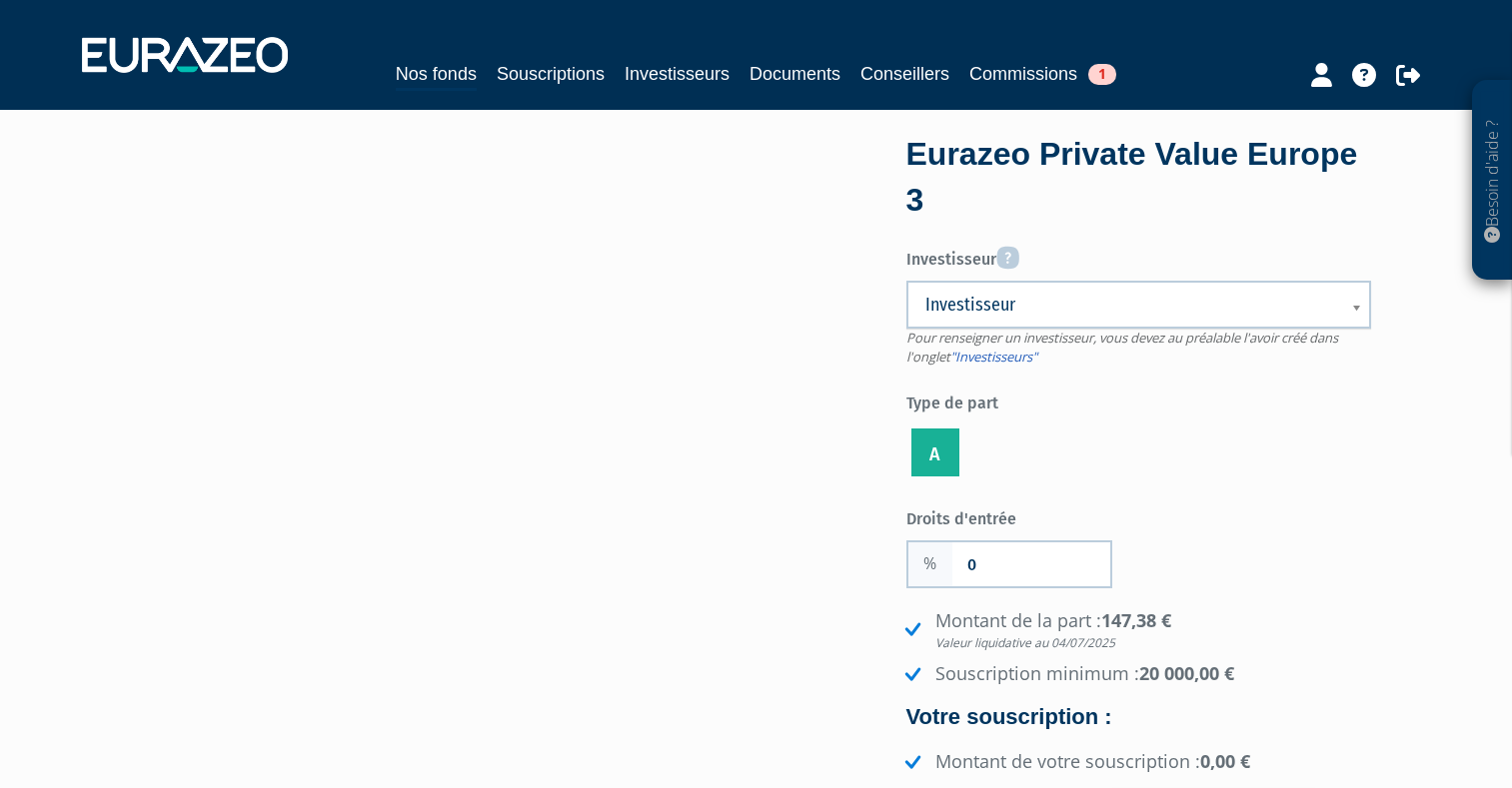 scroll, scrollTop: 0, scrollLeft: 0, axis: both 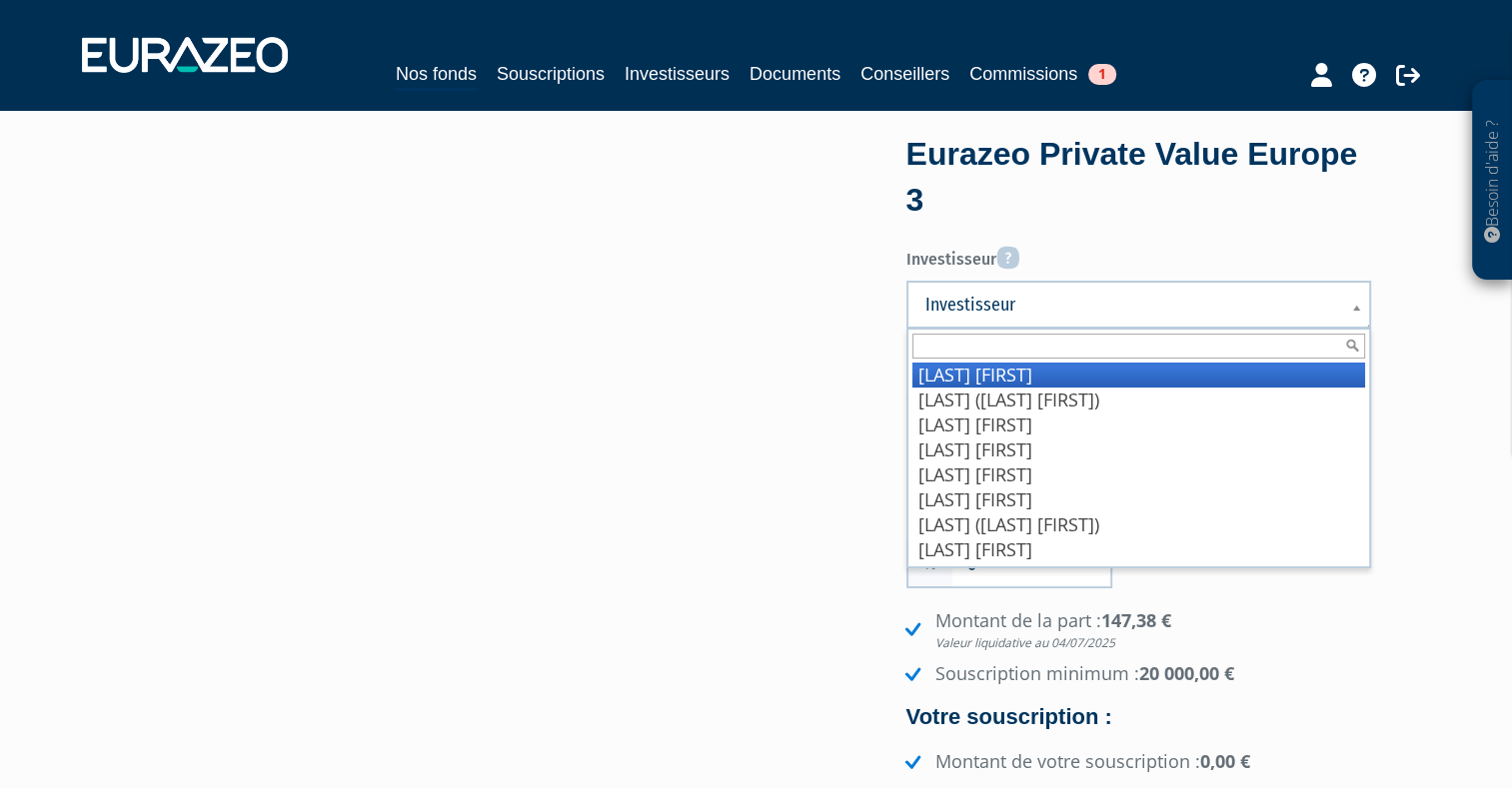 click on "Investisseur" at bounding box center [1125, 305] 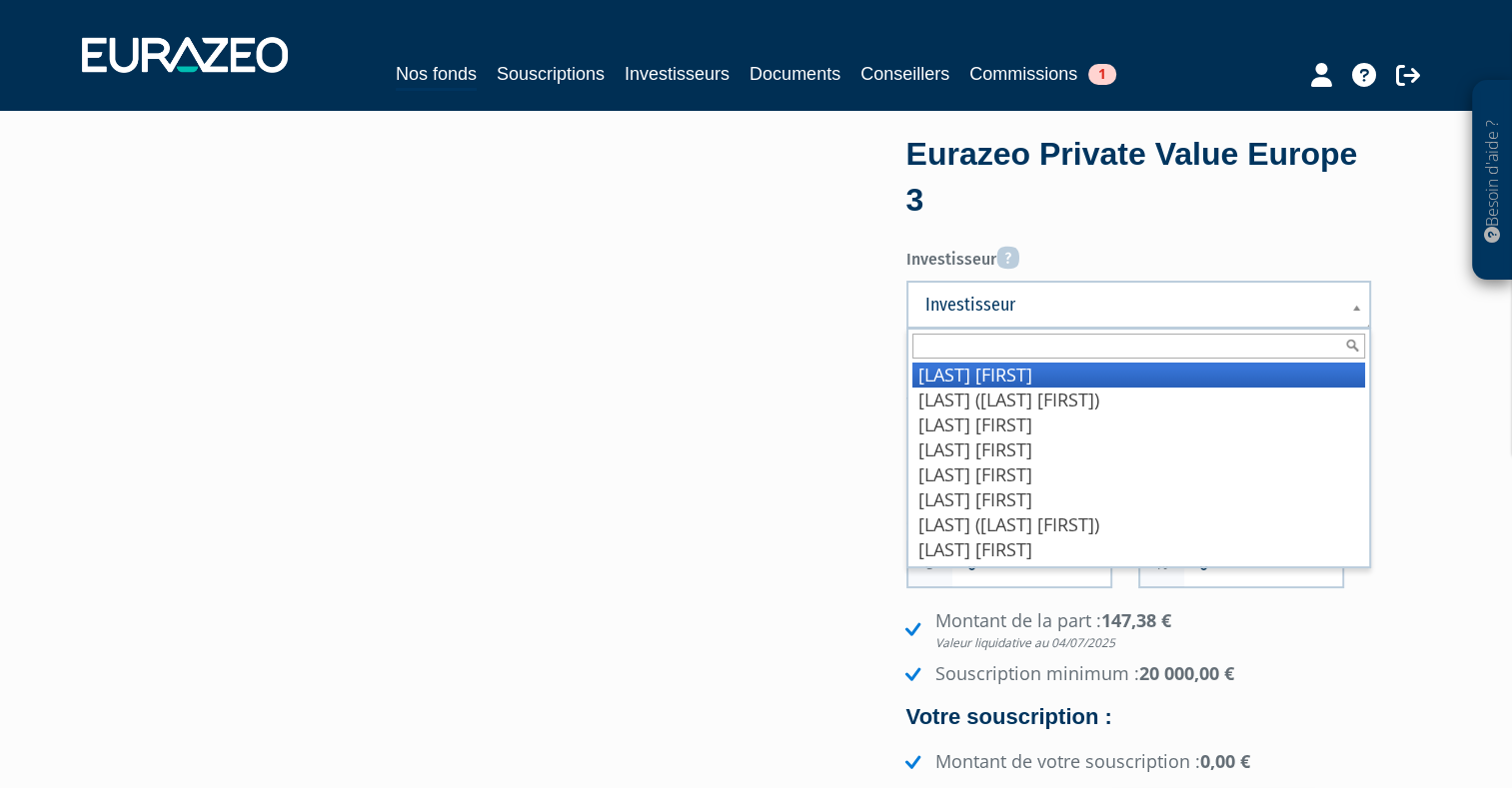 click on "Investisseur" at bounding box center [1125, 305] 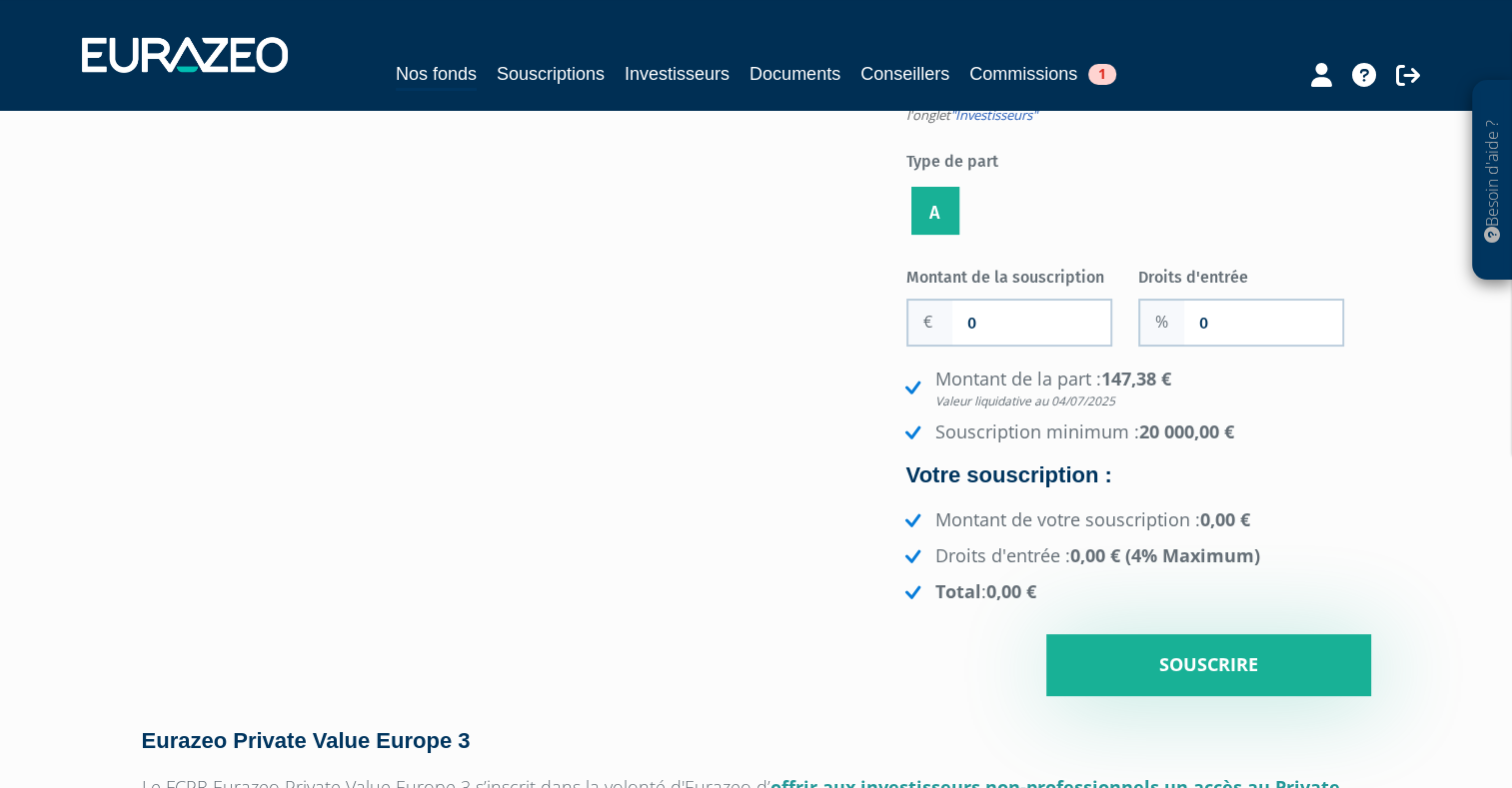 scroll, scrollTop: 300, scrollLeft: 0, axis: vertical 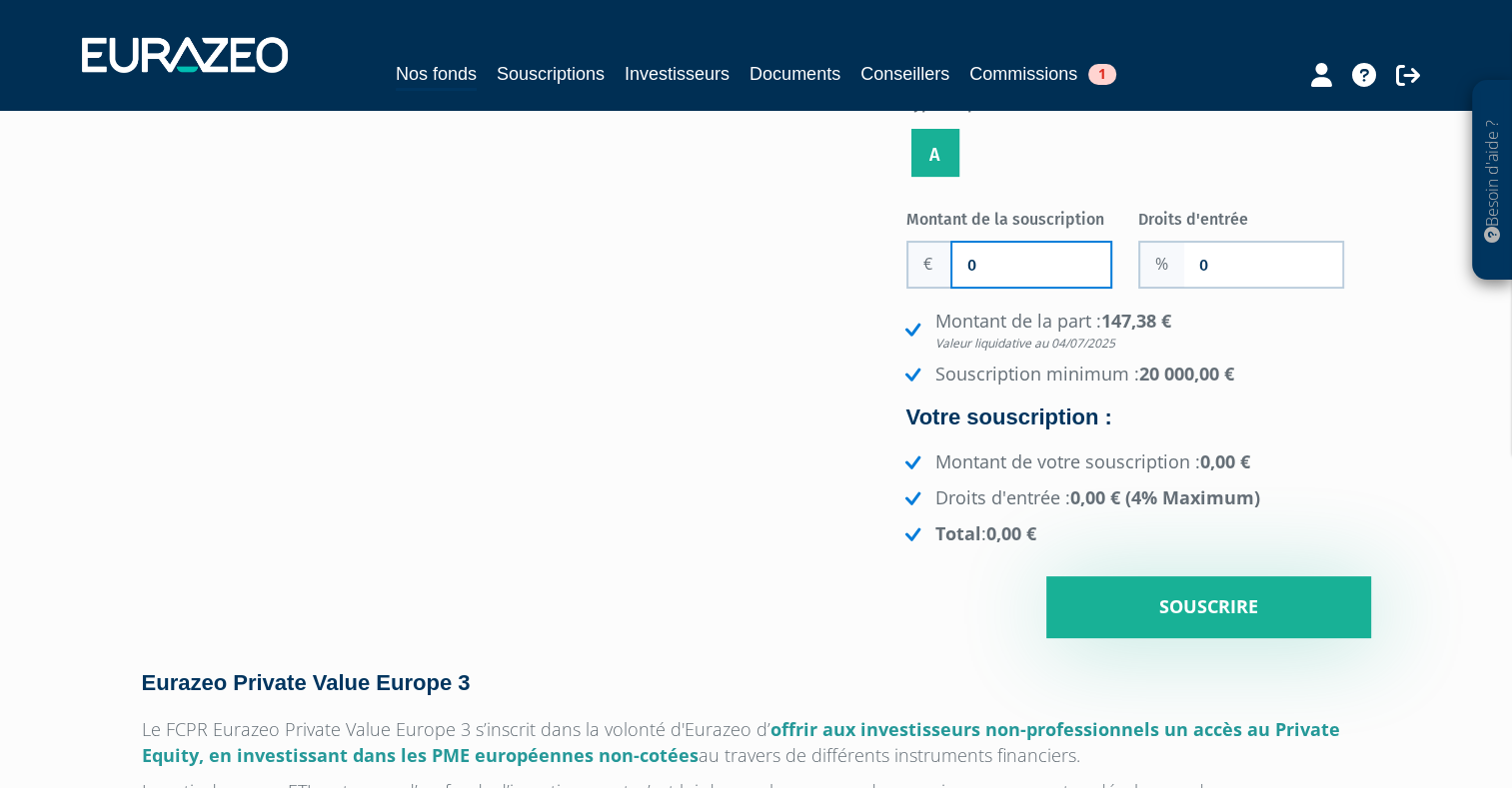 click on "0" at bounding box center (1031, 265) 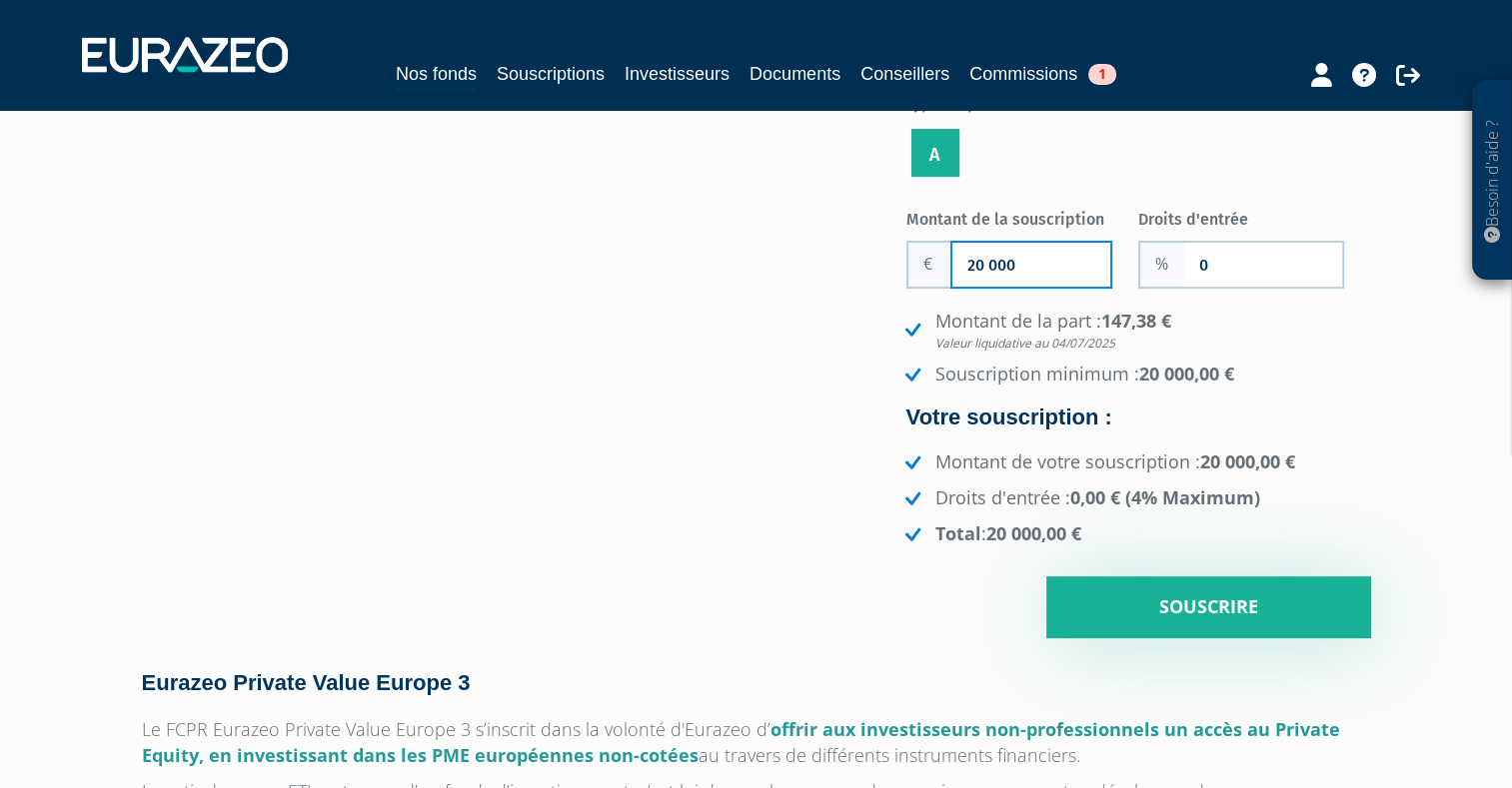 type on "20 000" 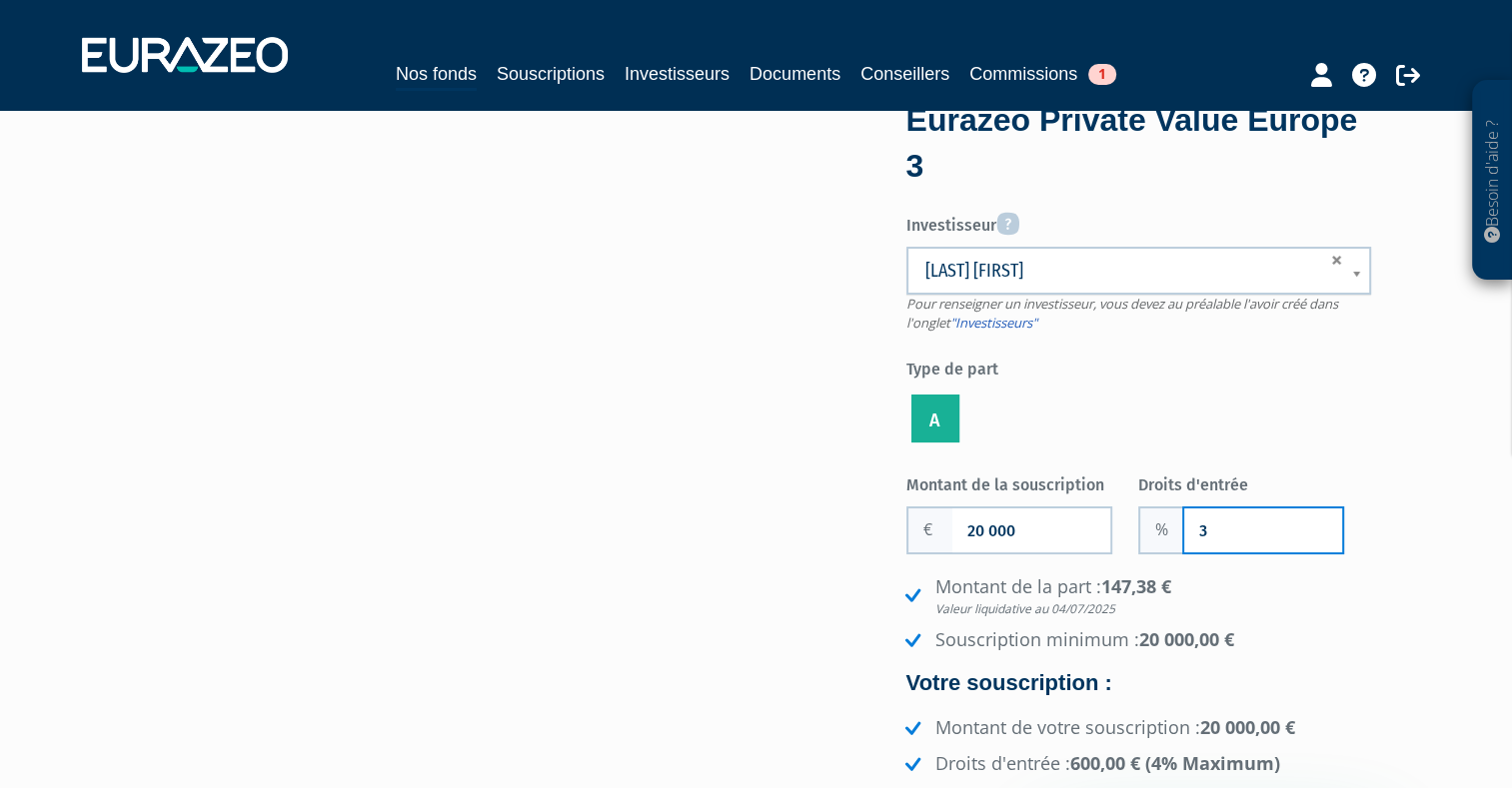 scroll, scrollTop: 0, scrollLeft: 0, axis: both 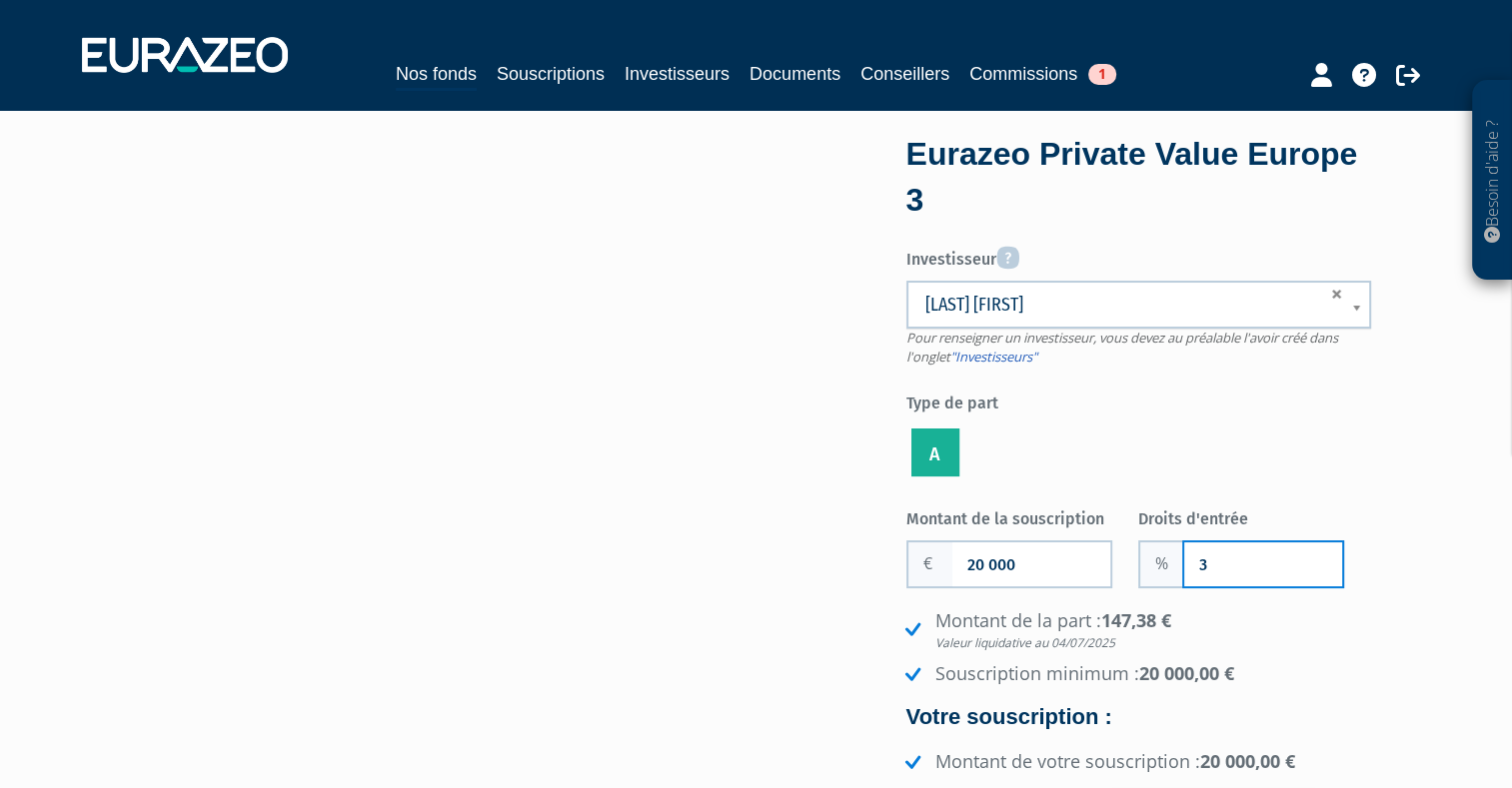 type on "3" 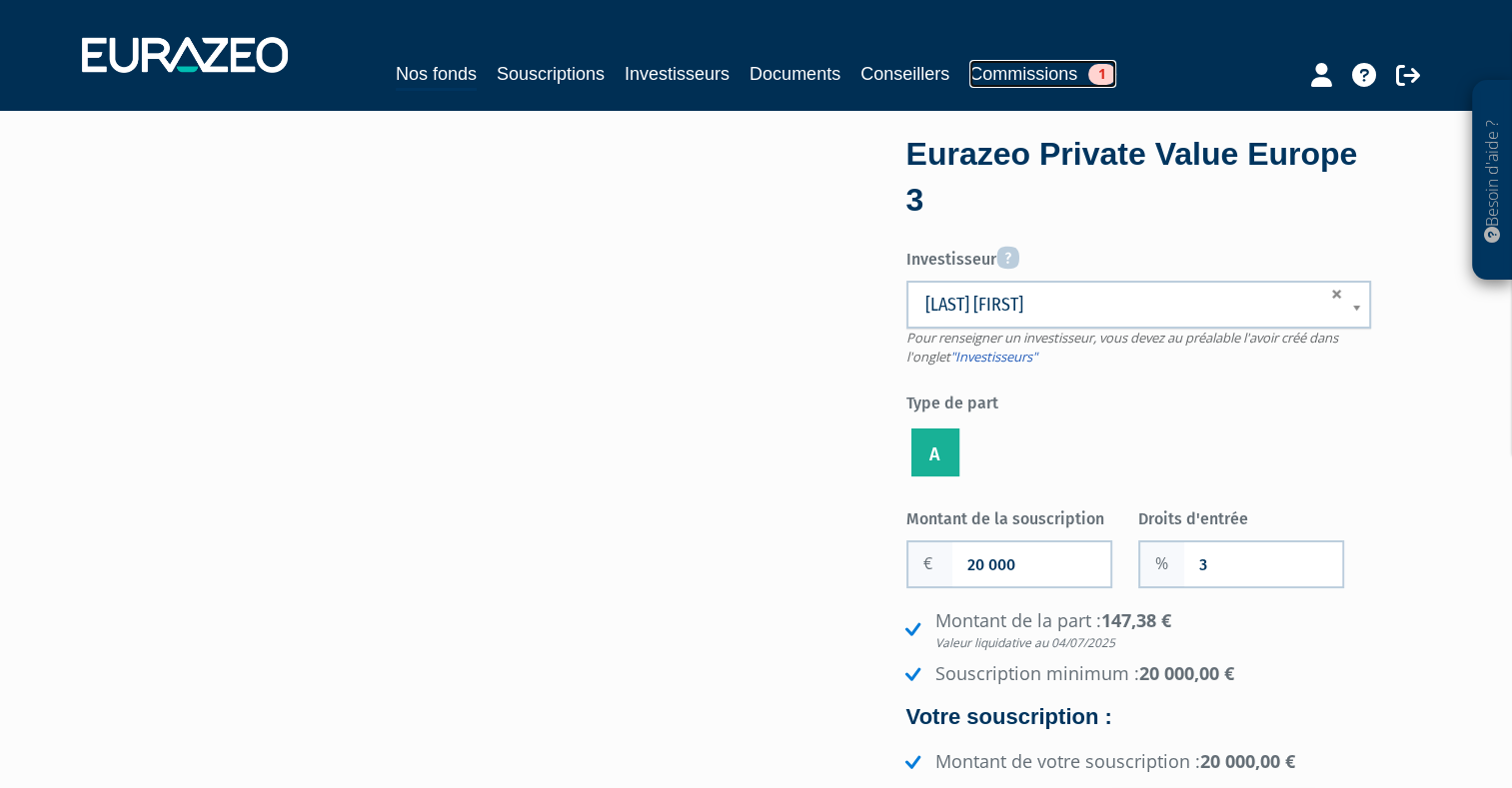 click on "1" at bounding box center (1102, 74) 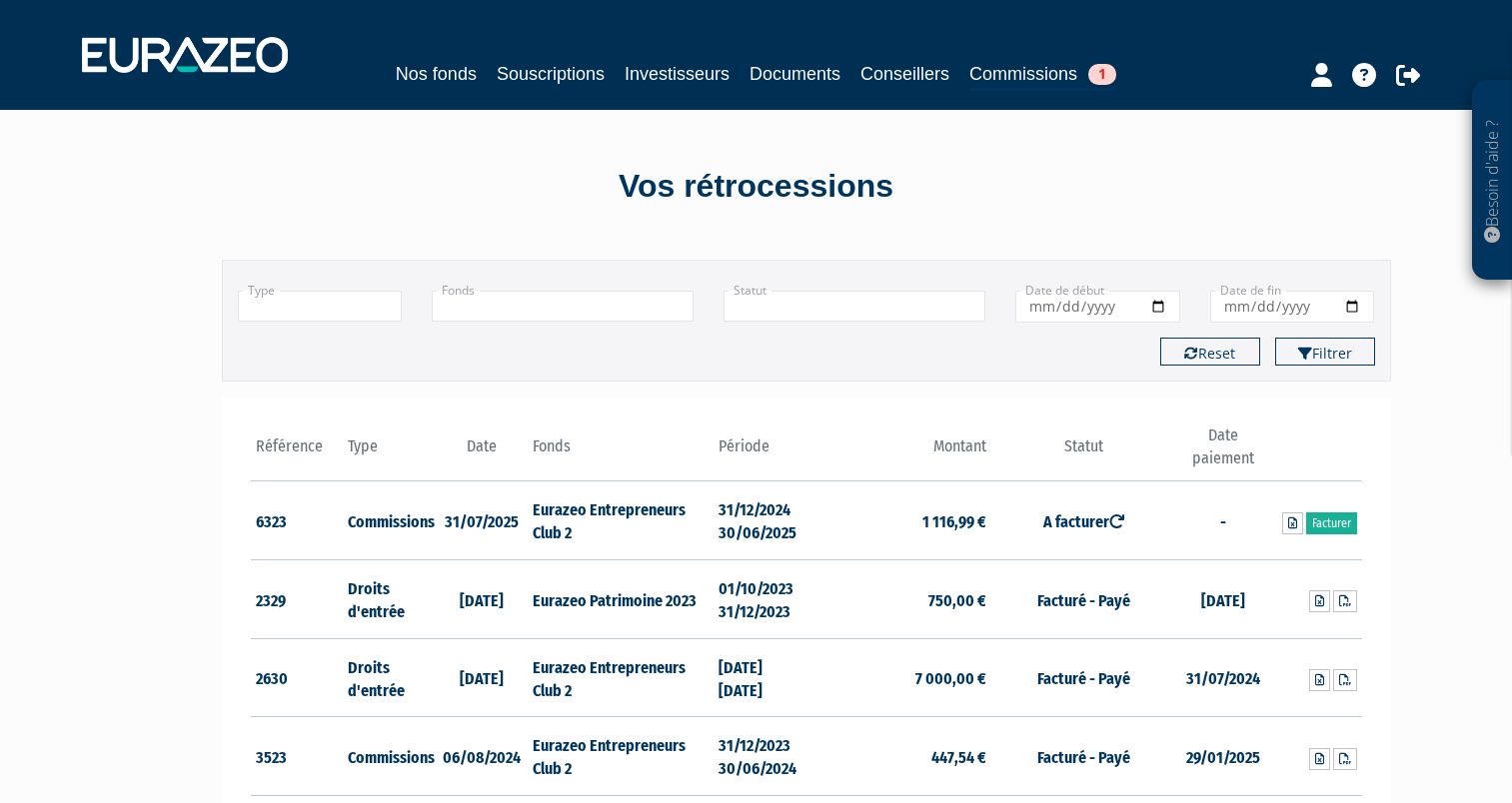 scroll, scrollTop: 0, scrollLeft: 0, axis: both 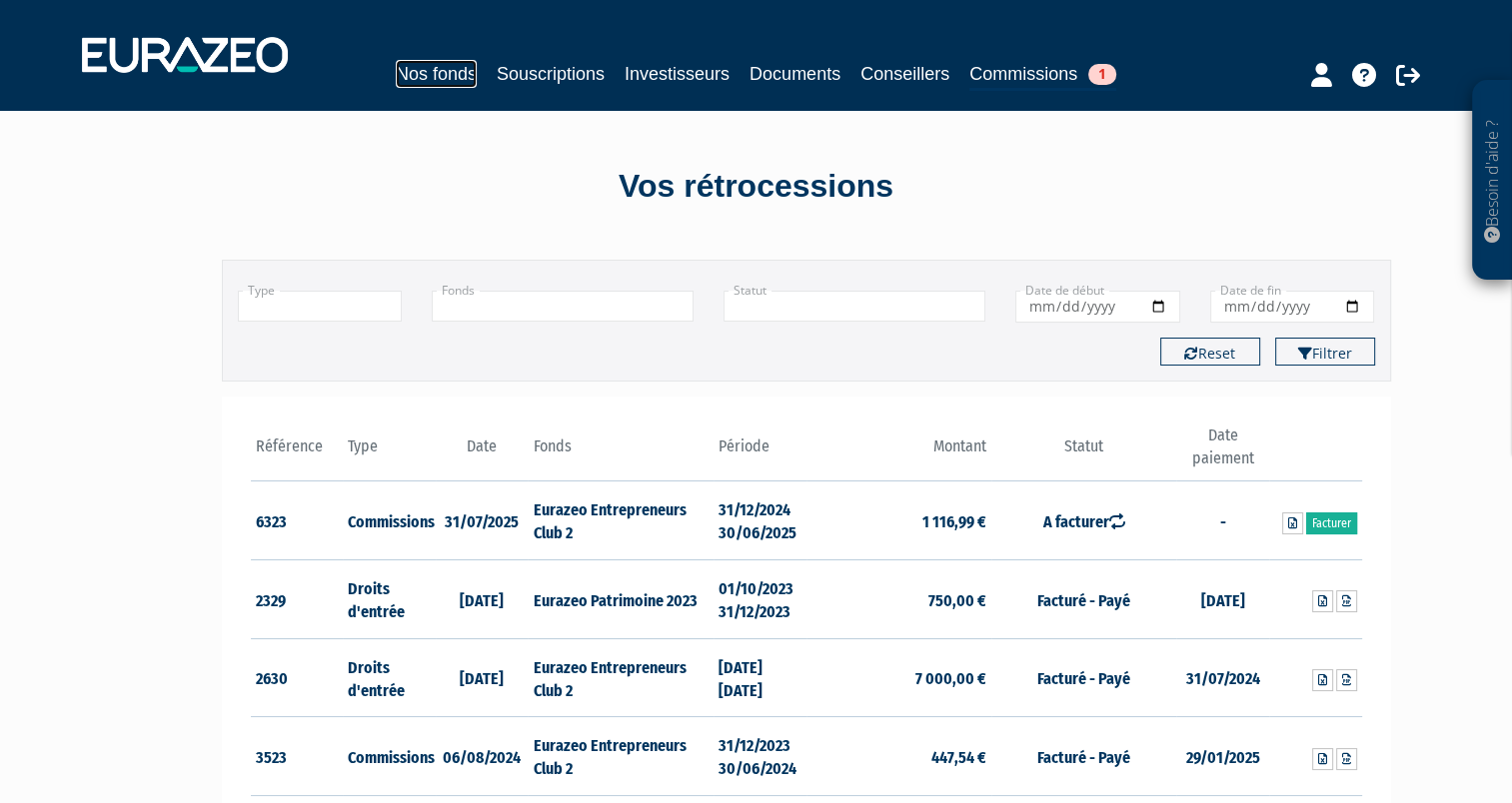 click on "Nos fonds" at bounding box center (436, 74) 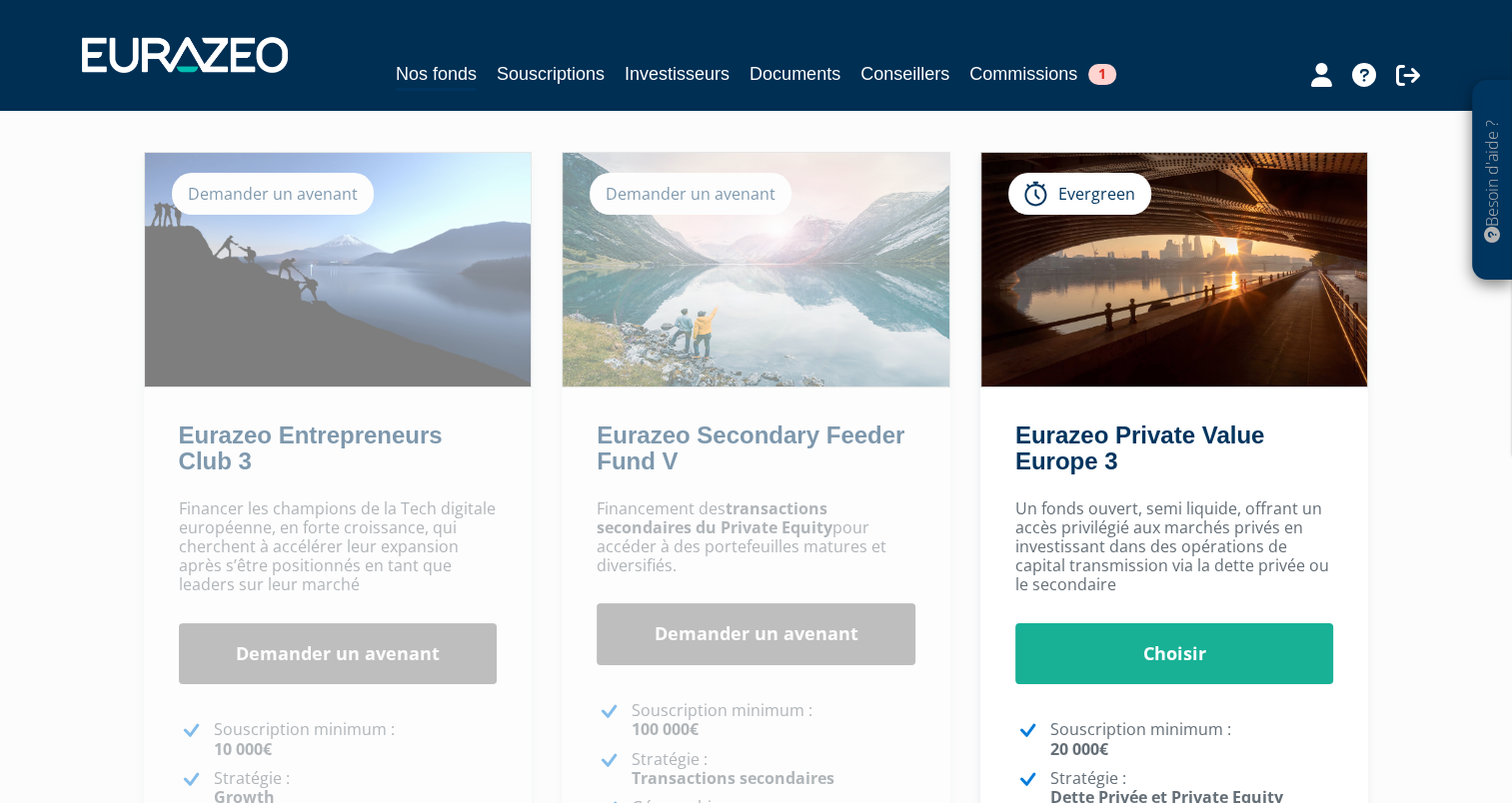 scroll, scrollTop: 200, scrollLeft: 0, axis: vertical 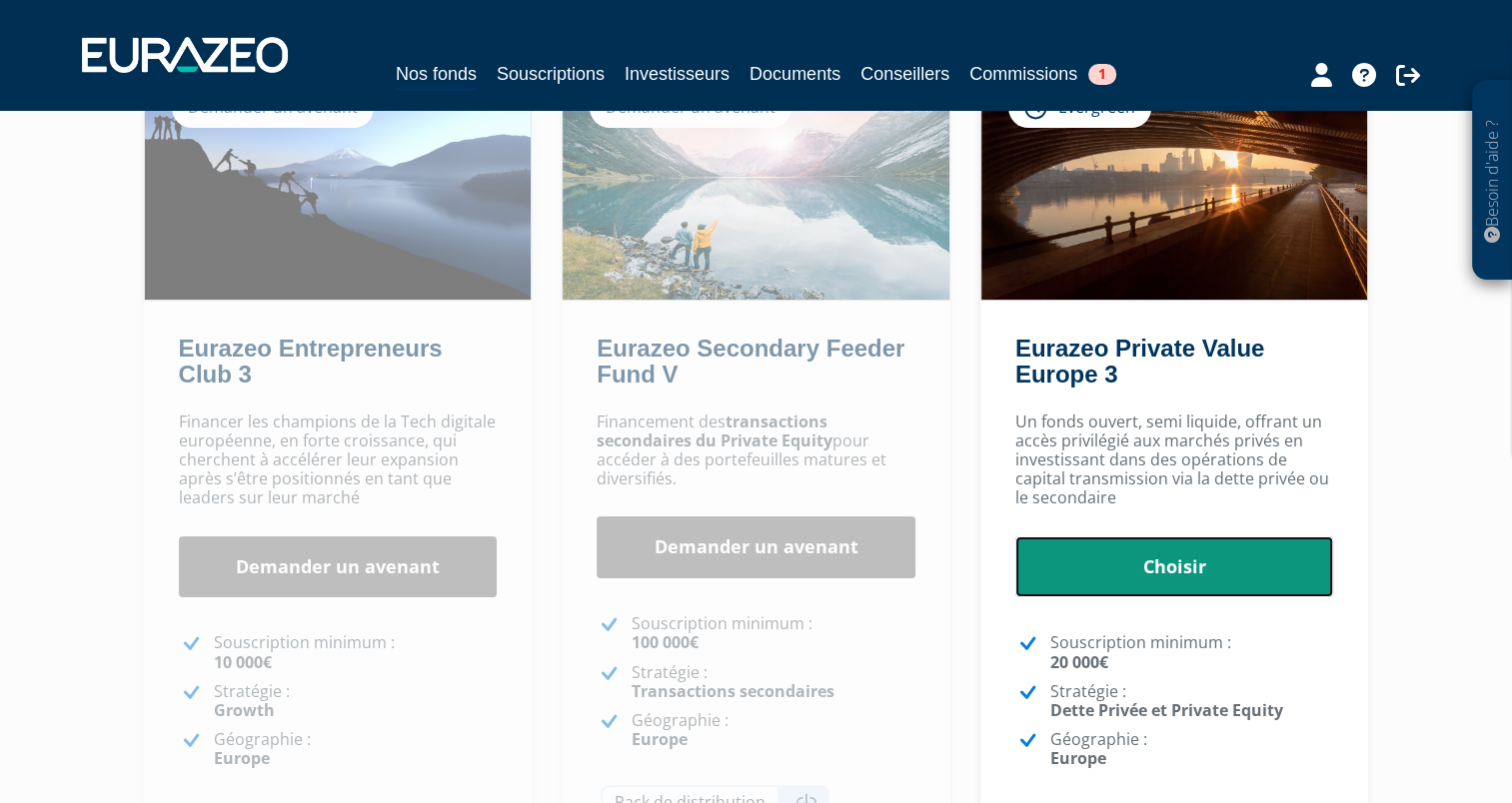 click on "Choisir" at bounding box center (1174, 567) 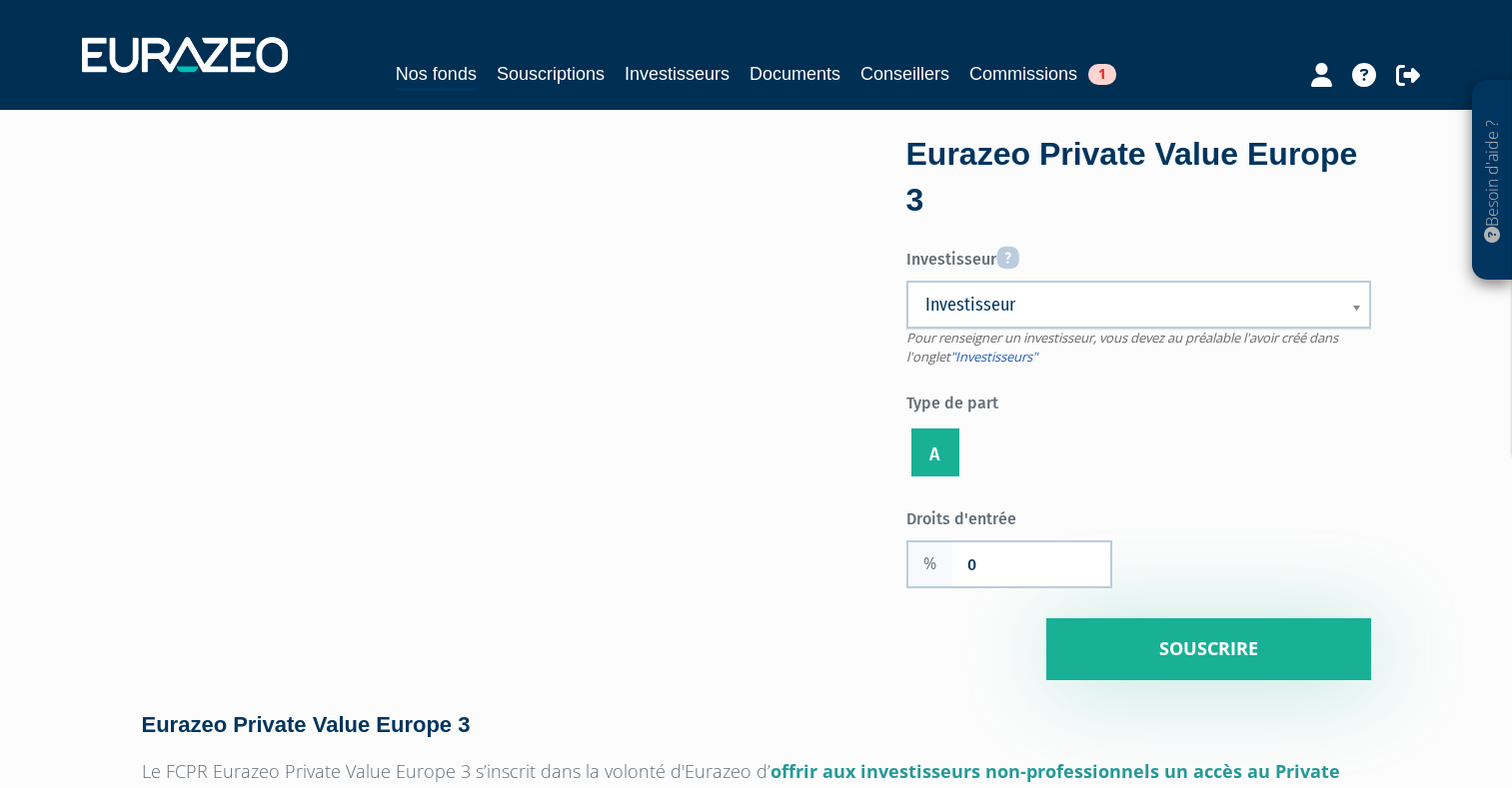 scroll, scrollTop: 0, scrollLeft: 0, axis: both 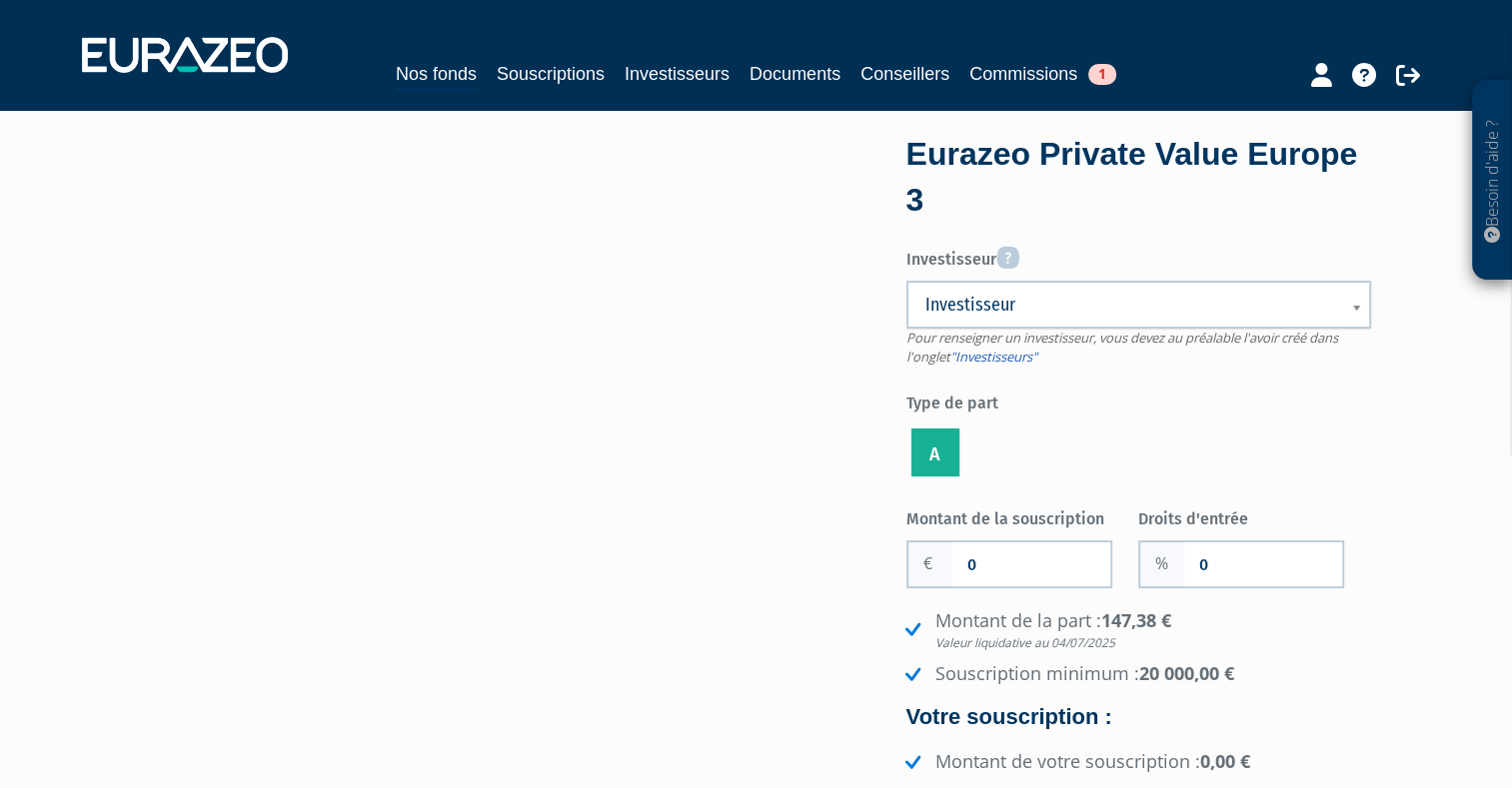click on "A" at bounding box center [935, 448] 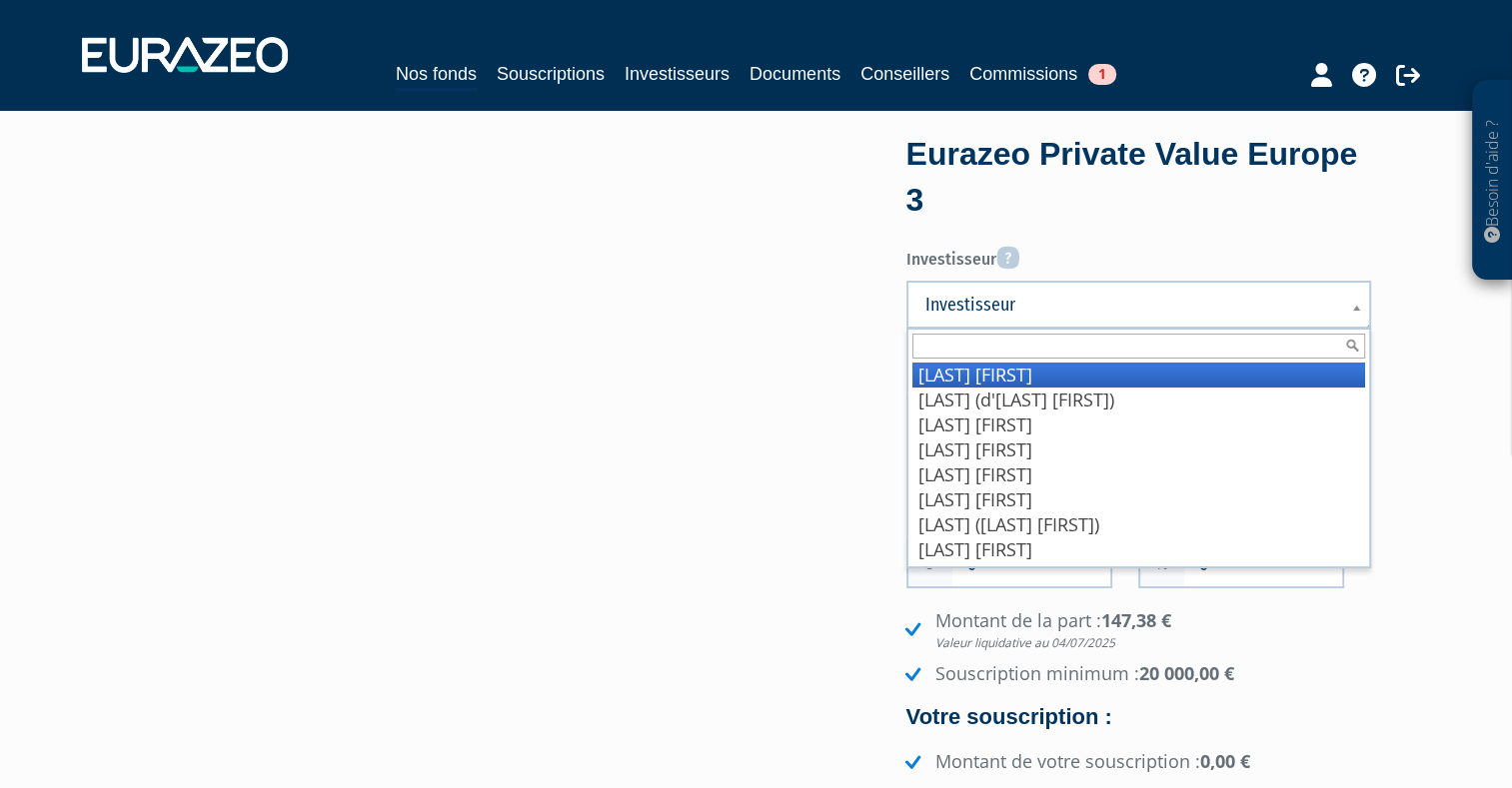 click on "Investisseur" at bounding box center [1138, 305] 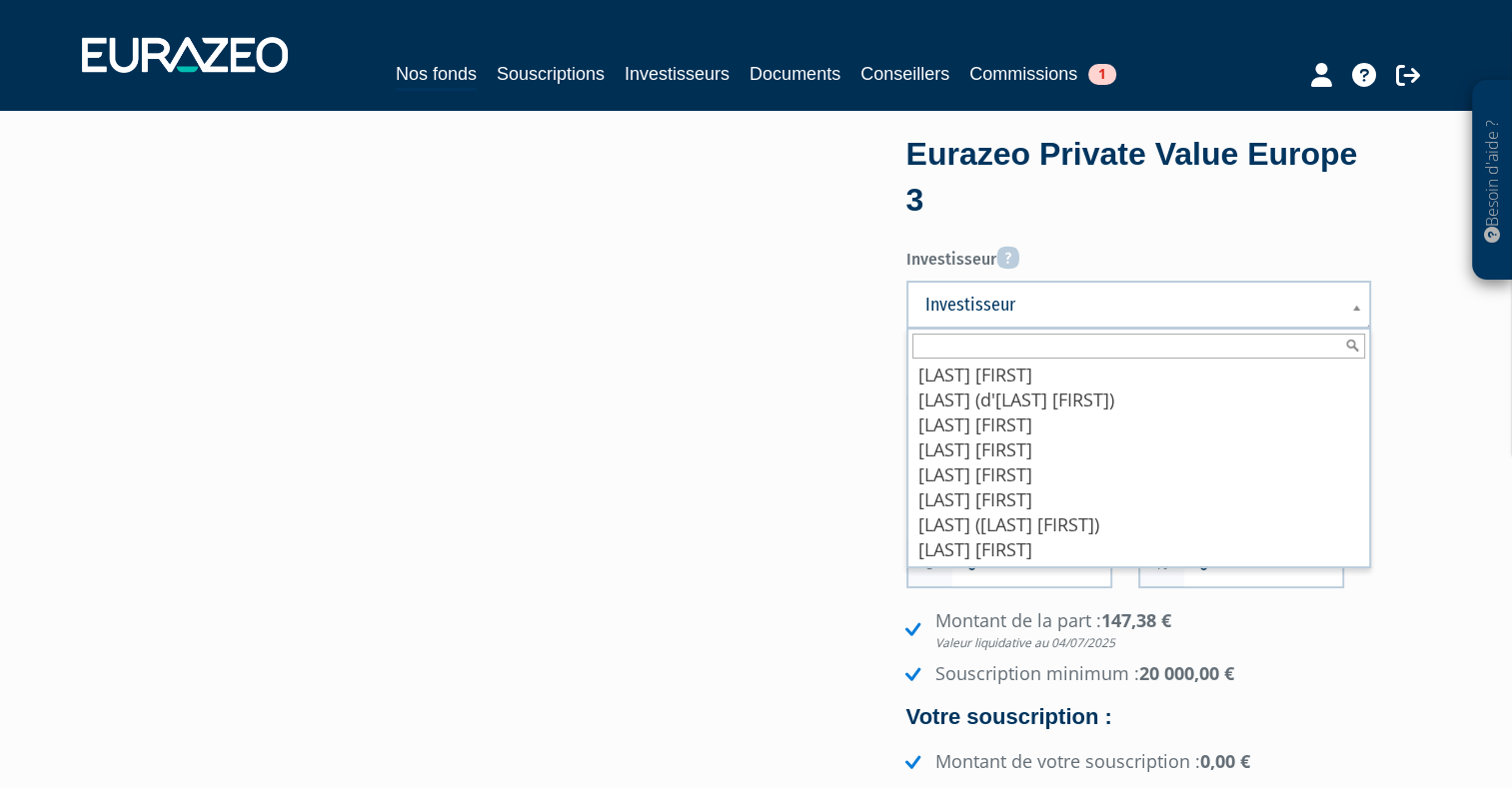 click at bounding box center [1138, 346] 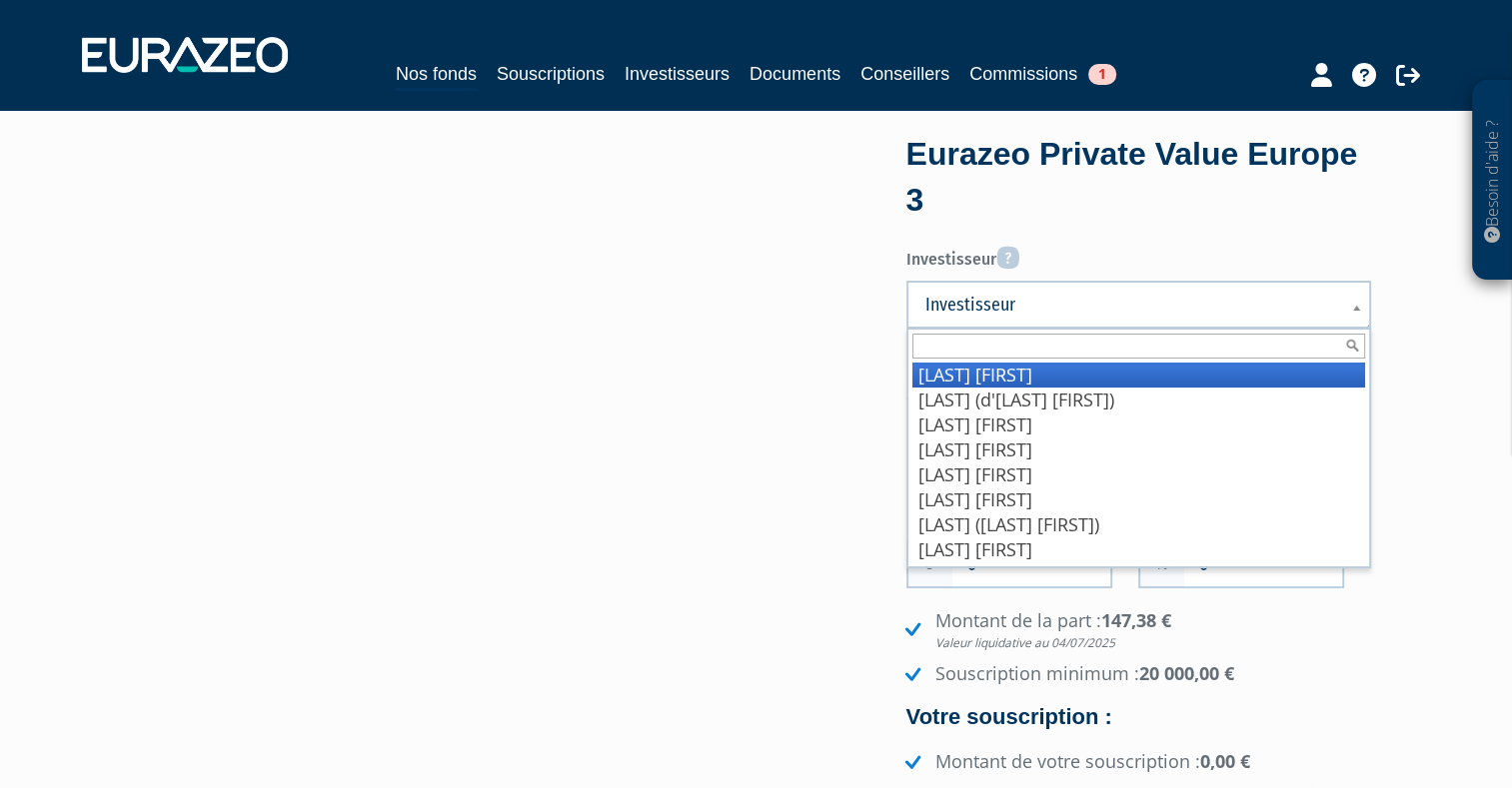 click on "GÉRARD Pierre" at bounding box center (1138, 375) 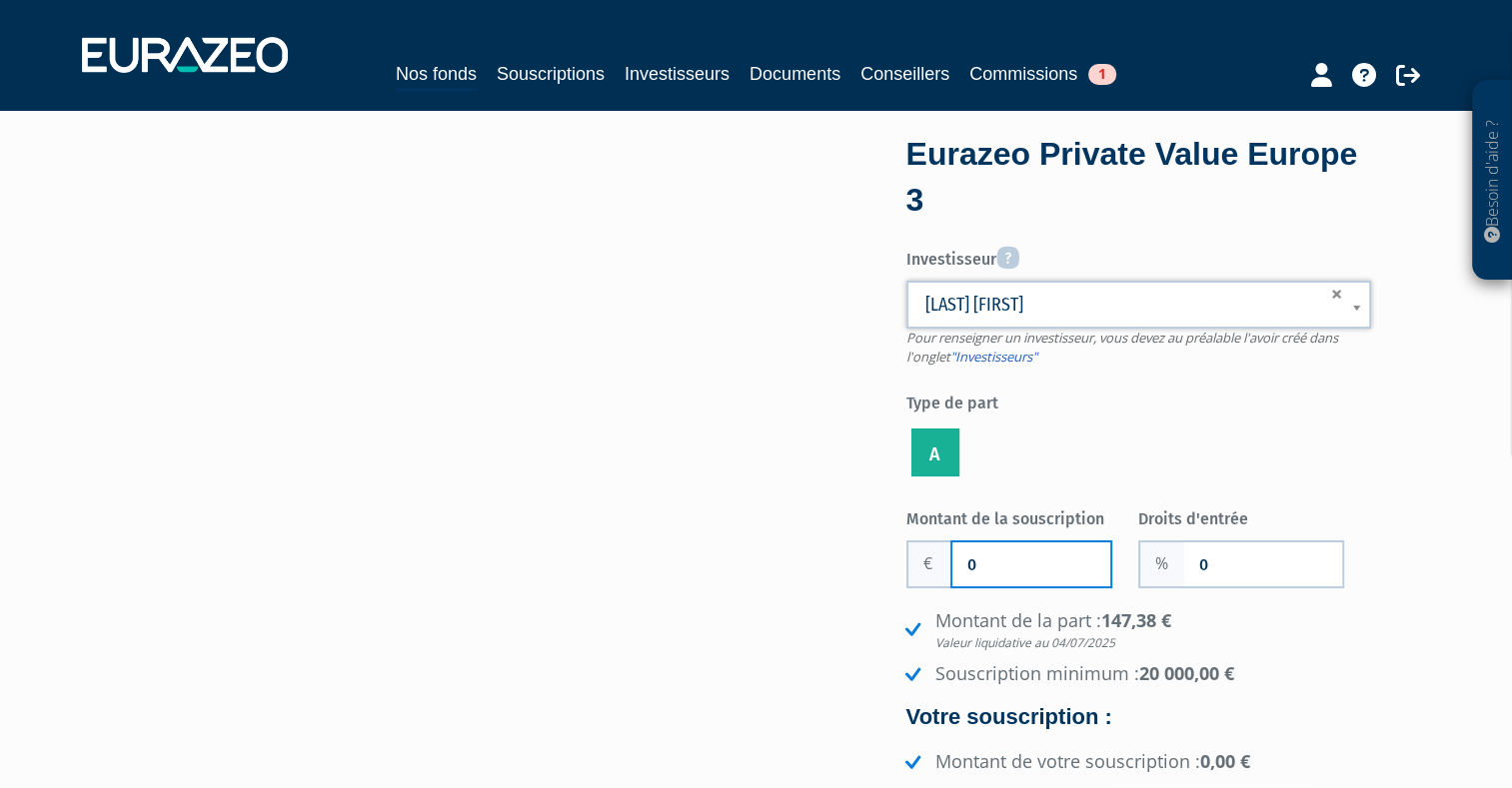 click on "0" at bounding box center [1031, 564] 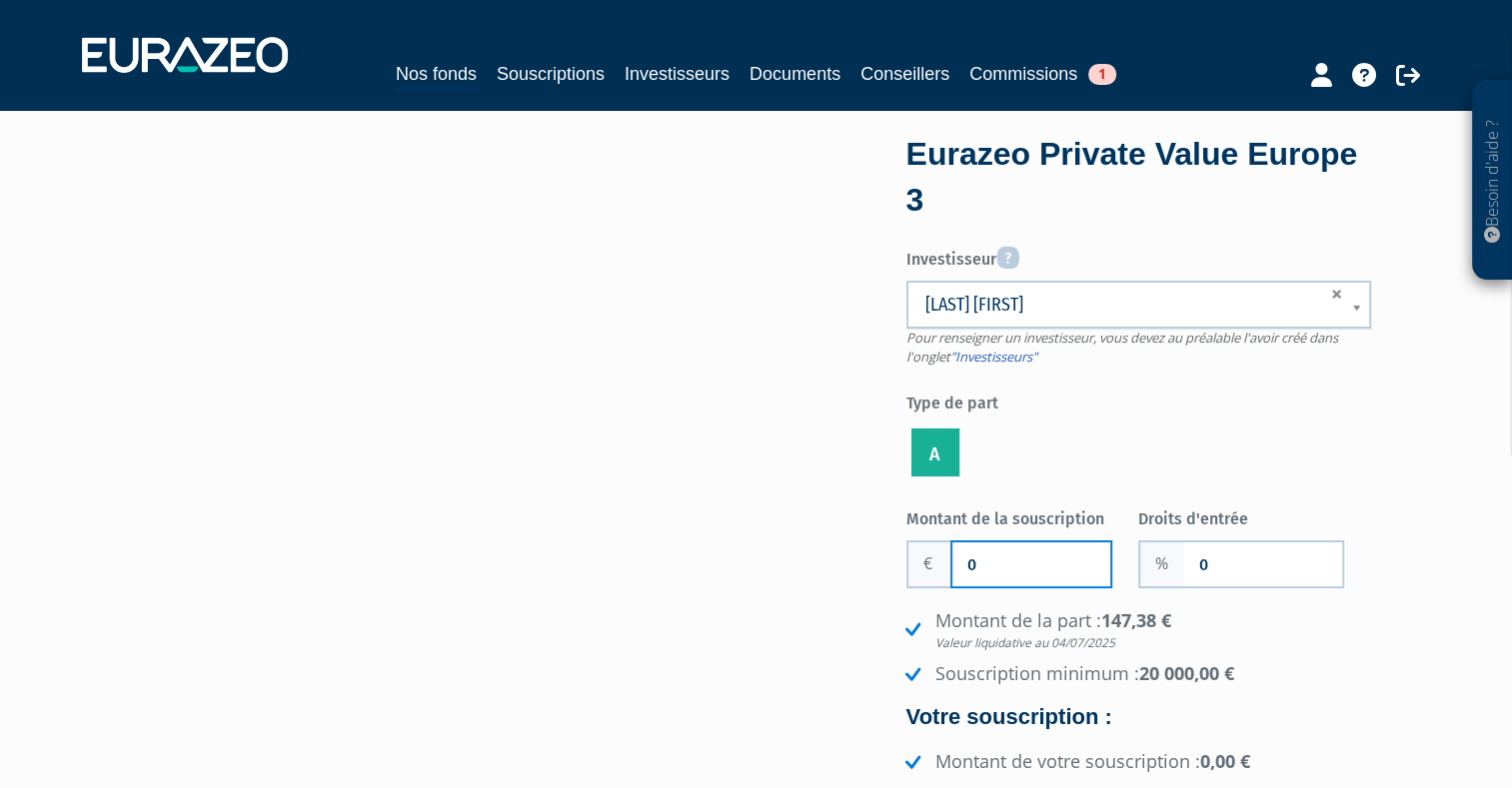click on "0" at bounding box center [1031, 564] 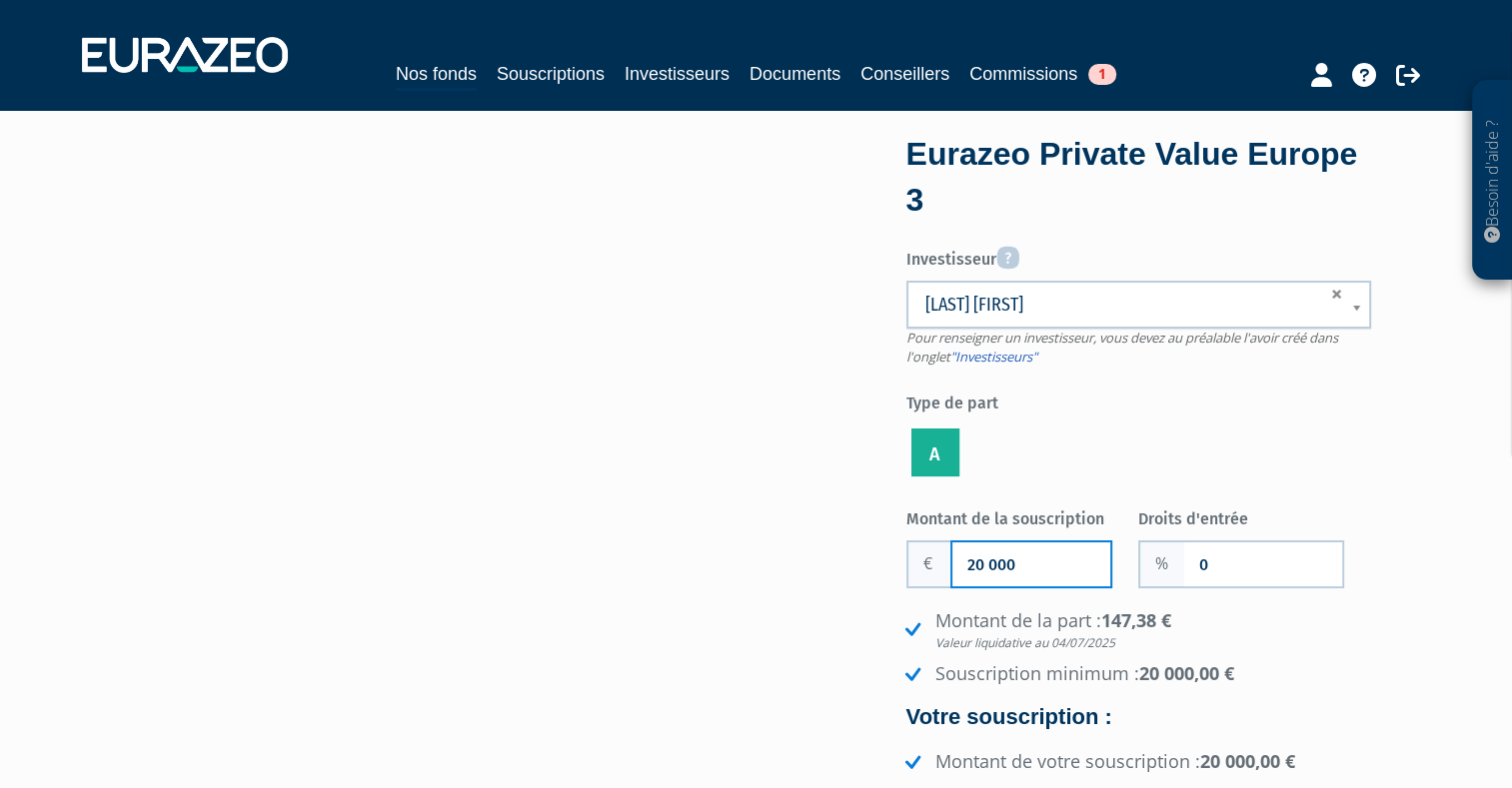 type on "20 000" 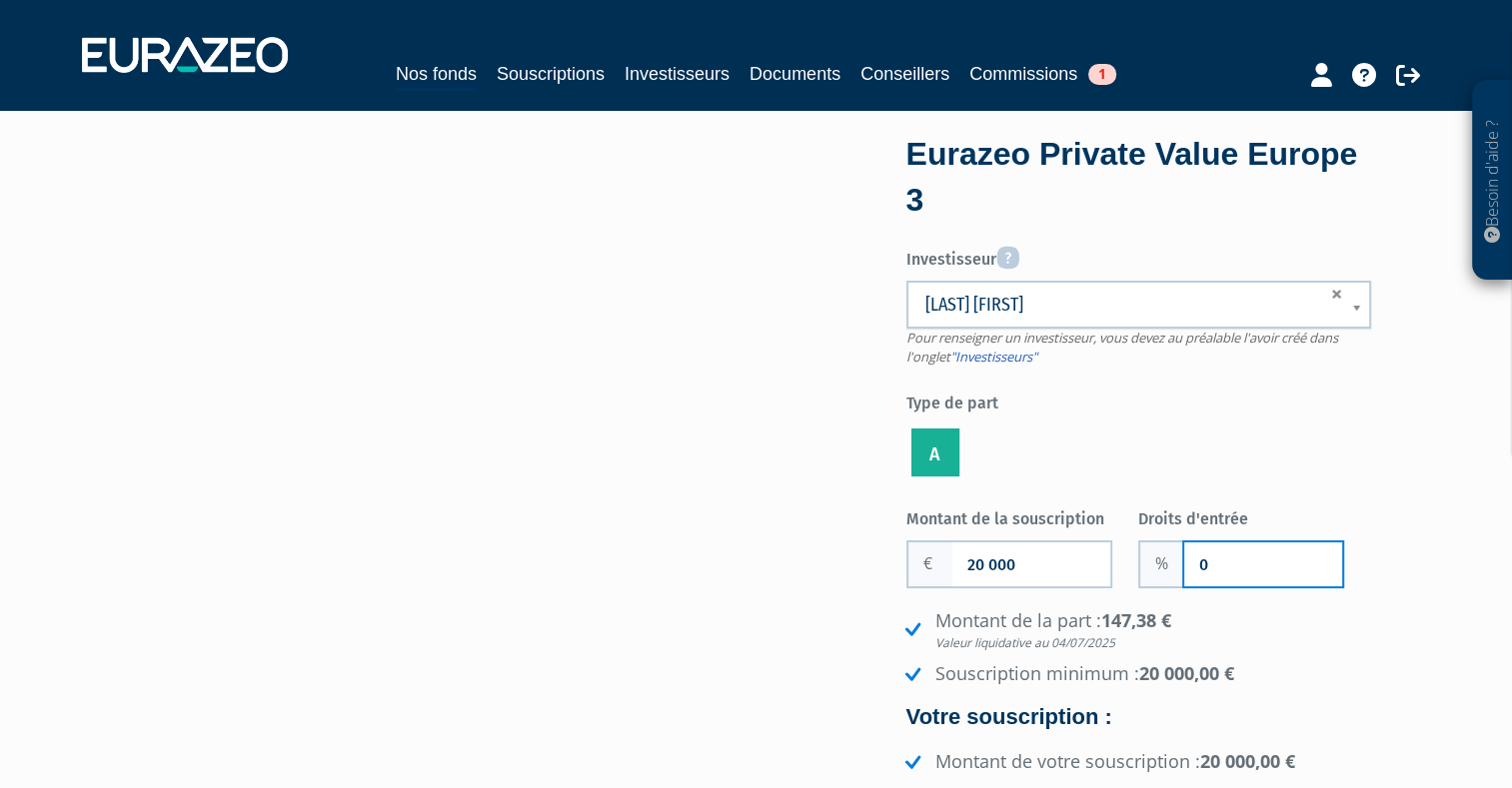 click on "0" at bounding box center (1263, 564) 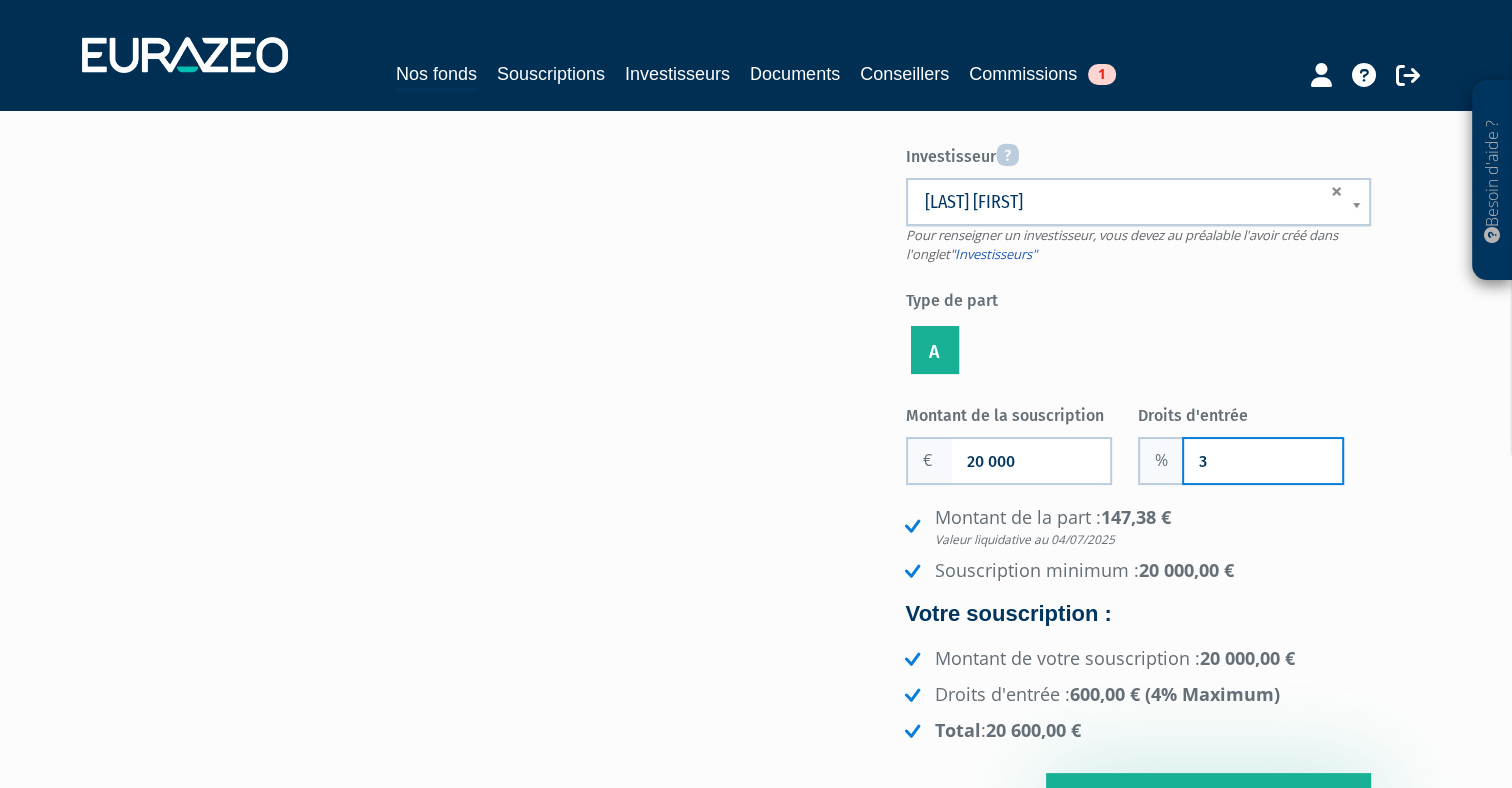 scroll, scrollTop: 200, scrollLeft: 0, axis: vertical 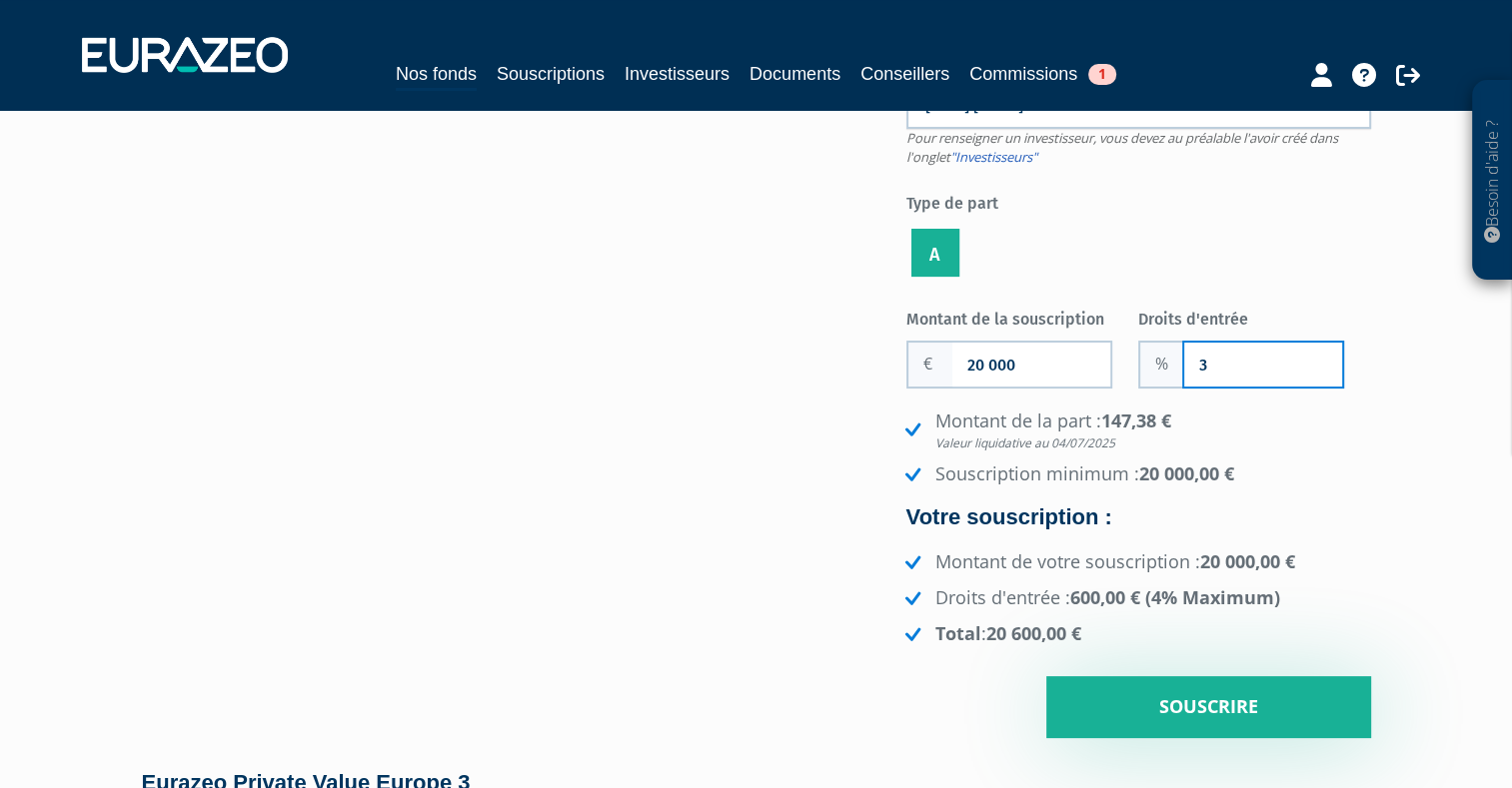 type on "3" 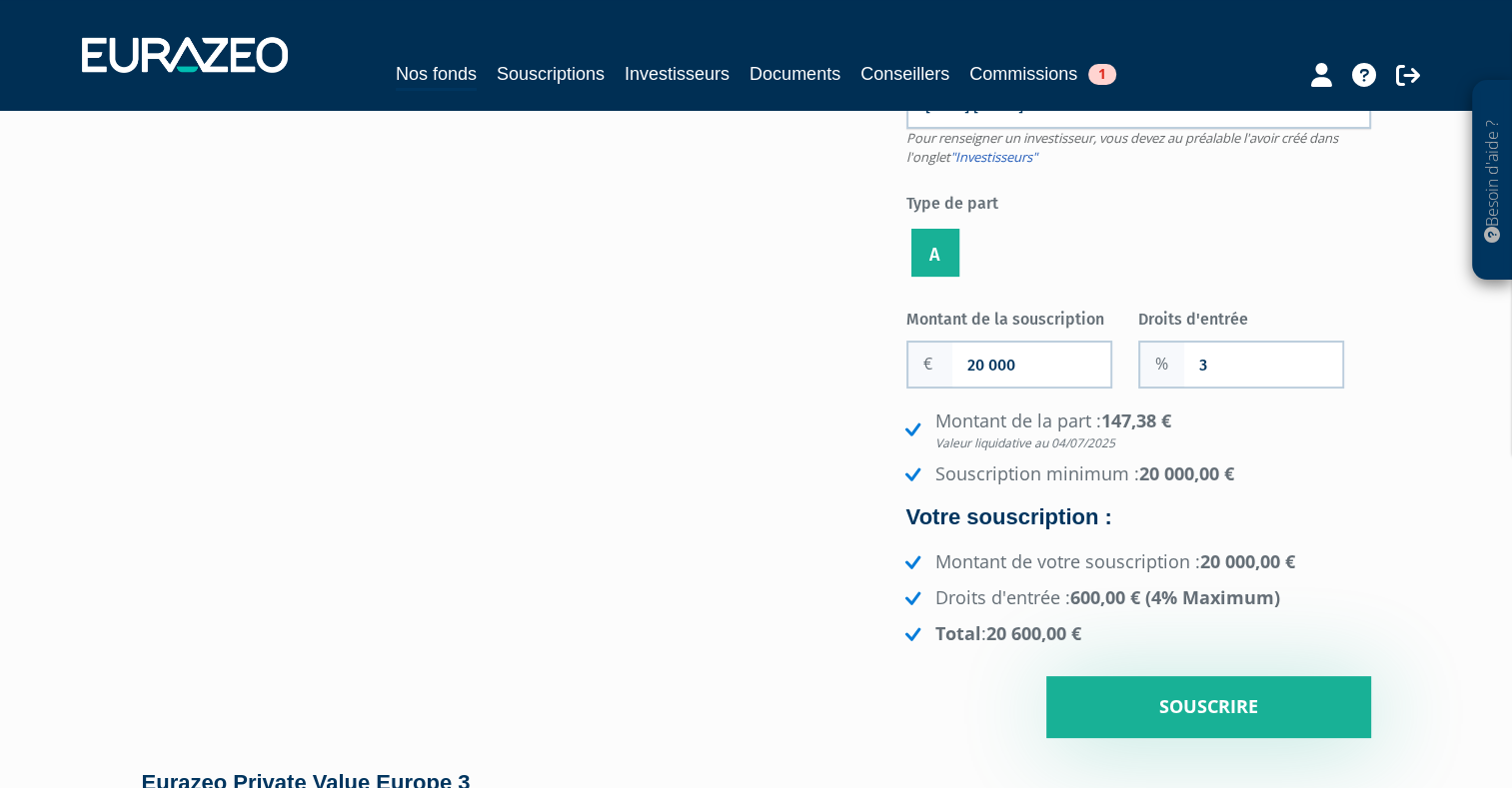 click on "Besoin d'aide ?
×
J'ai besoin d'aide
Si vous avez une question à propos du fonctionnement de votre espace partenaire, ou souhaitez contacter notre équipe vous pouvez :
Contactez-nous
06 02 08 99 64
1" at bounding box center (756, 3334) 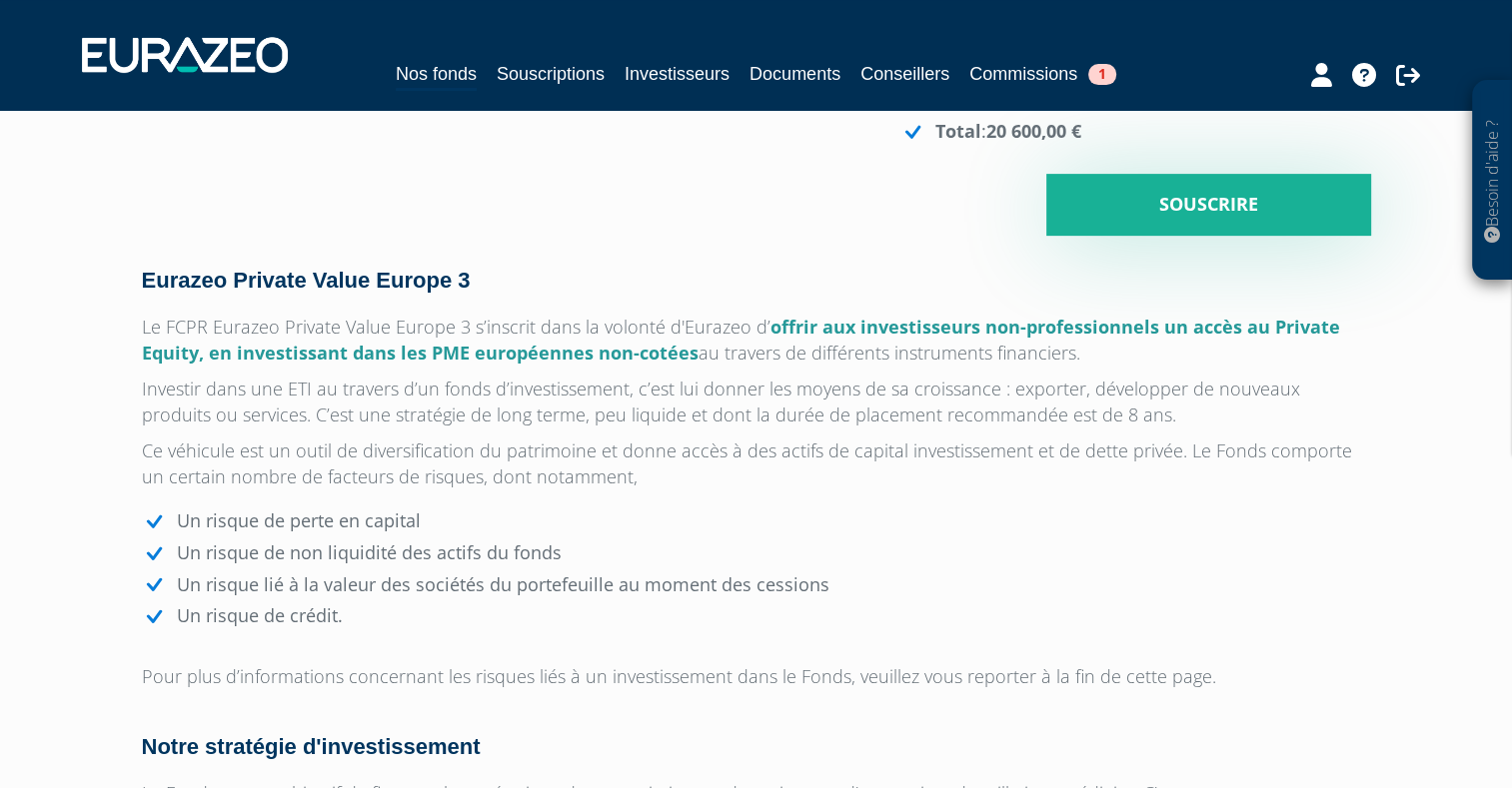 scroll, scrollTop: 499, scrollLeft: 0, axis: vertical 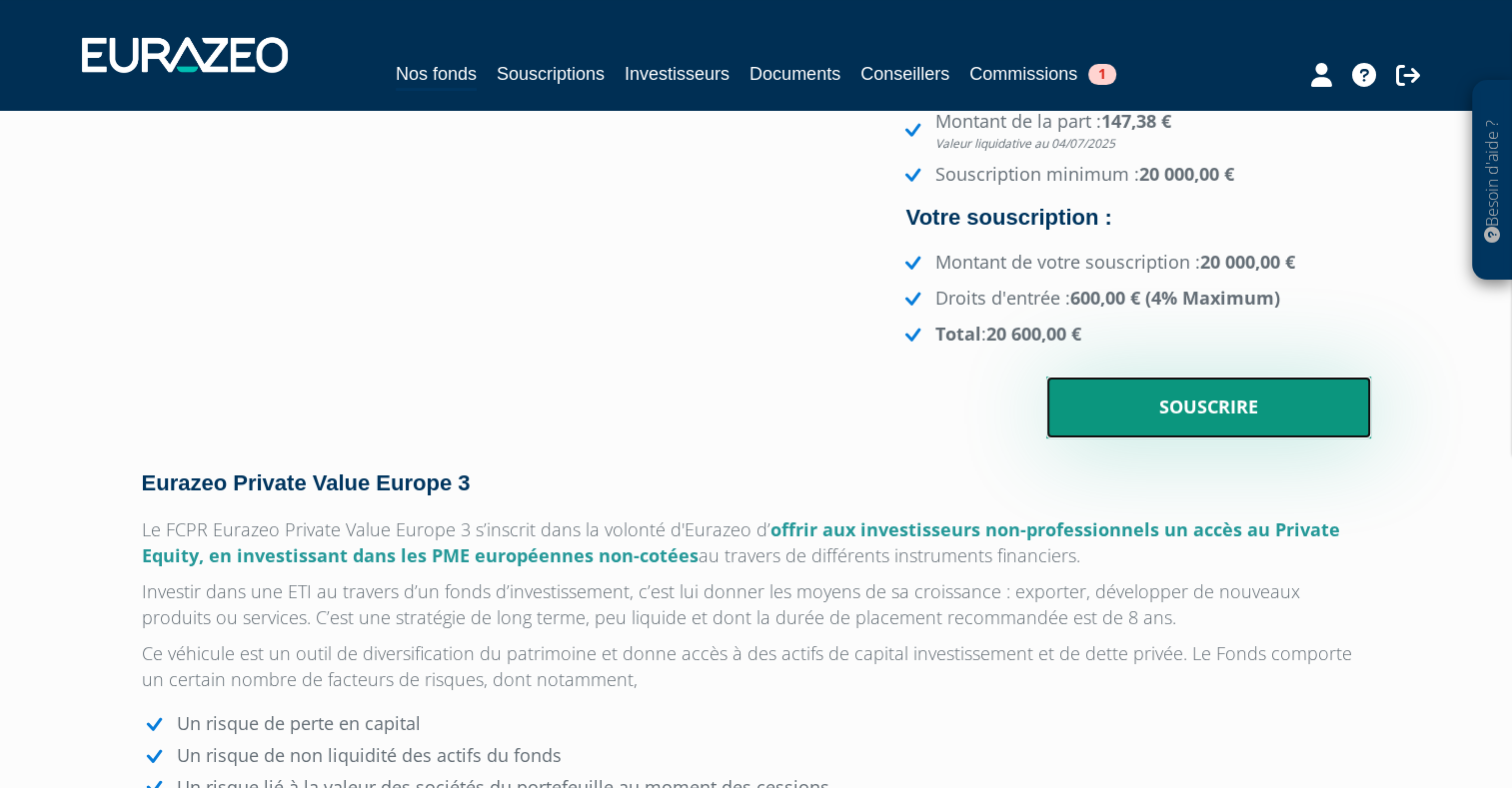 click on "Souscrire" at bounding box center [1208, 407] 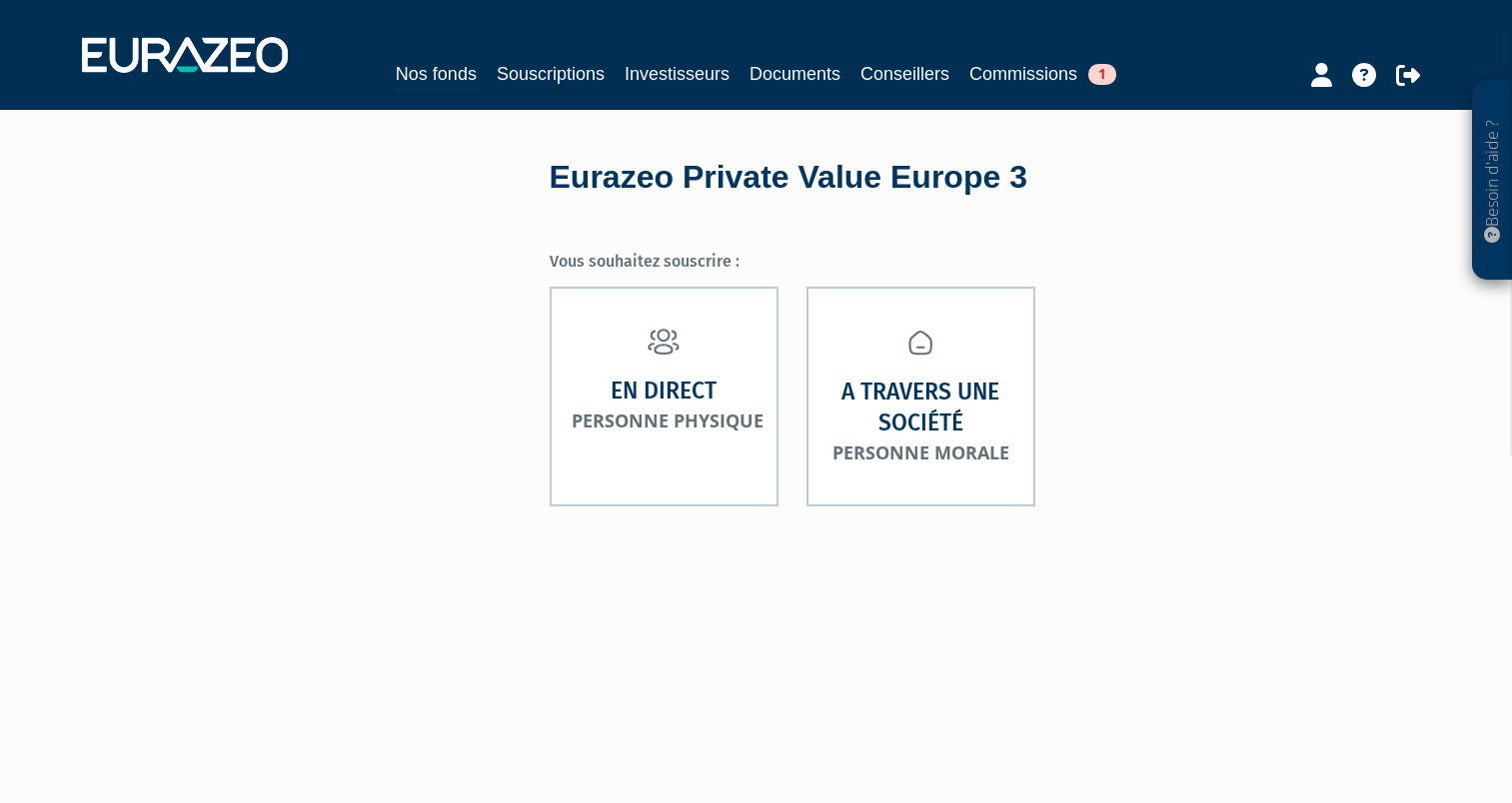 scroll, scrollTop: 0, scrollLeft: 0, axis: both 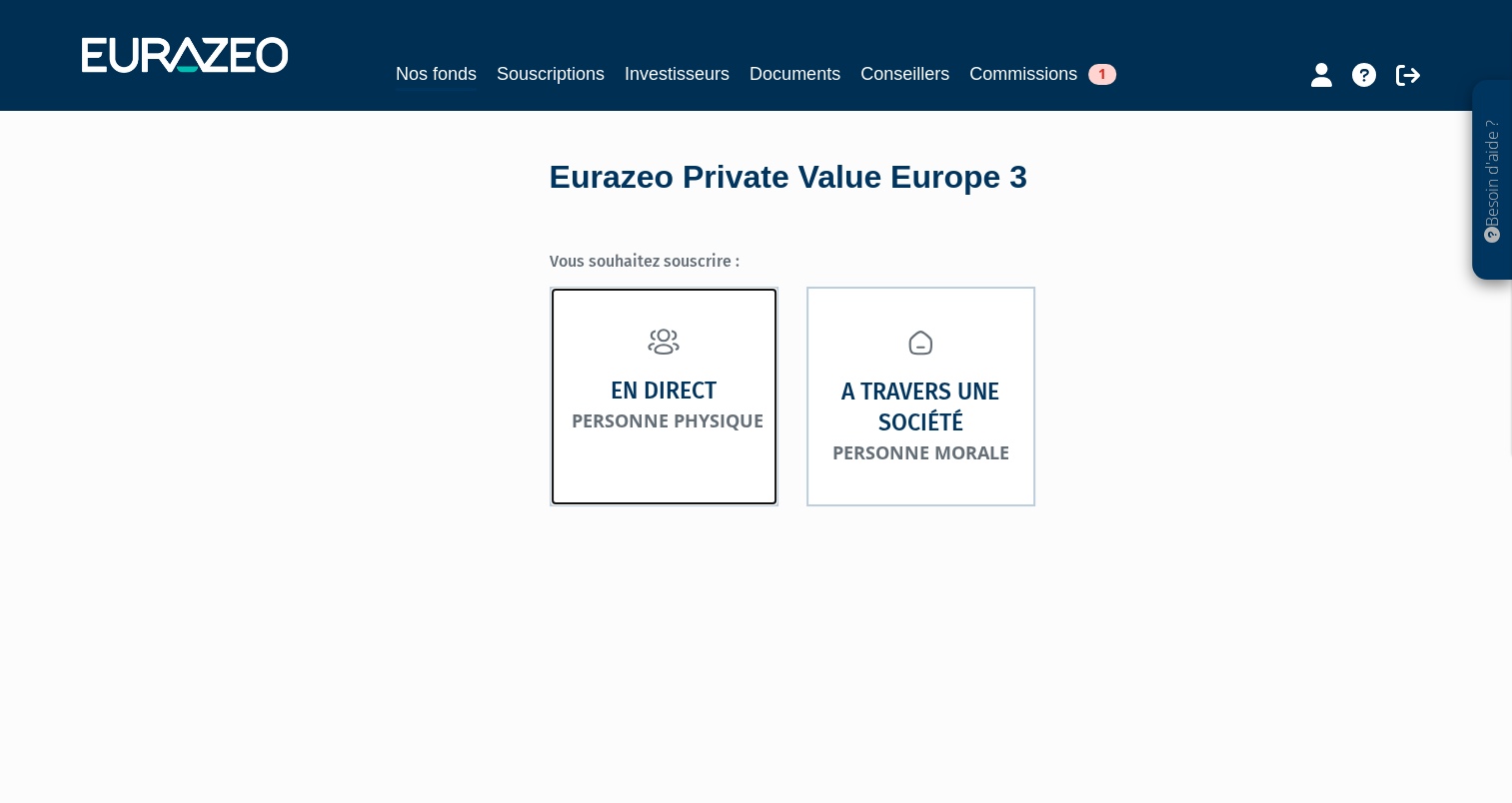click on "En direct" at bounding box center (664, 391) 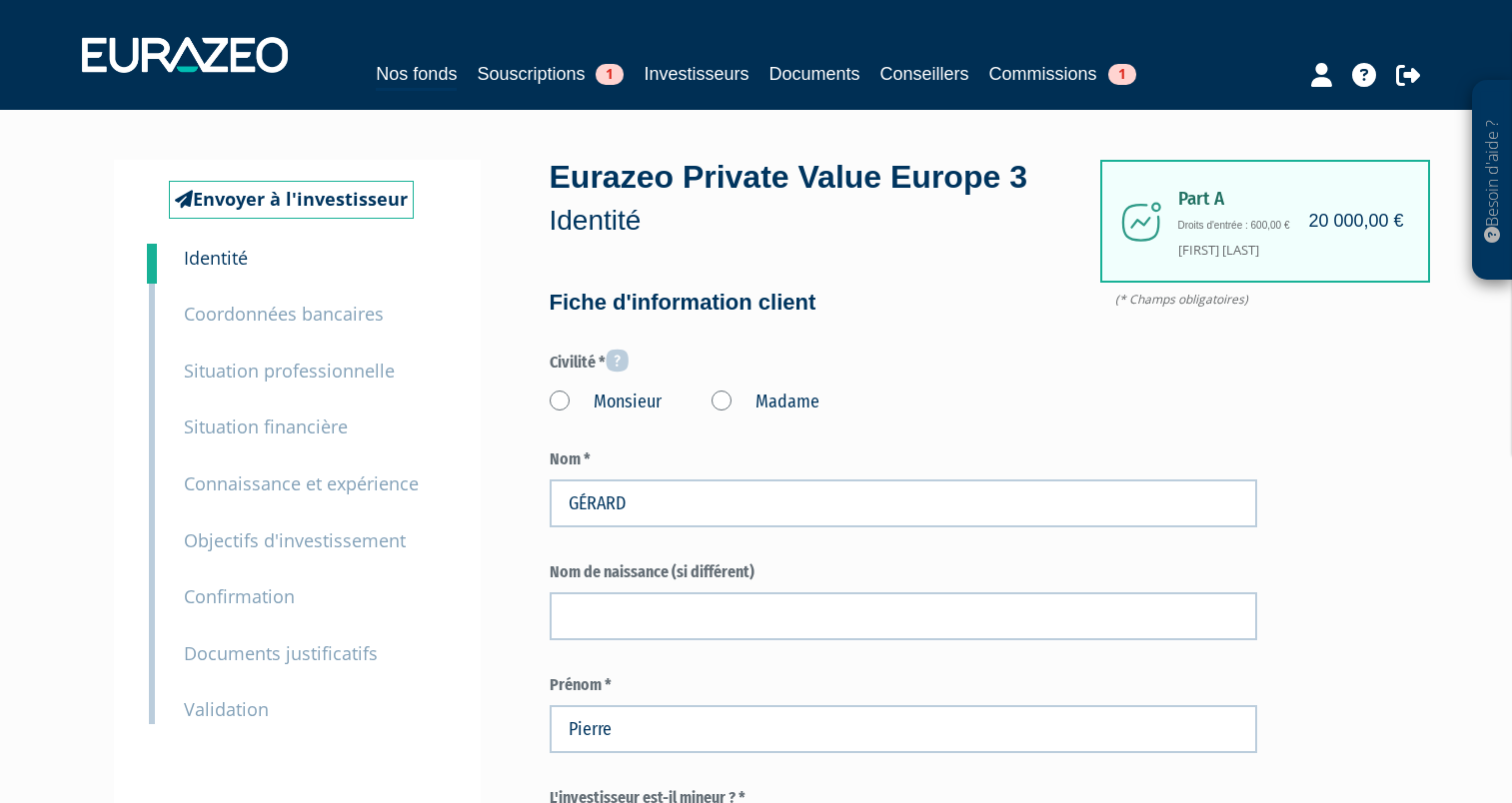 scroll, scrollTop: 0, scrollLeft: 0, axis: both 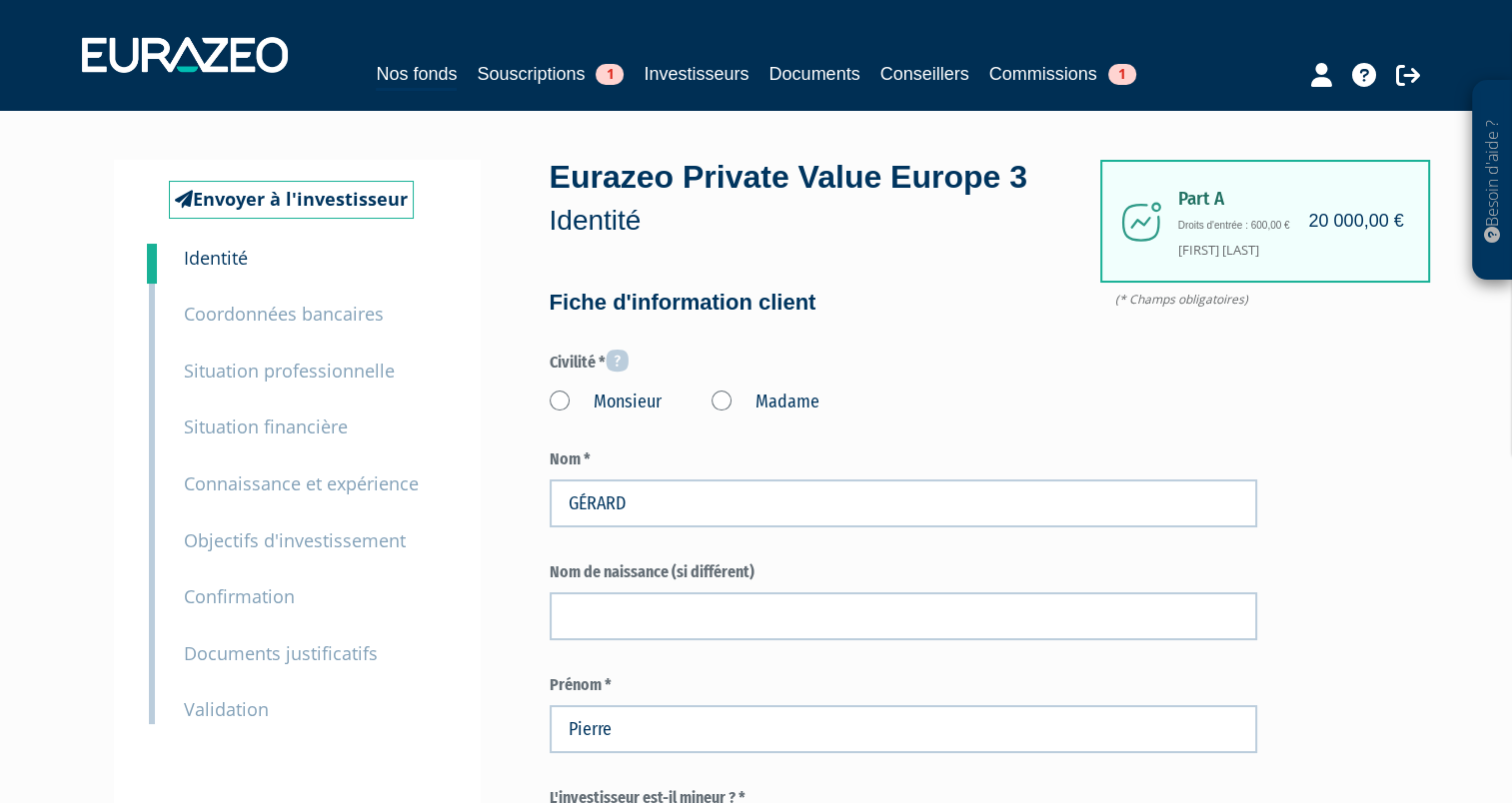 click on "Monsieur" at bounding box center [606, 402] 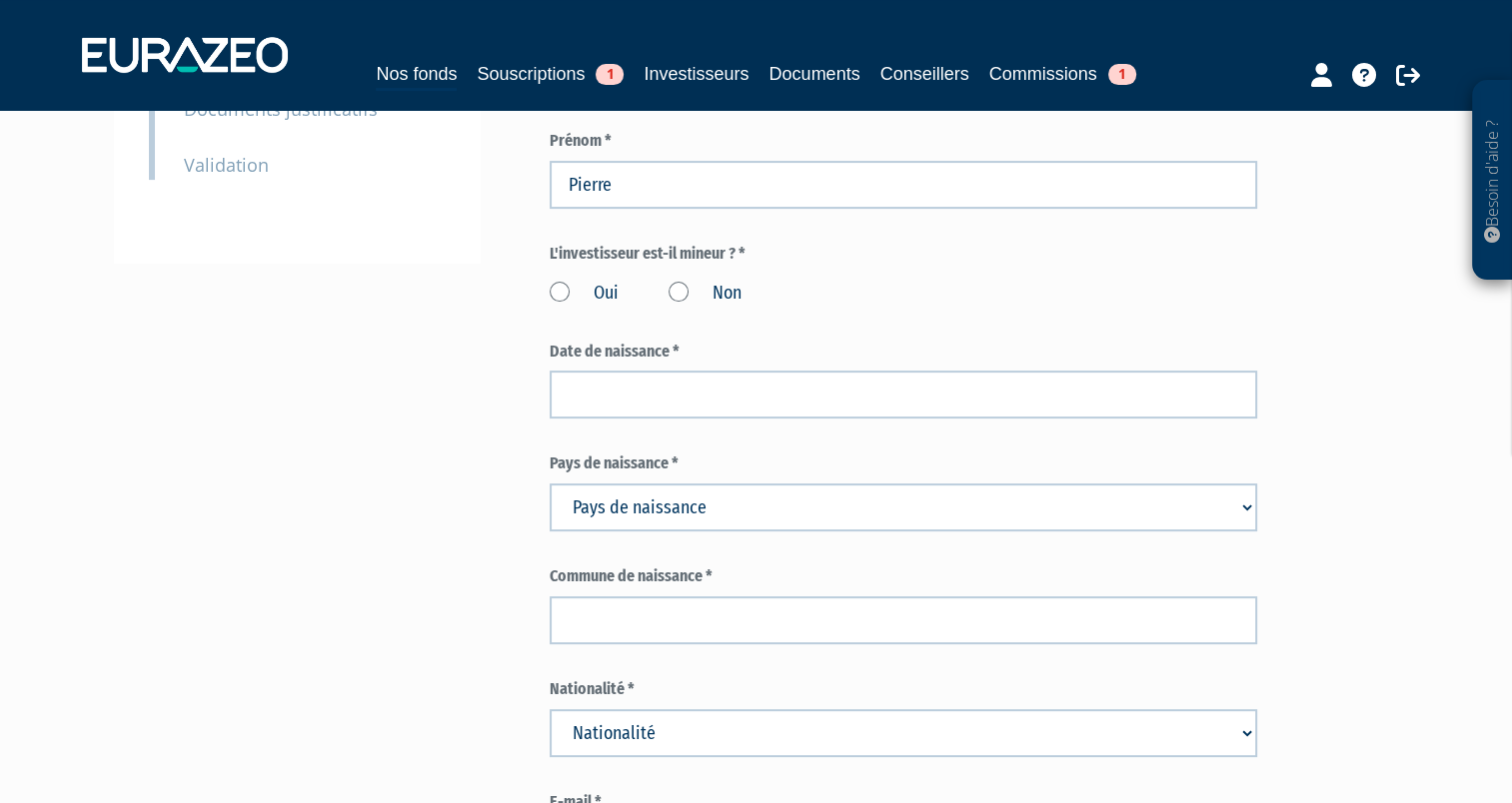 scroll, scrollTop: 599, scrollLeft: 0, axis: vertical 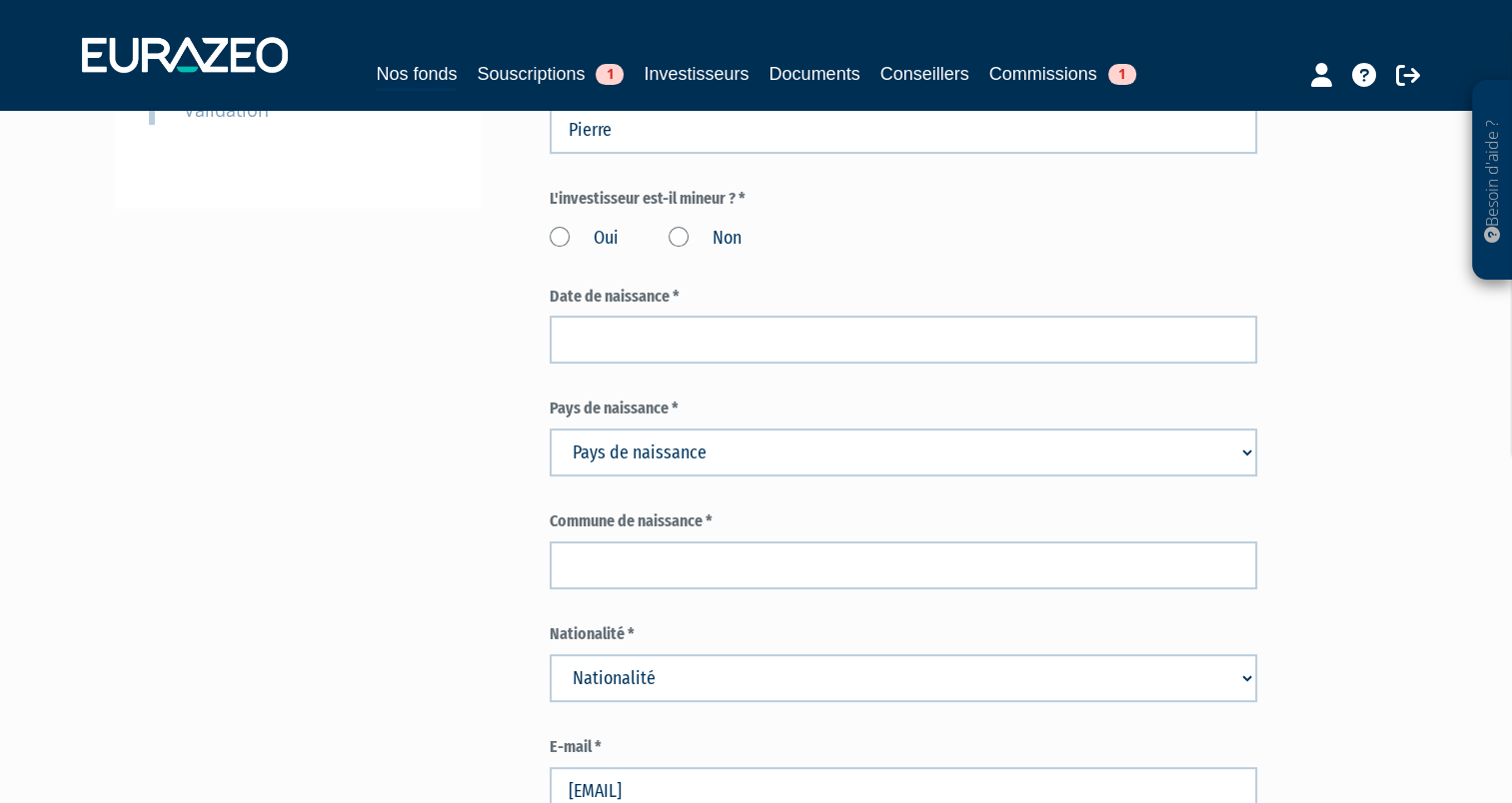 click on "Non" at bounding box center [705, 239] 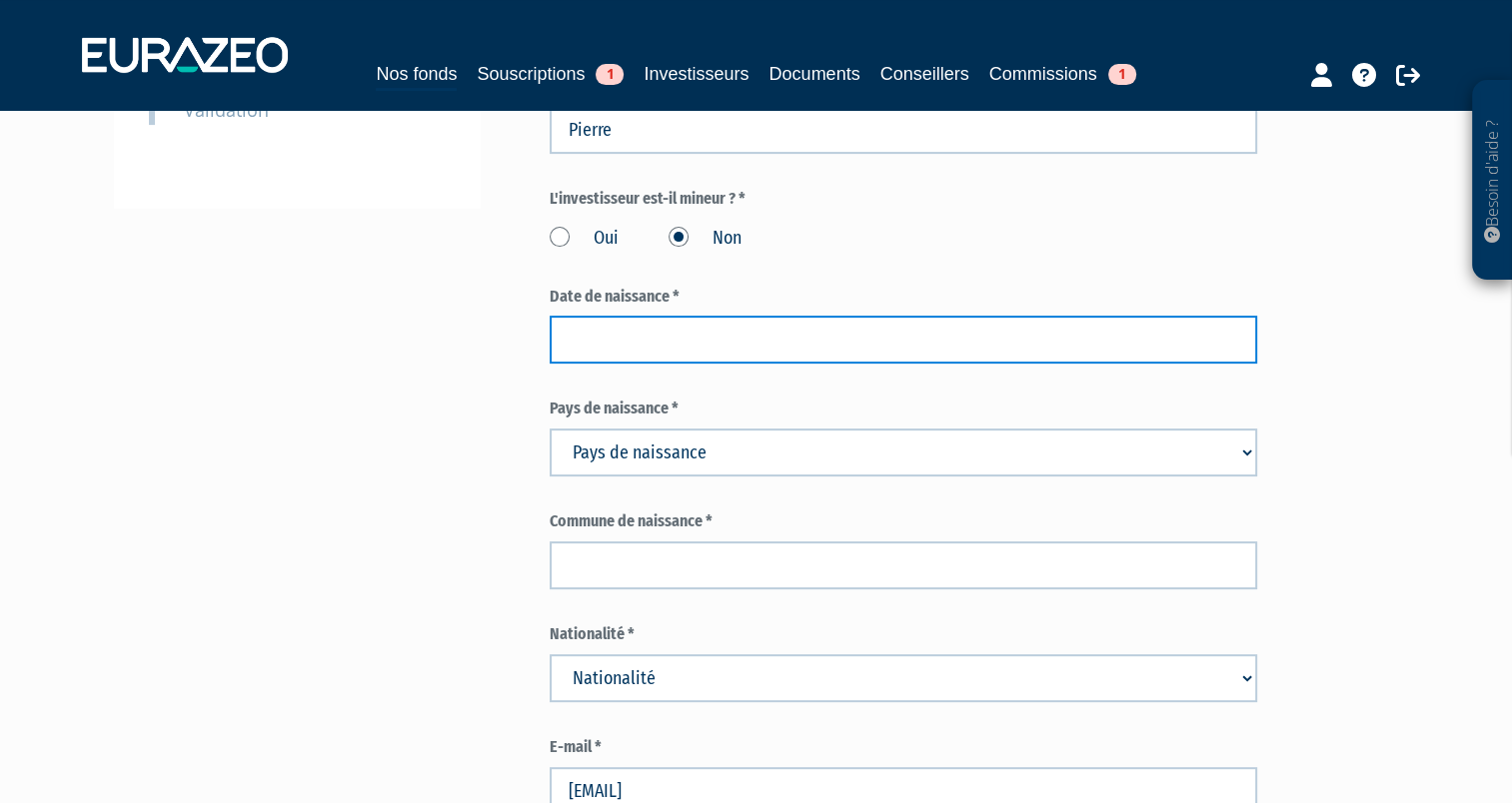 drag, startPoint x: 670, startPoint y: 368, endPoint x: 385, endPoint y: 260, distance: 304.77697 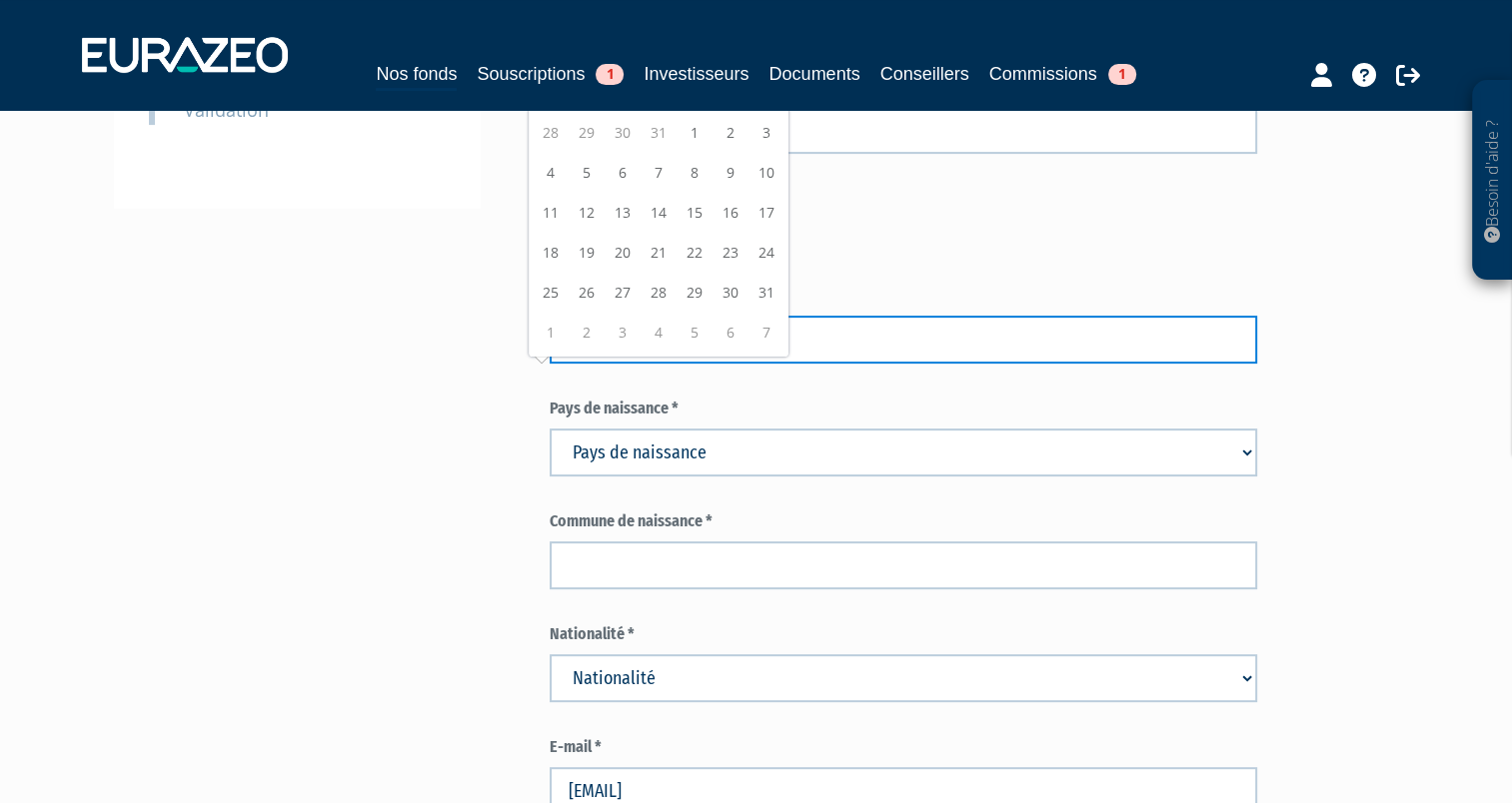 click at bounding box center [903, 340] 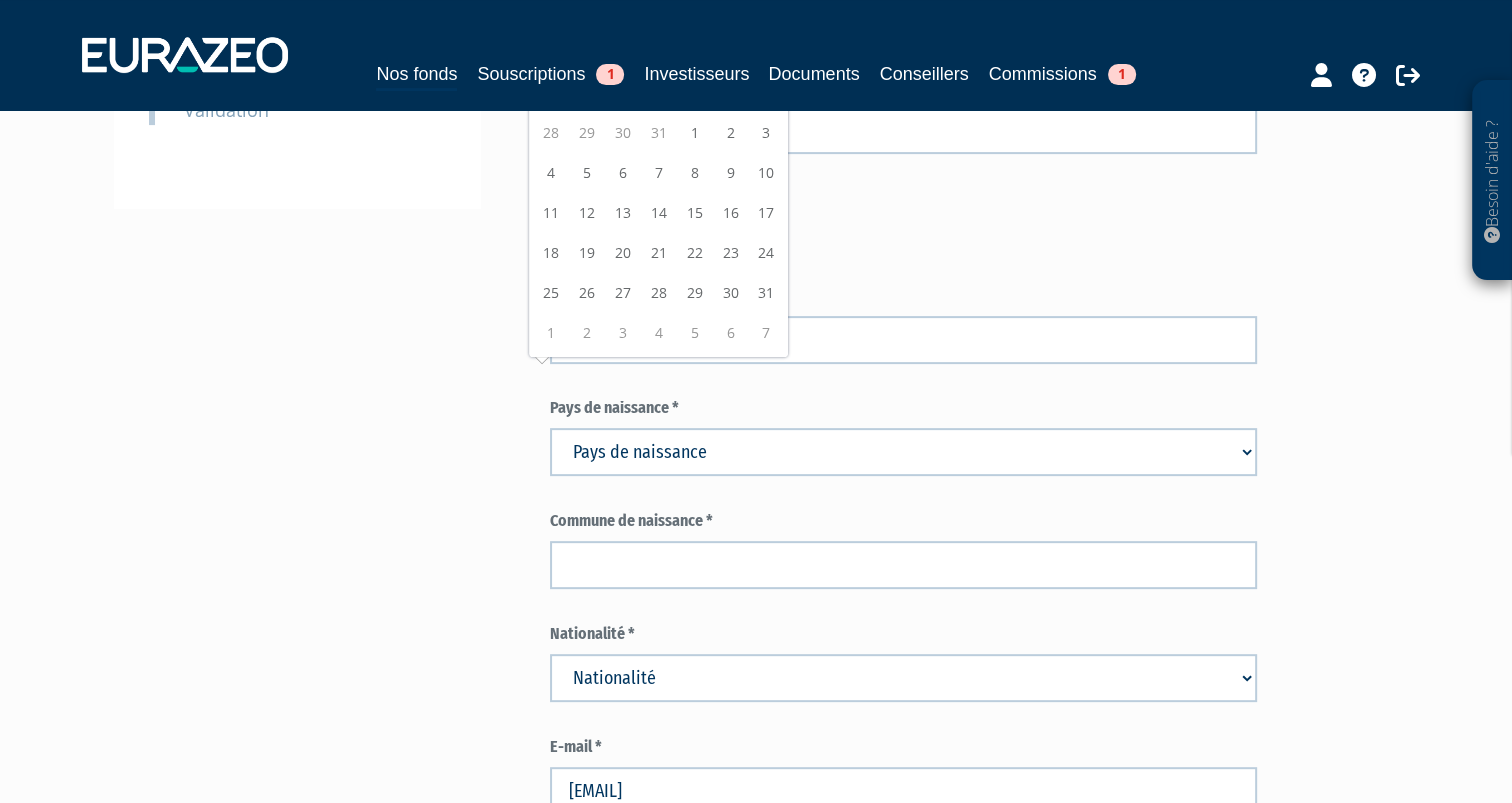 click on "Envoyer à l'investisseur
1
Identité
2
Coordonnées bancaires
3
Situation professionnelle
Oui" at bounding box center (756, 909) 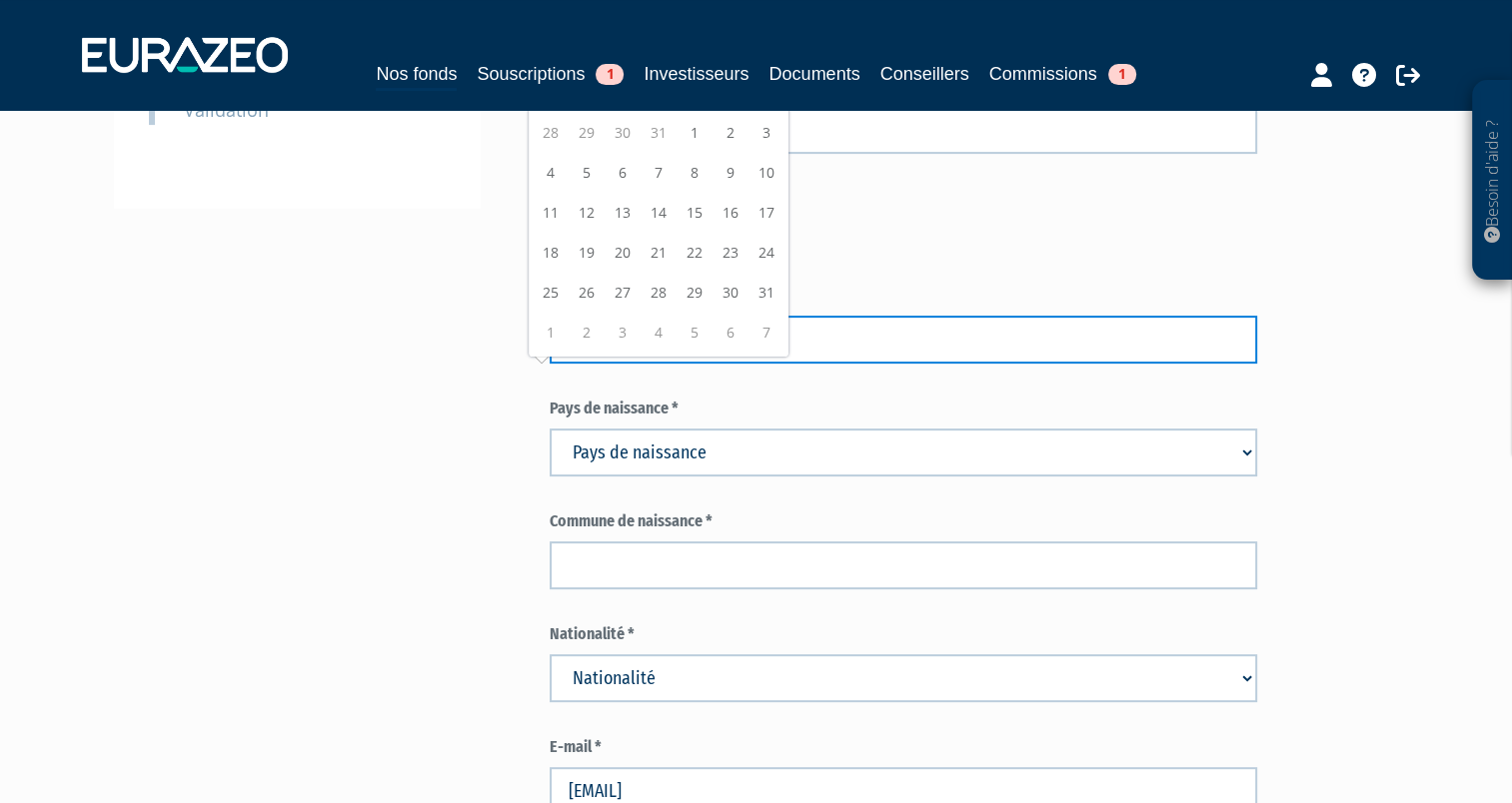 click at bounding box center (903, 340) 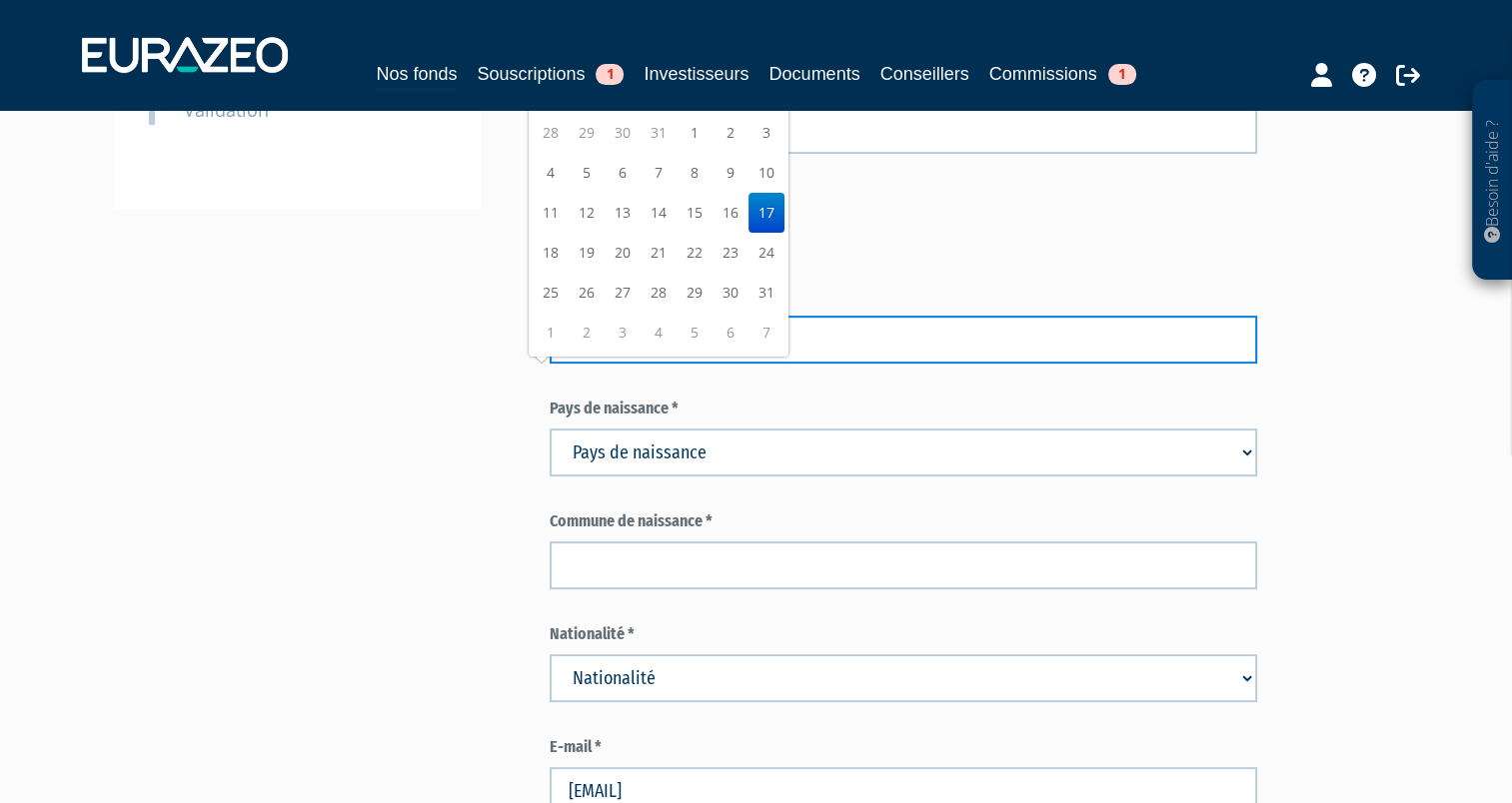 type on "17/01/1982" 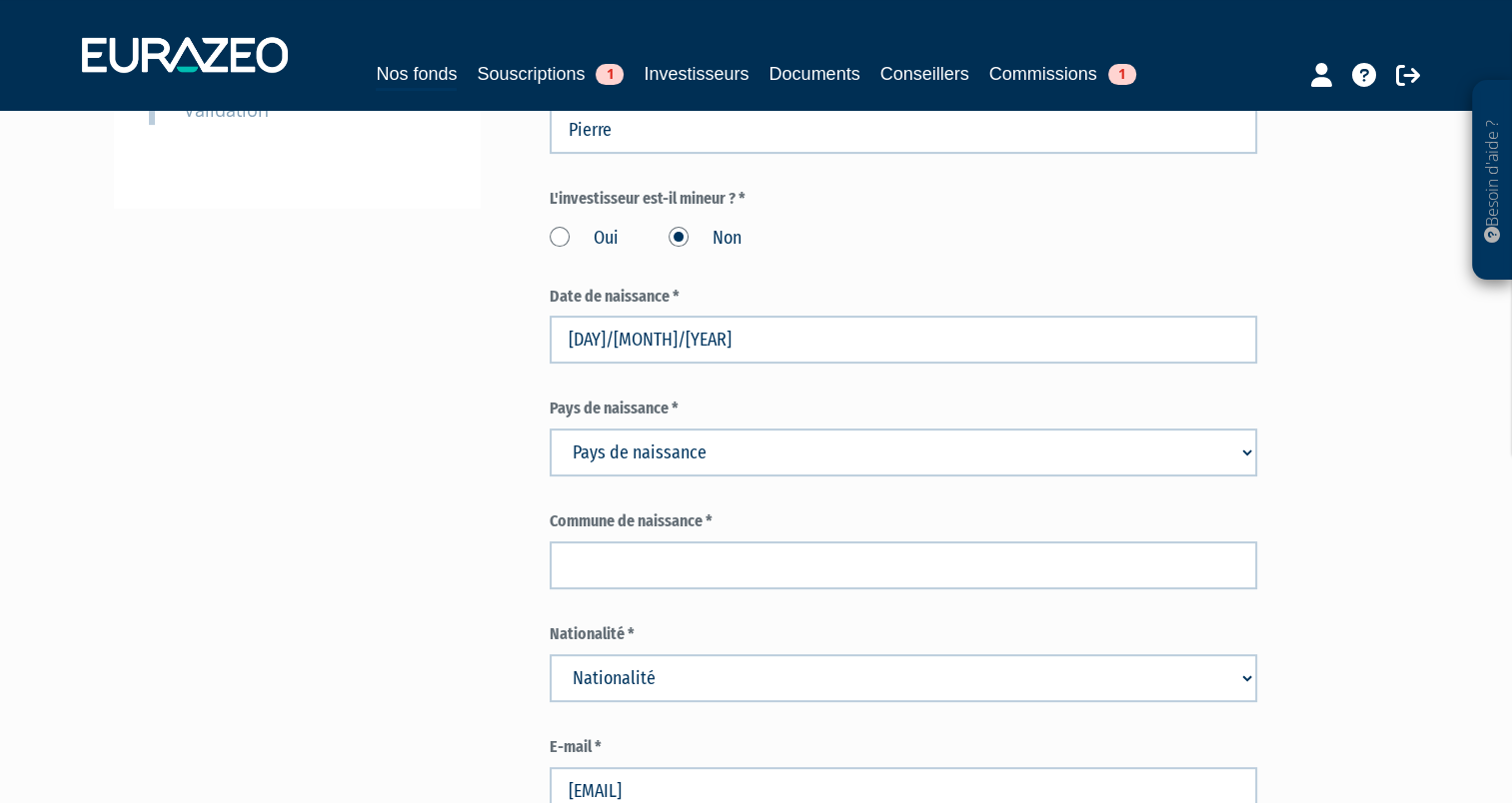 click on "Pays de naissance
Afghanistan
Afrique du Sud
Albanie
Algérie
Allemagne
Andorre" at bounding box center [903, 452] 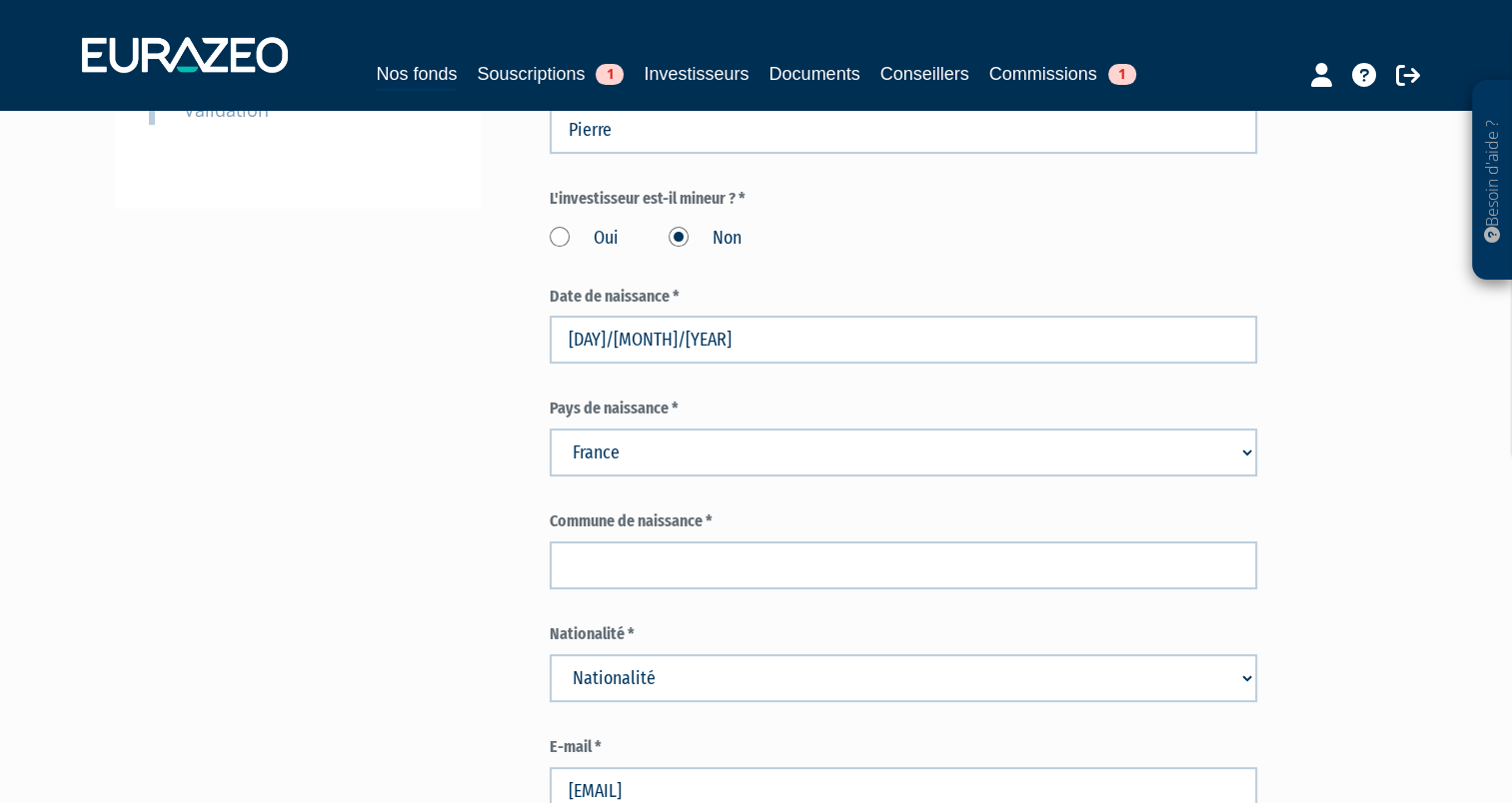 click on "Pays de naissance
Afghanistan
Afrique du Sud
Albanie
Algérie
Allemagne
Andorre" at bounding box center [903, 452] 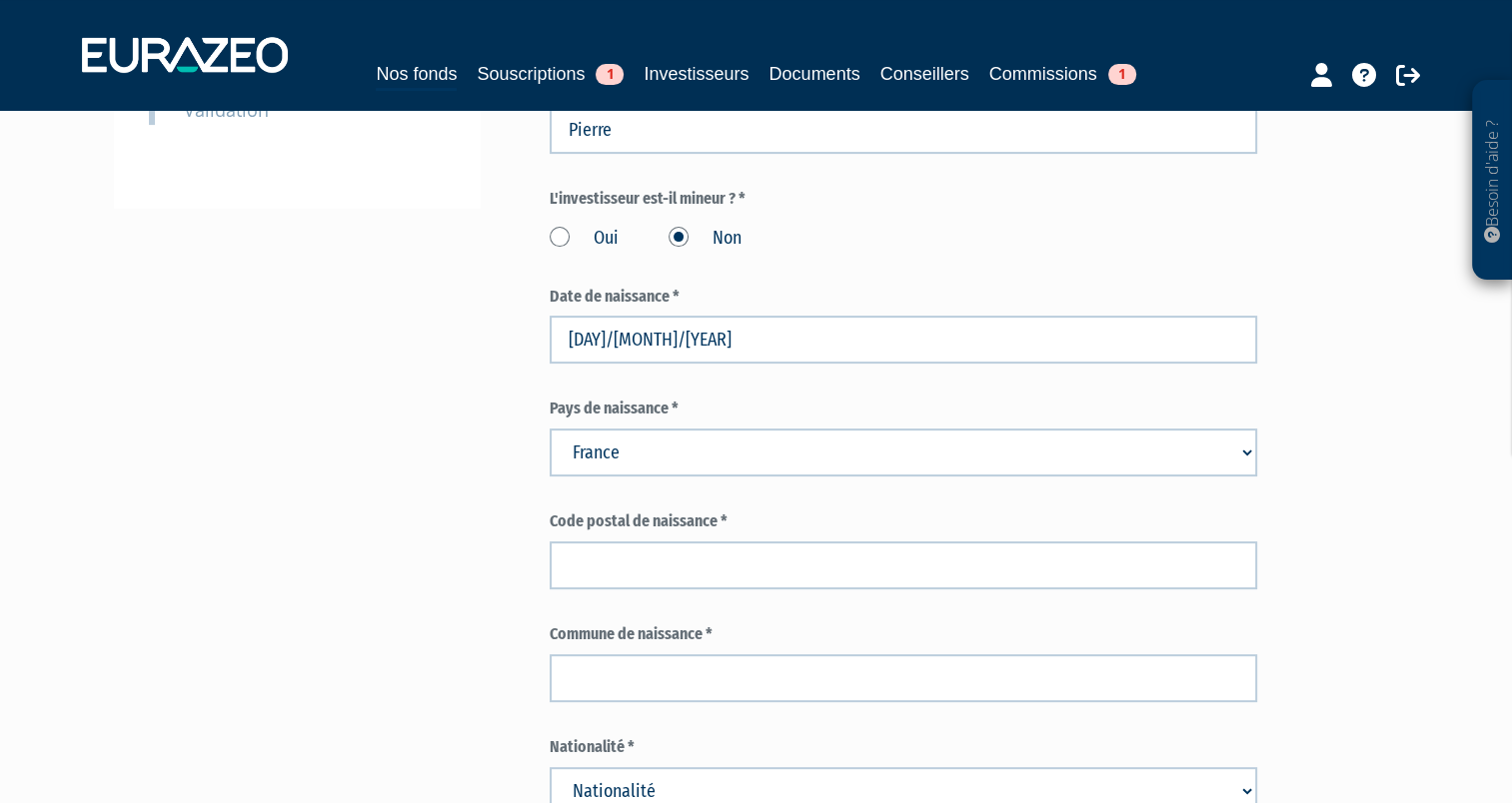 scroll, scrollTop: 899, scrollLeft: 0, axis: vertical 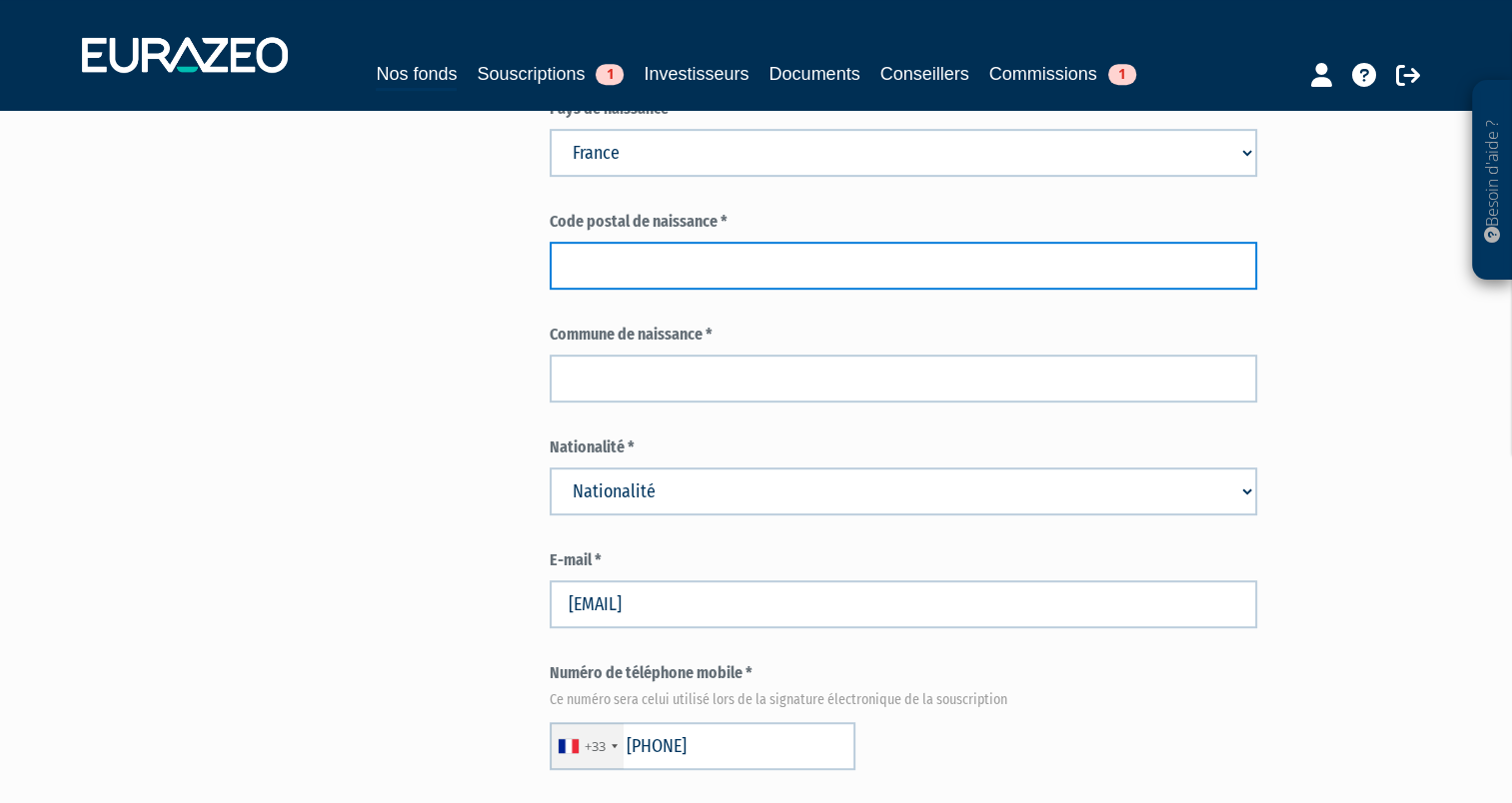 click at bounding box center (903, 266) 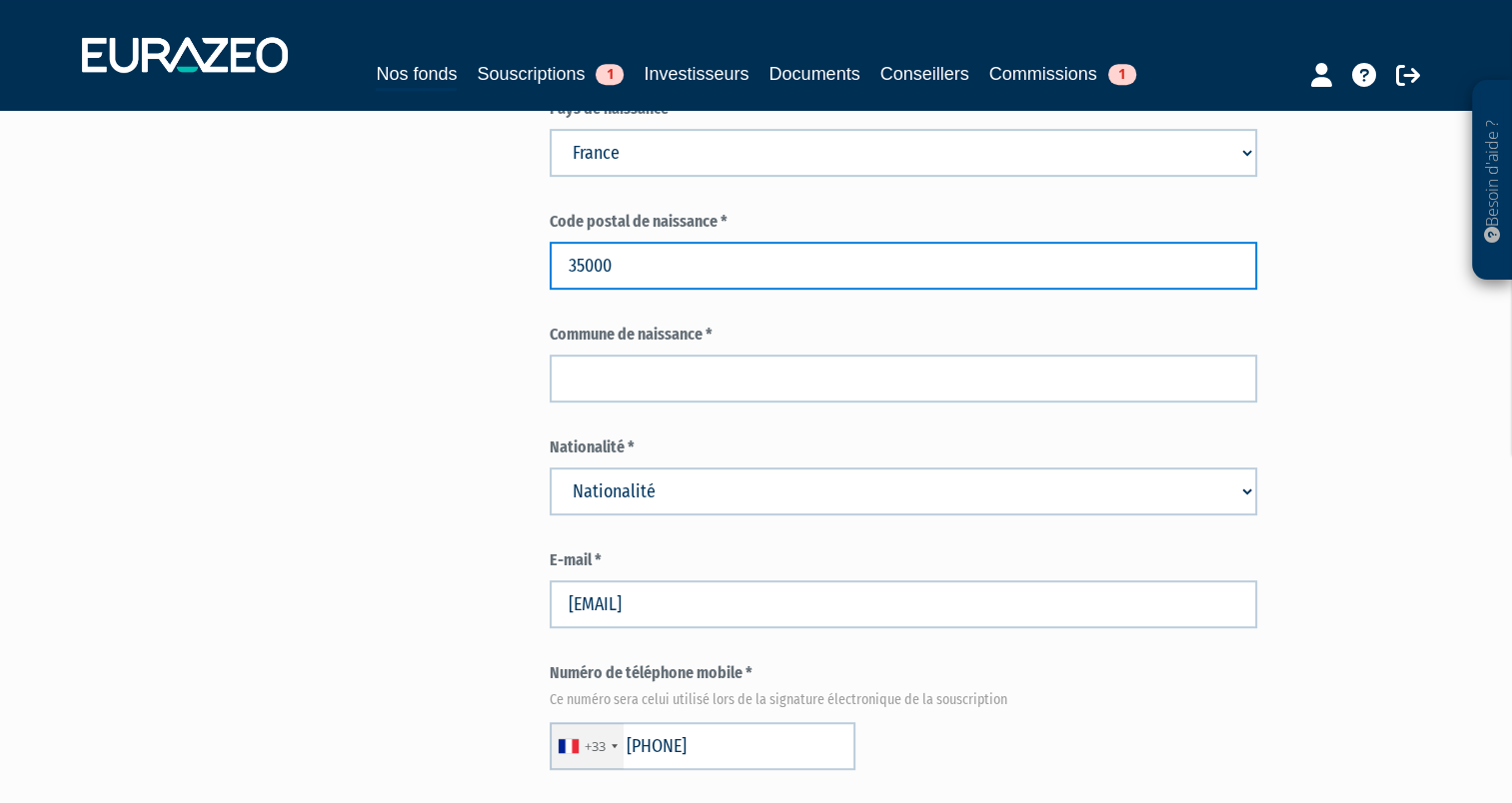 type on "35000" 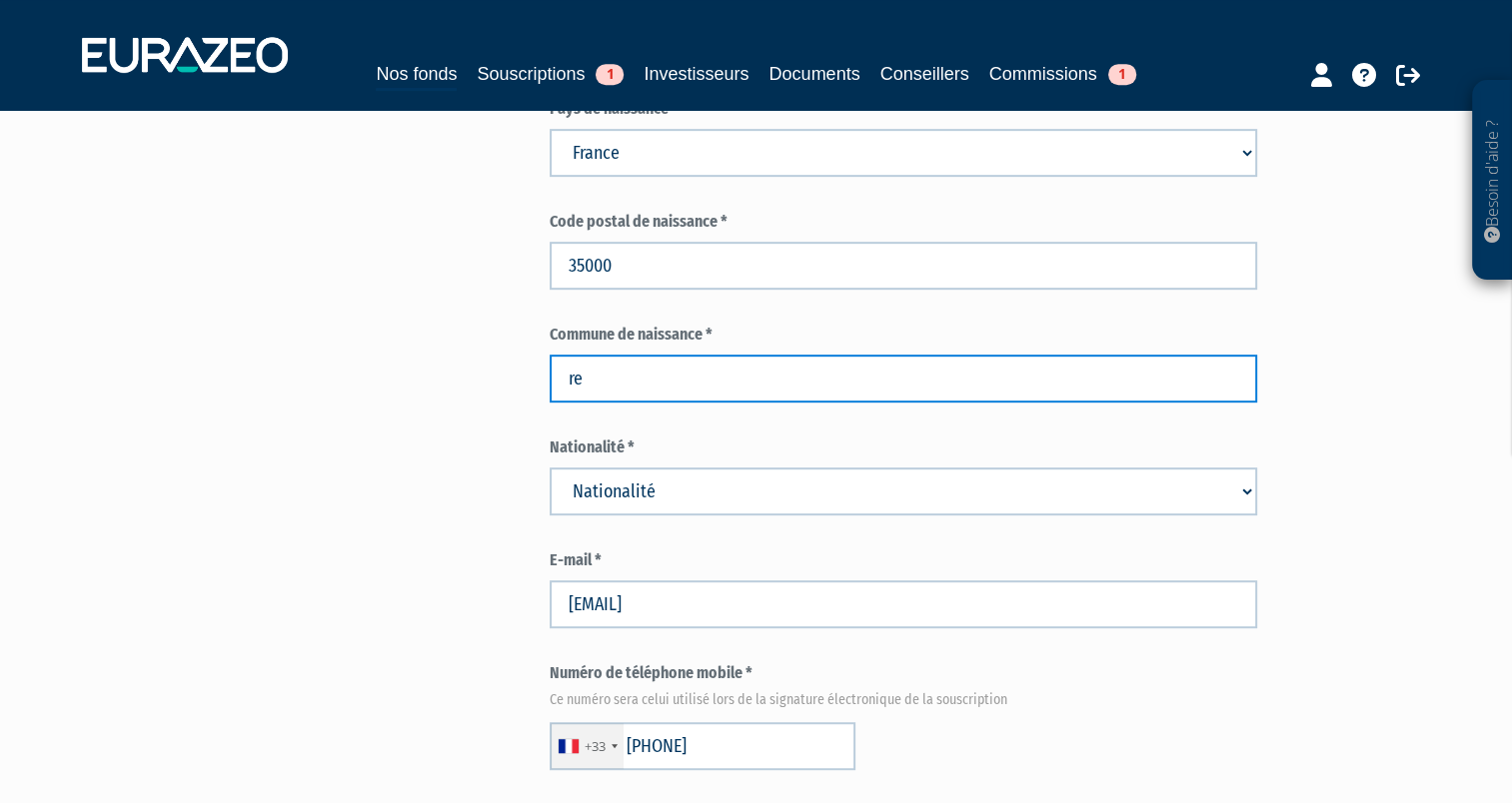 type on "r" 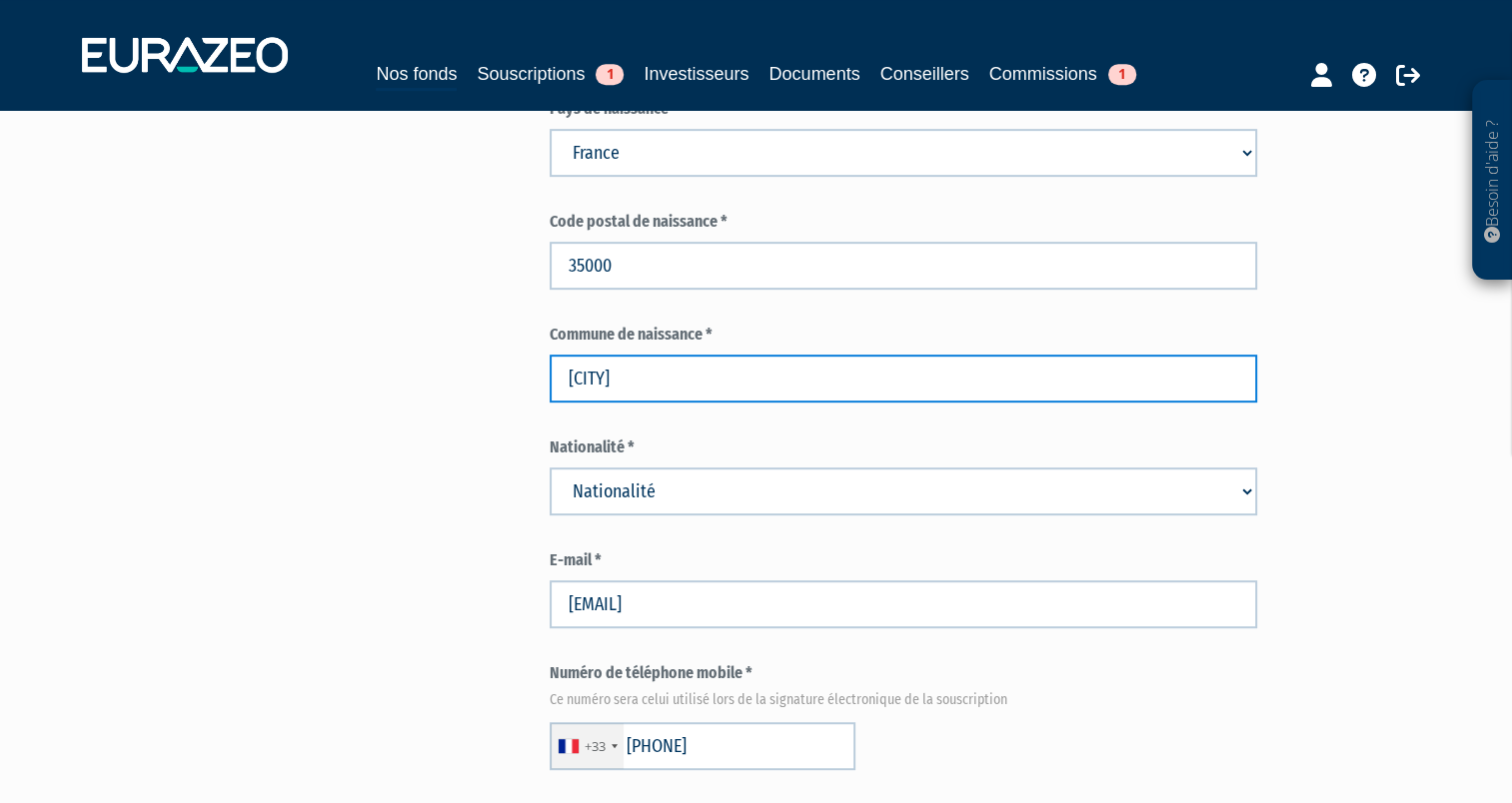 type on "RENNES" 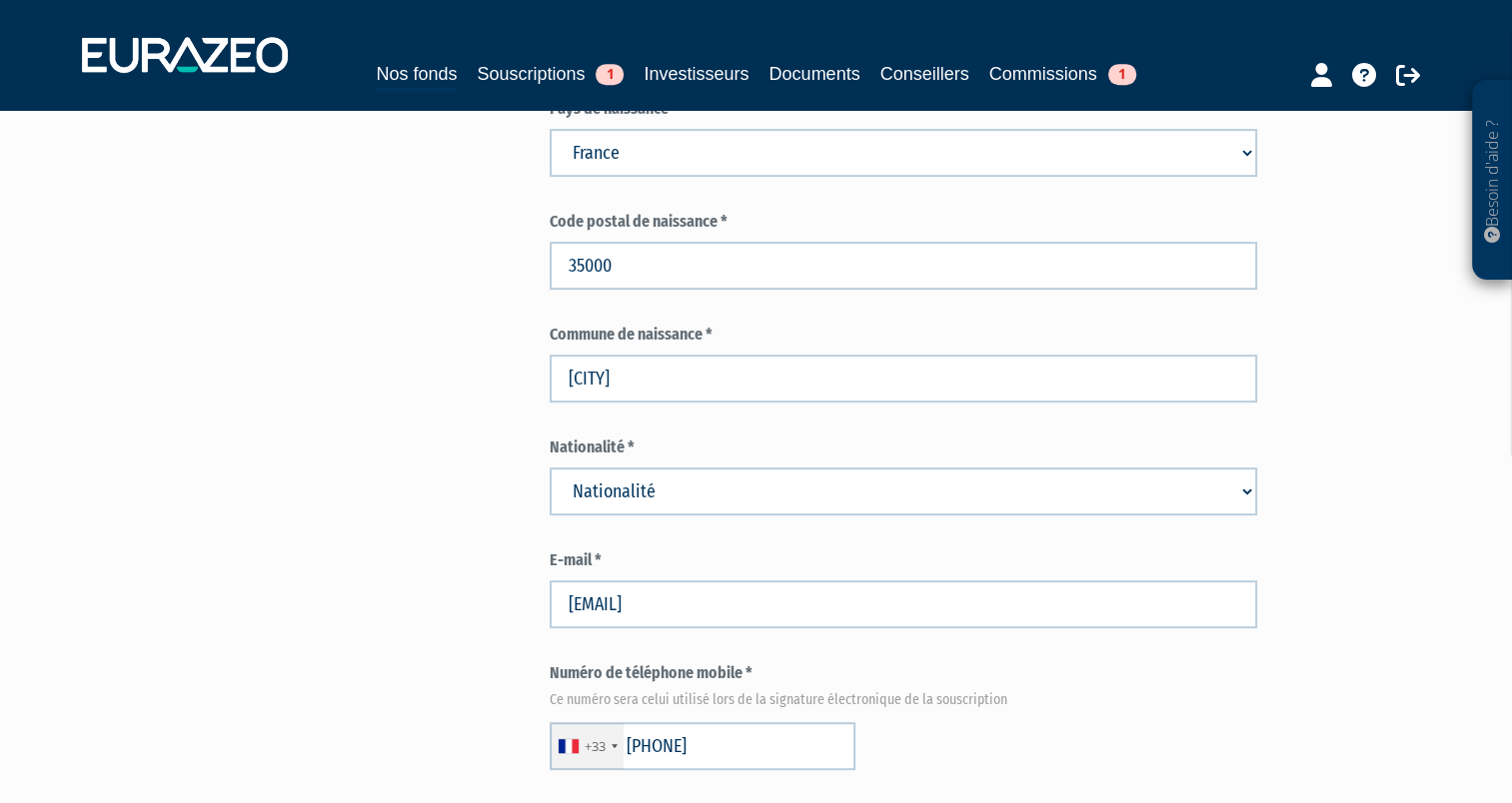 click on "Nationalité
Afghanistan
Afrique du Sud
Albanie
Algérie
Allemagne
Andorre" at bounding box center [903, 491] 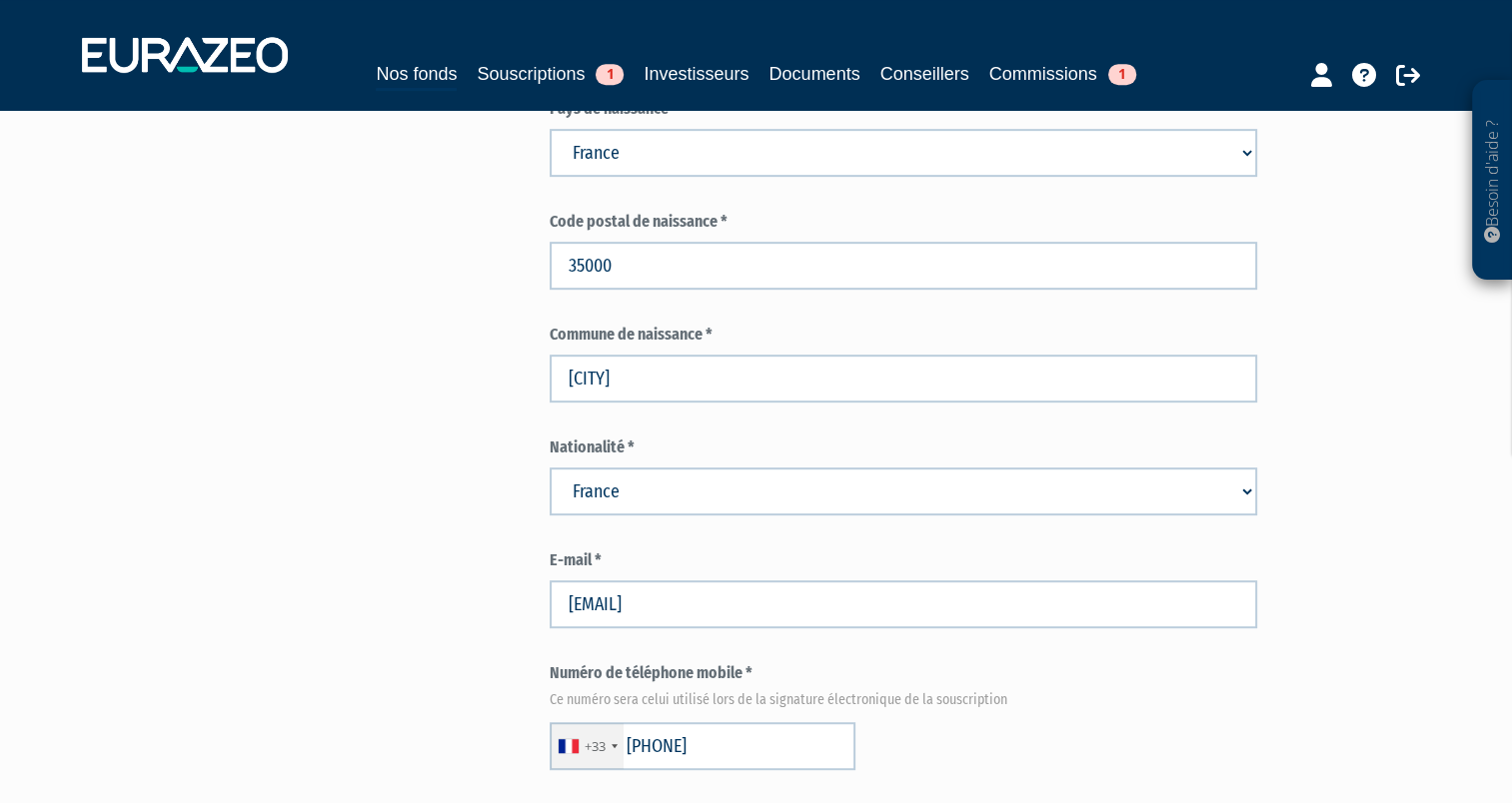 click on "Nationalité
Afghanistan
Afrique du Sud
Albanie
Algérie
Allemagne
Andorre" at bounding box center (903, 491) 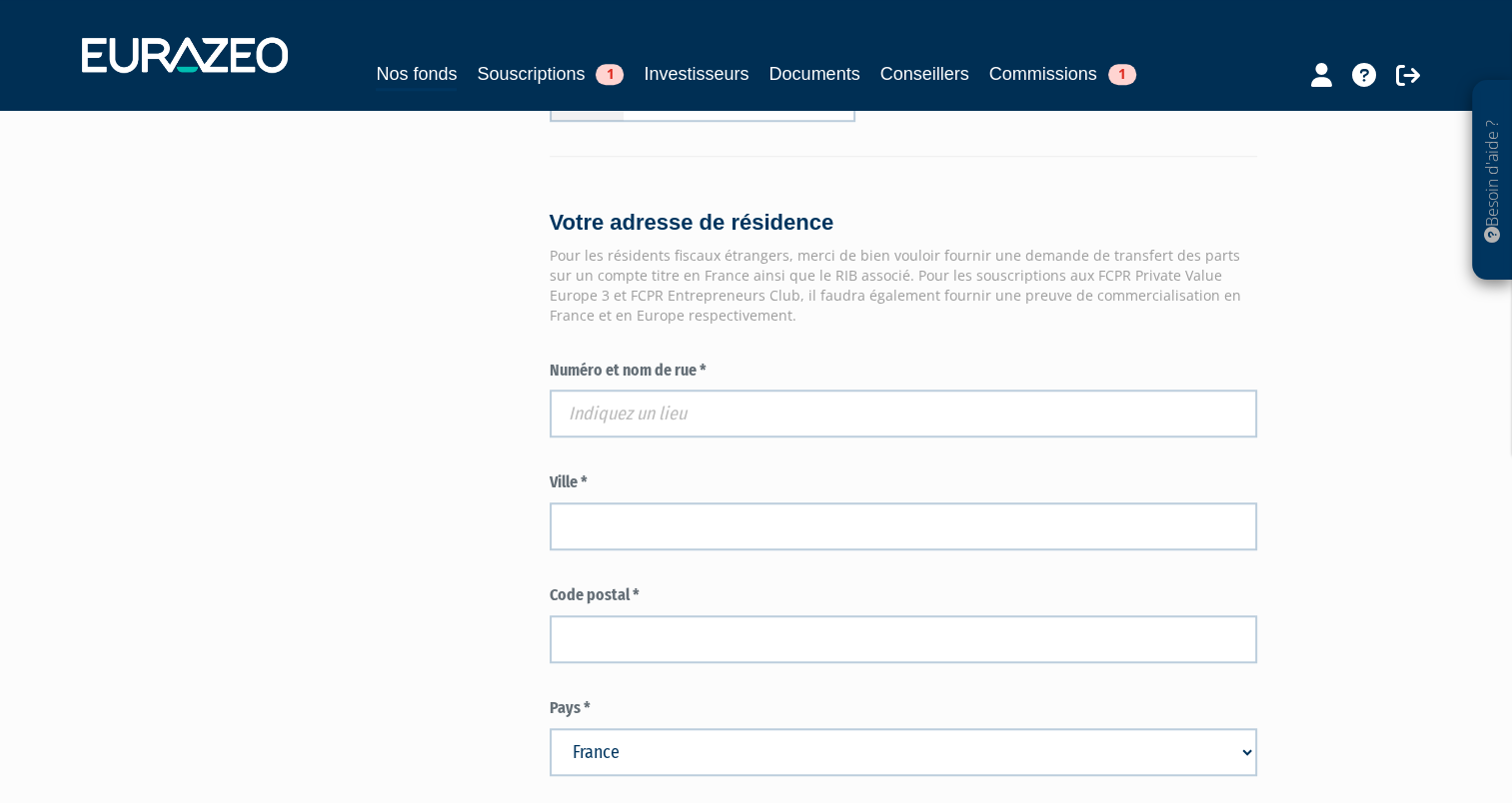 scroll, scrollTop: 1598, scrollLeft: 0, axis: vertical 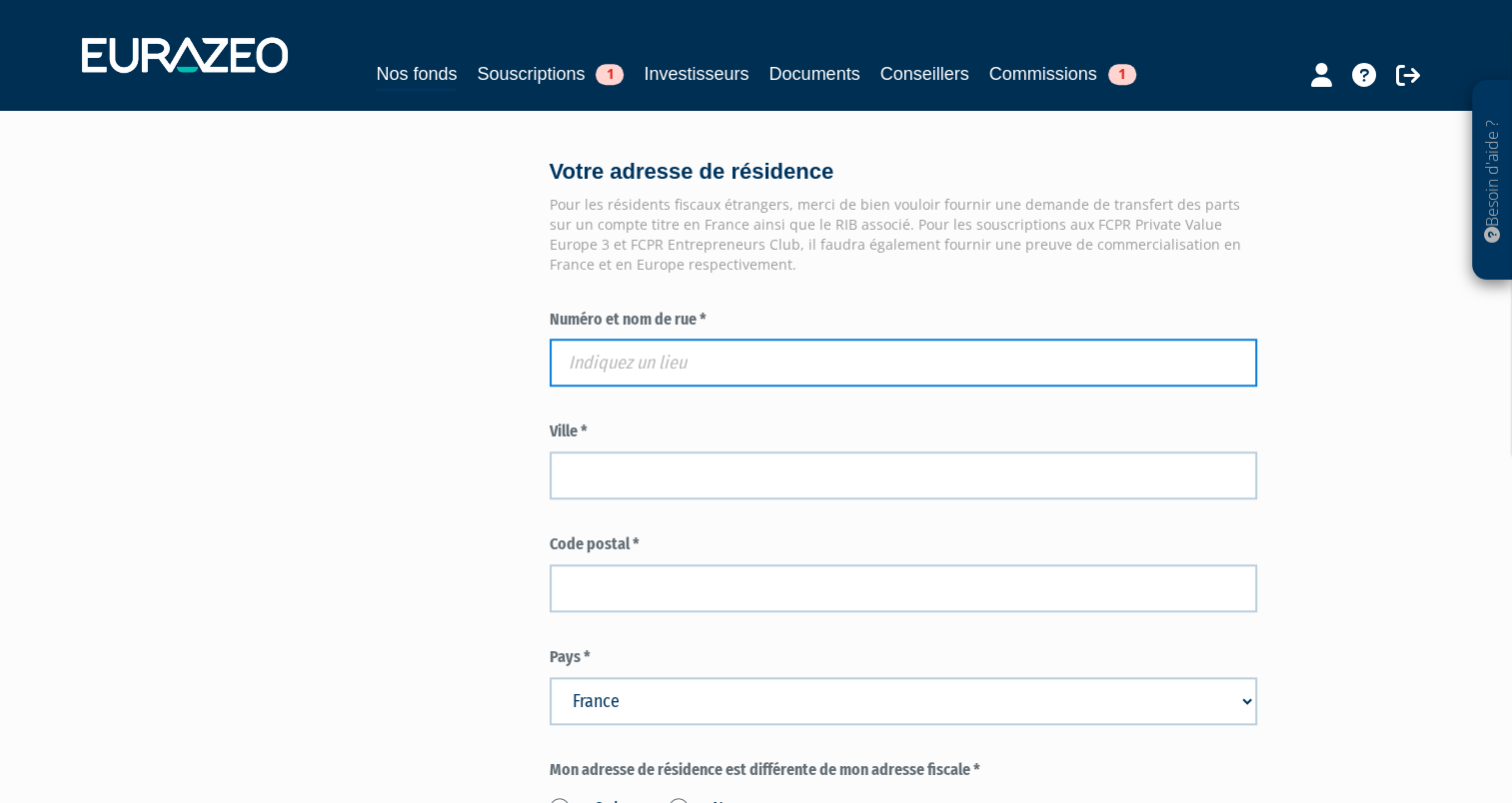 click at bounding box center (903, 363) 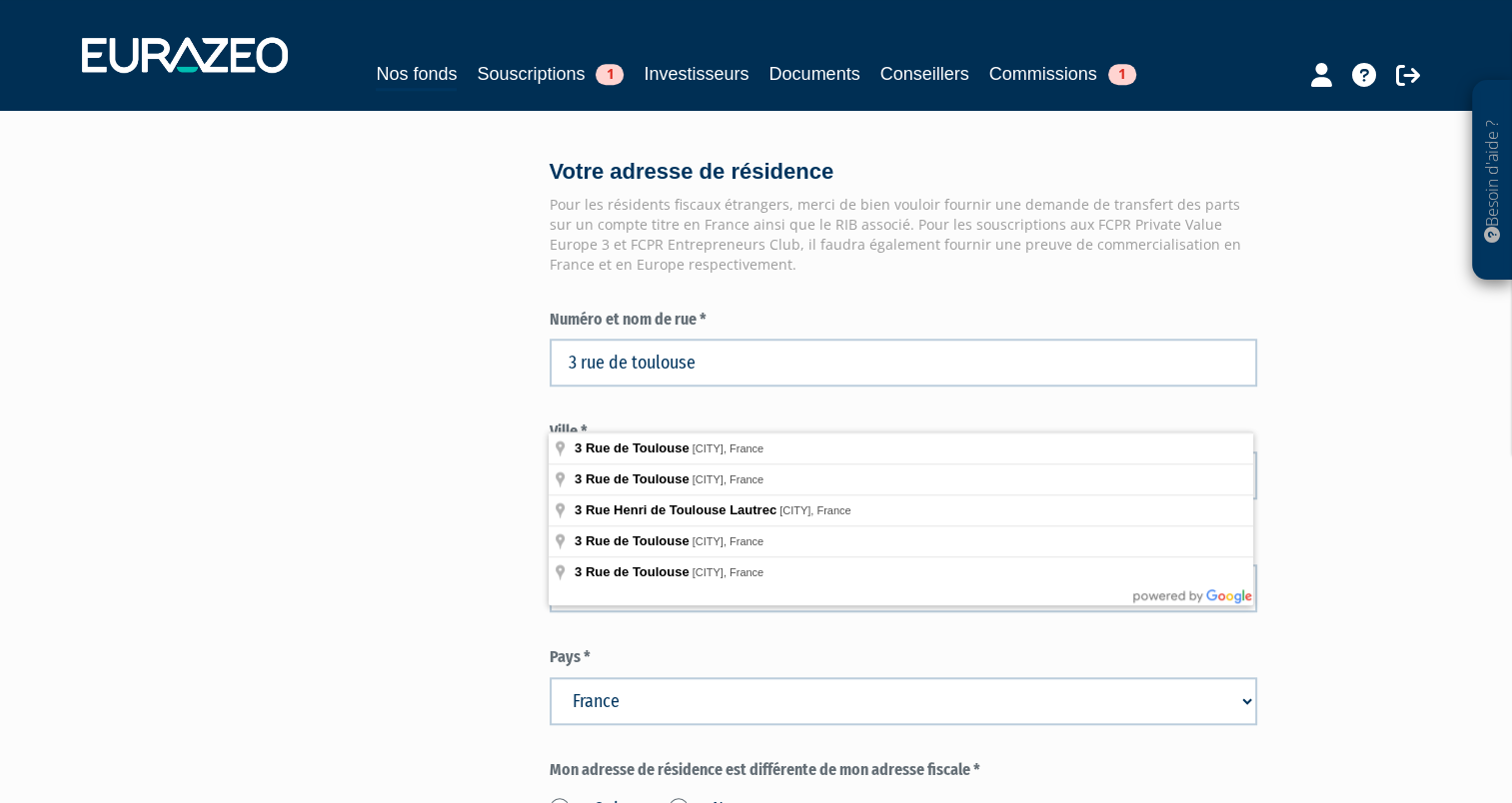 type on "3 Rue de Toulouse, Rennes, France" 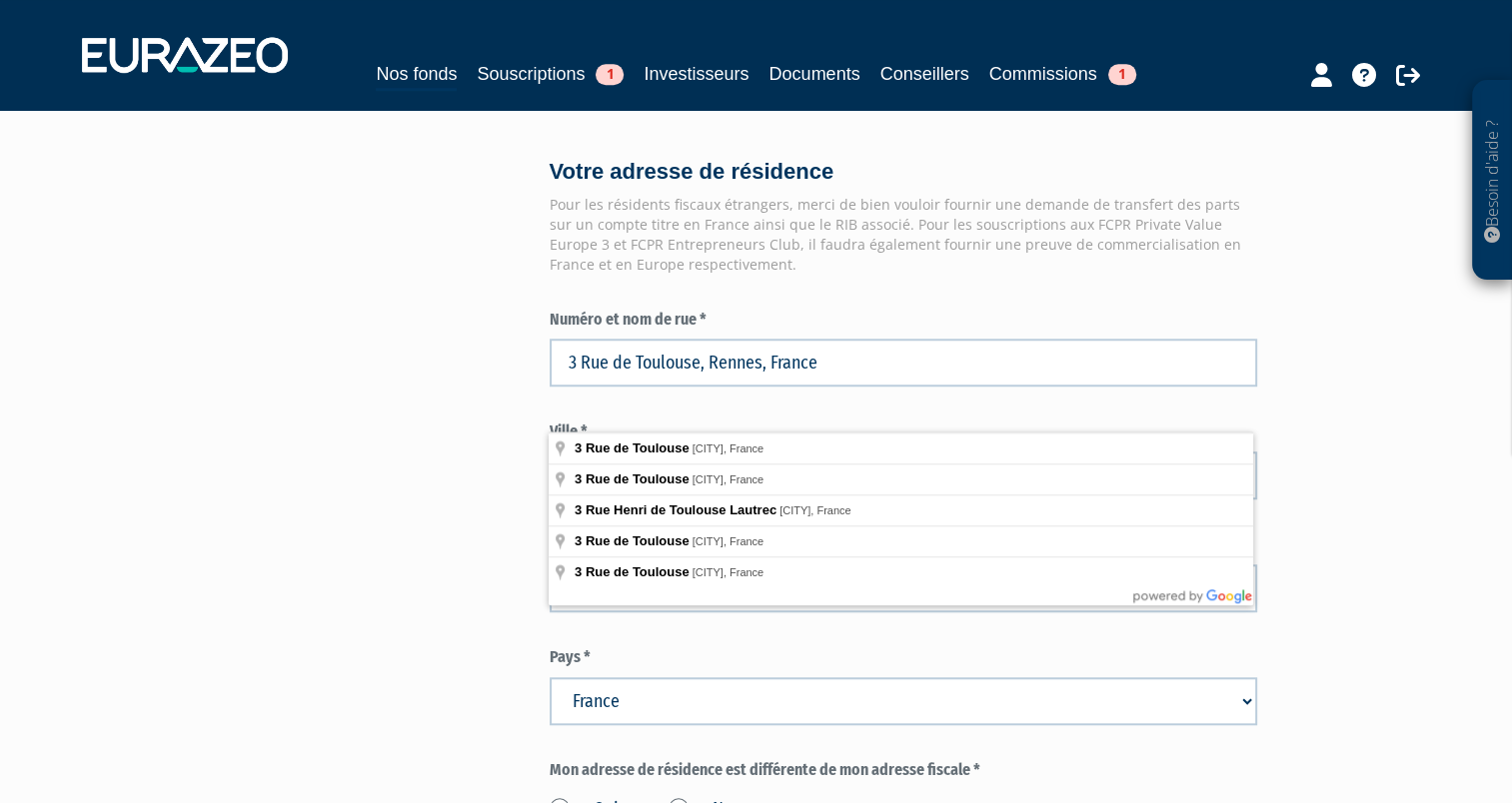 type on "Rennes" 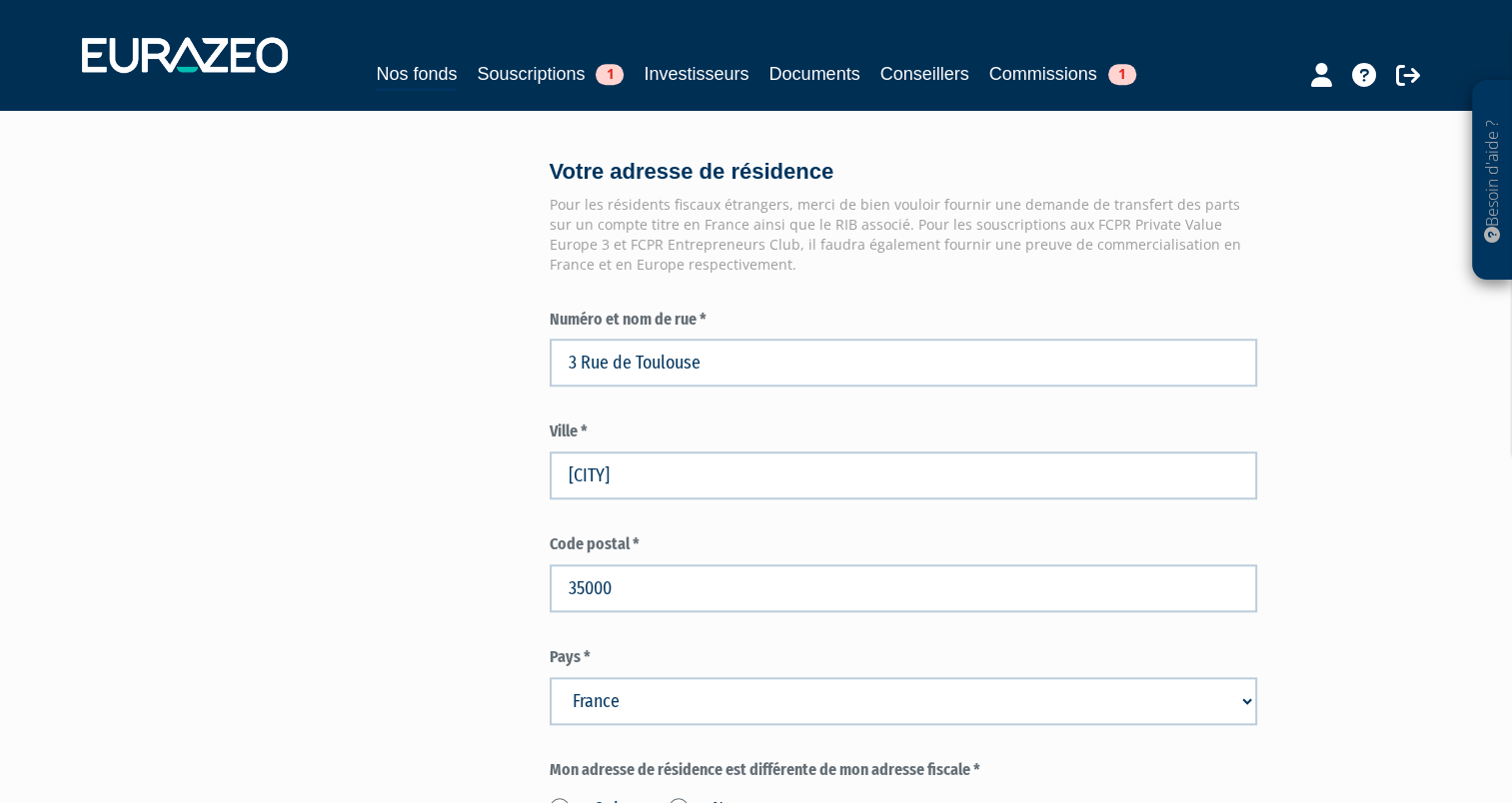 scroll, scrollTop: 1998, scrollLeft: 0, axis: vertical 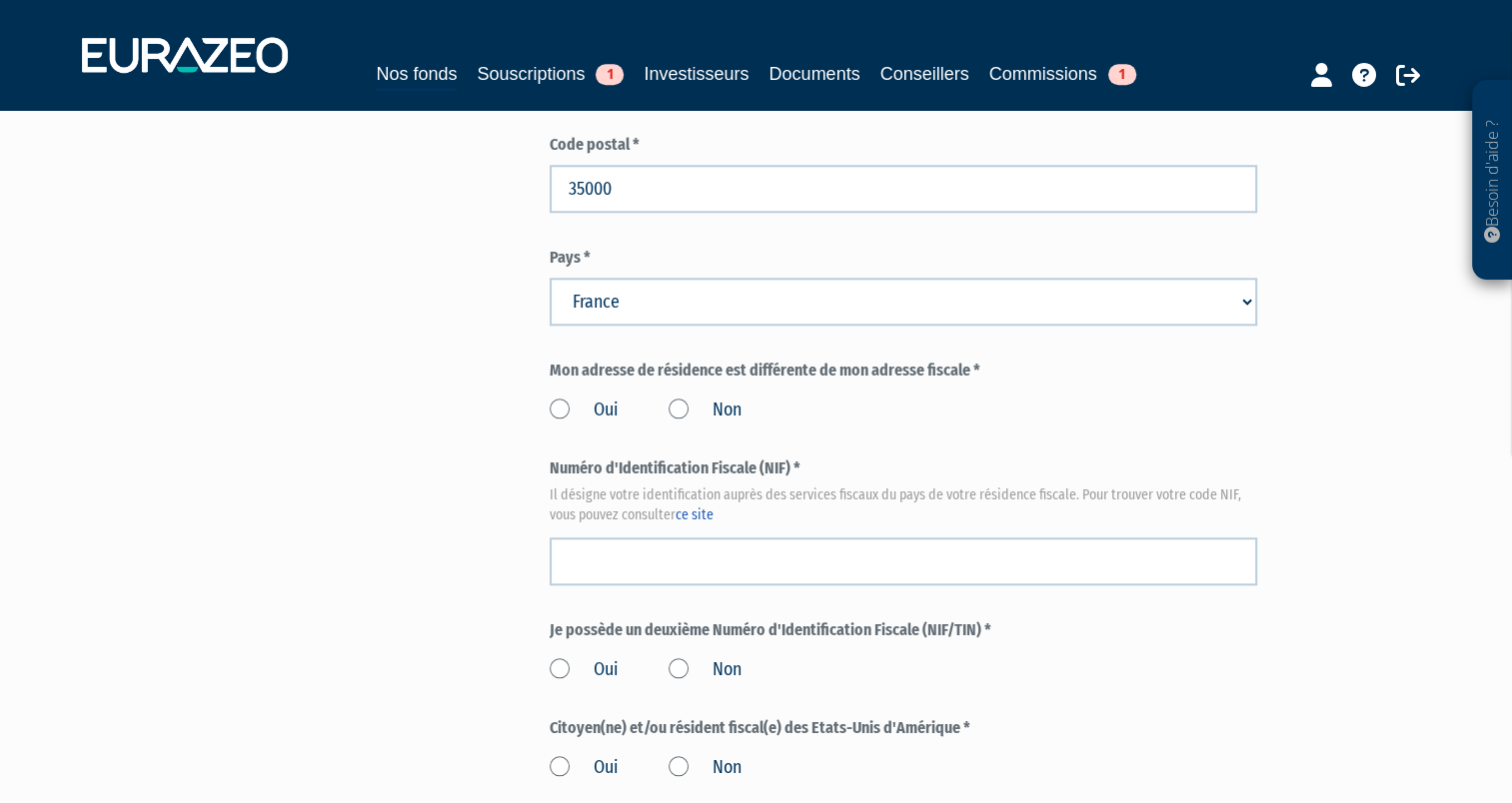 click on "Non" at bounding box center (705, 410) 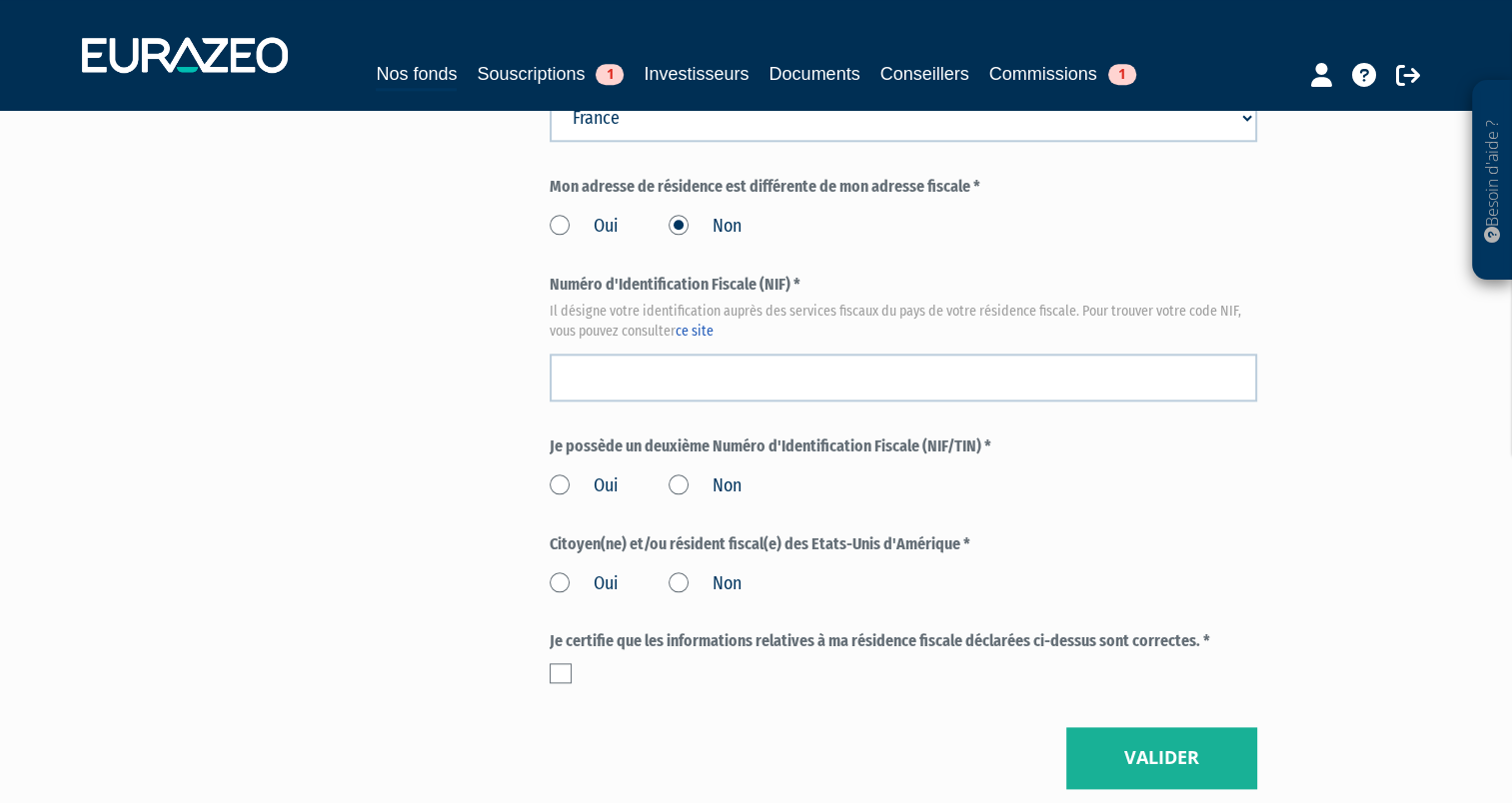scroll, scrollTop: 2297, scrollLeft: 0, axis: vertical 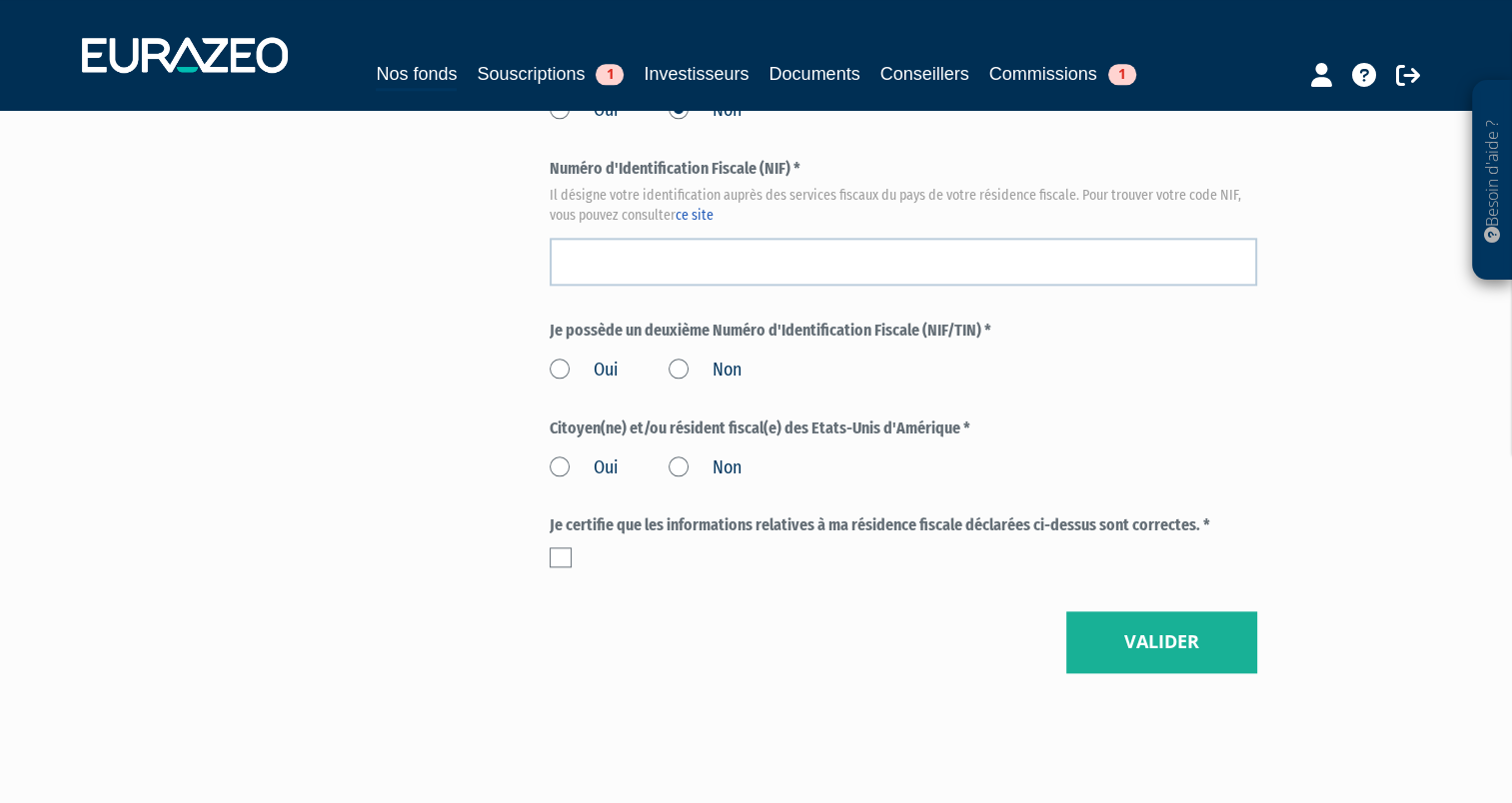 click on "Non" at bounding box center [705, 371] 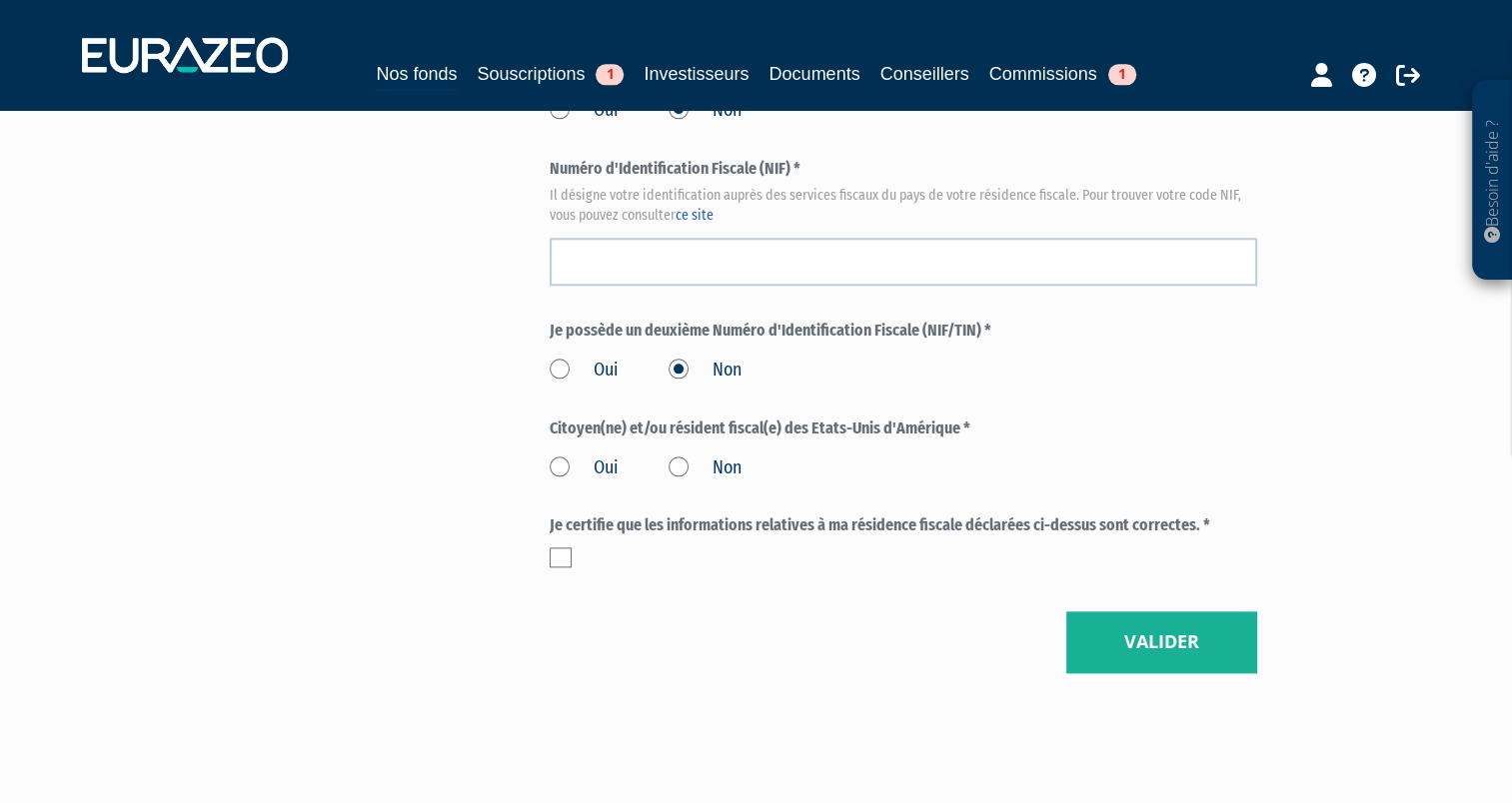 click on "Non" at bounding box center [705, 468] 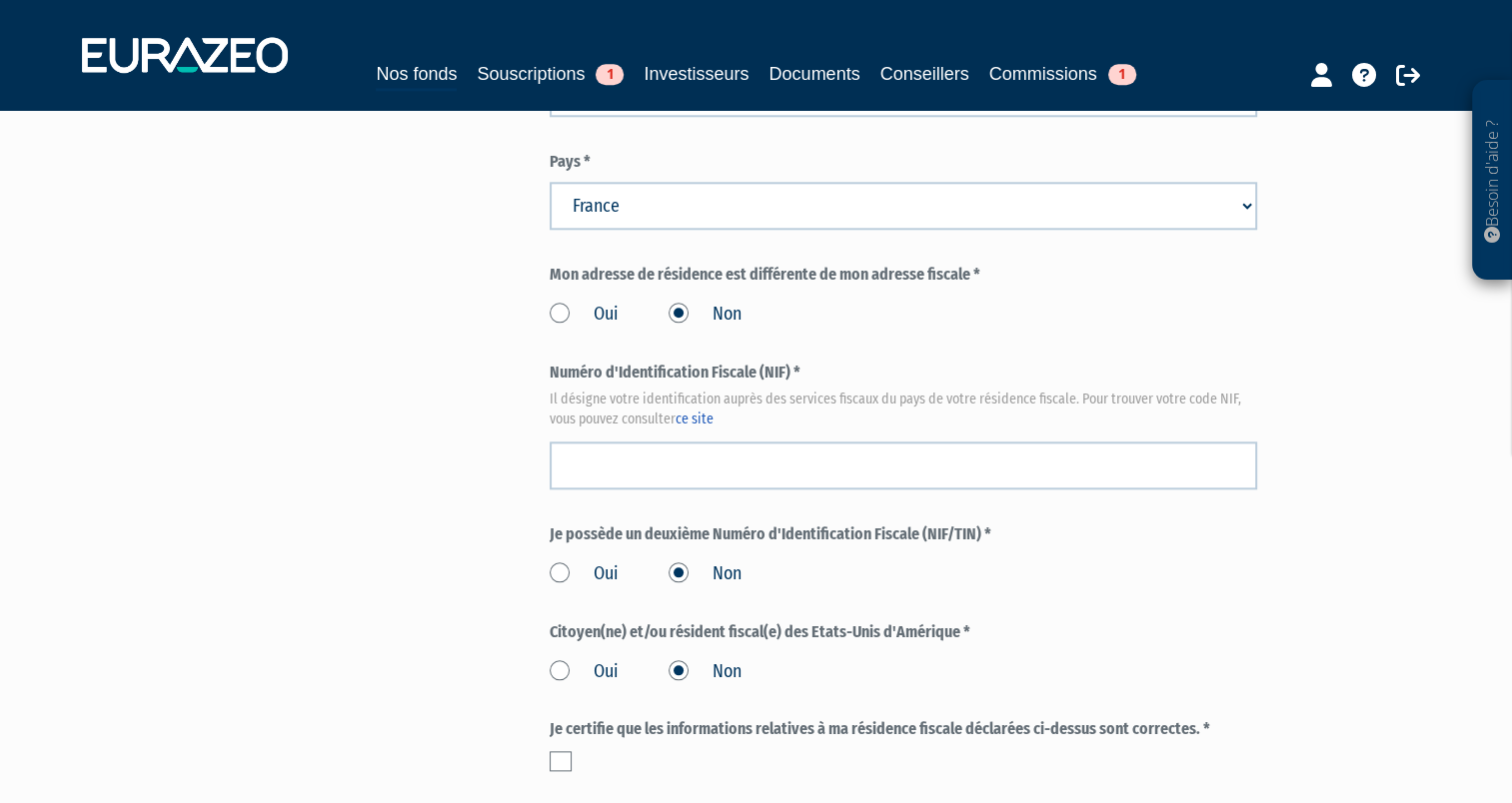 scroll, scrollTop: 2405, scrollLeft: 0, axis: vertical 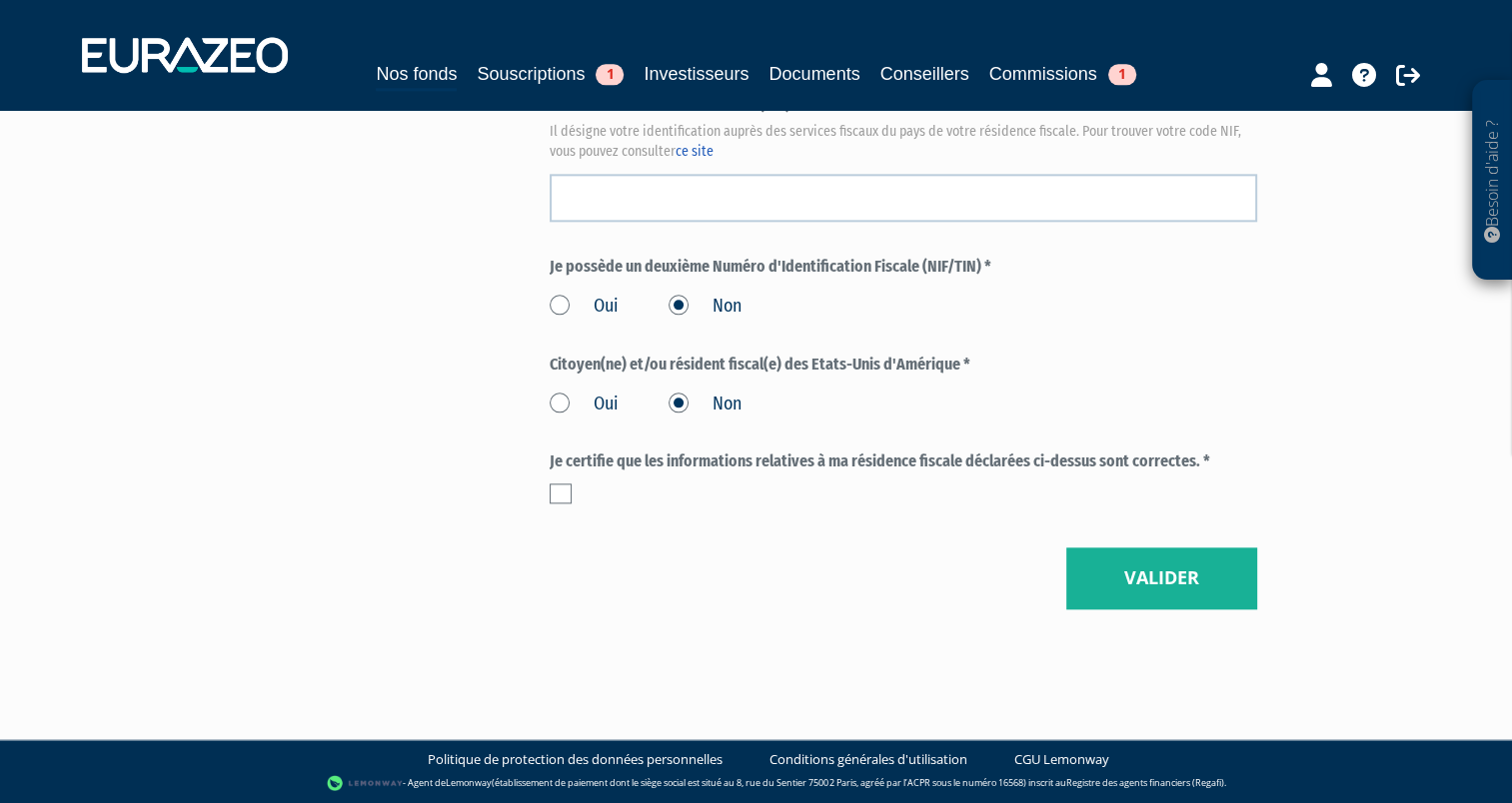 click at bounding box center [561, 493] 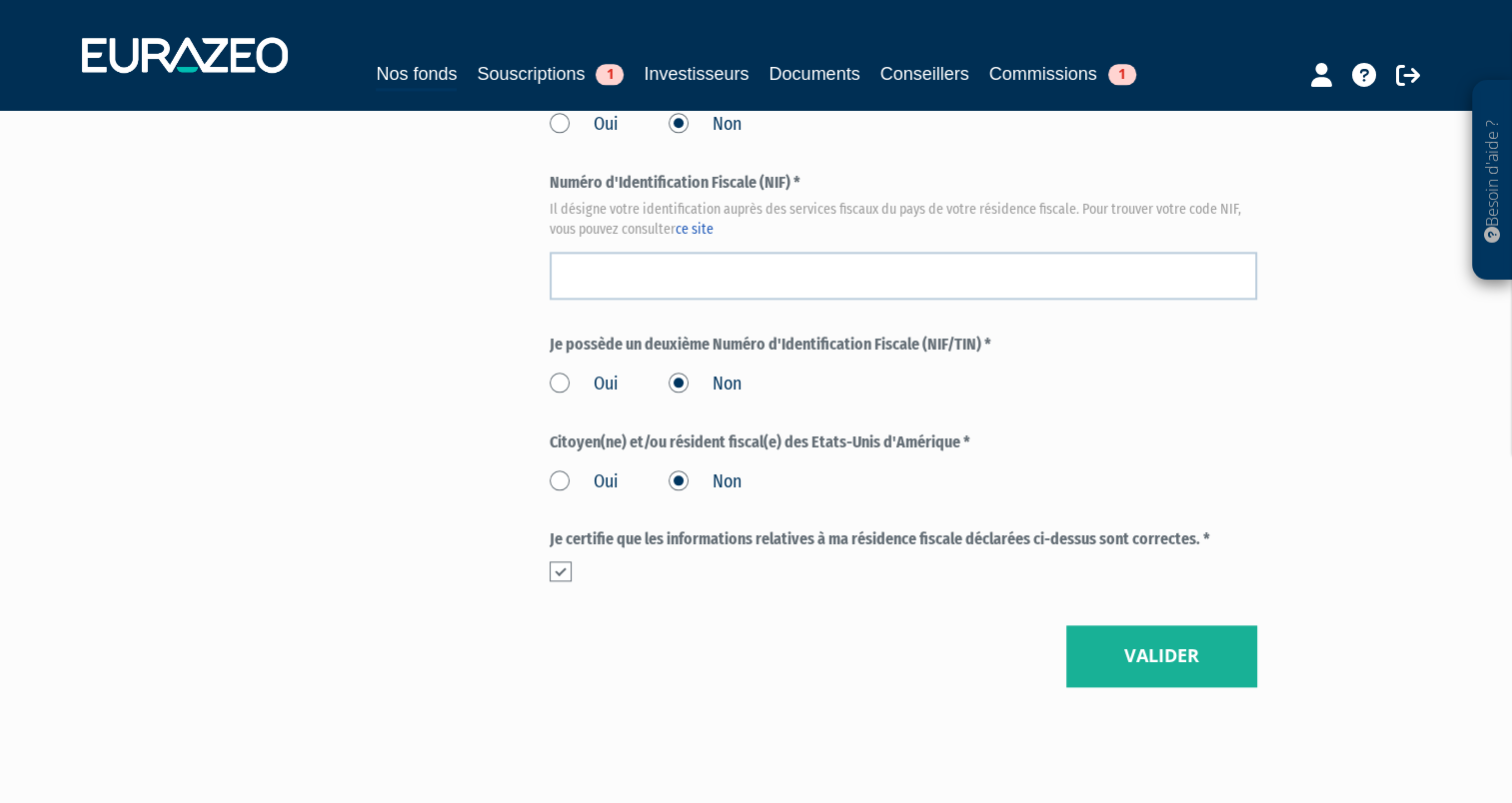 scroll, scrollTop: 2405, scrollLeft: 0, axis: vertical 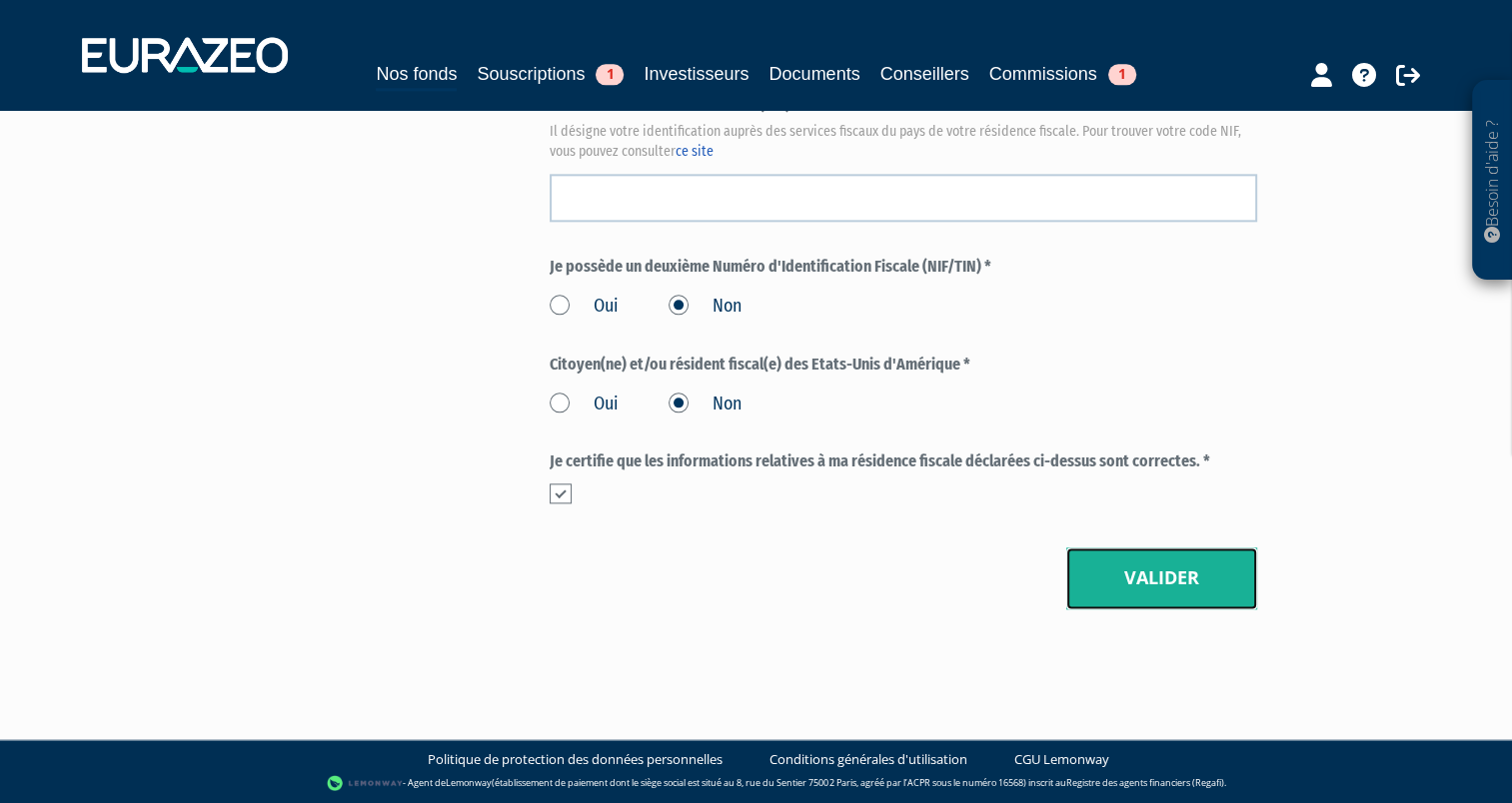 click on "Valider" at bounding box center [1161, 578] 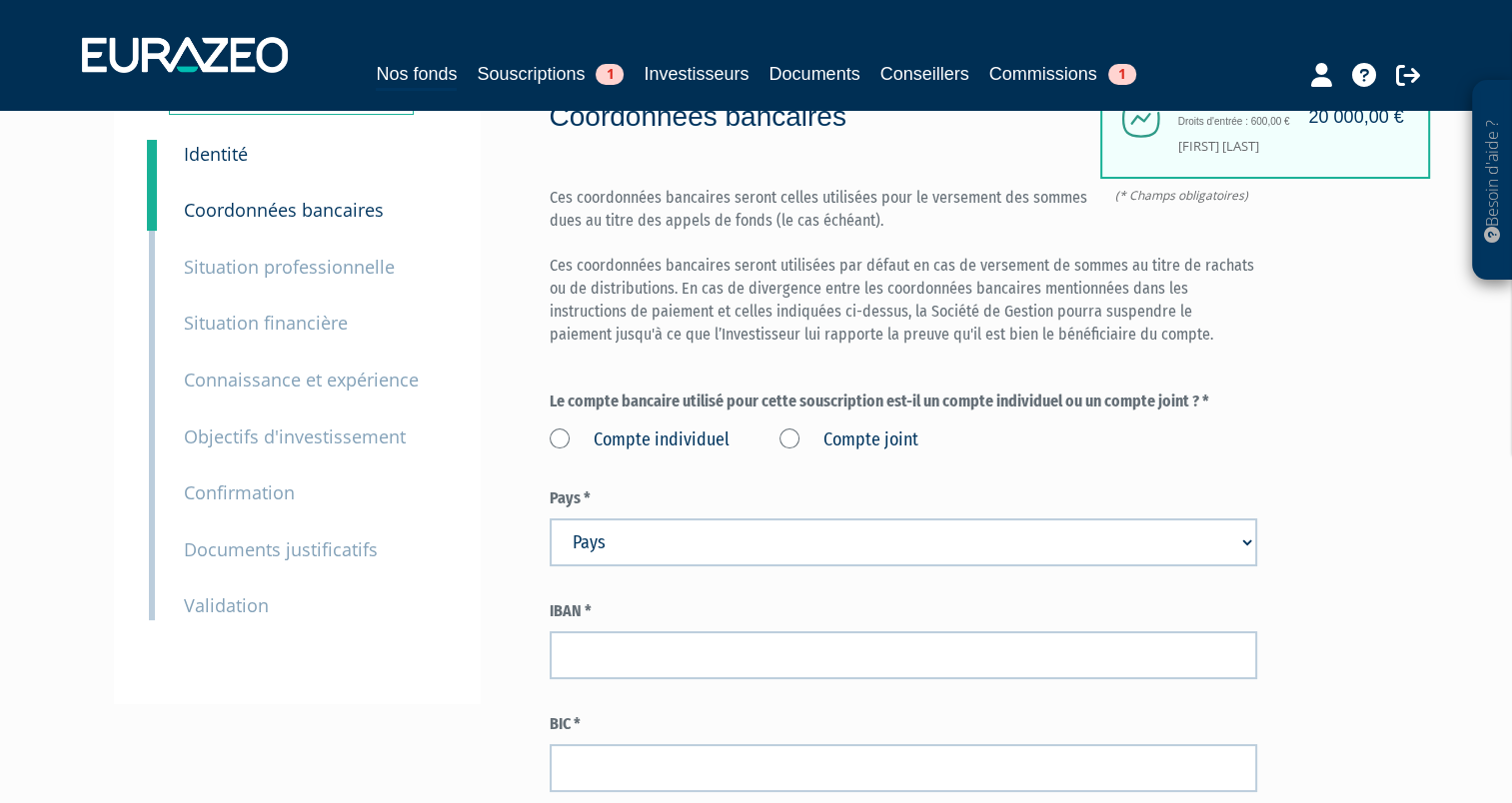 scroll, scrollTop: 300, scrollLeft: 0, axis: vertical 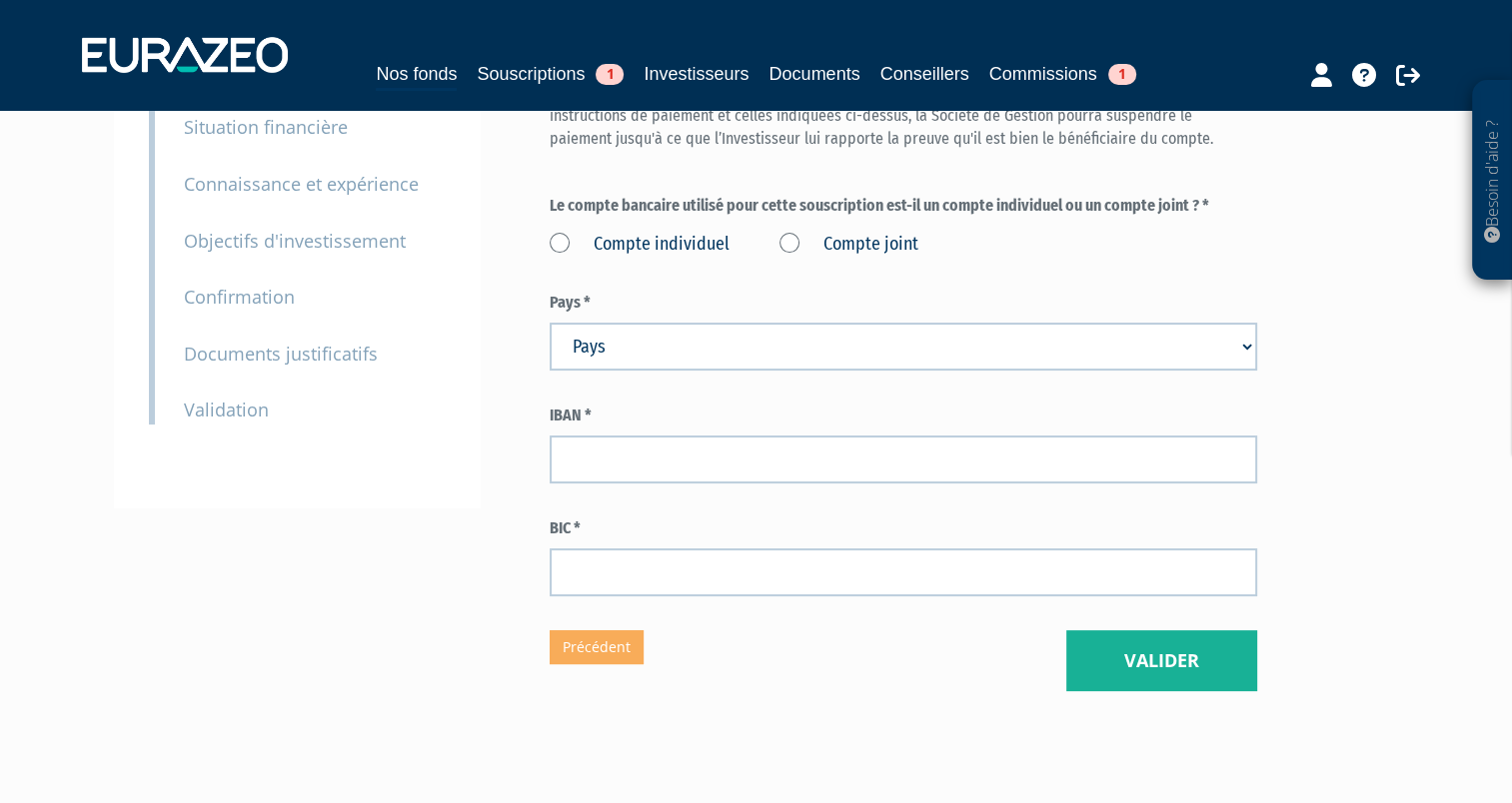 click on "Compte individuel" at bounding box center (640, 245) 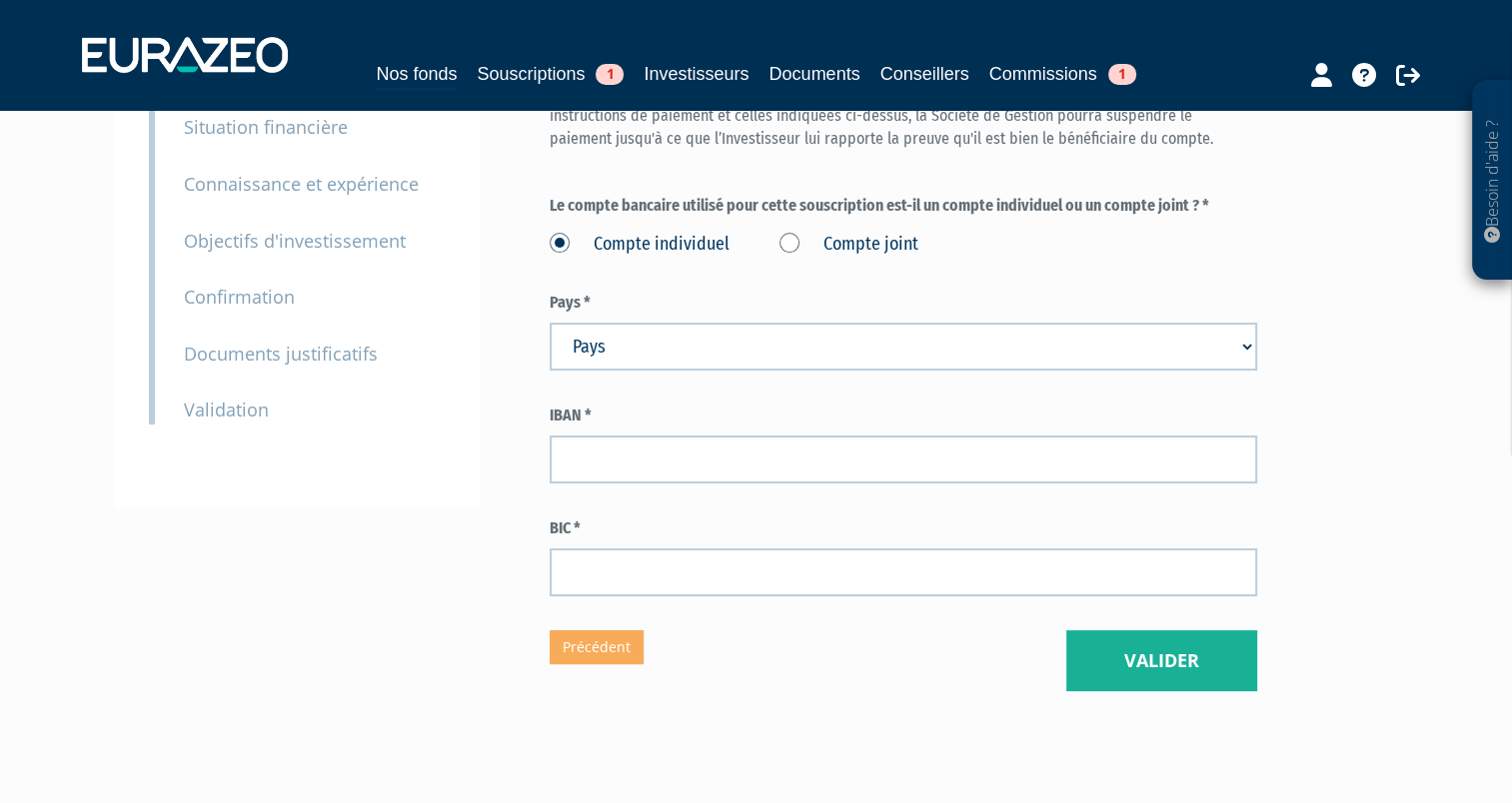 click on "Pays
Afghanistan
Afrique du Sud
Albanie
Algérie
Allemagne
Andorre" at bounding box center [903, 347] 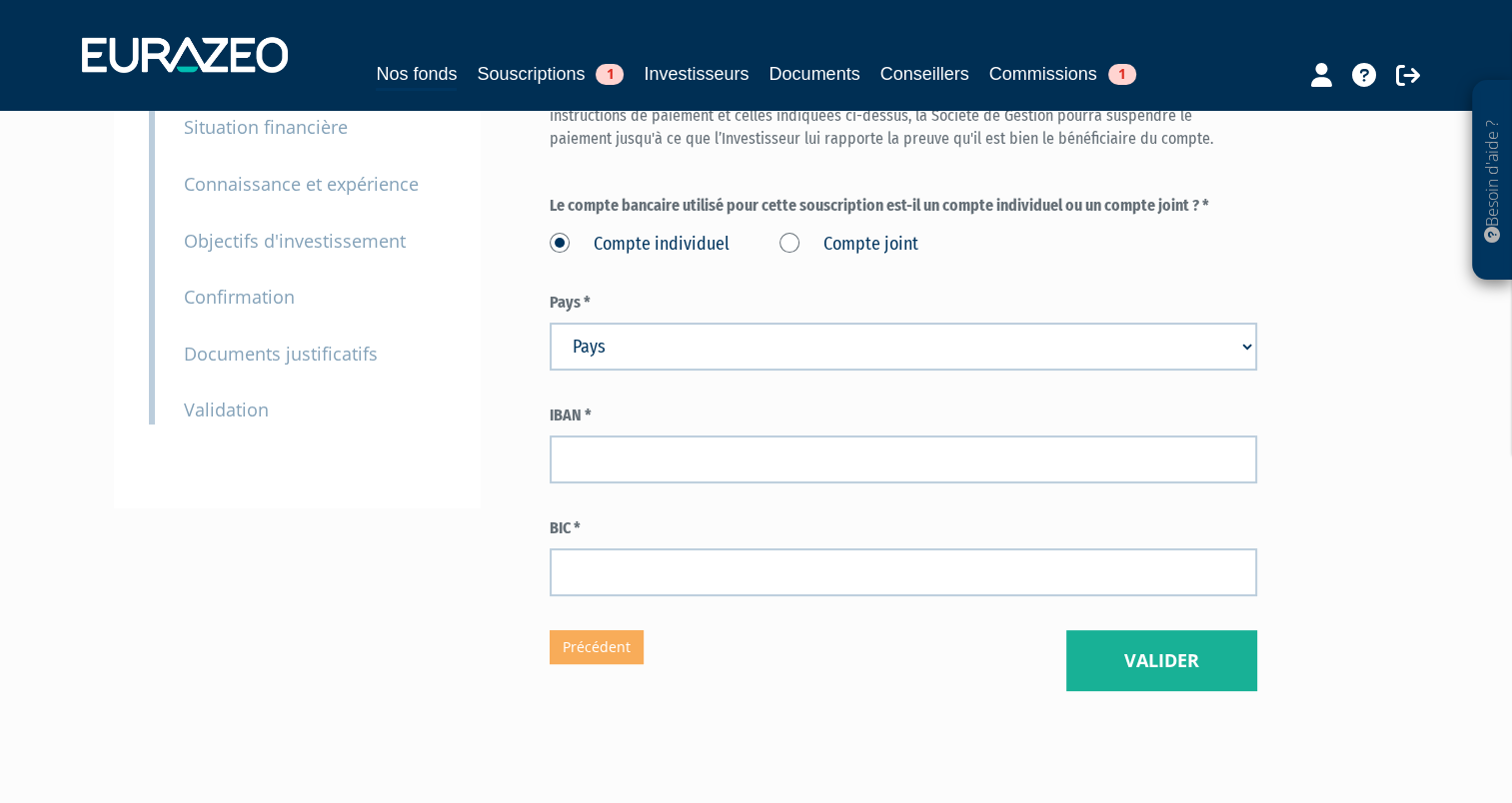 select on "75" 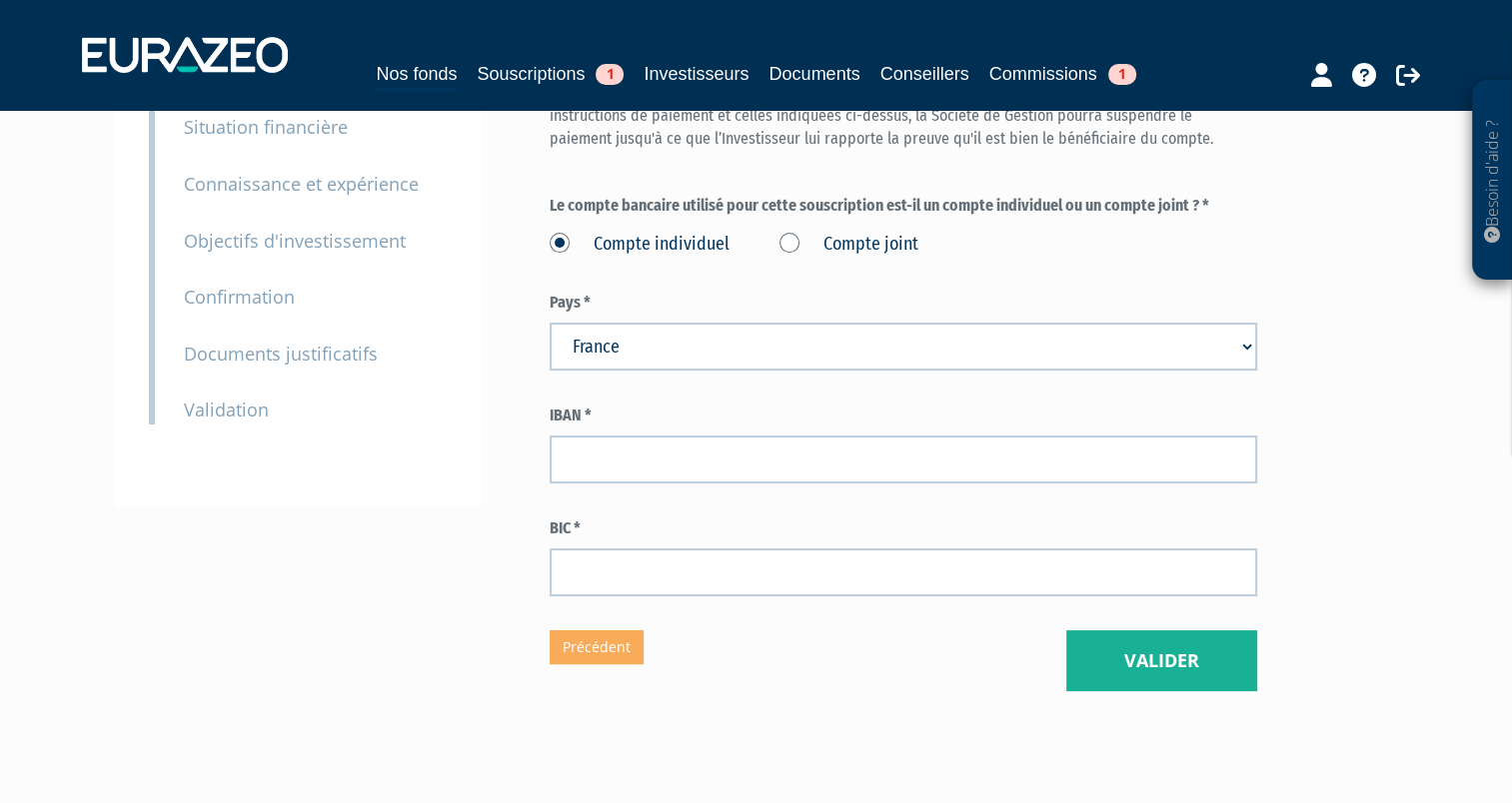 click on "Pays
Afghanistan
Afrique du Sud
Albanie
Algérie
Allemagne
Andorre" at bounding box center (903, 347) 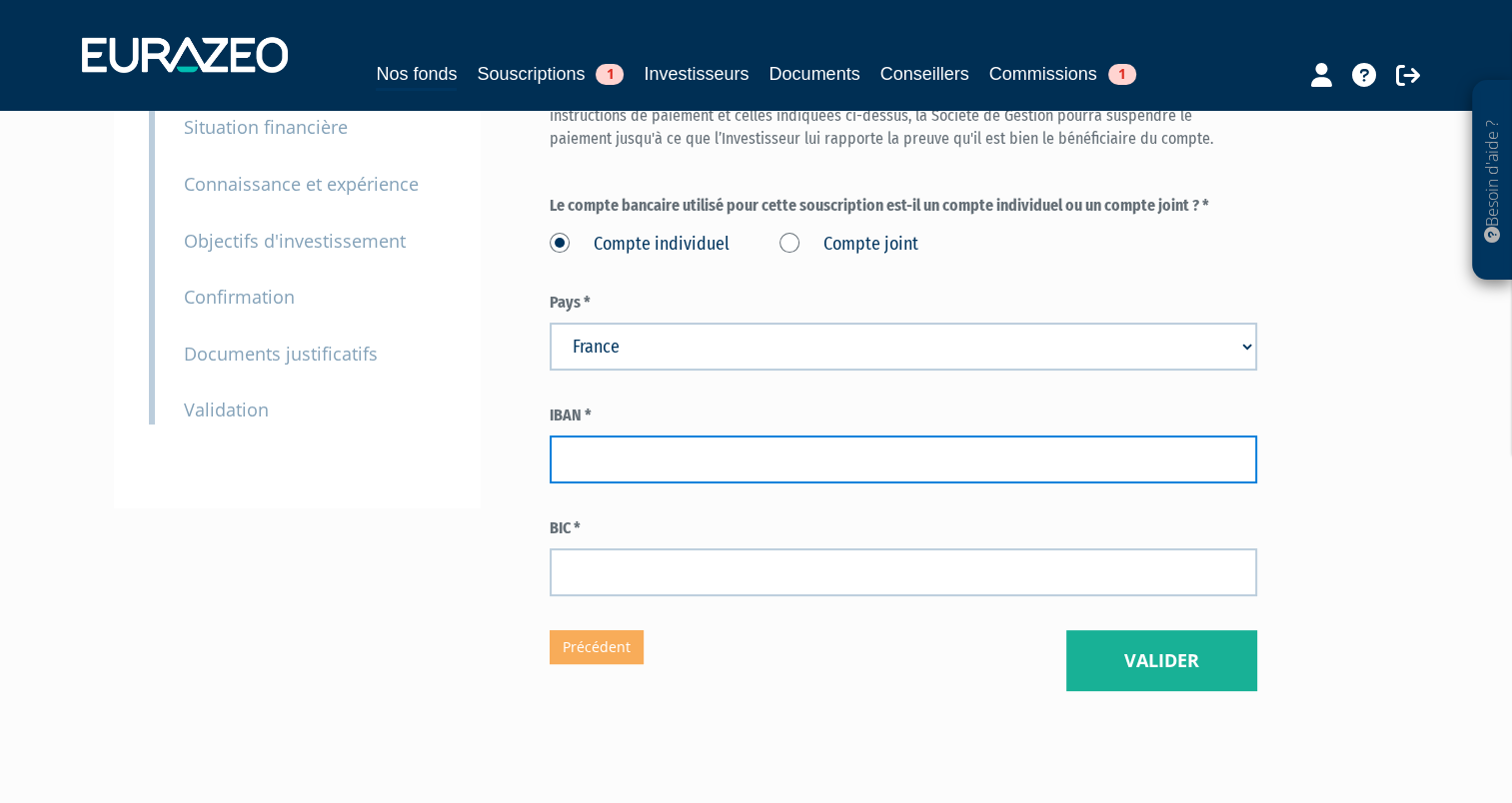 click at bounding box center (903, 459) 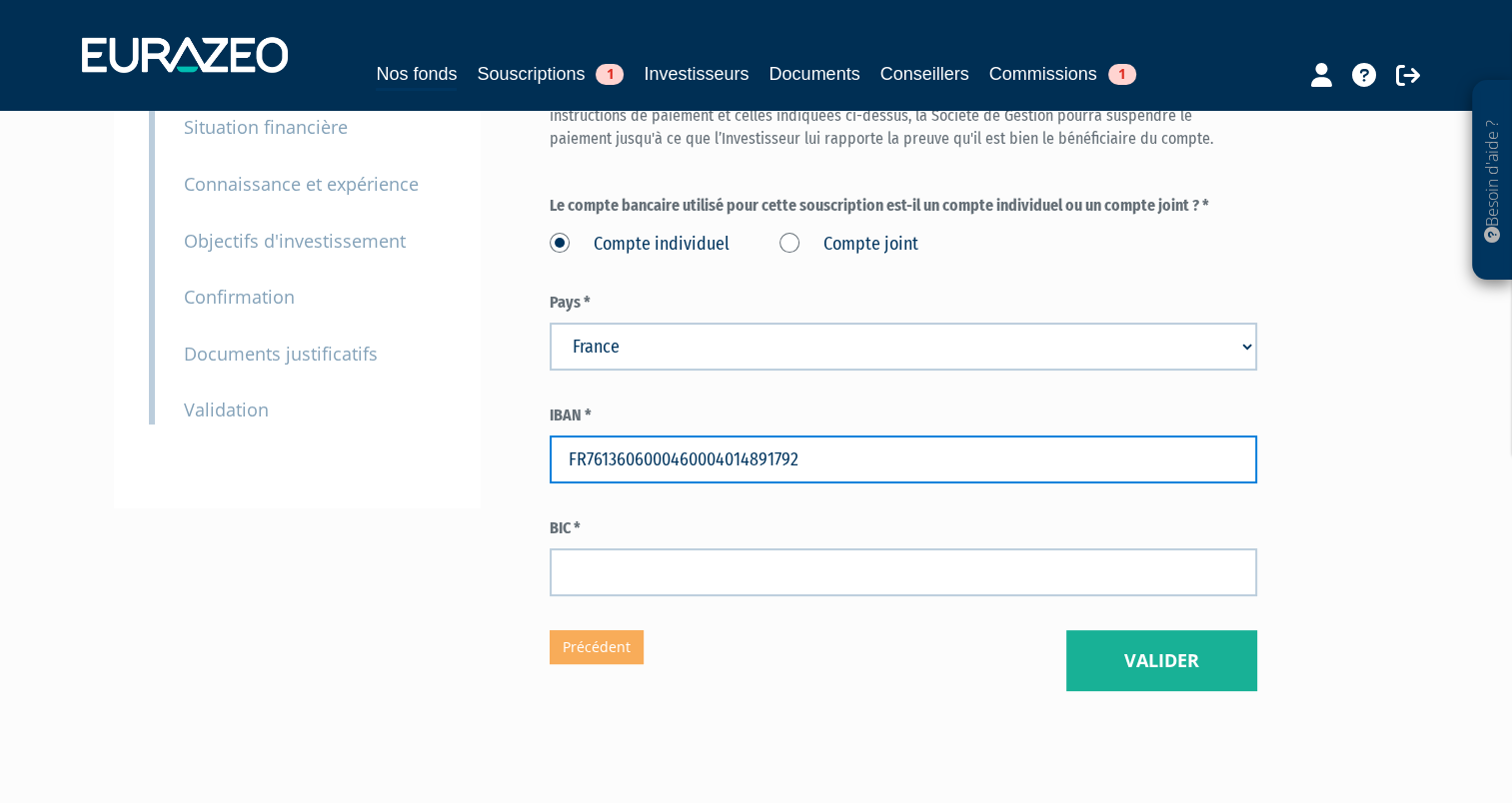 type on "FR7613606000460004014891792" 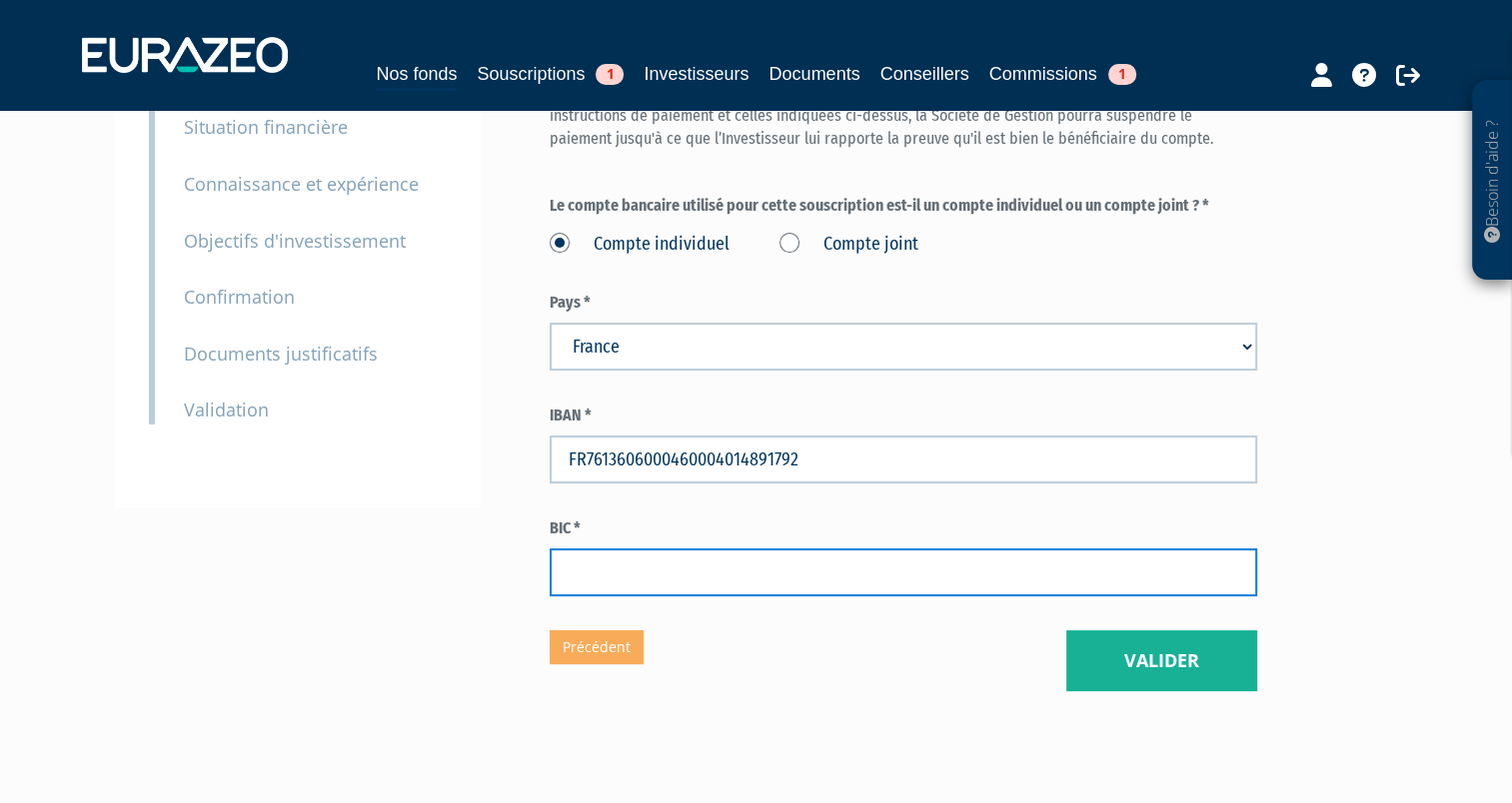 click at bounding box center (903, 572) 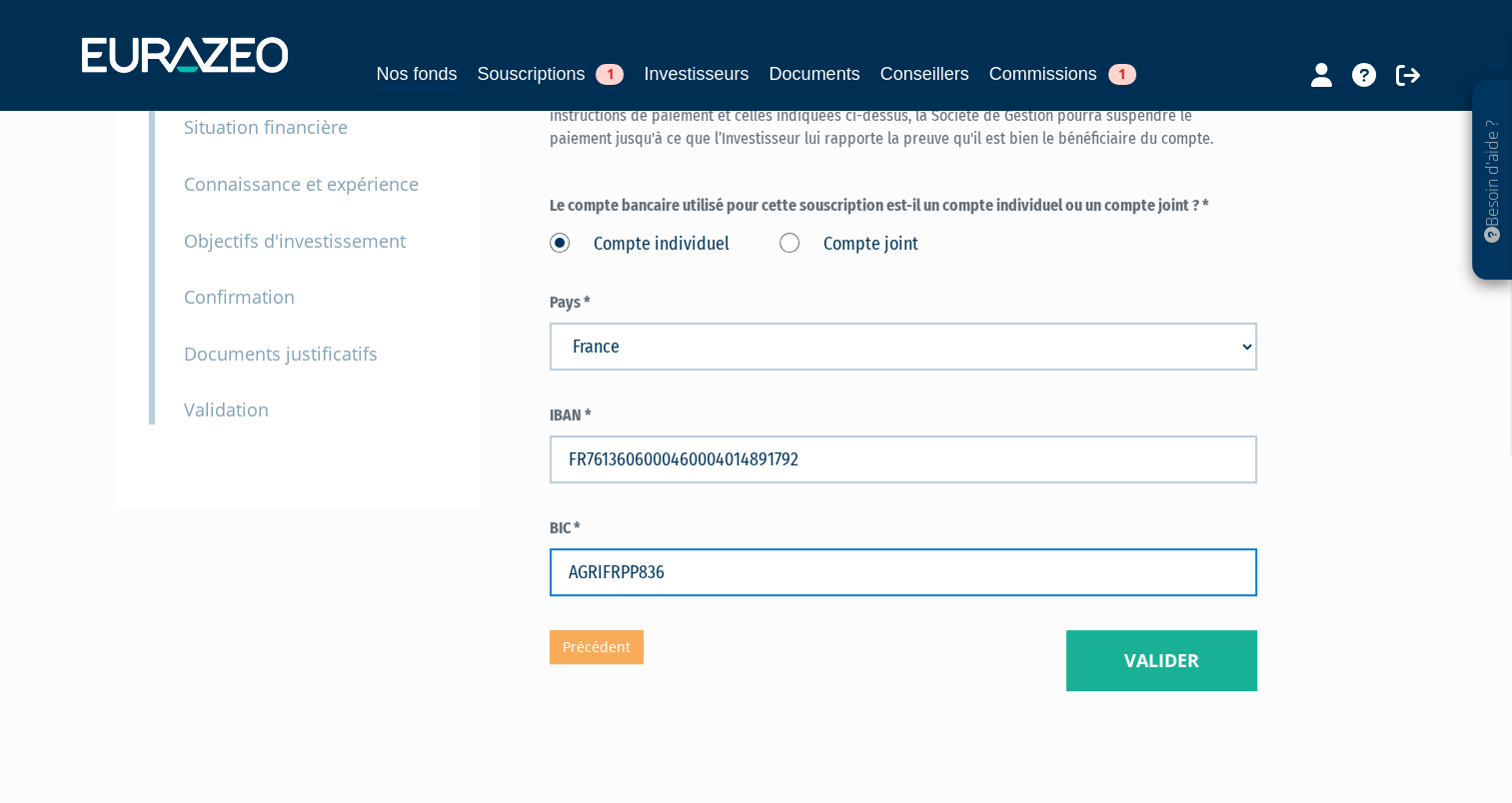 type on "AGRIFRPP836" 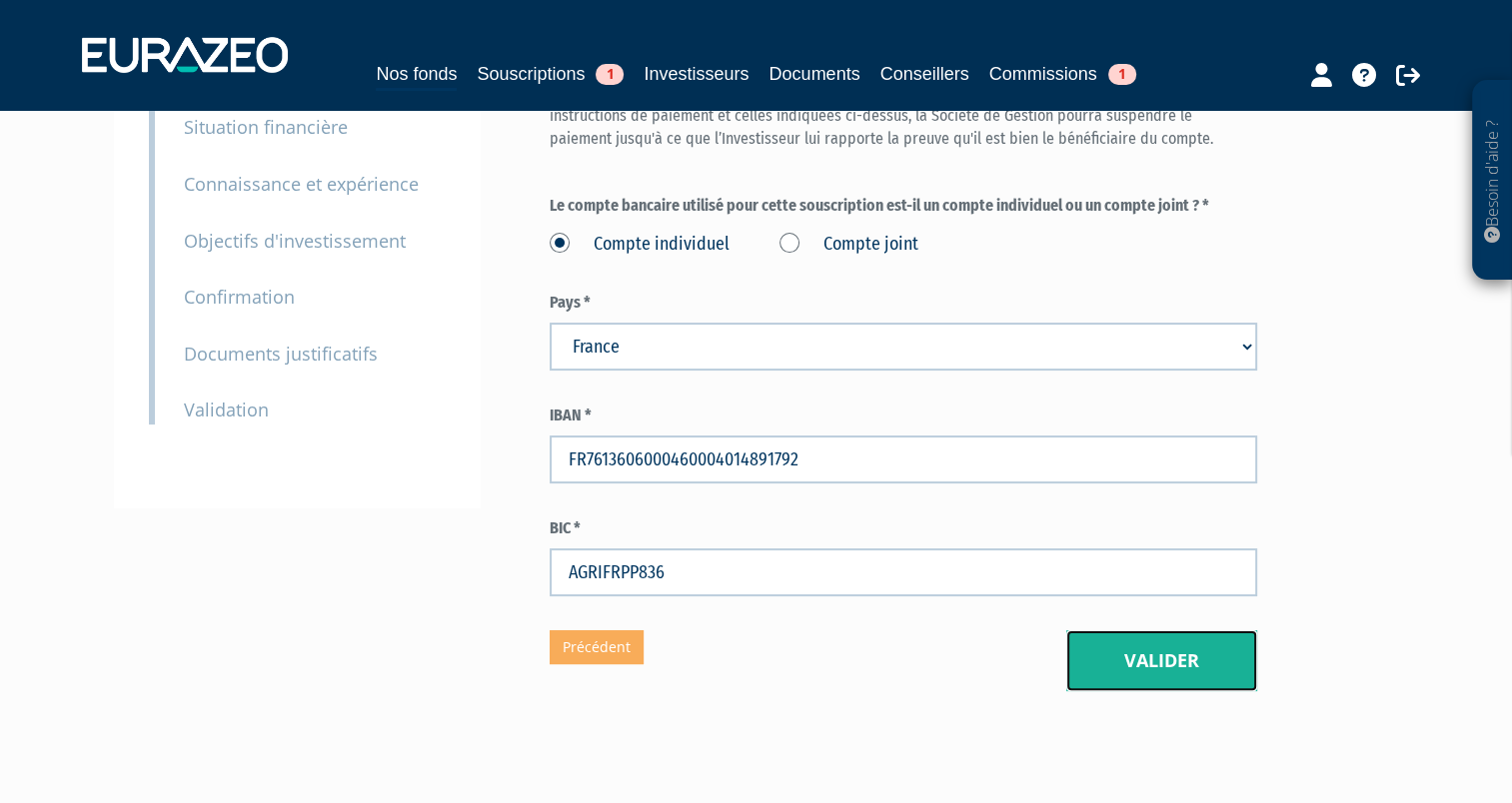 click on "Valider" at bounding box center (1161, 661) 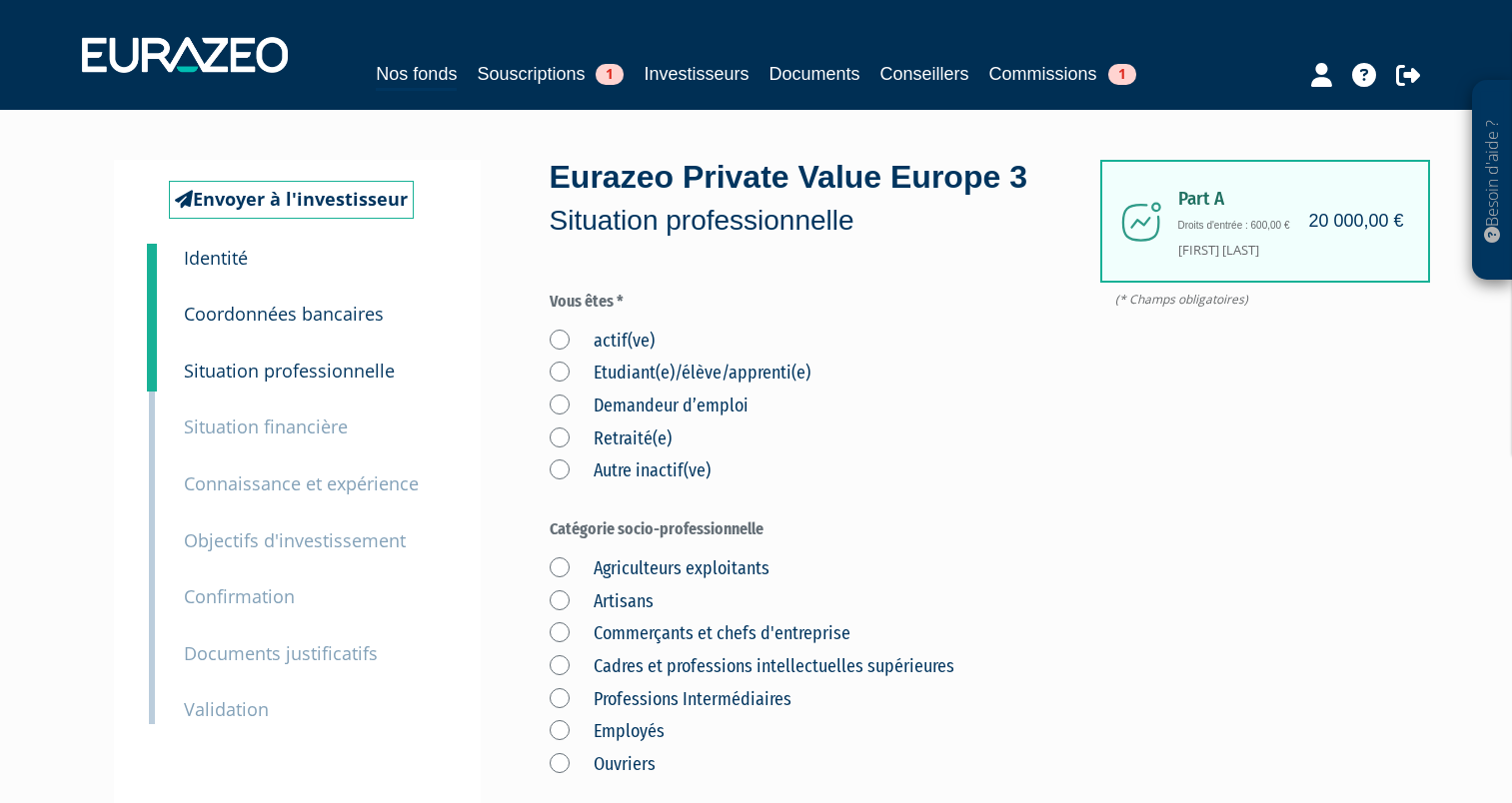scroll, scrollTop: 0, scrollLeft: 0, axis: both 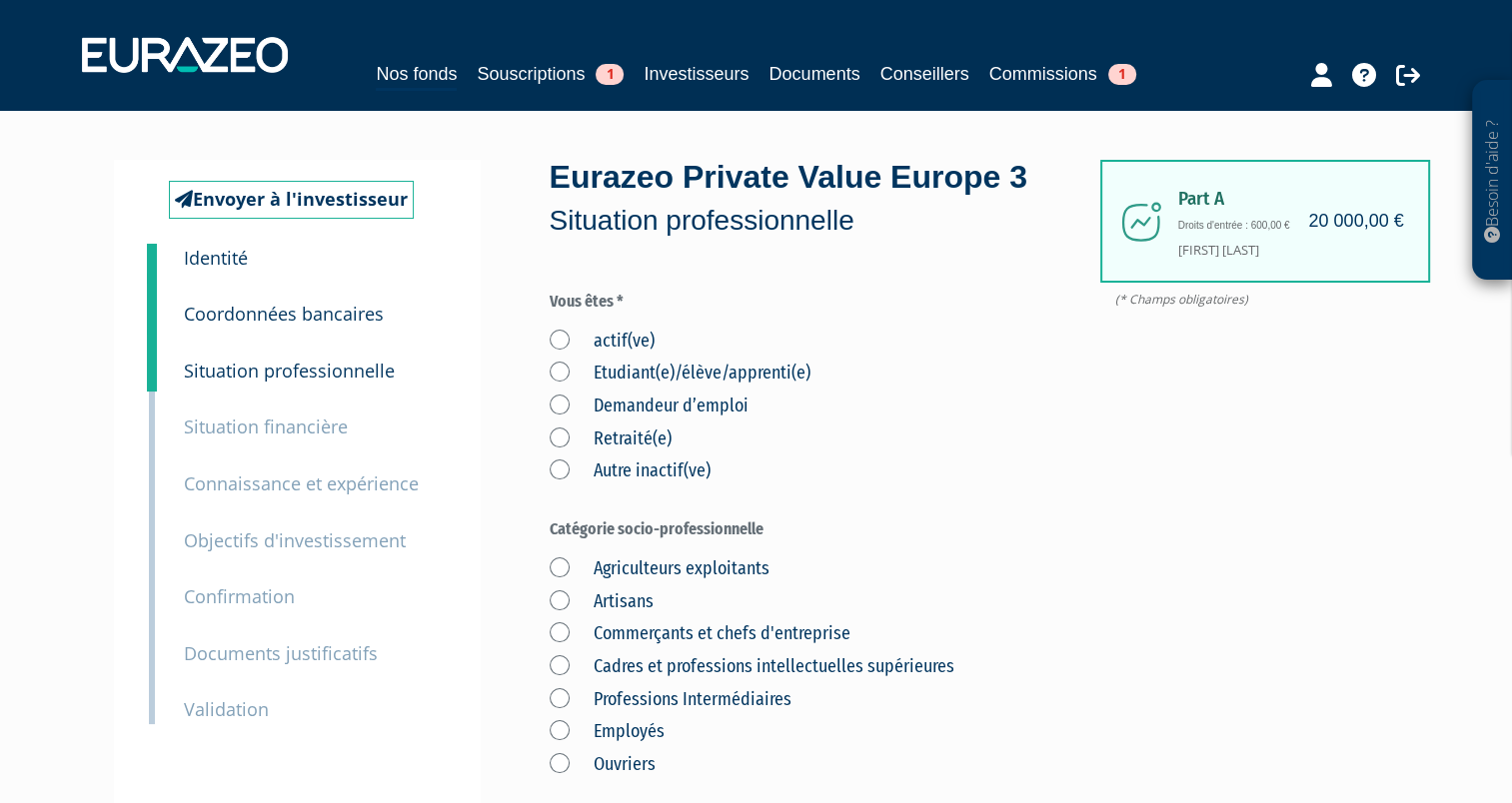 click on "actif(ve)" at bounding box center [602, 342] 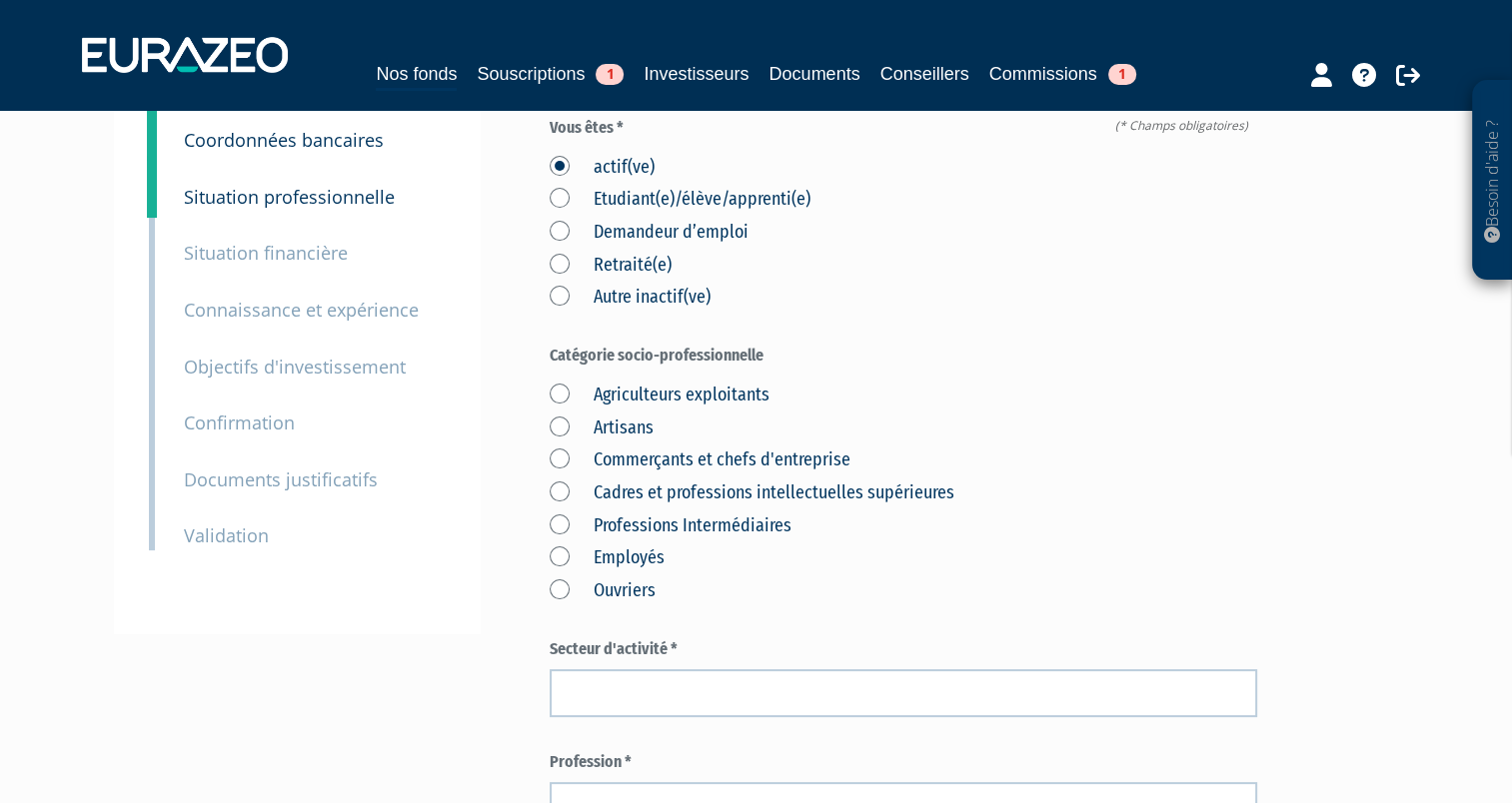 scroll, scrollTop: 300, scrollLeft: 0, axis: vertical 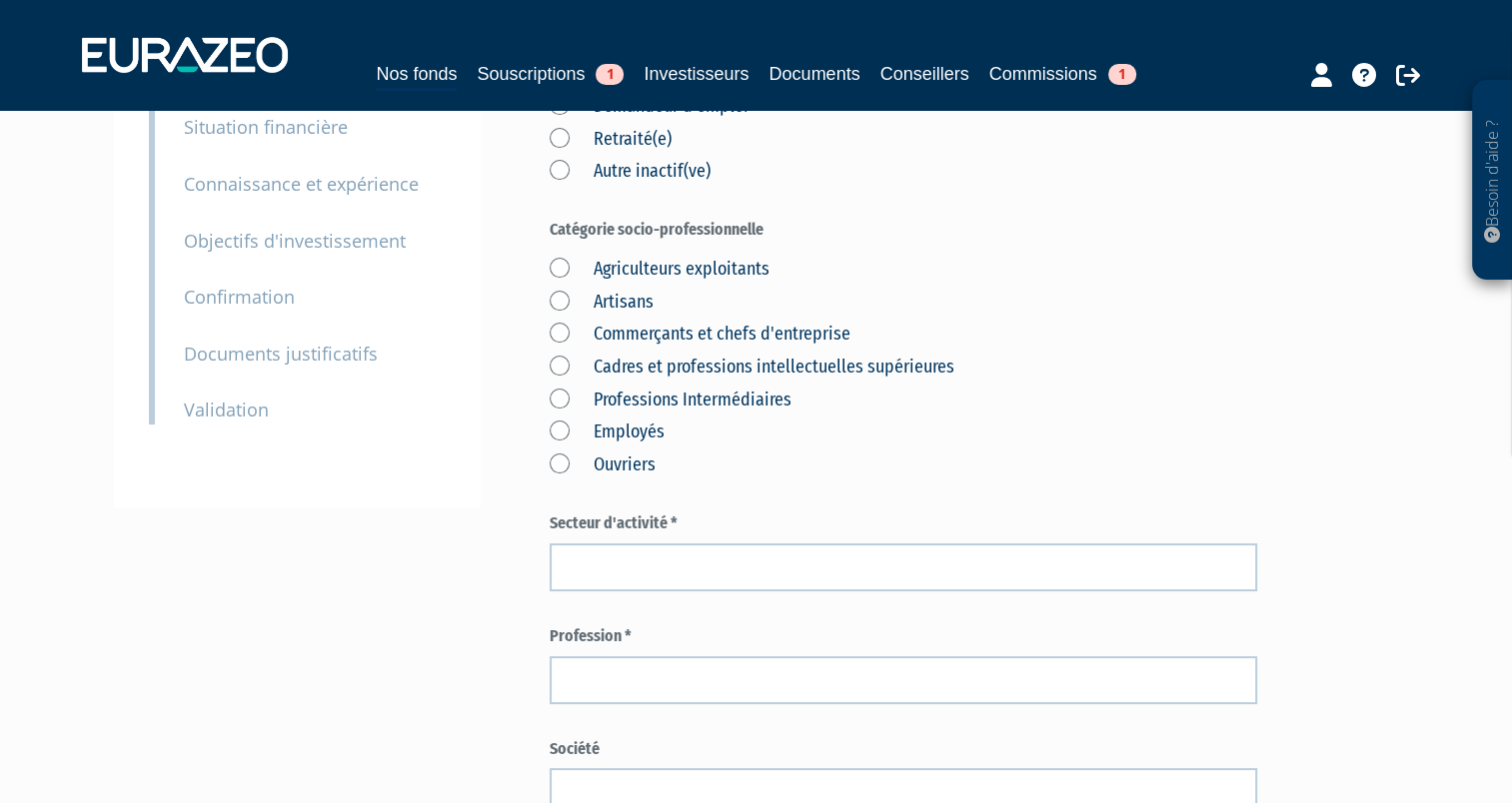 click on "Professions Intermédiaires" at bounding box center (671, 401) 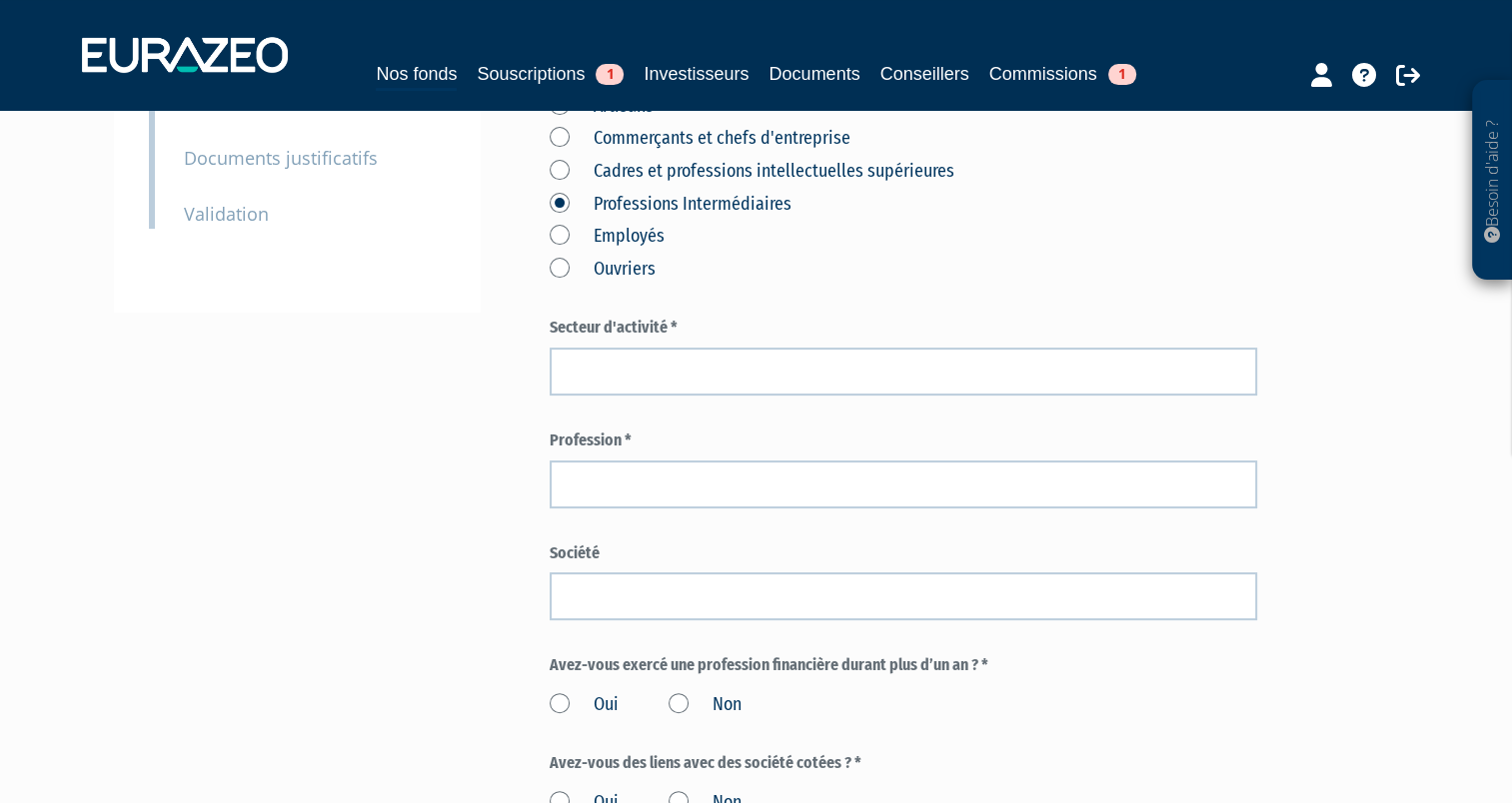 scroll, scrollTop: 499, scrollLeft: 0, axis: vertical 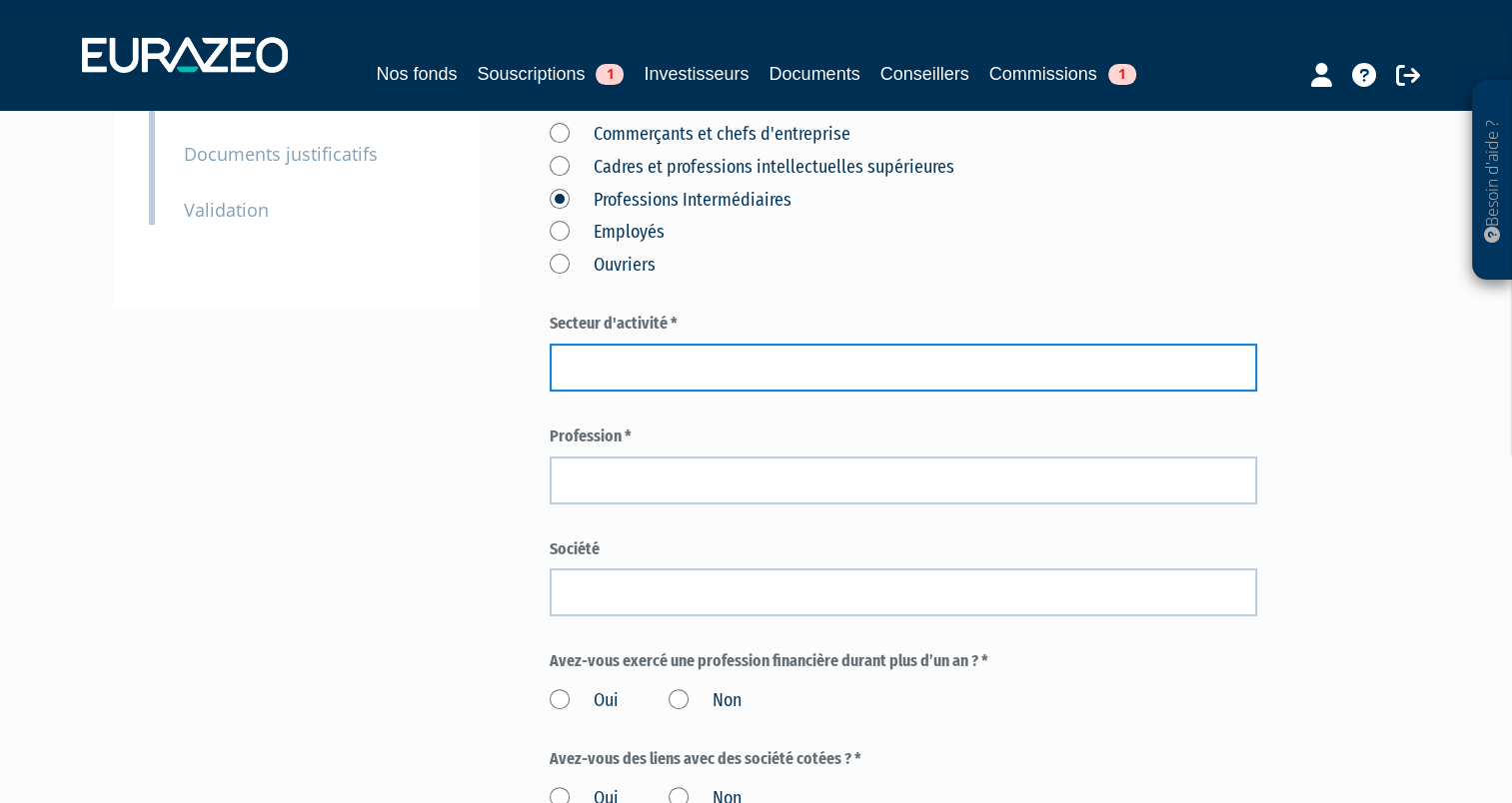 click at bounding box center (903, 368) 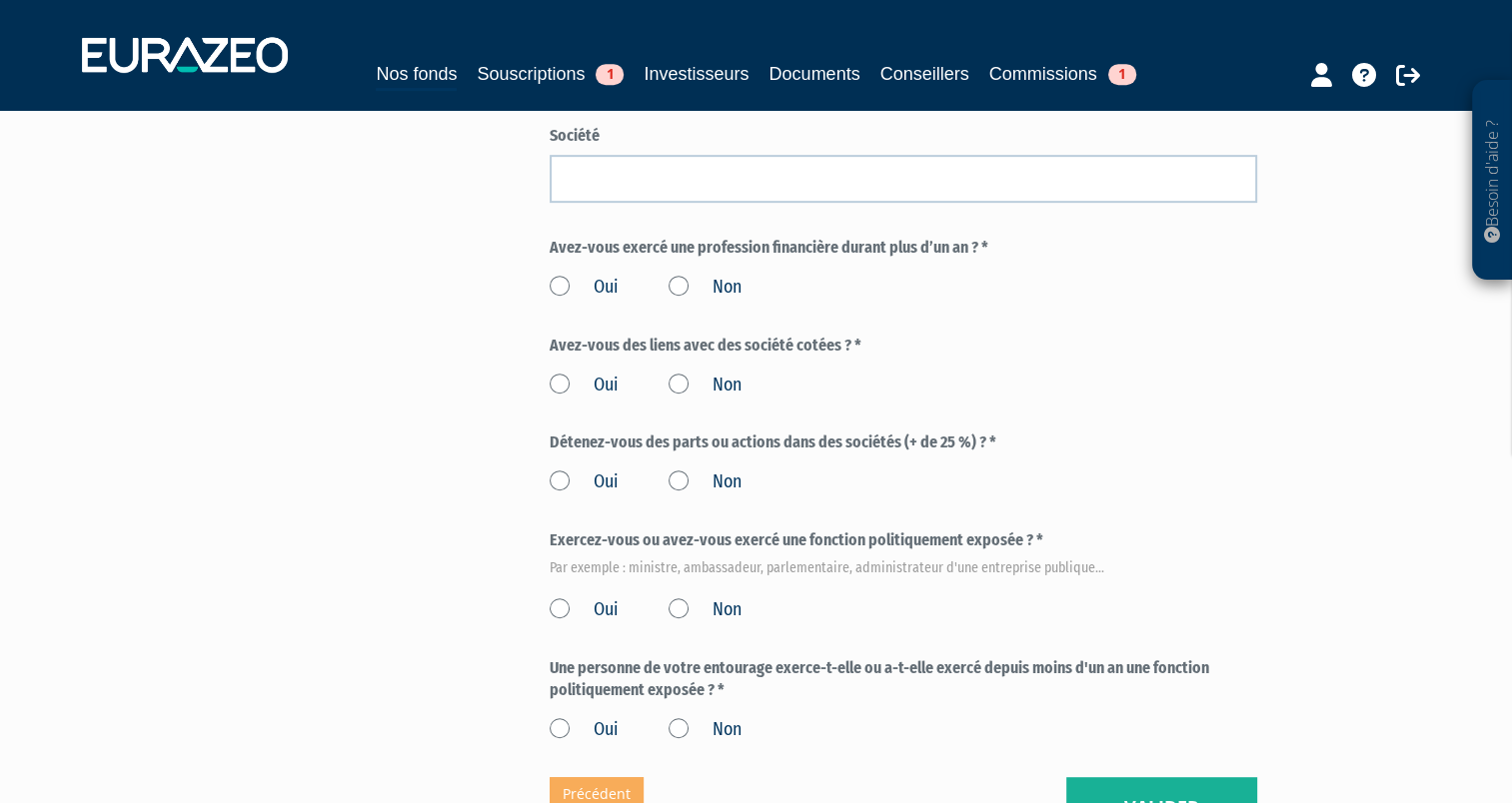 scroll, scrollTop: 999, scrollLeft: 0, axis: vertical 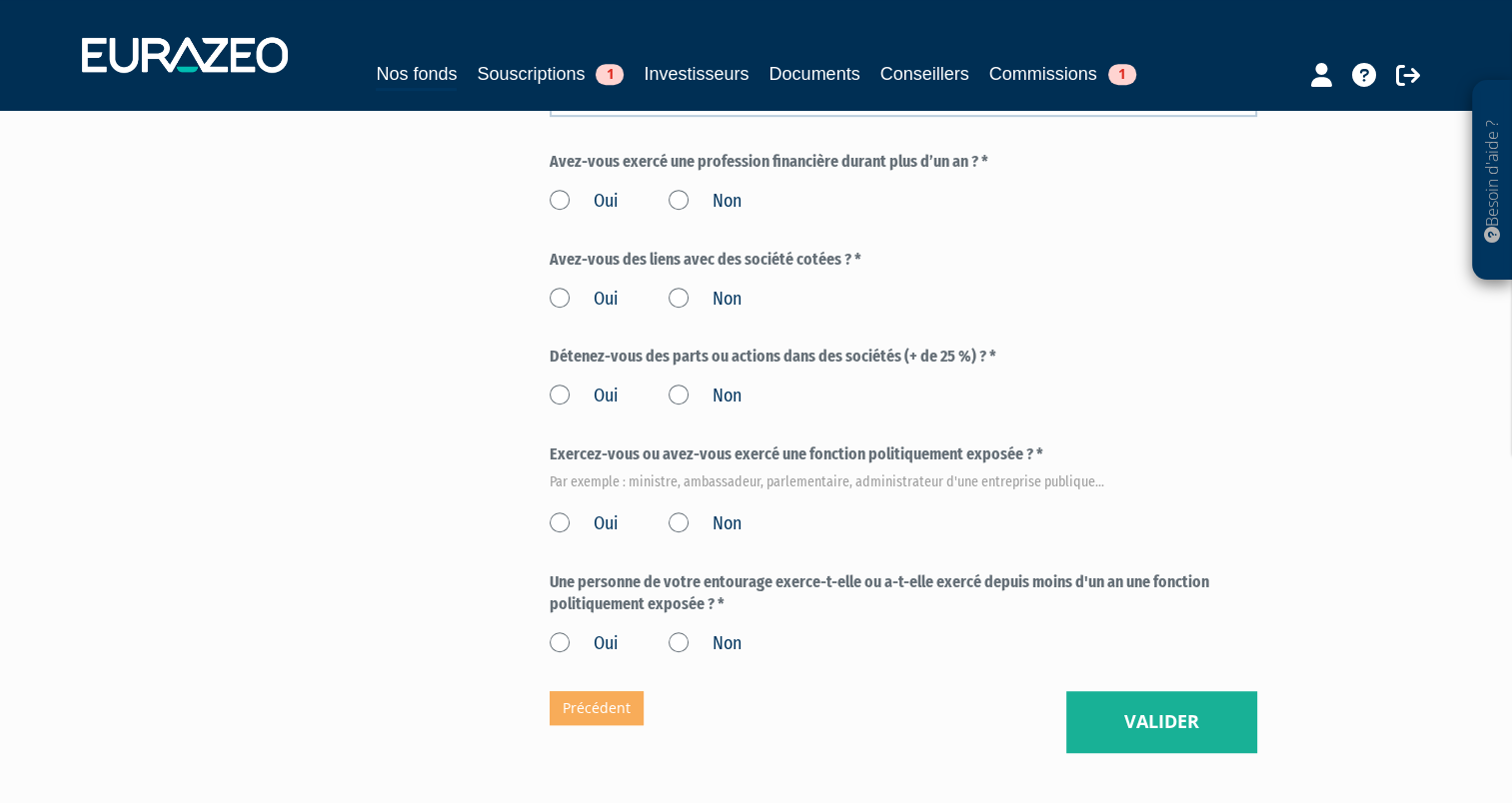 click on "Non" at bounding box center [705, 202] 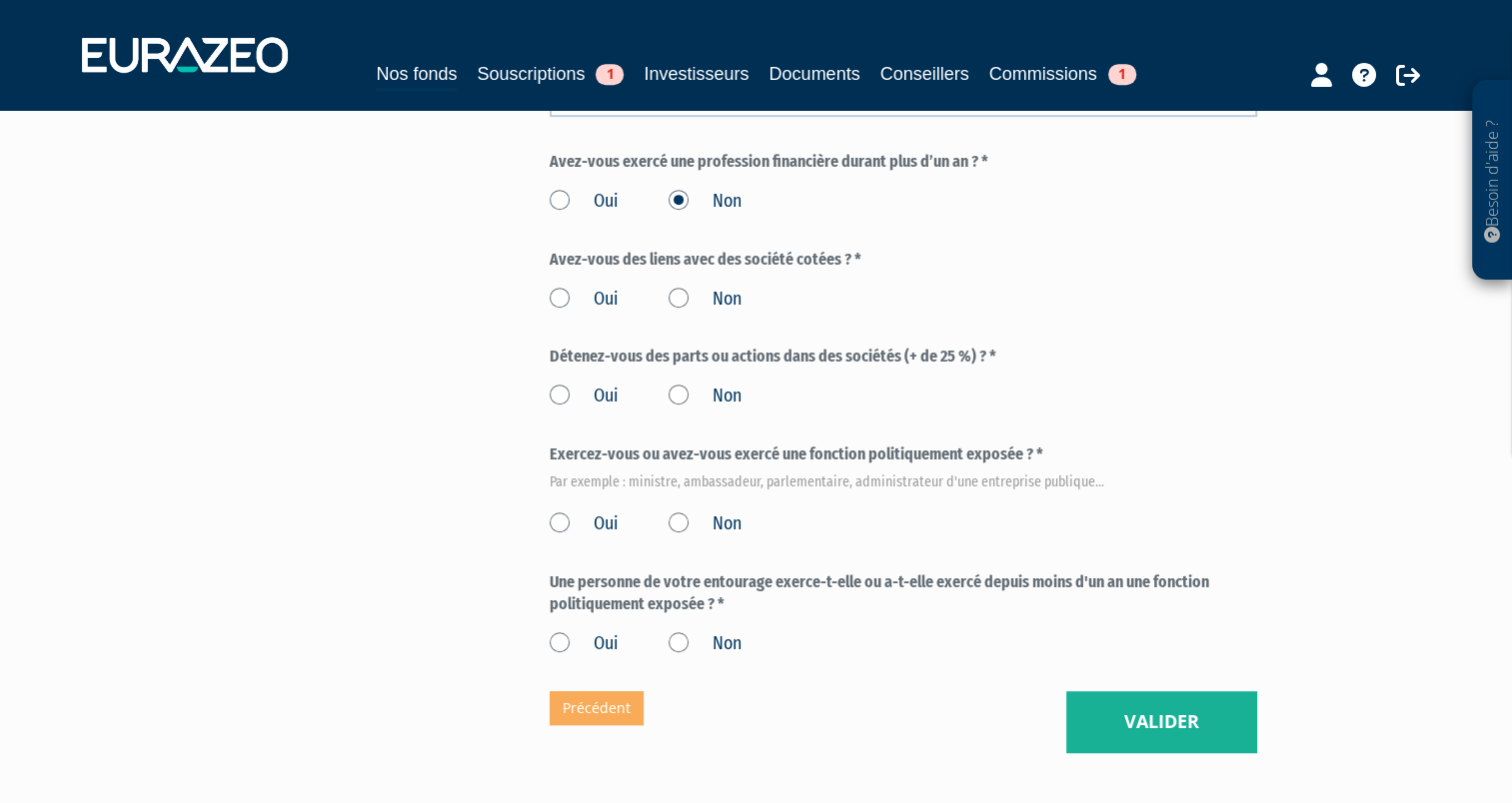 click on "Non" at bounding box center (705, 300) 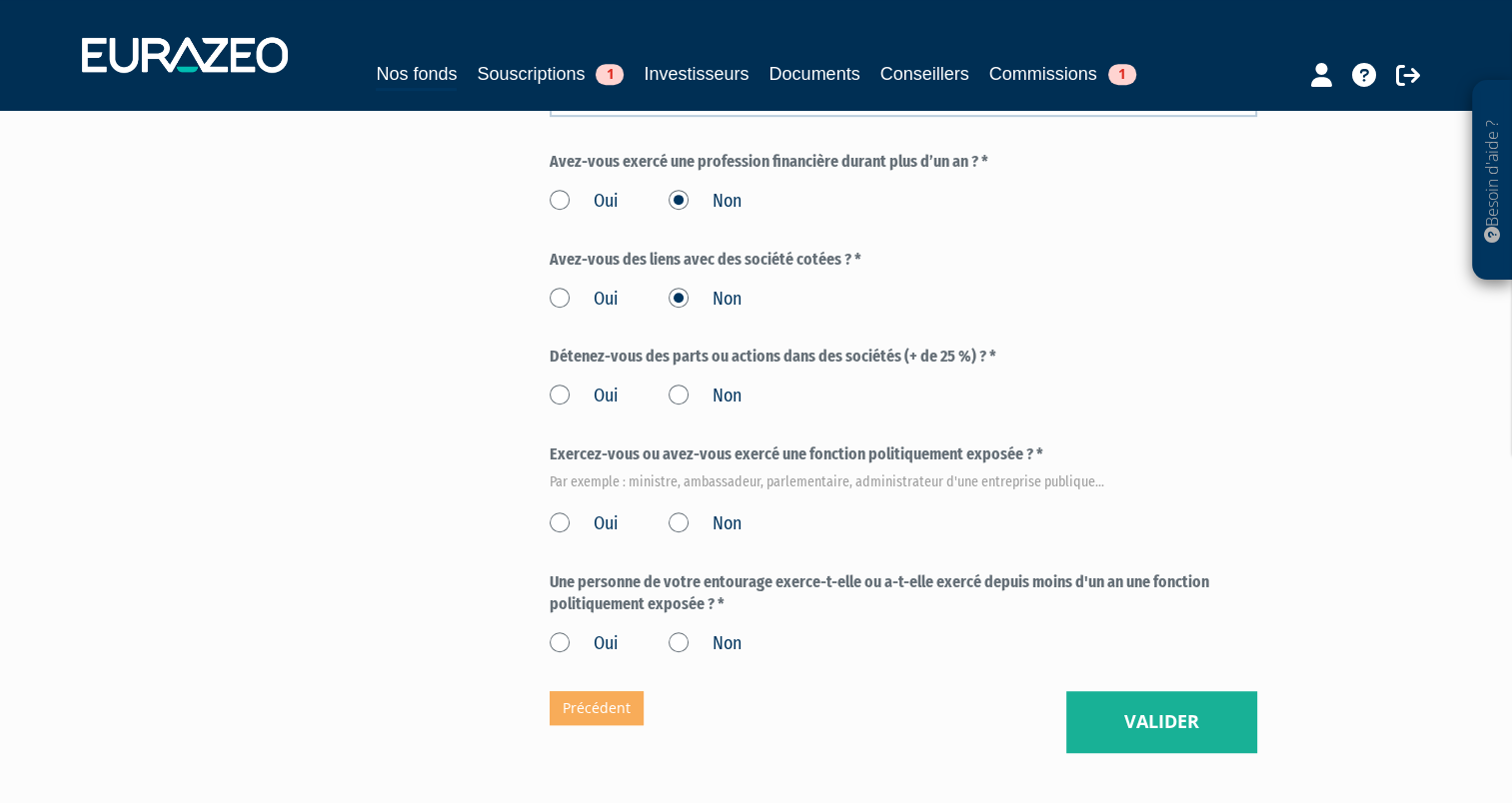 click on "Non" at bounding box center [705, 397] 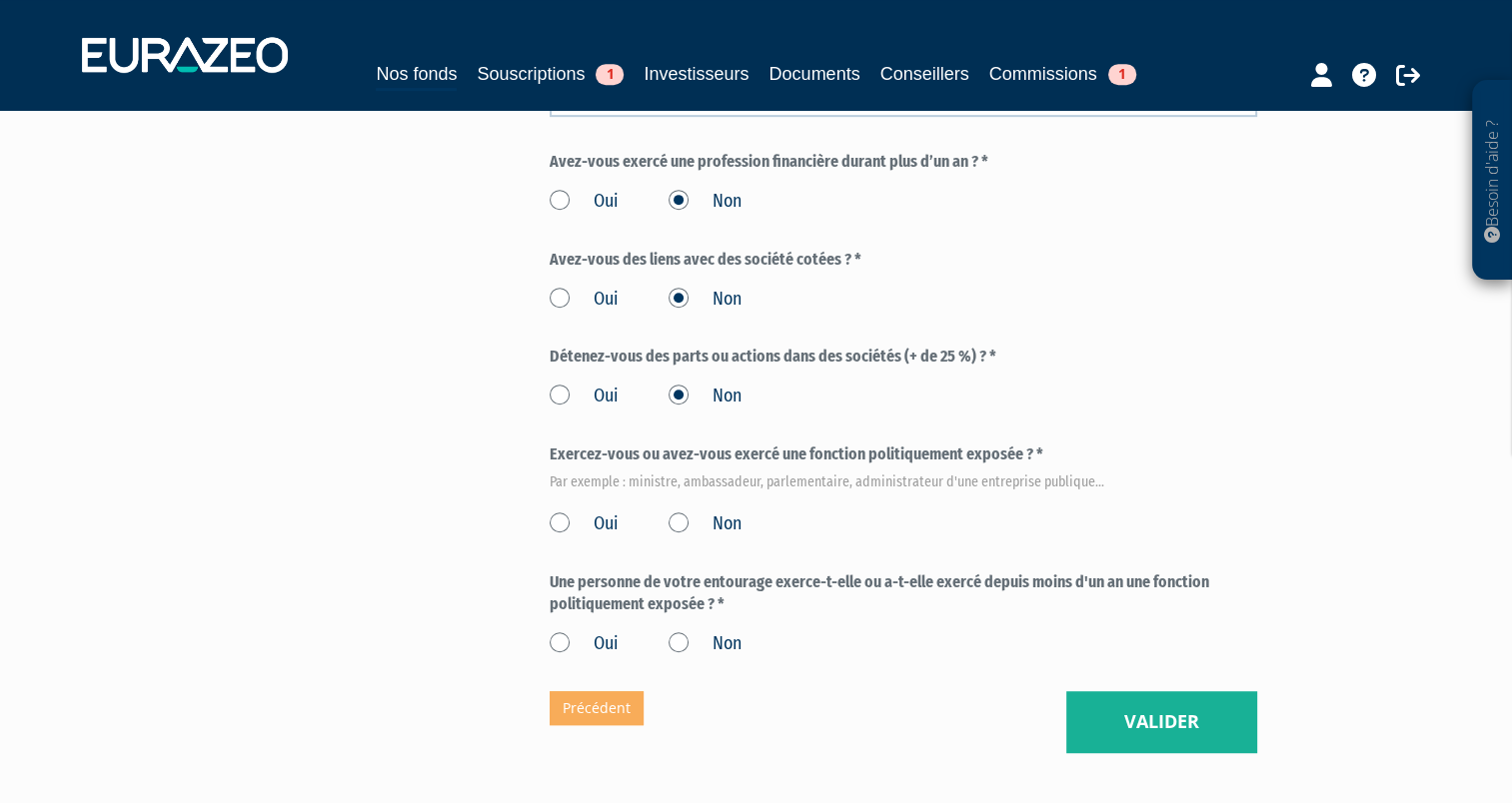 click on "Non" at bounding box center [705, 524] 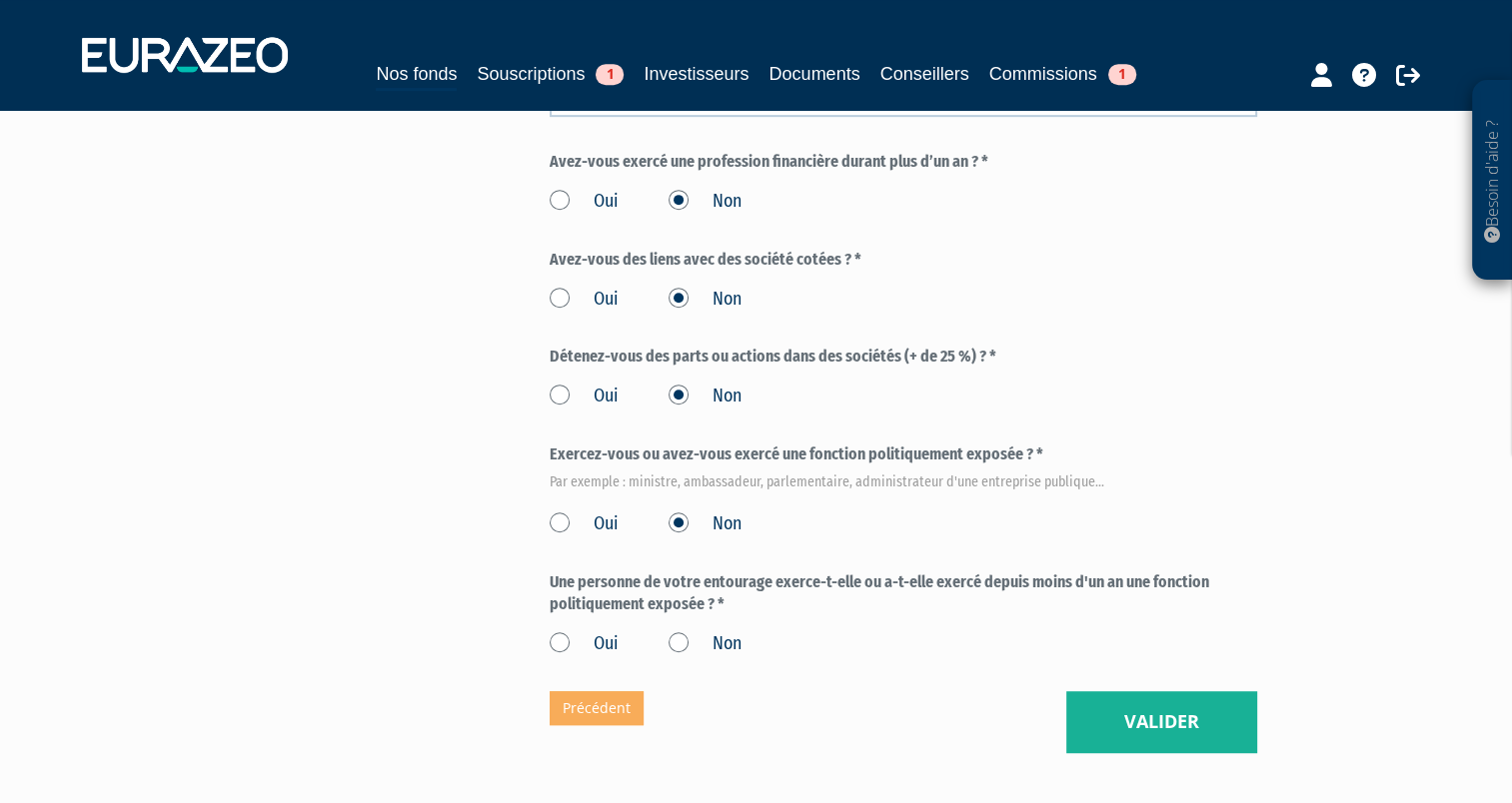 click on "Non" at bounding box center (705, 644) 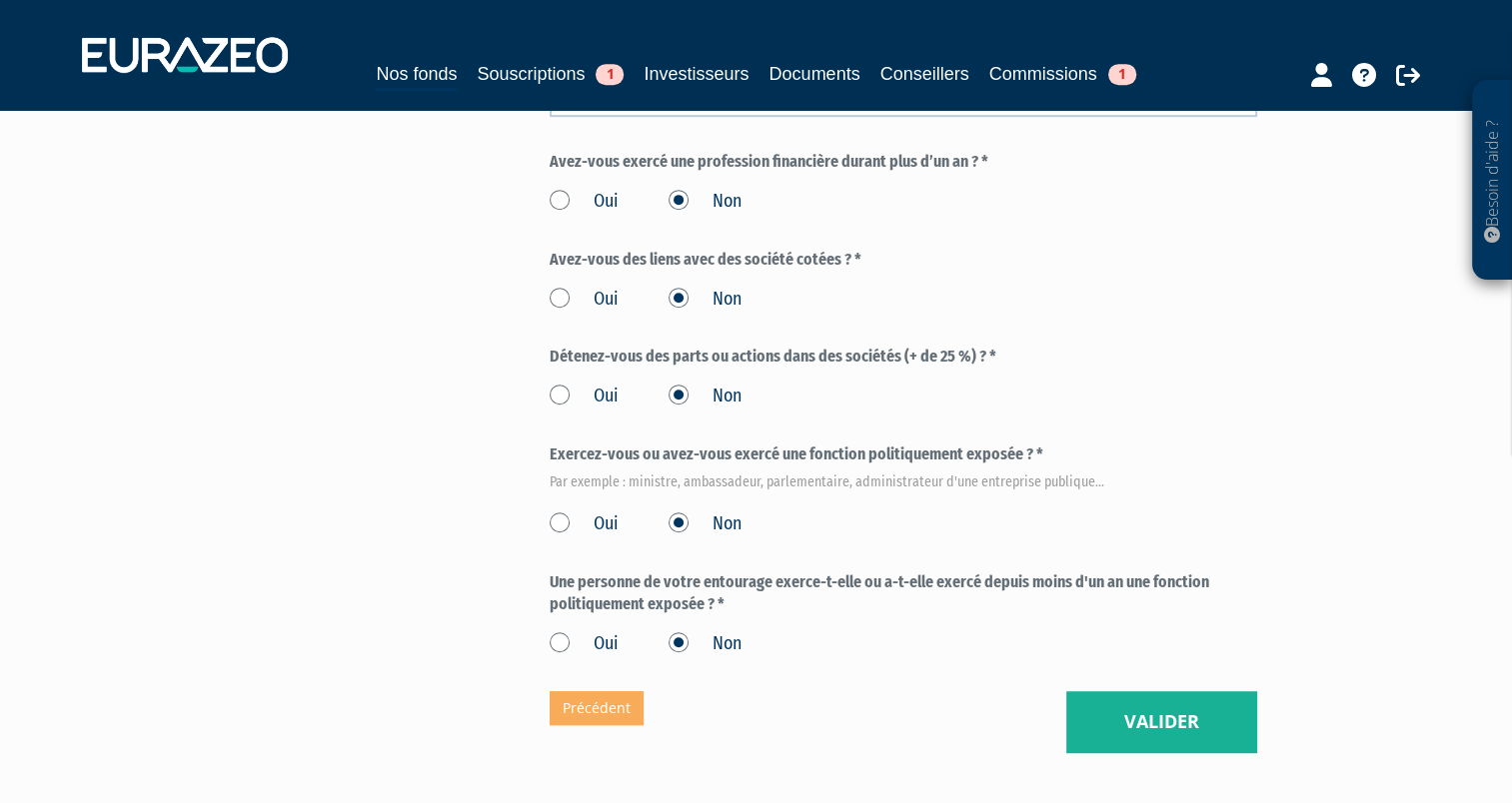 scroll, scrollTop: 400, scrollLeft: 0, axis: vertical 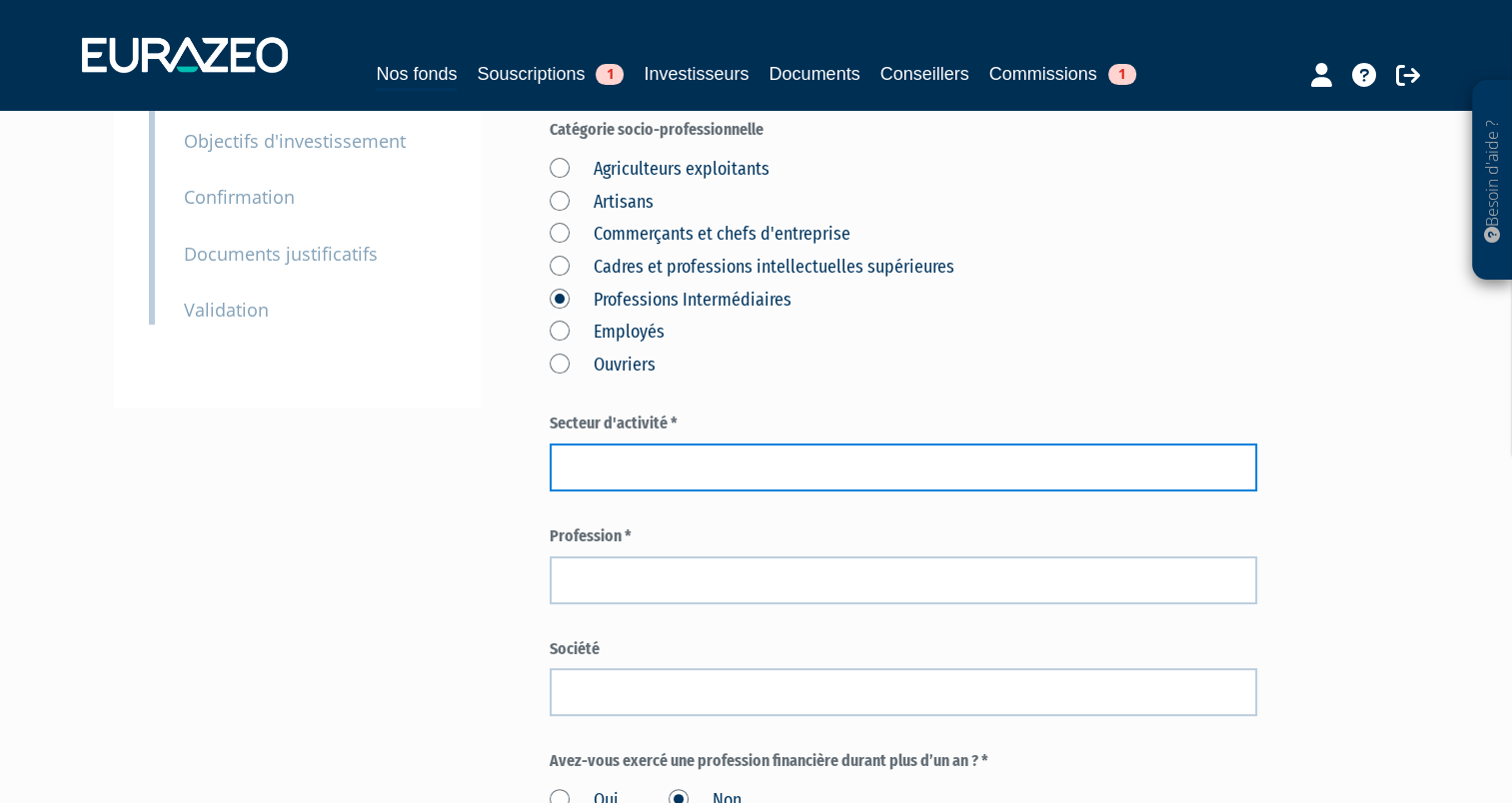 click at bounding box center (903, 467) 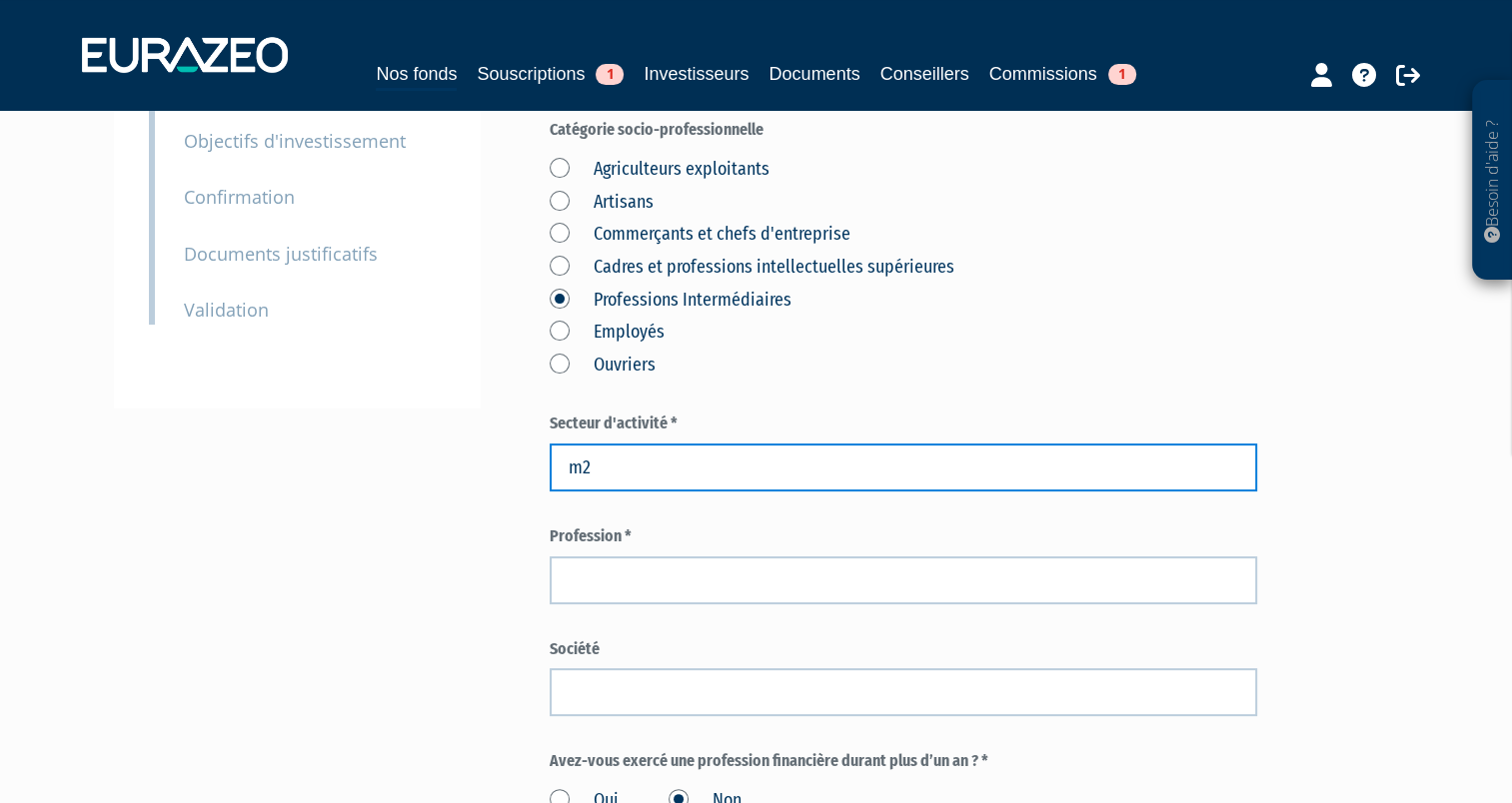 type on "m" 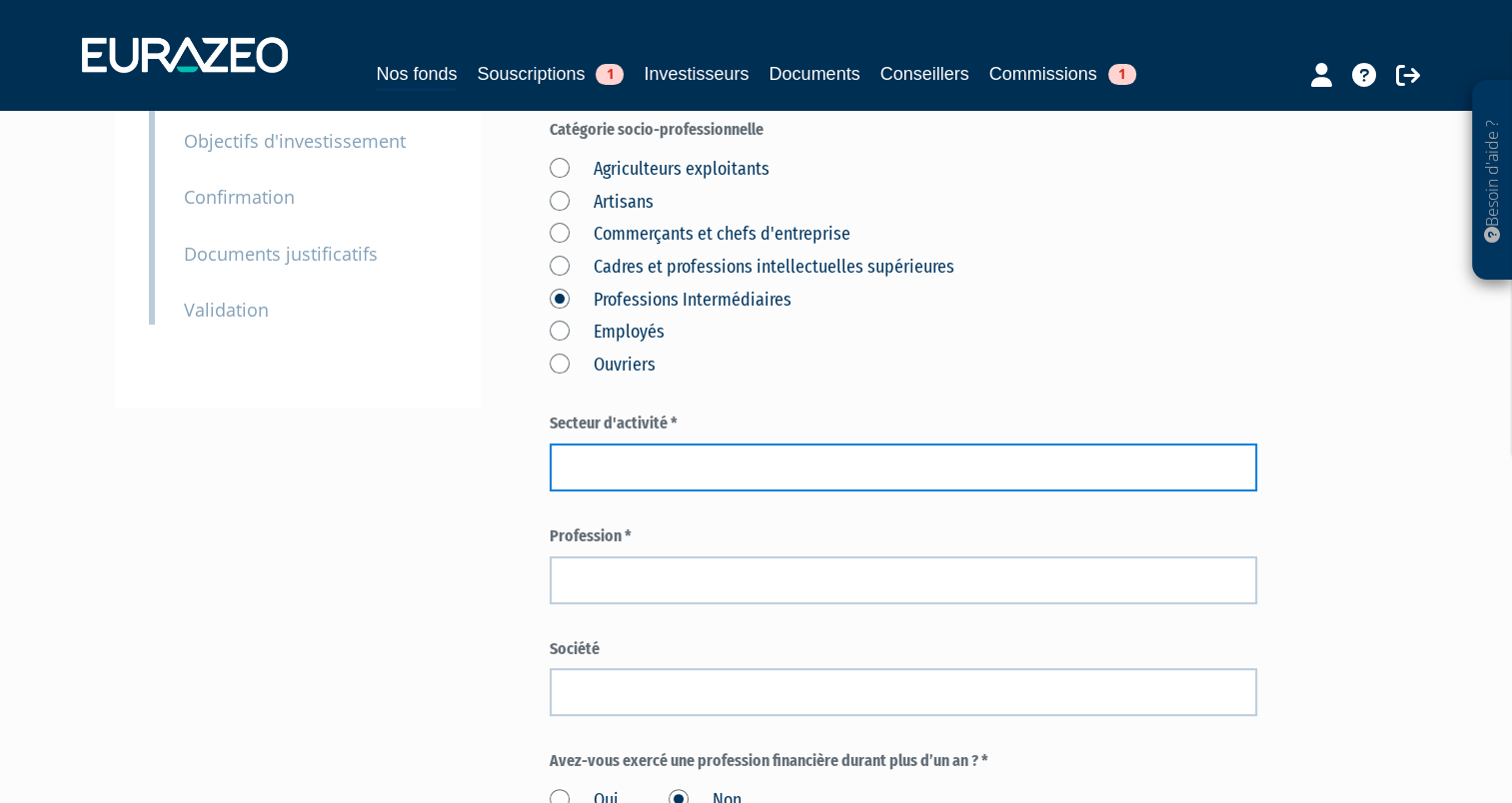 type on "M" 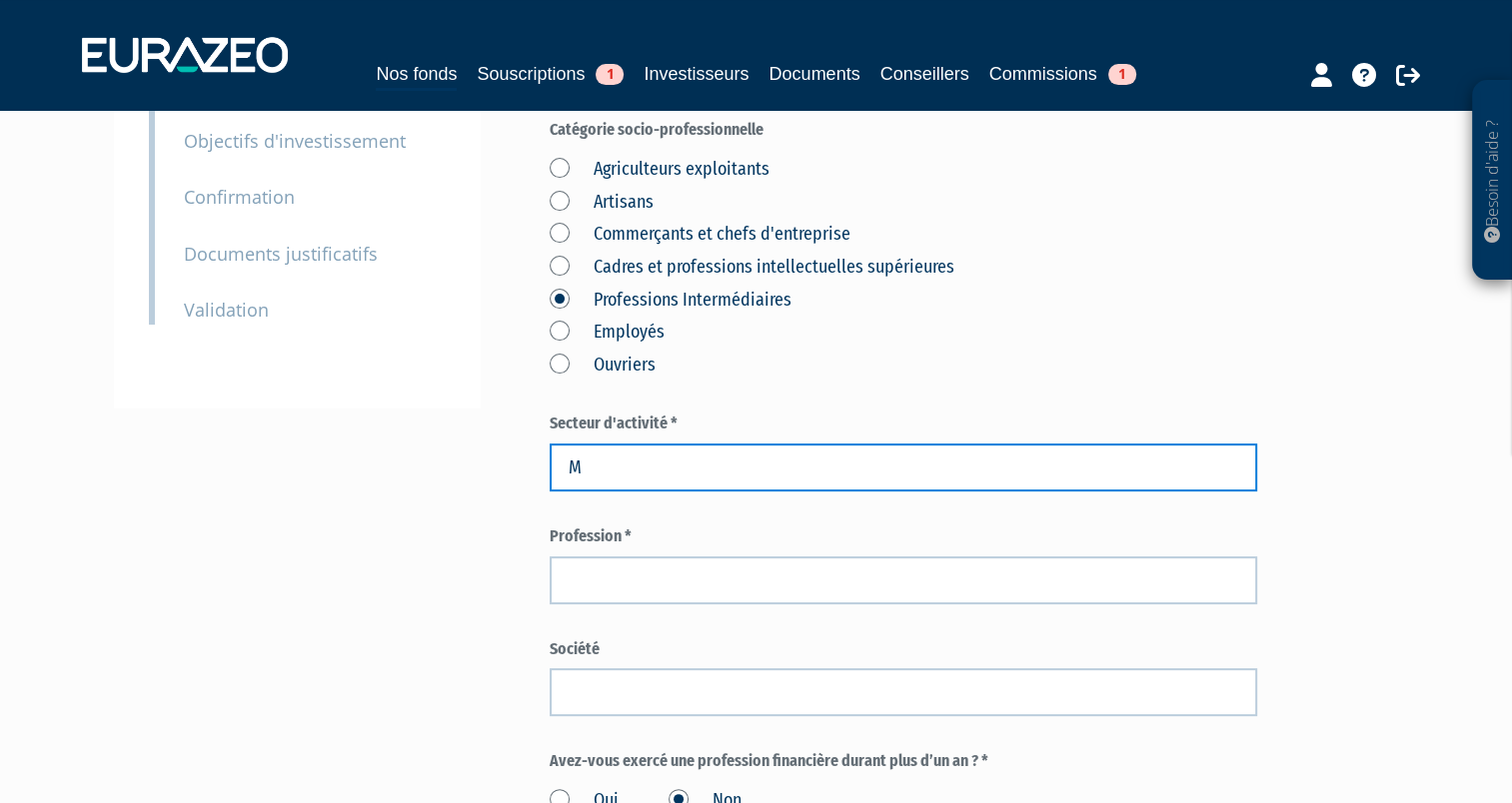type 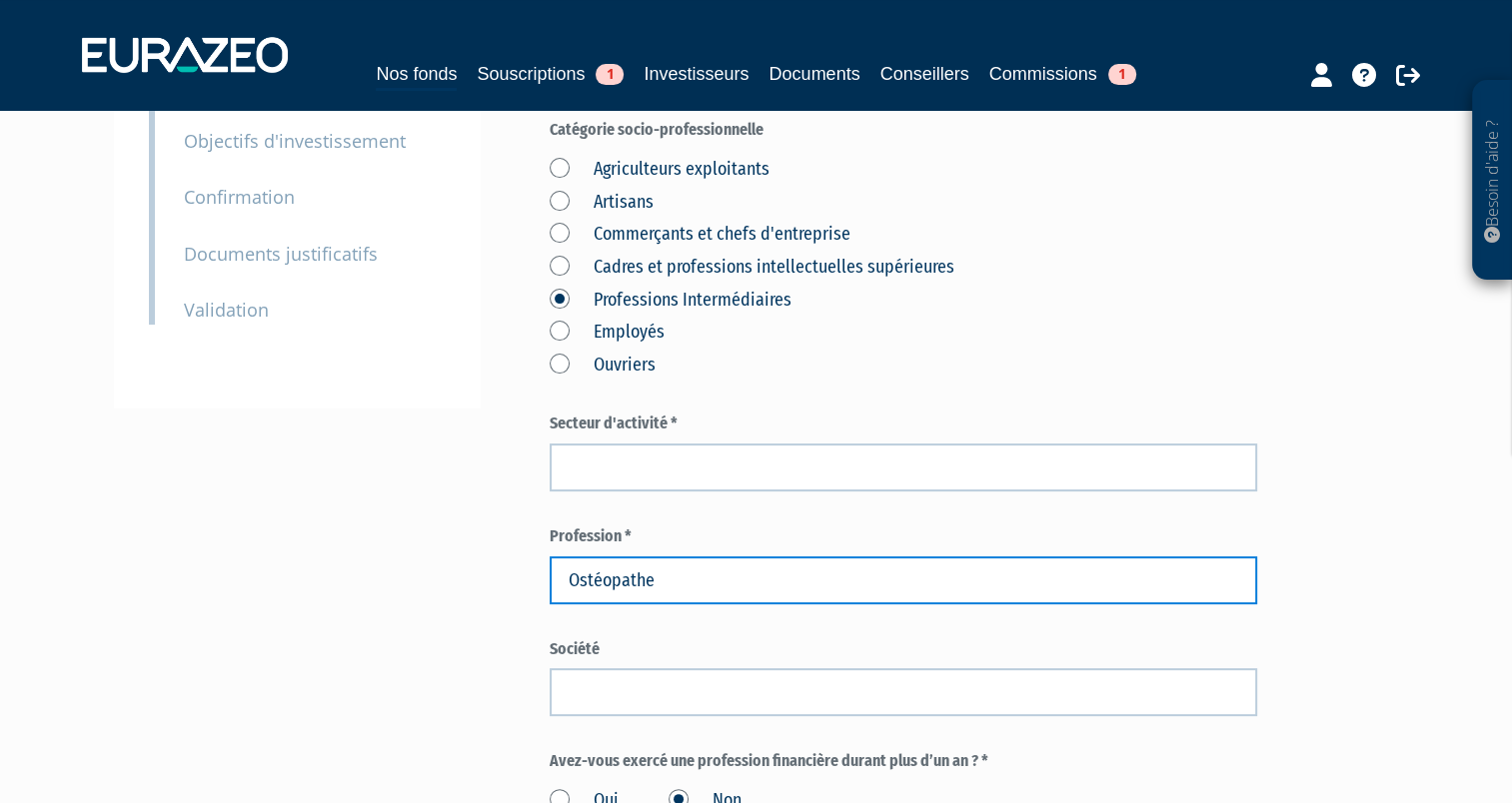 type on "Ostéopathe" 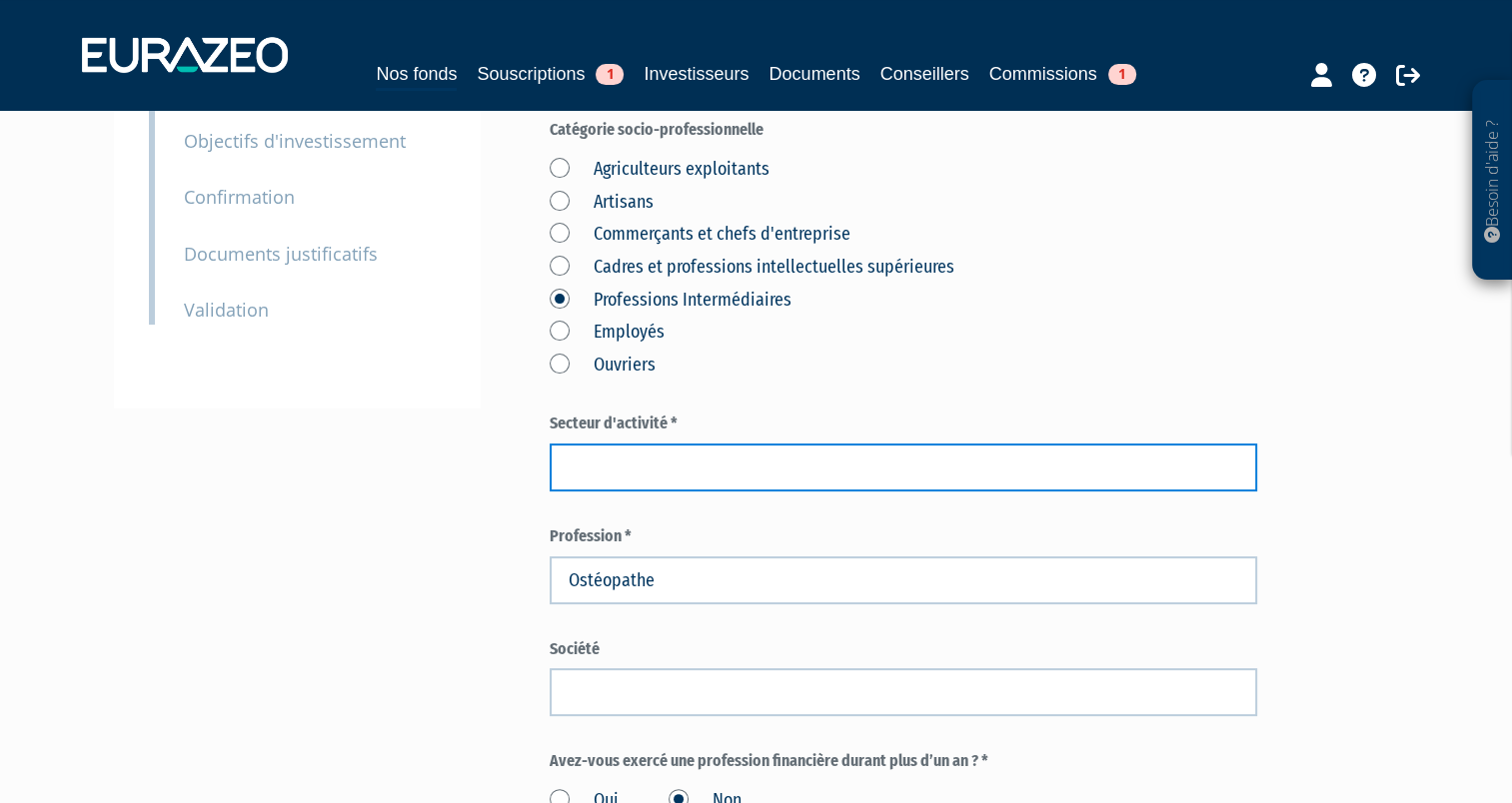 click at bounding box center [903, 467] 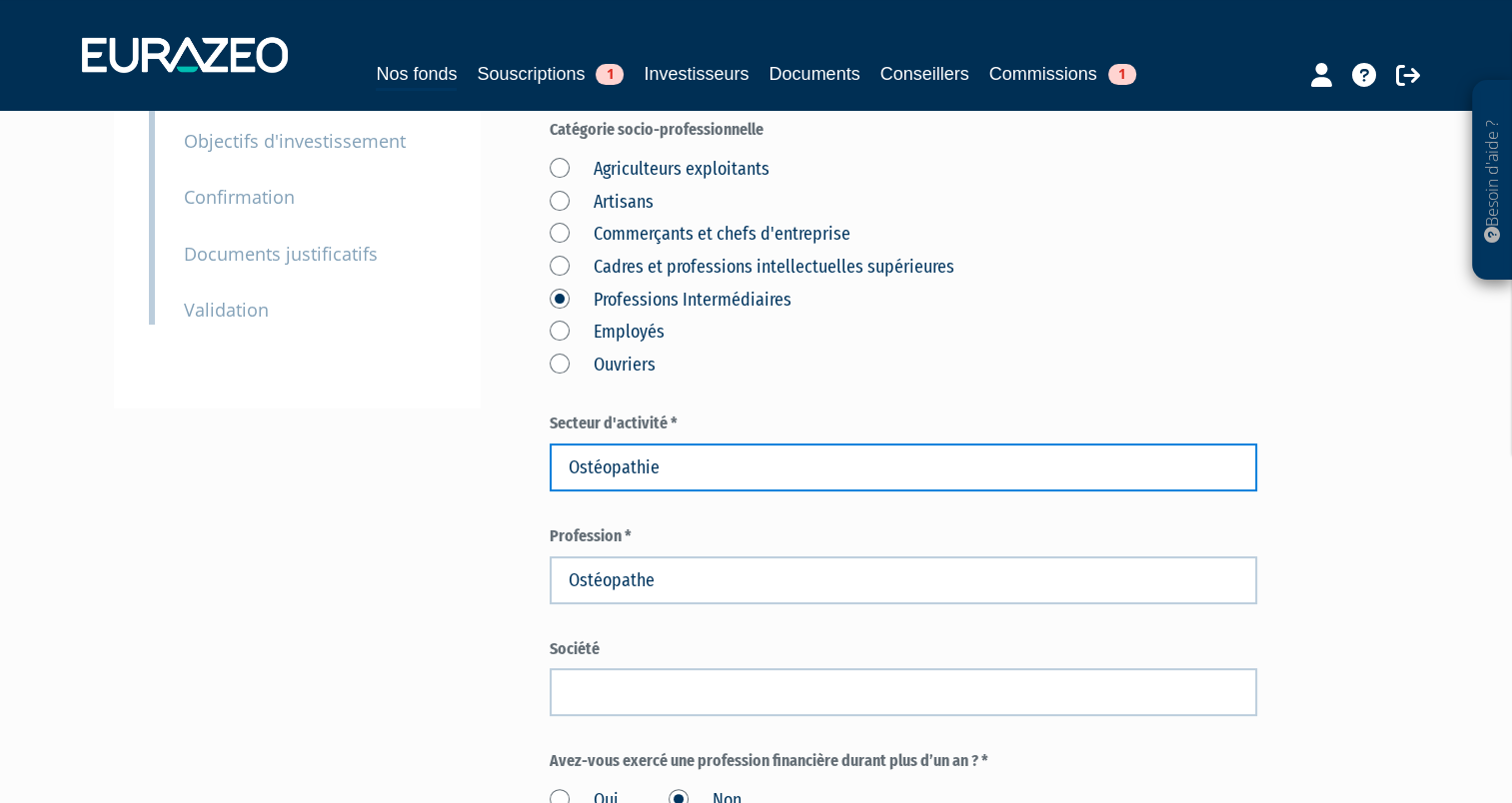 type on "Ostéopathie" 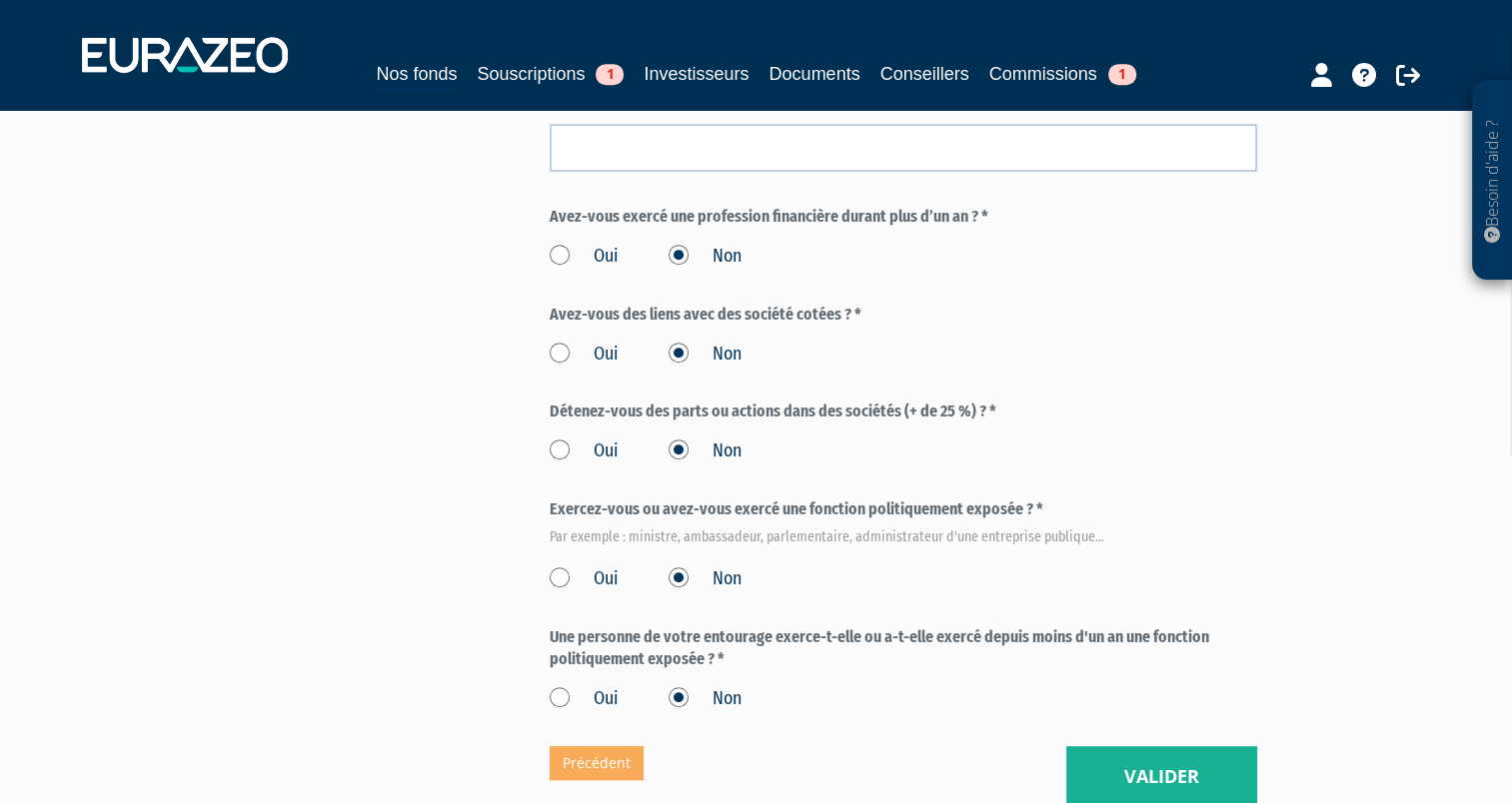 scroll, scrollTop: 1099, scrollLeft: 0, axis: vertical 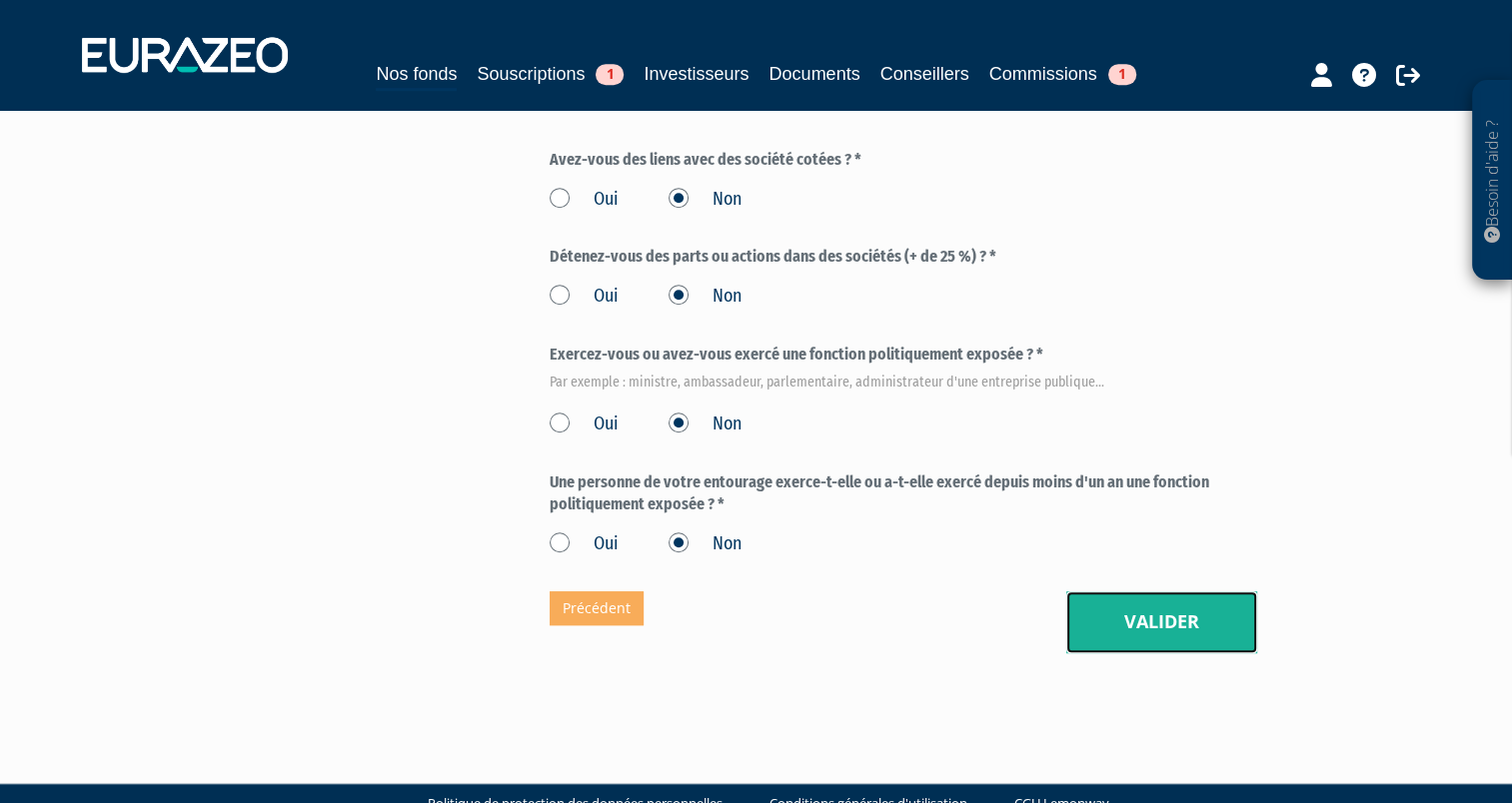 click on "Valider" at bounding box center [1161, 622] 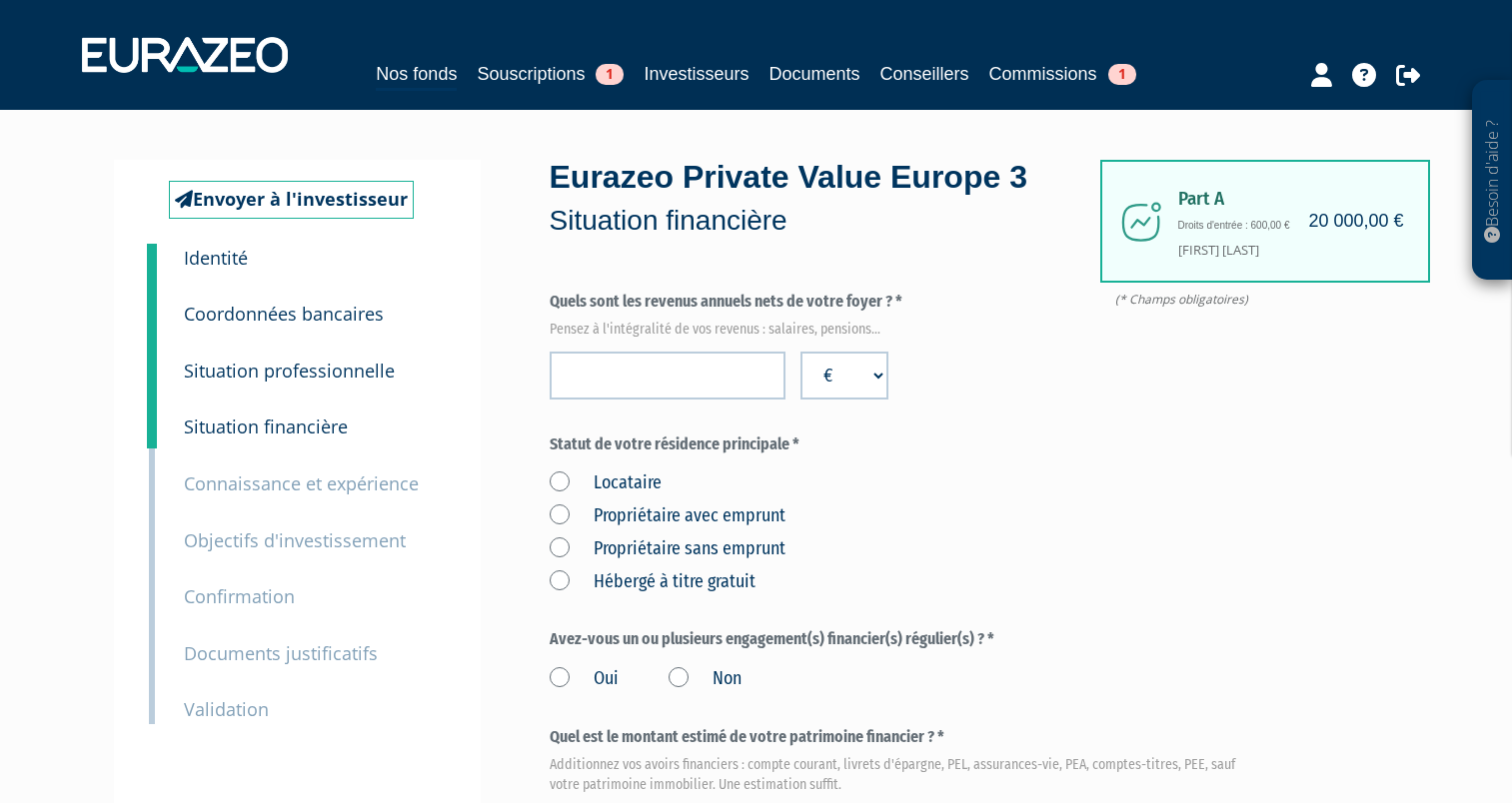 scroll, scrollTop: 0, scrollLeft: 0, axis: both 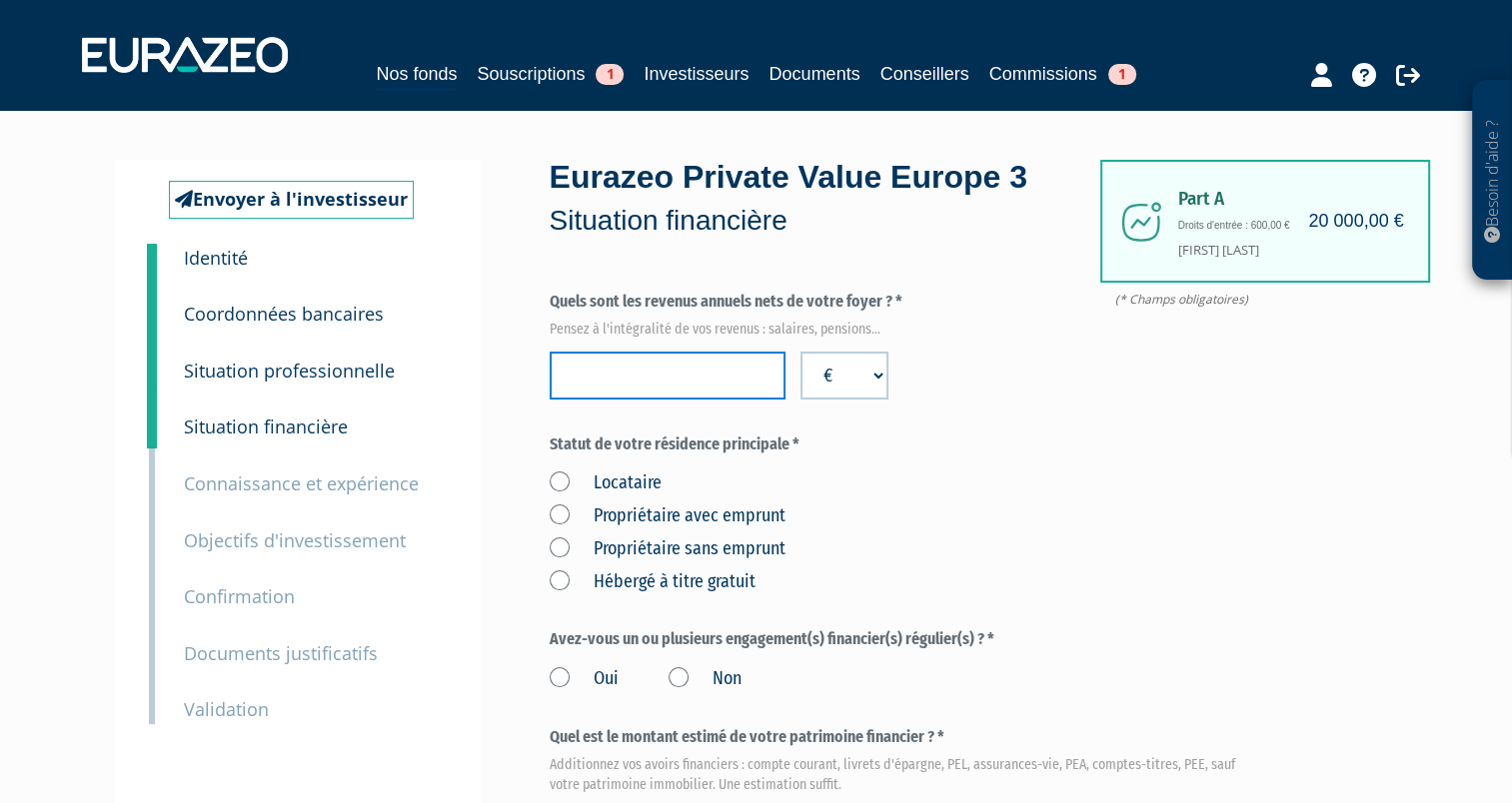 click at bounding box center [668, 376] 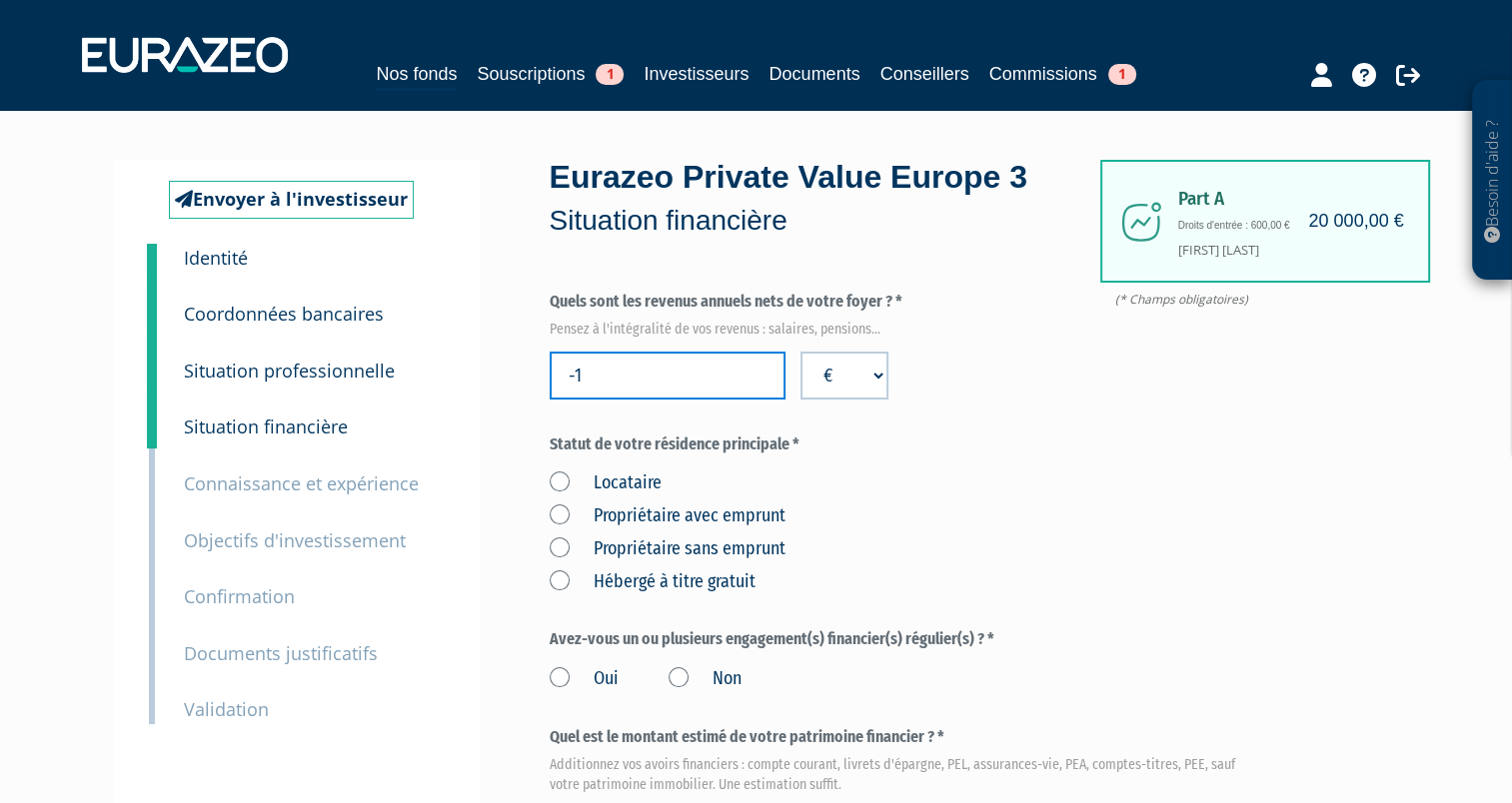 click on "-1" at bounding box center [668, 376] 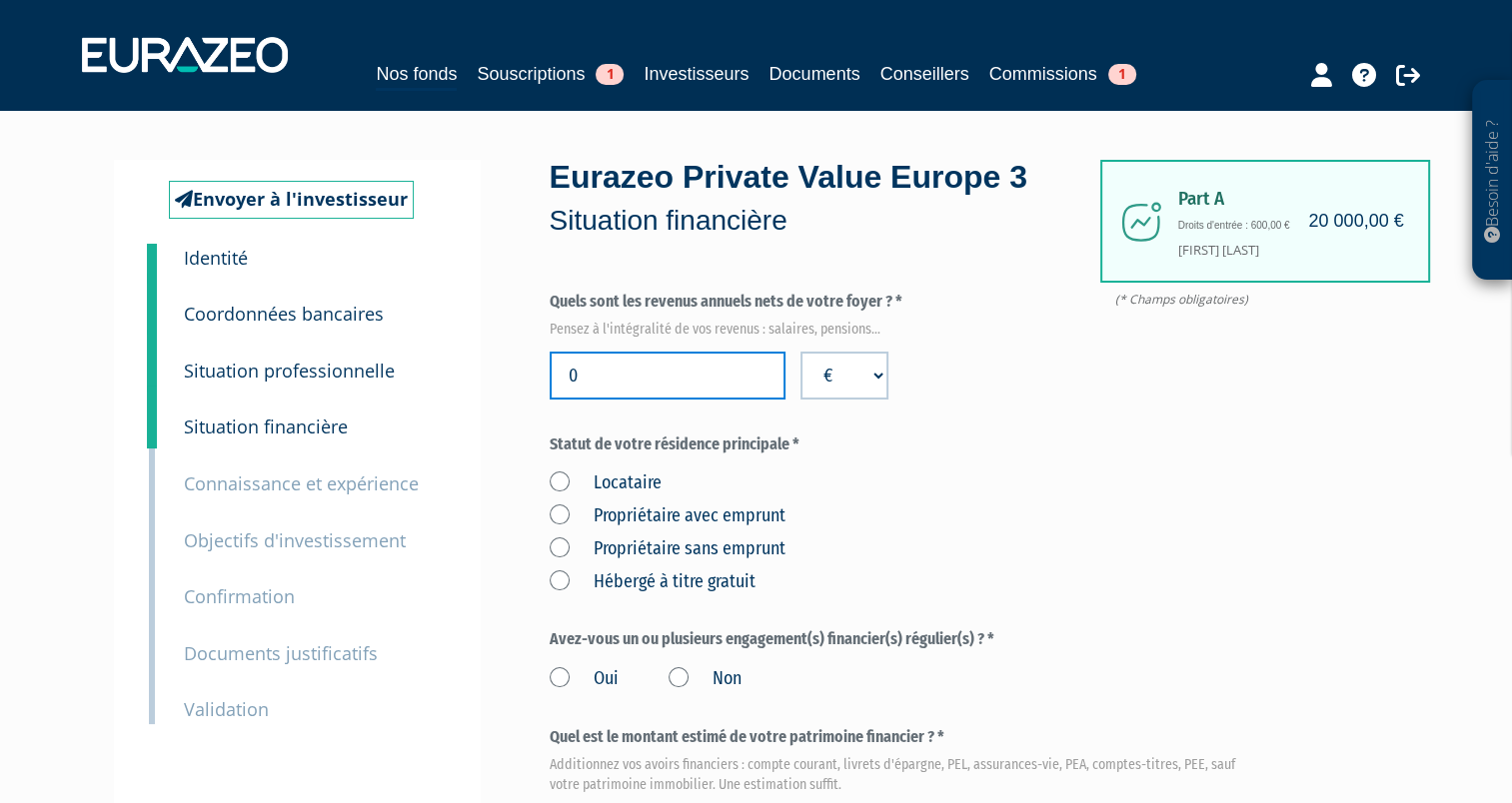 click on "0" at bounding box center [668, 376] 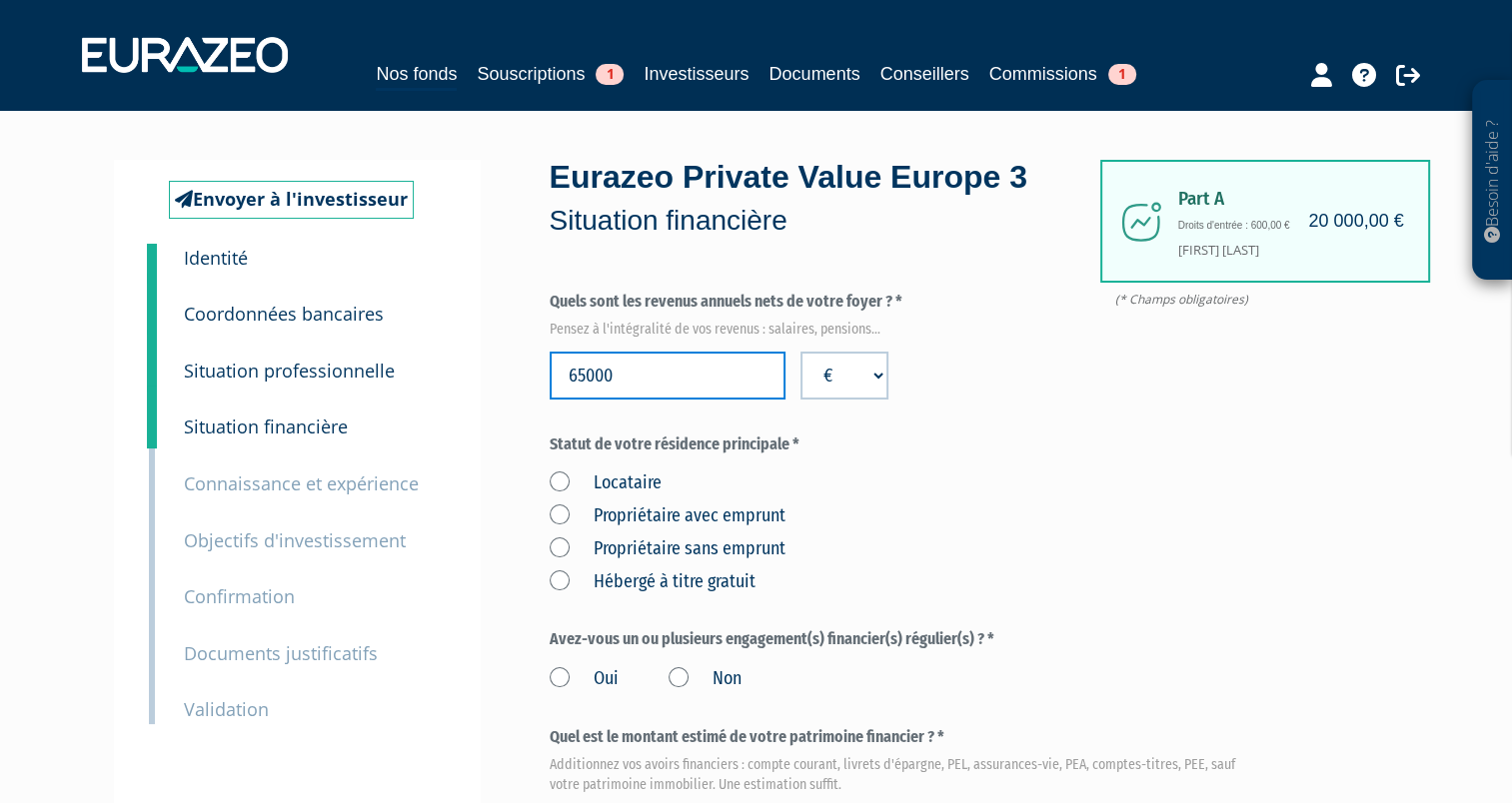 type on "65000" 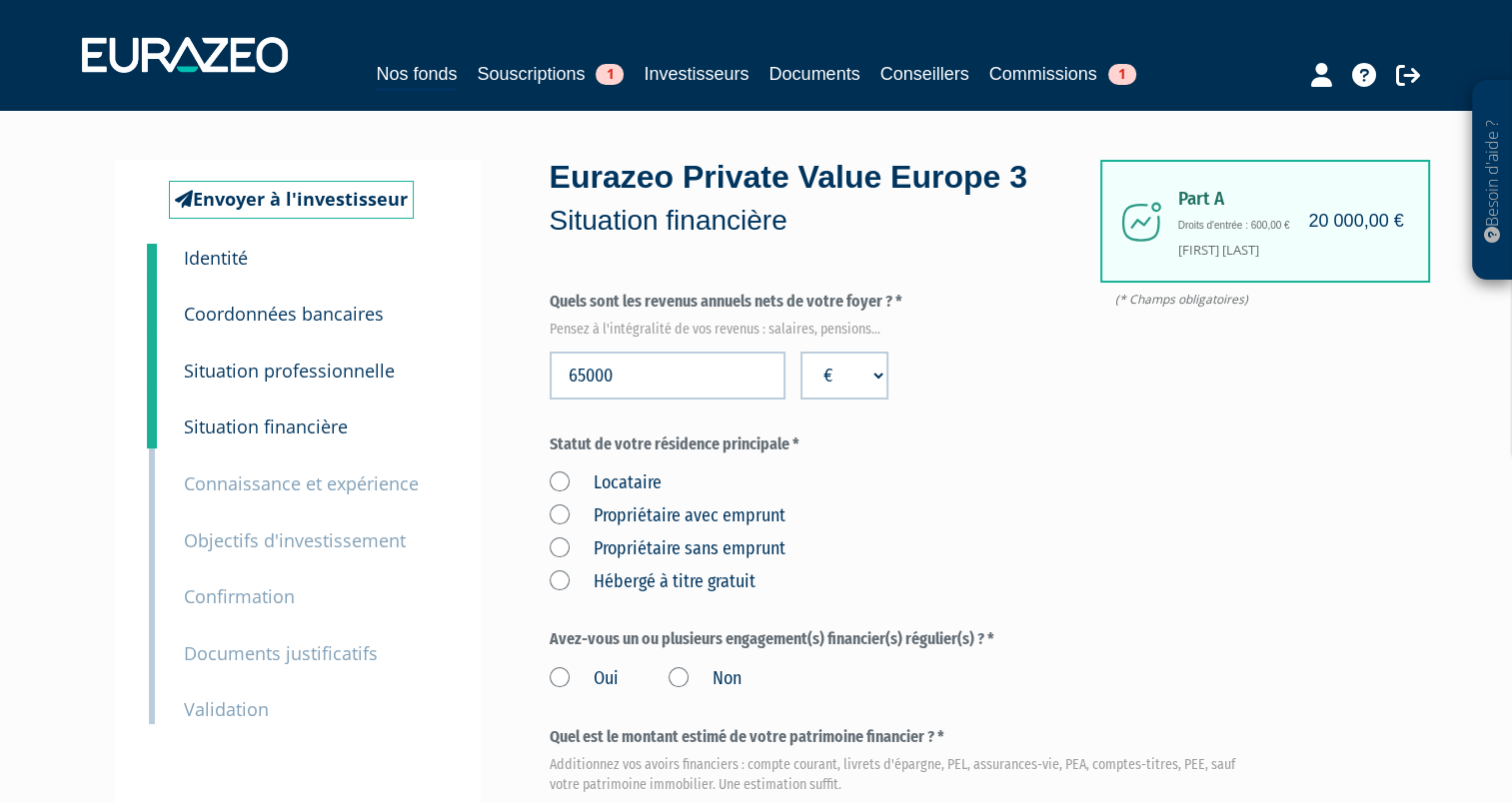 click on "Locataire
Propriétaire avec emprunt
Propriétaire sans emprunt
Hébergé à titre gratuit" at bounding box center (903, 528) 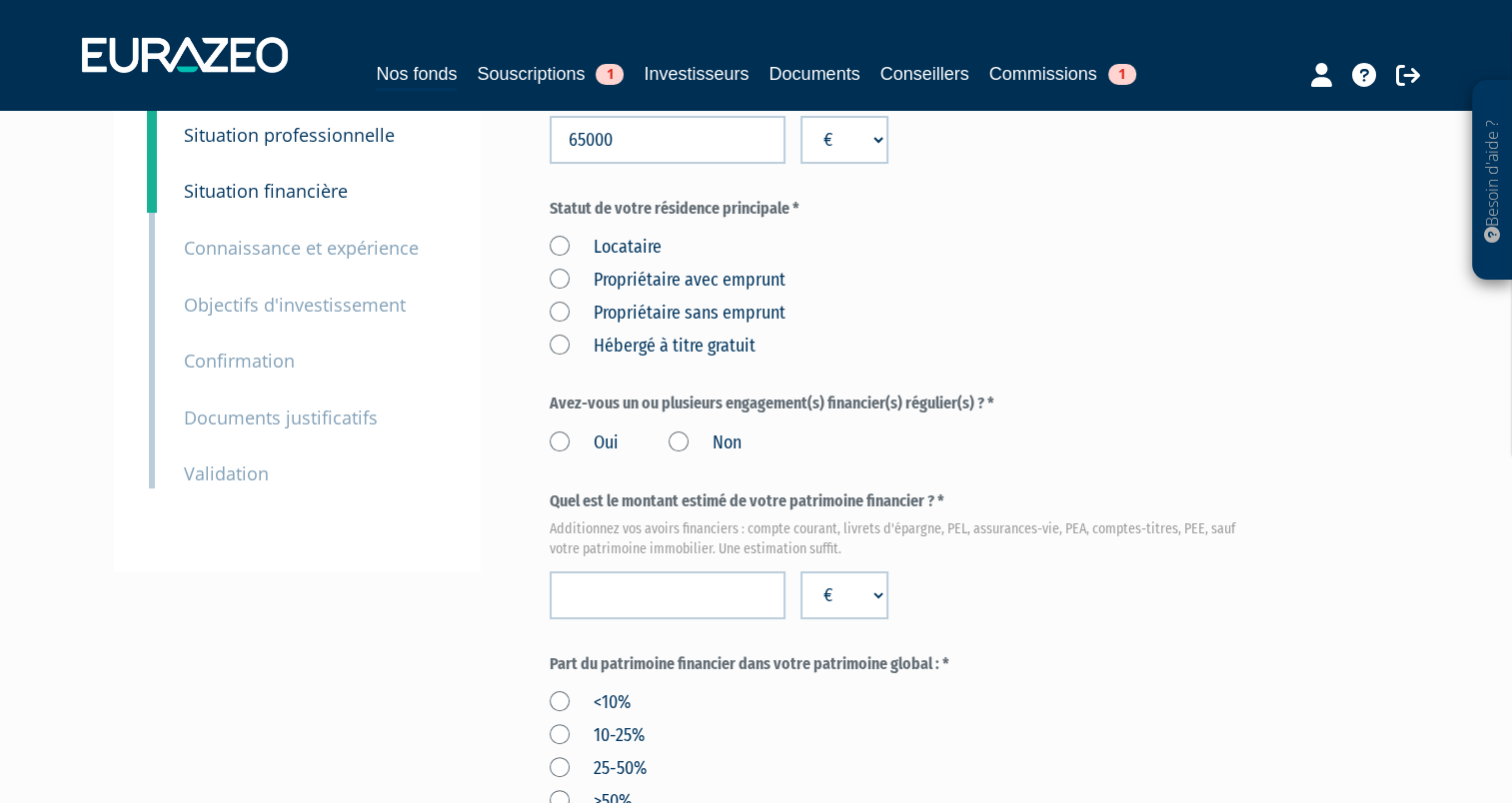 scroll, scrollTop: 400, scrollLeft: 0, axis: vertical 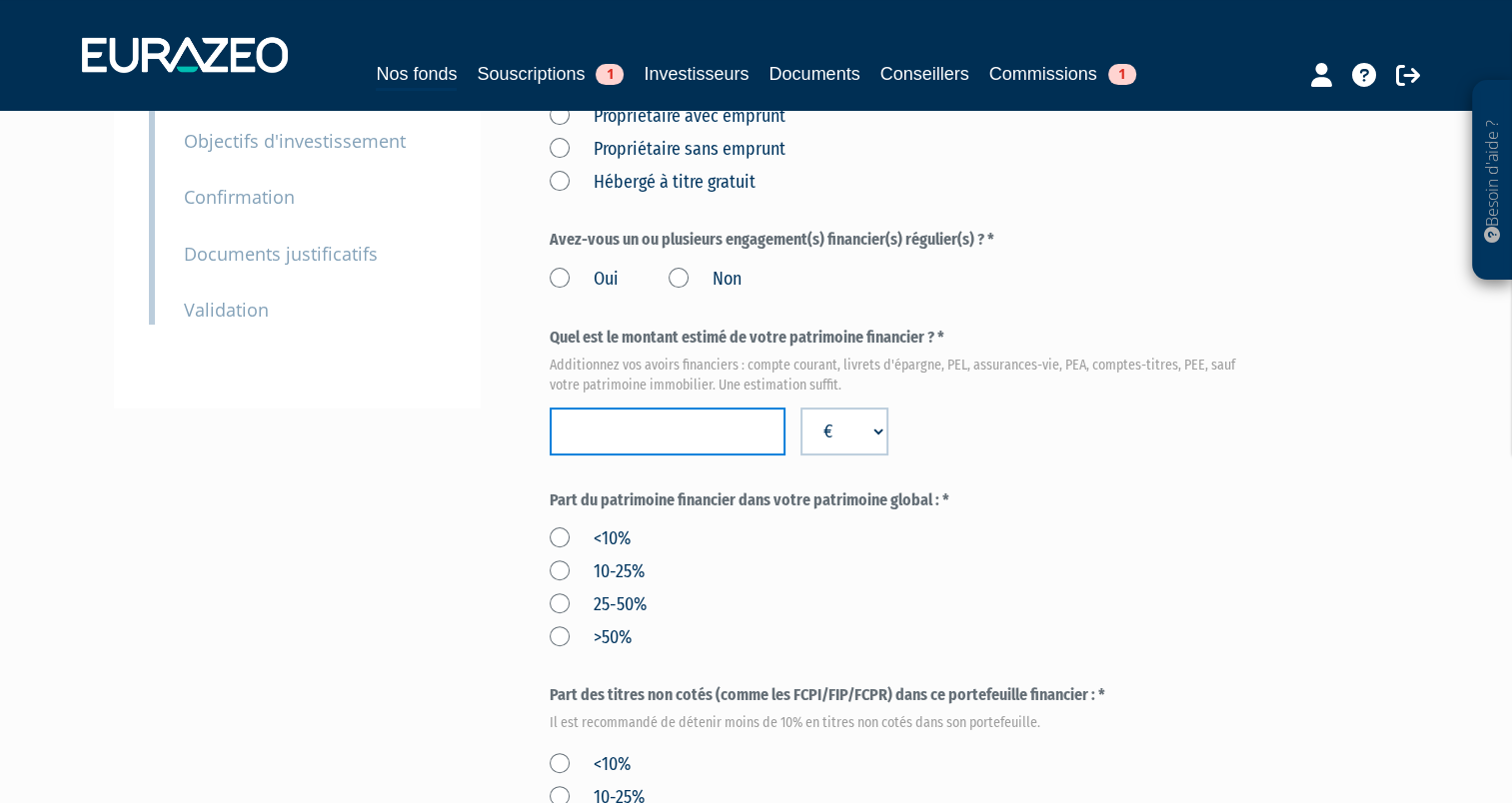 click at bounding box center [668, 431] 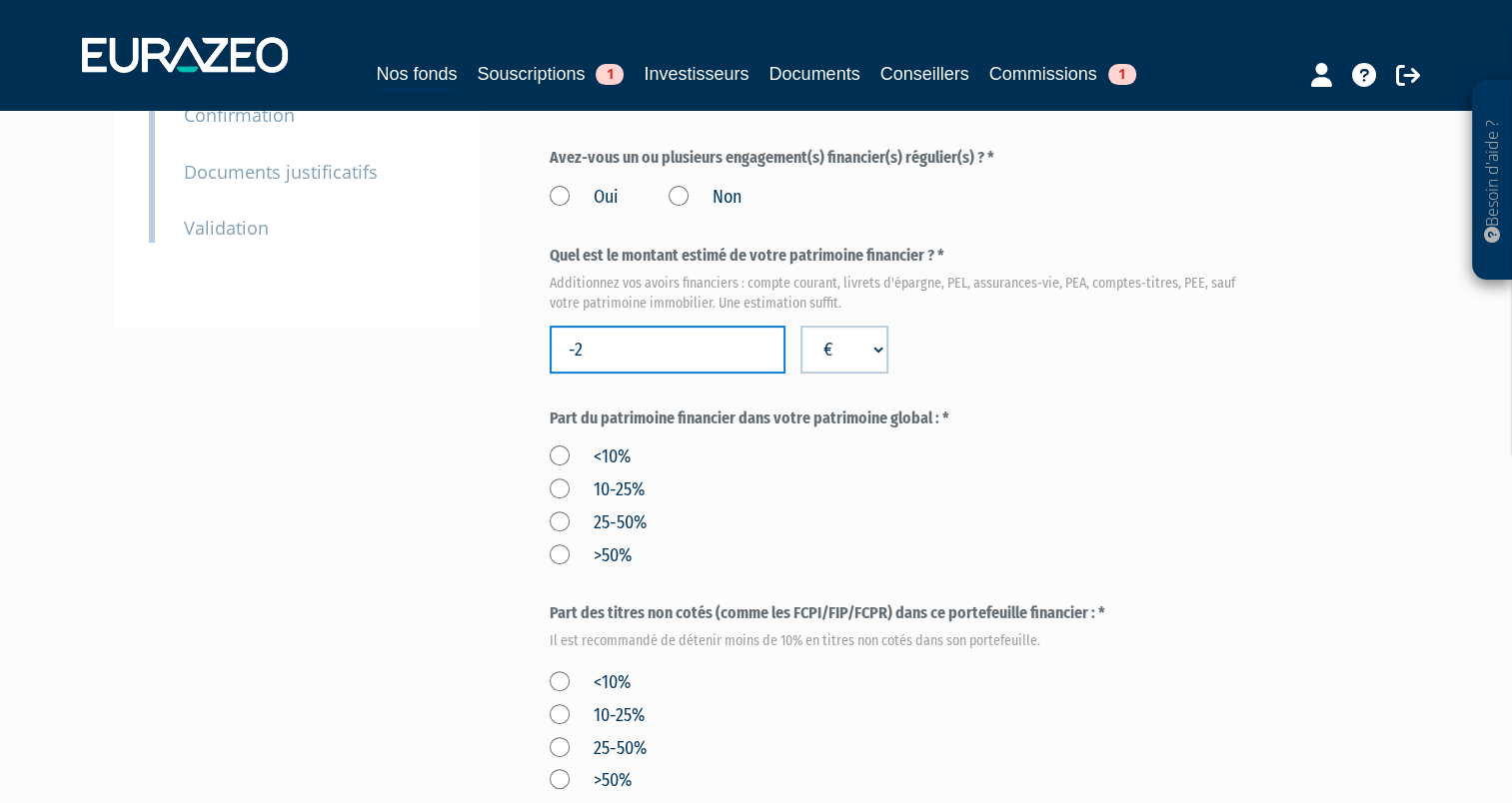 scroll, scrollTop: 699, scrollLeft: 0, axis: vertical 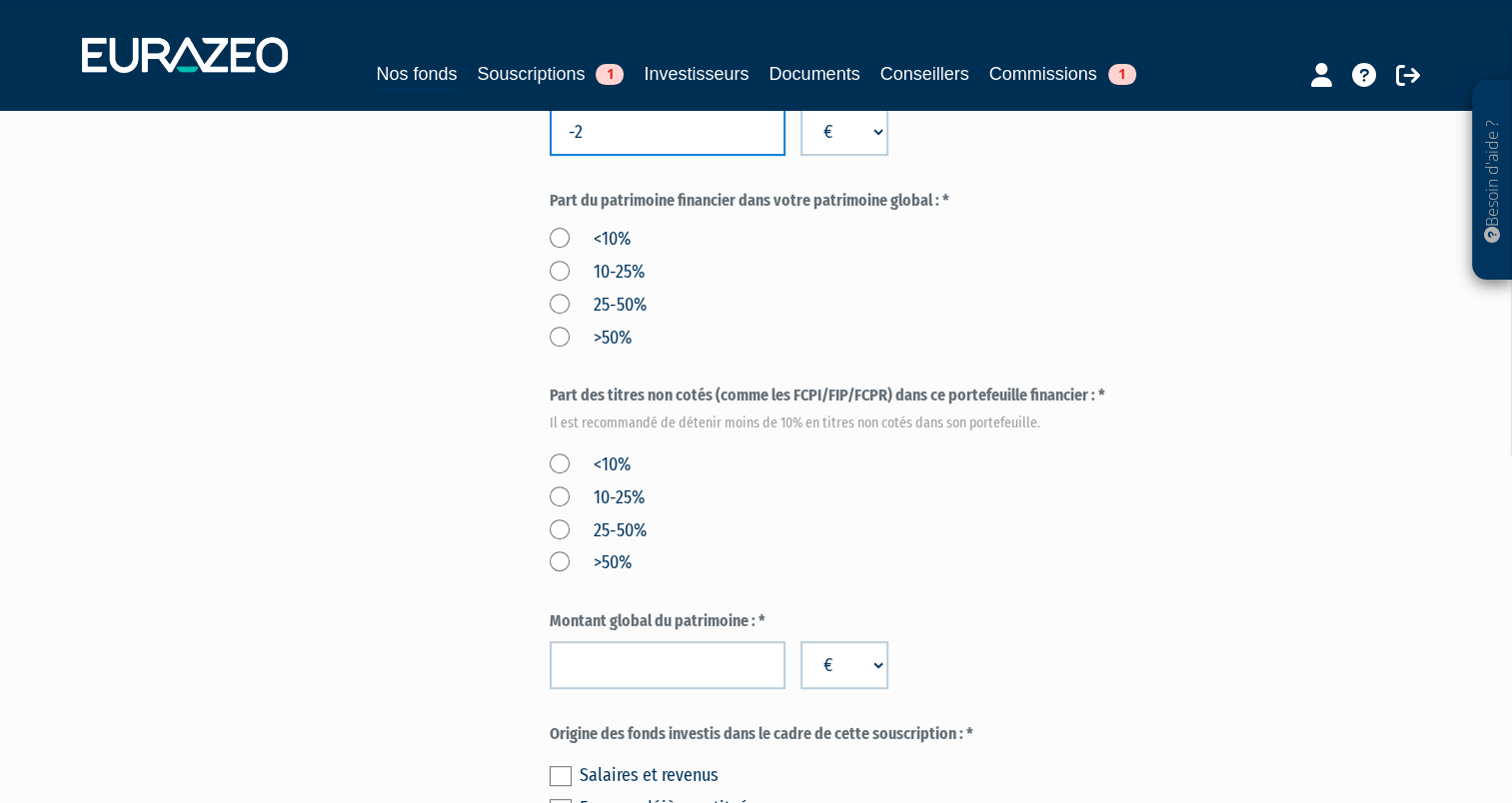 drag, startPoint x: 592, startPoint y: 176, endPoint x: 555, endPoint y: 176, distance: 37 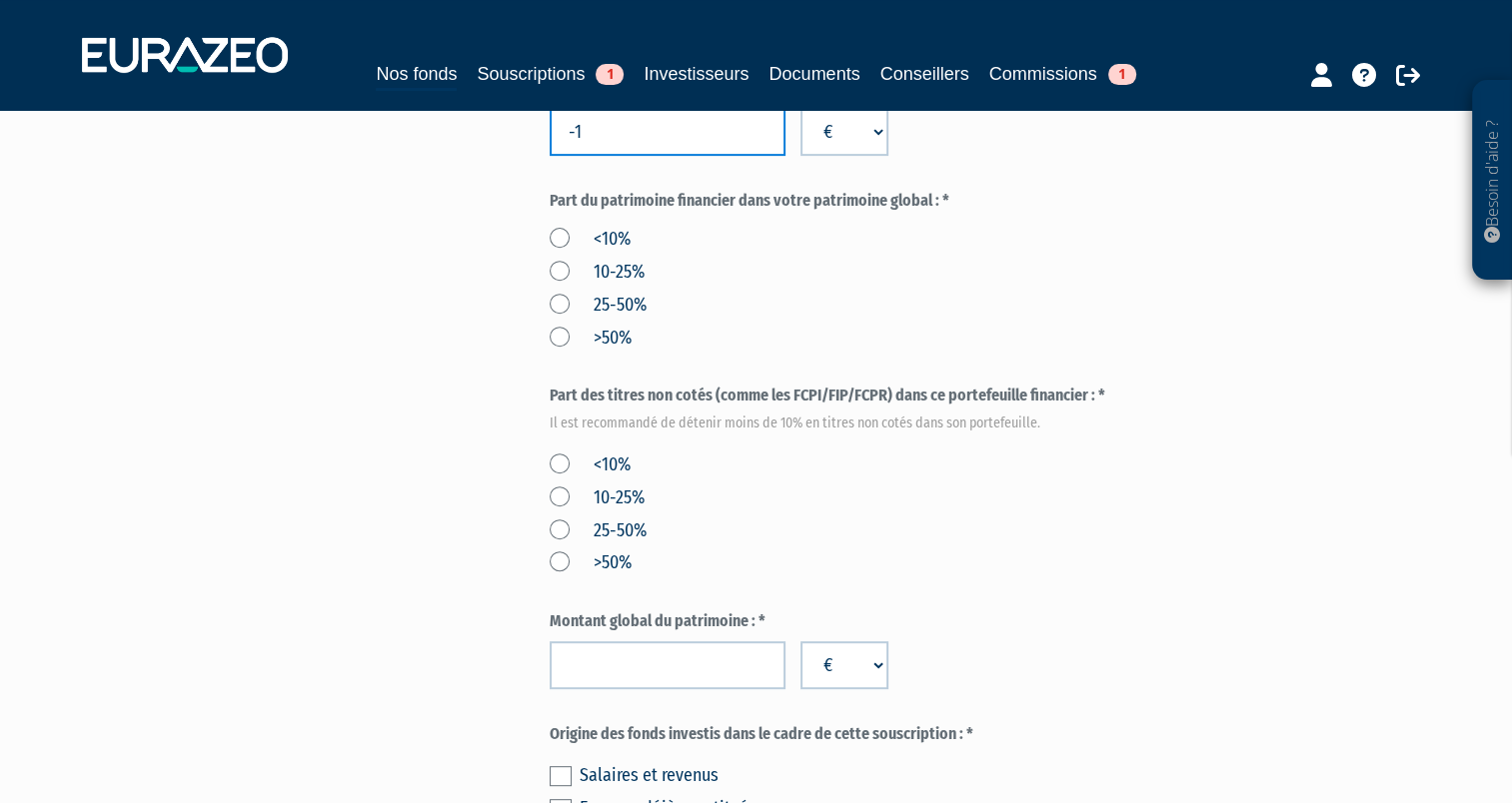 click on "-1" at bounding box center [668, 132] 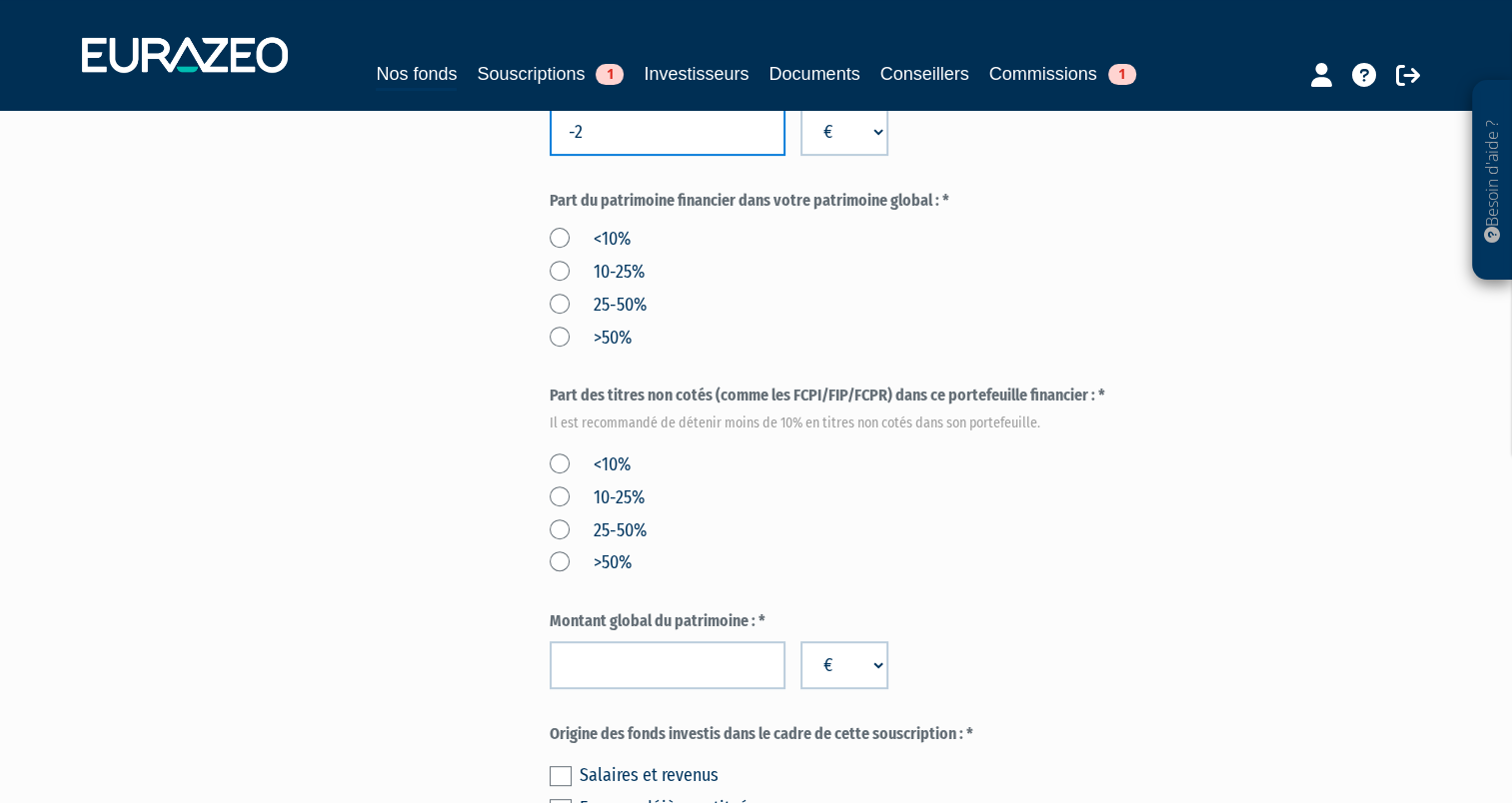 click on "-2" at bounding box center [668, 132] 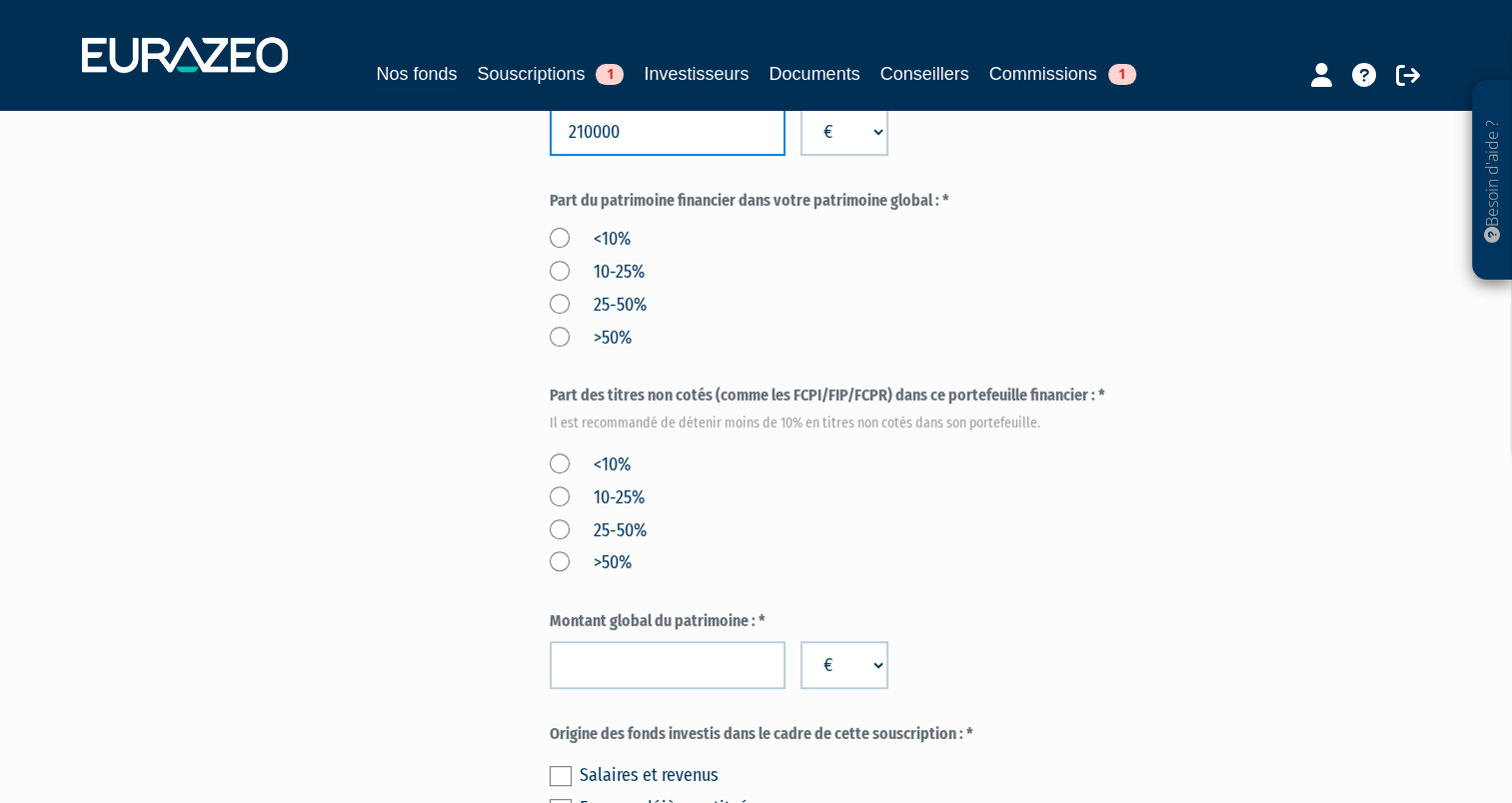 type on "210000" 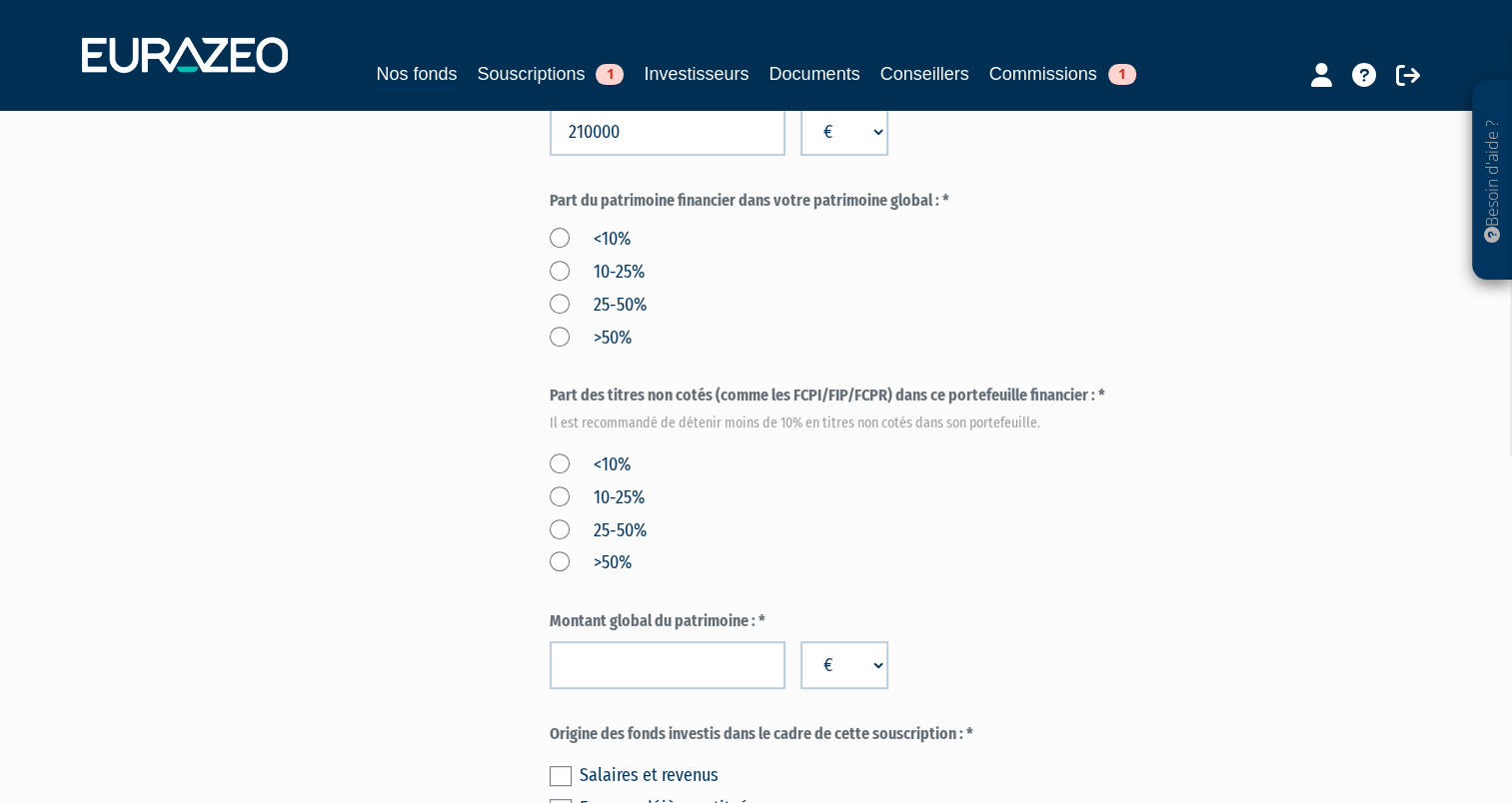 click on "10-25%" at bounding box center (597, 273) 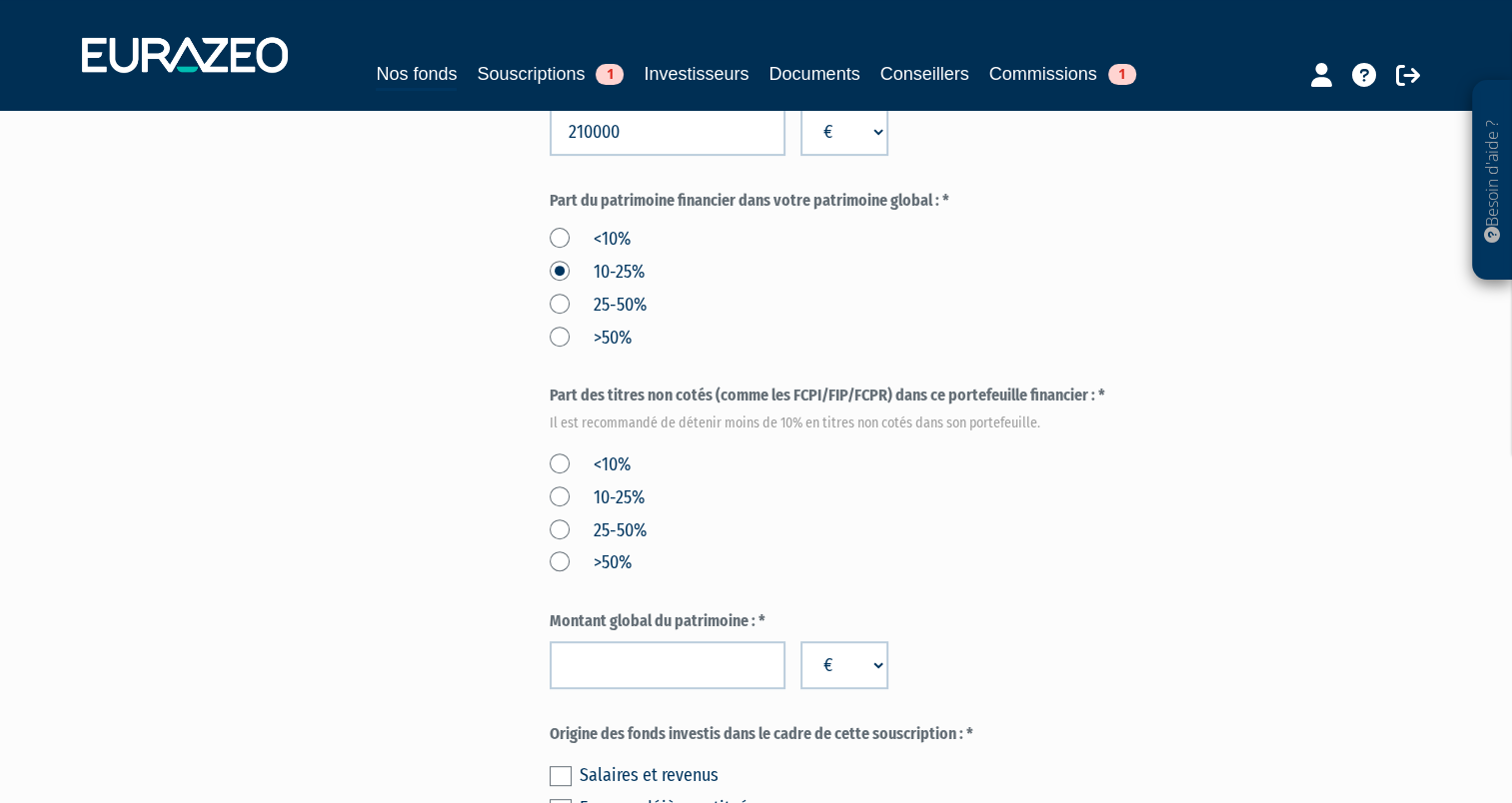 scroll, scrollTop: 799, scrollLeft: 0, axis: vertical 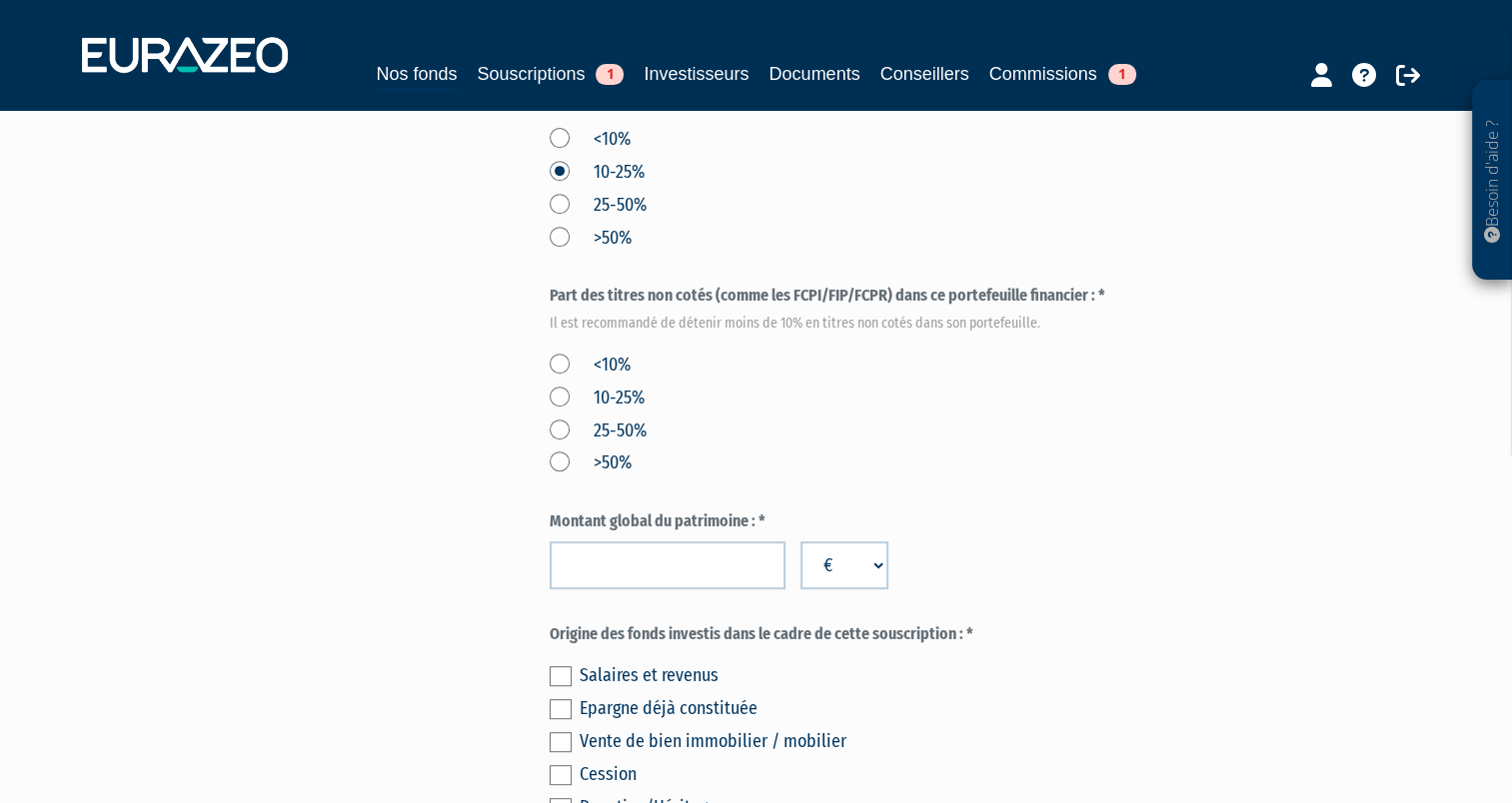 click on "<10%" at bounding box center (590, 366) 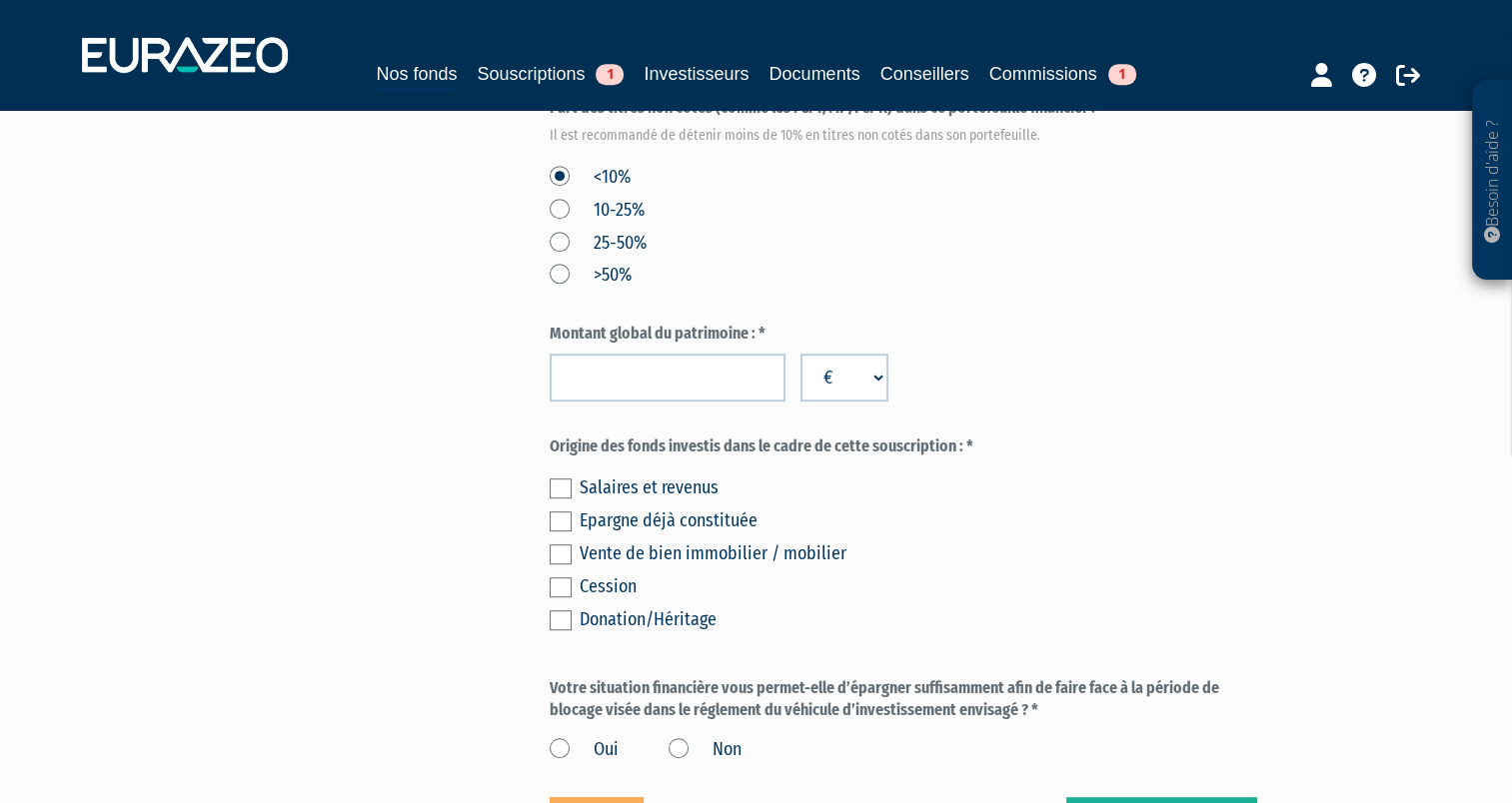 scroll, scrollTop: 999, scrollLeft: 0, axis: vertical 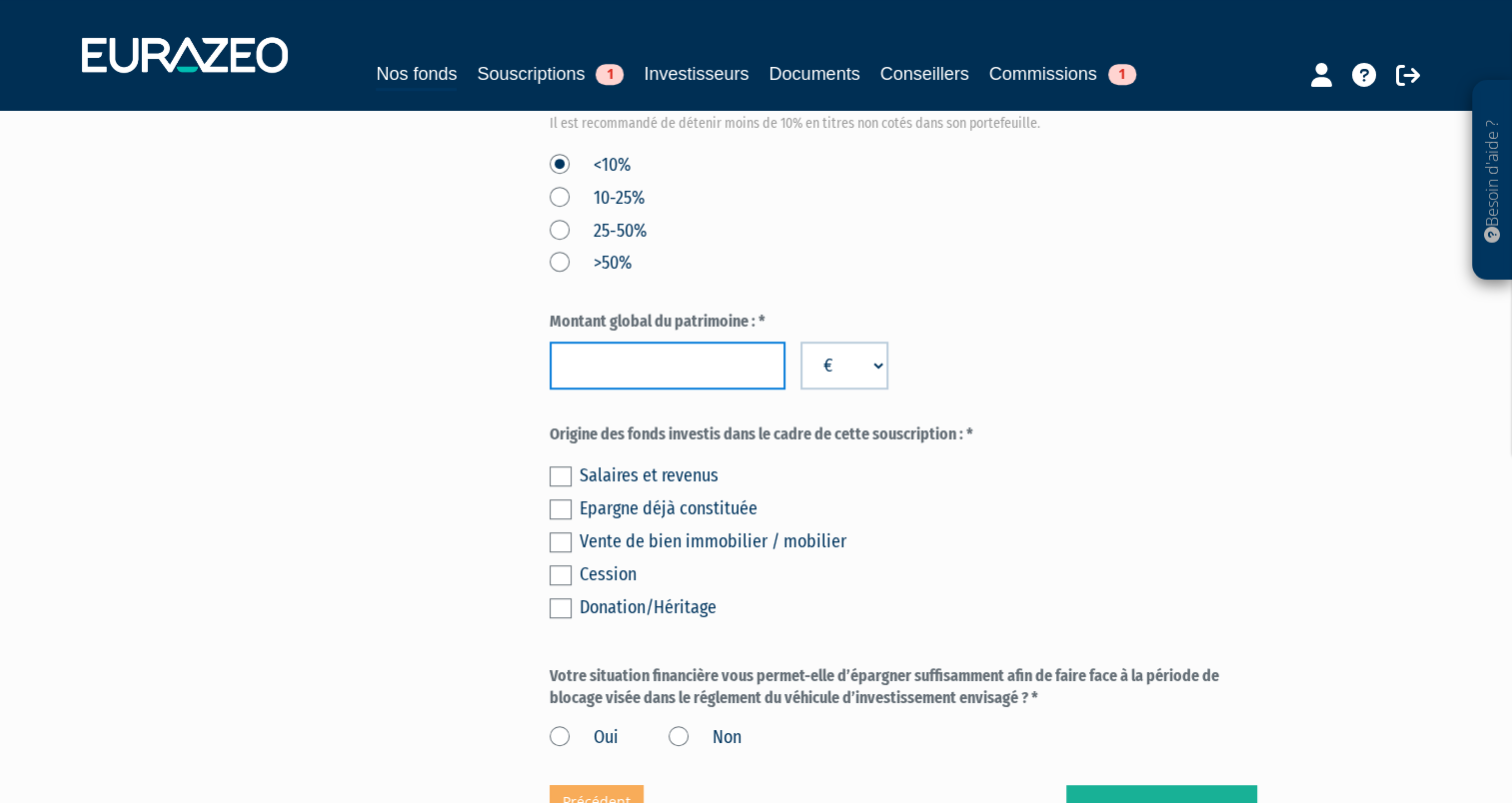 click at bounding box center (668, 366) 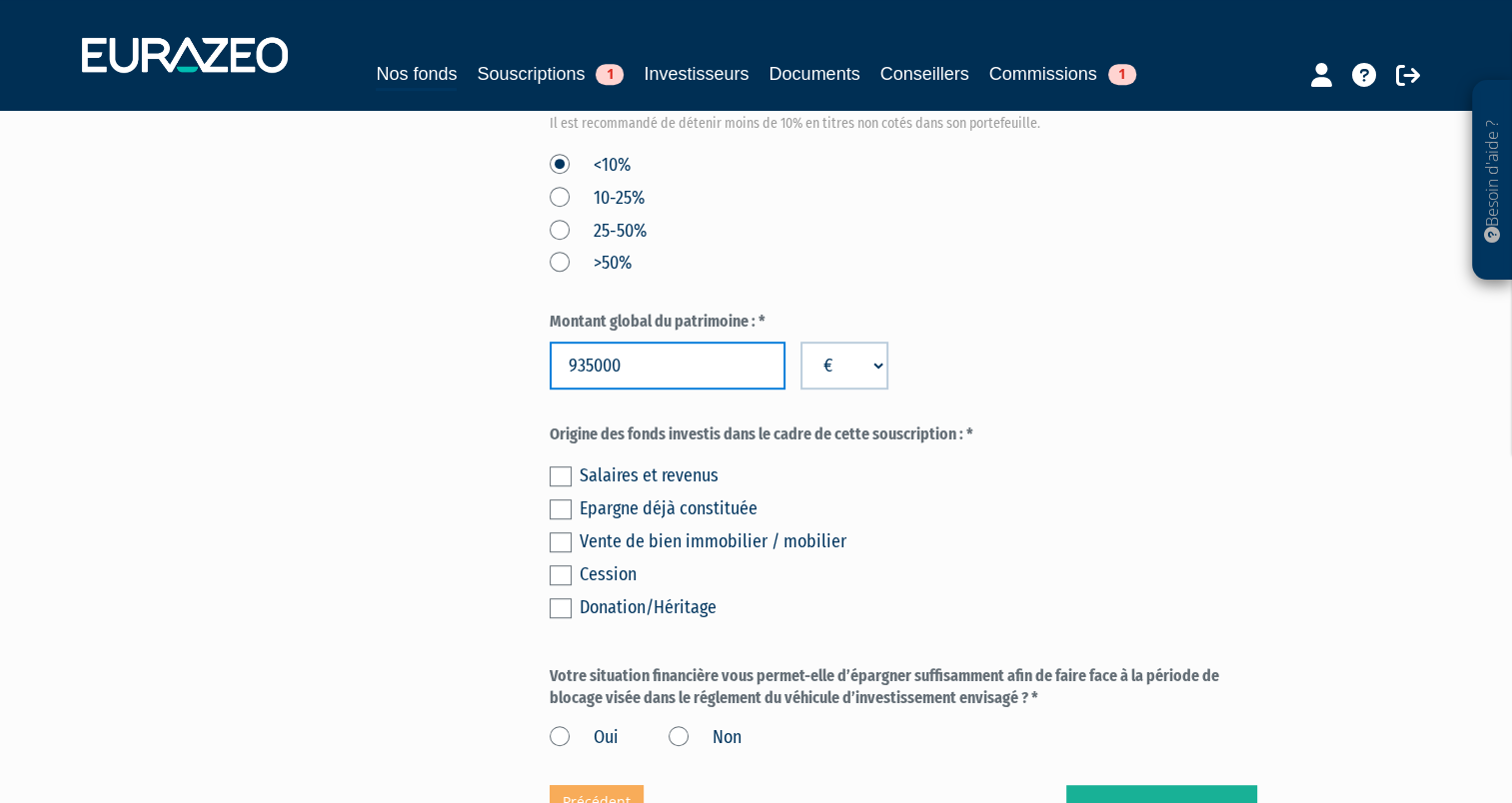 type on "935000" 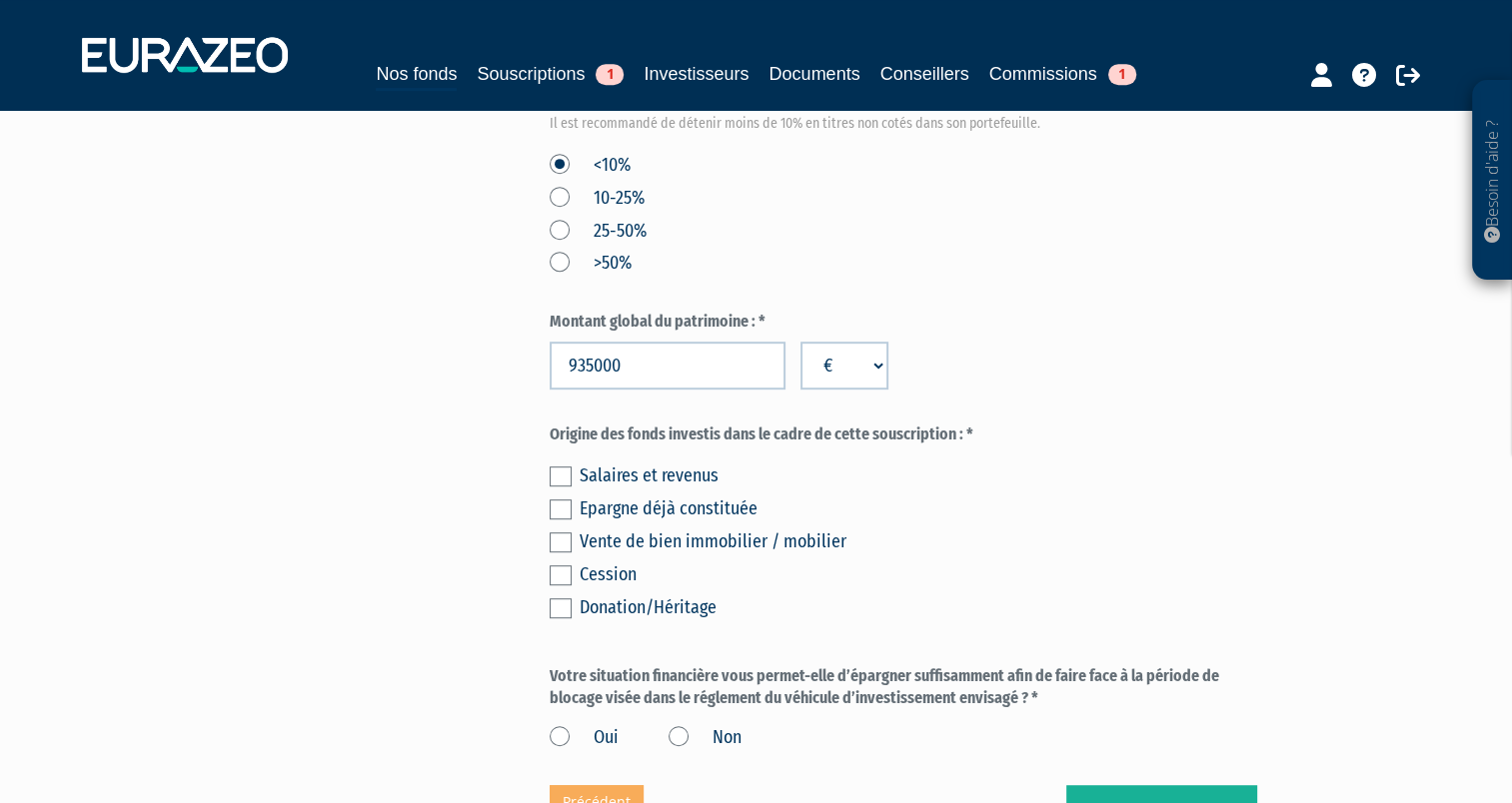 click on "Epargne déjà constituée" at bounding box center [918, 508] 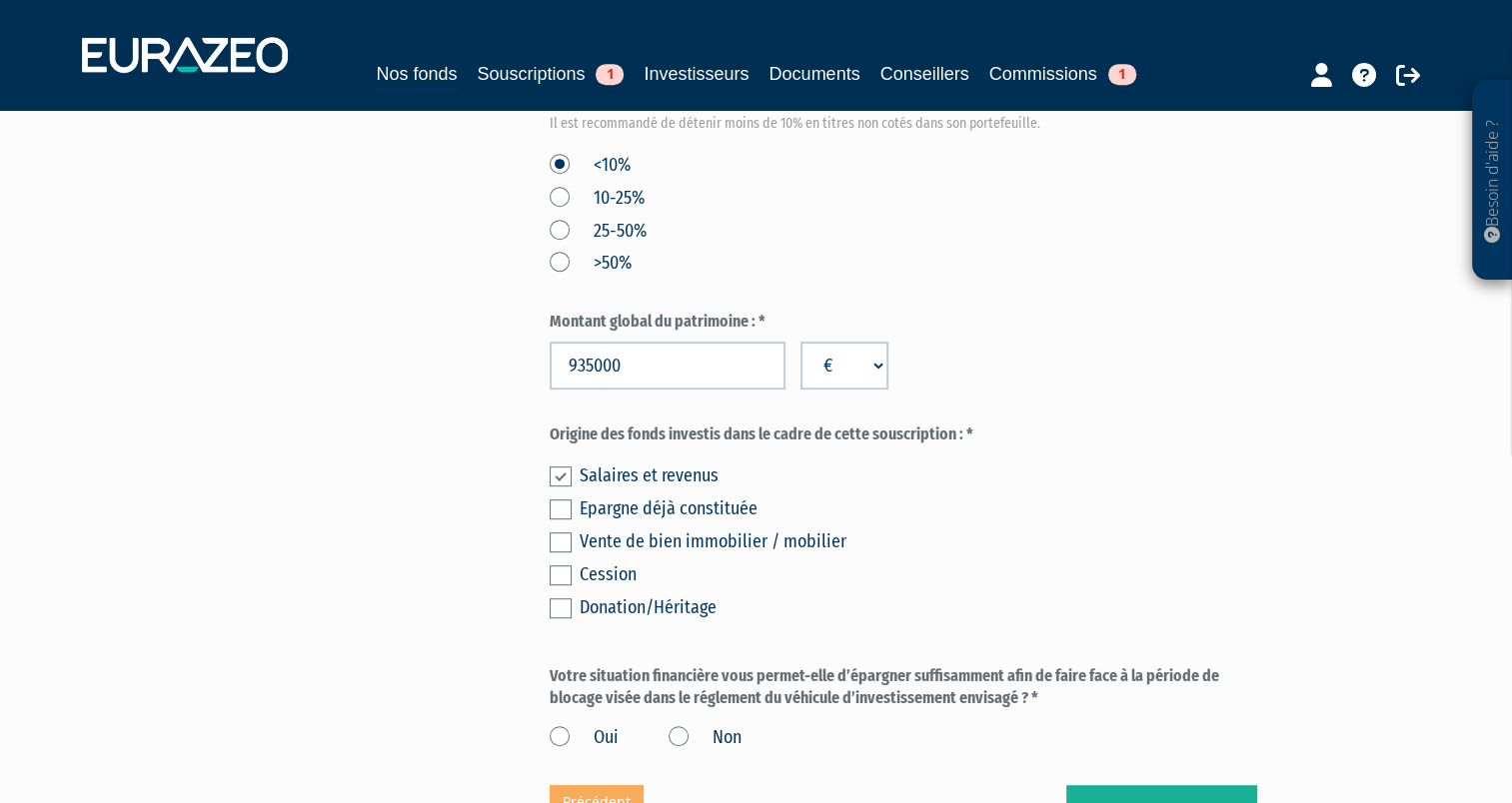 click on "Salaires et revenus
Epargne déjà constituée
Vente de bien immobilier / mobilier
Cession
Donation/Héritage" at bounding box center (903, 538) 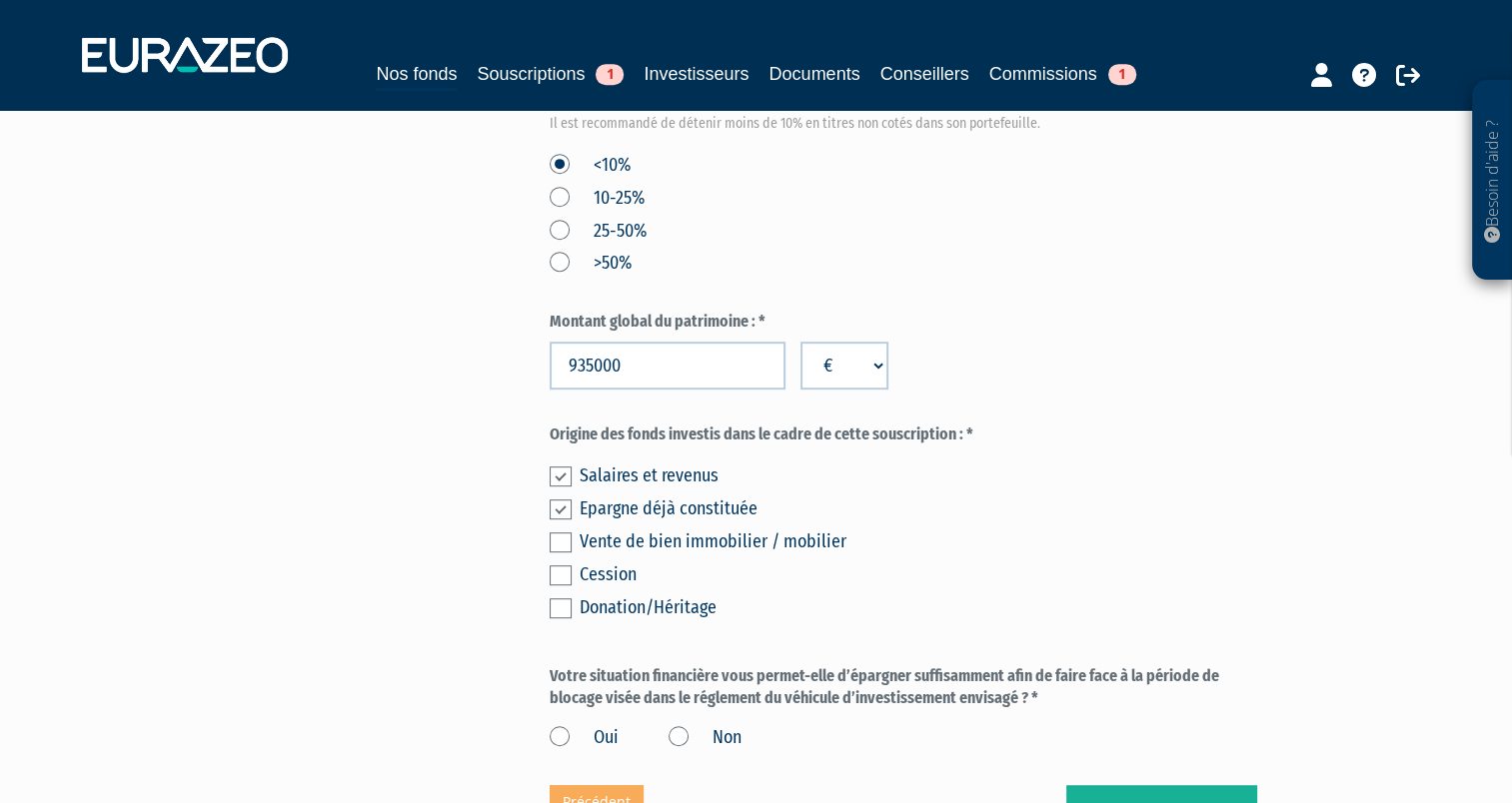 click at bounding box center [561, 509] 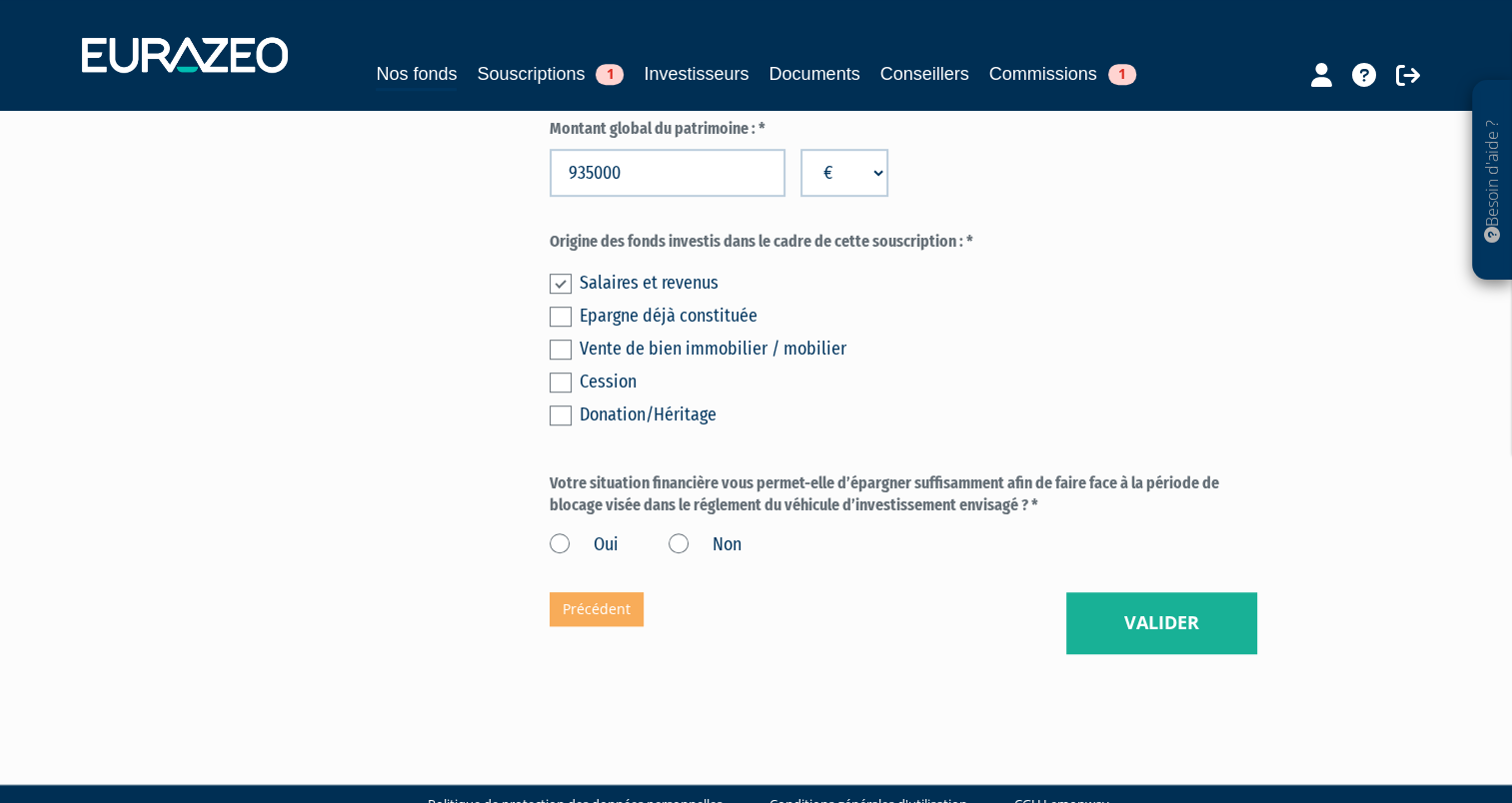 scroll, scrollTop: 1199, scrollLeft: 0, axis: vertical 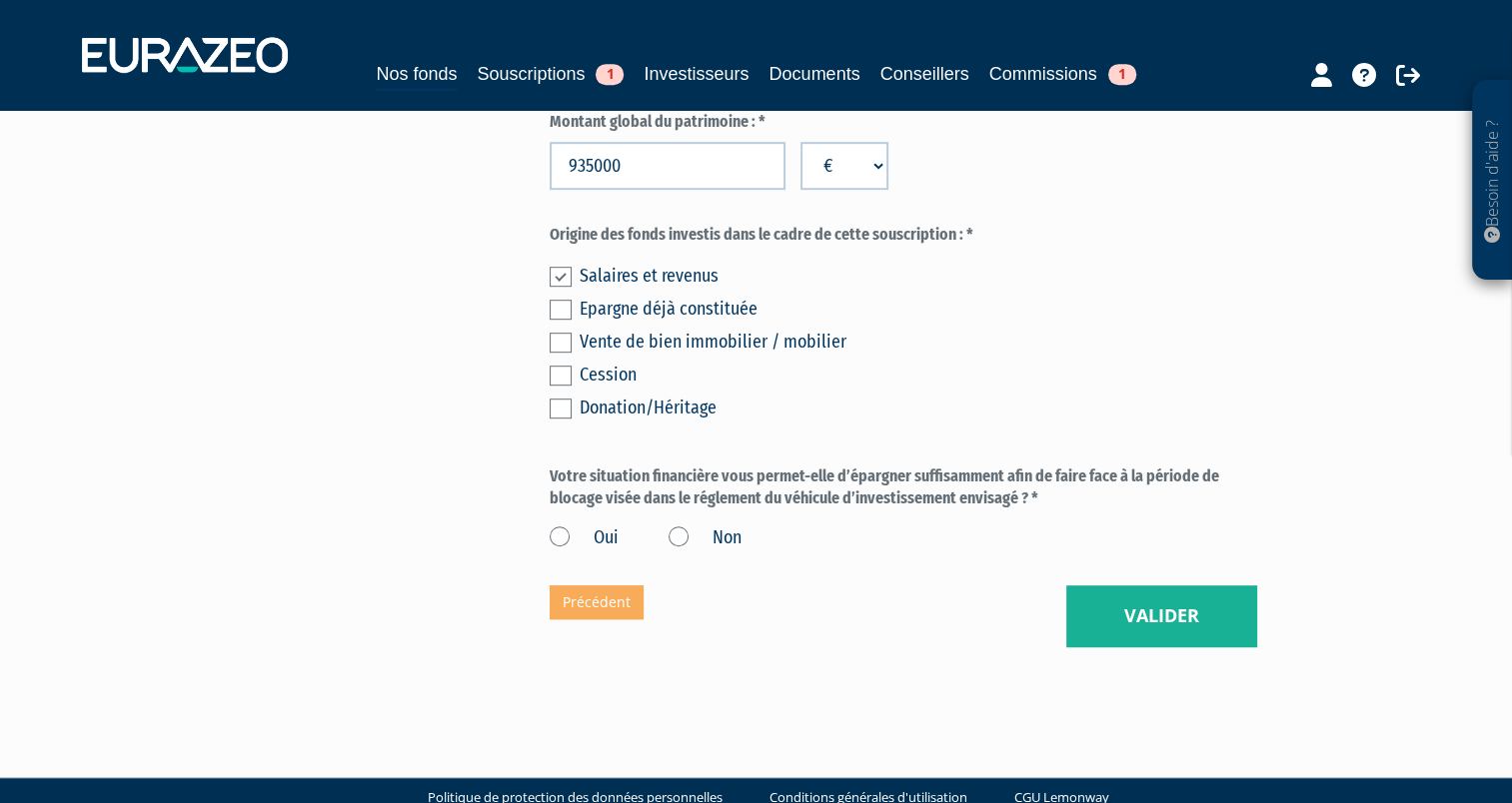 click on "Oui" at bounding box center [584, 538] 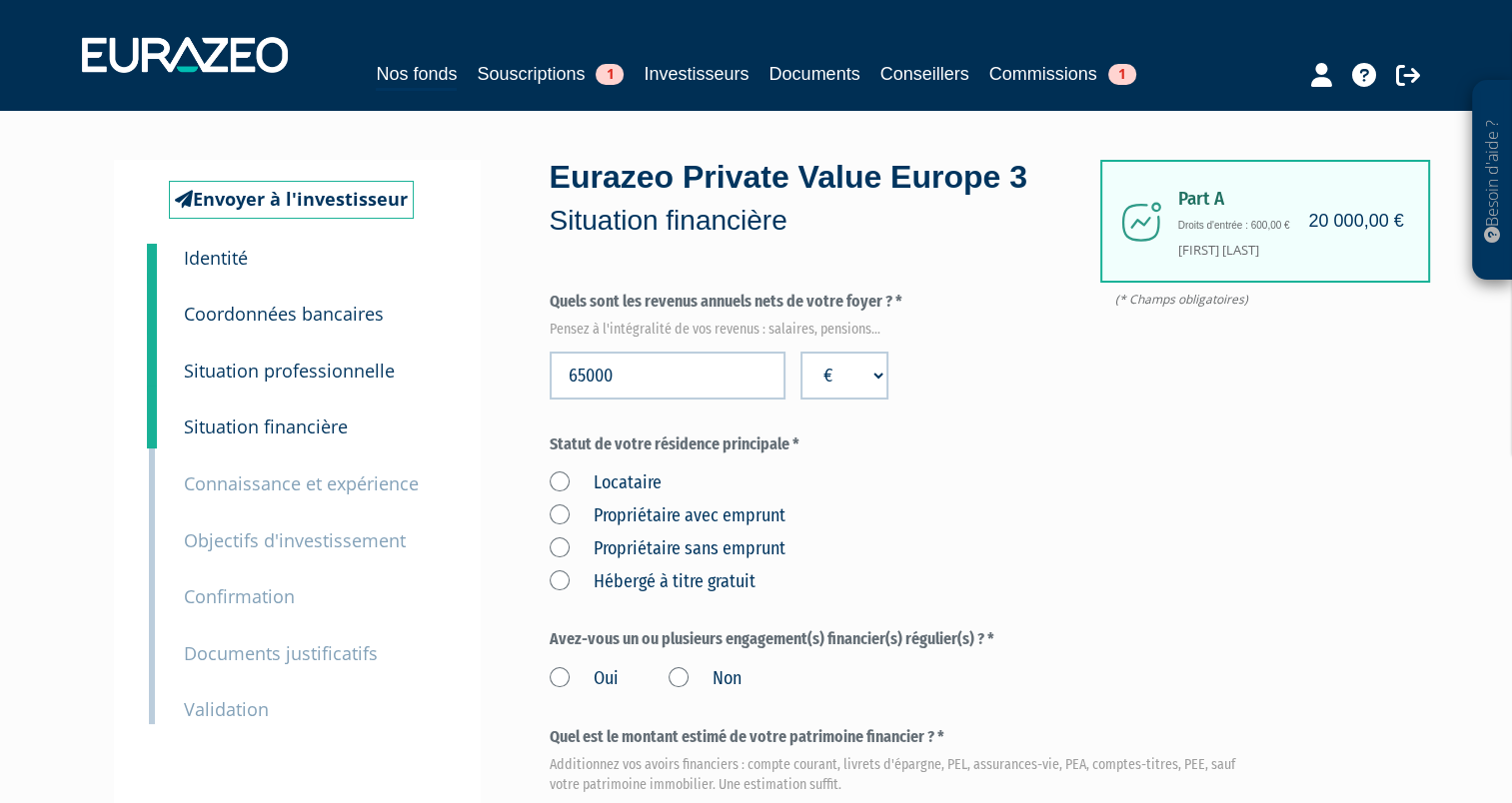 scroll, scrollTop: 499, scrollLeft: 0, axis: vertical 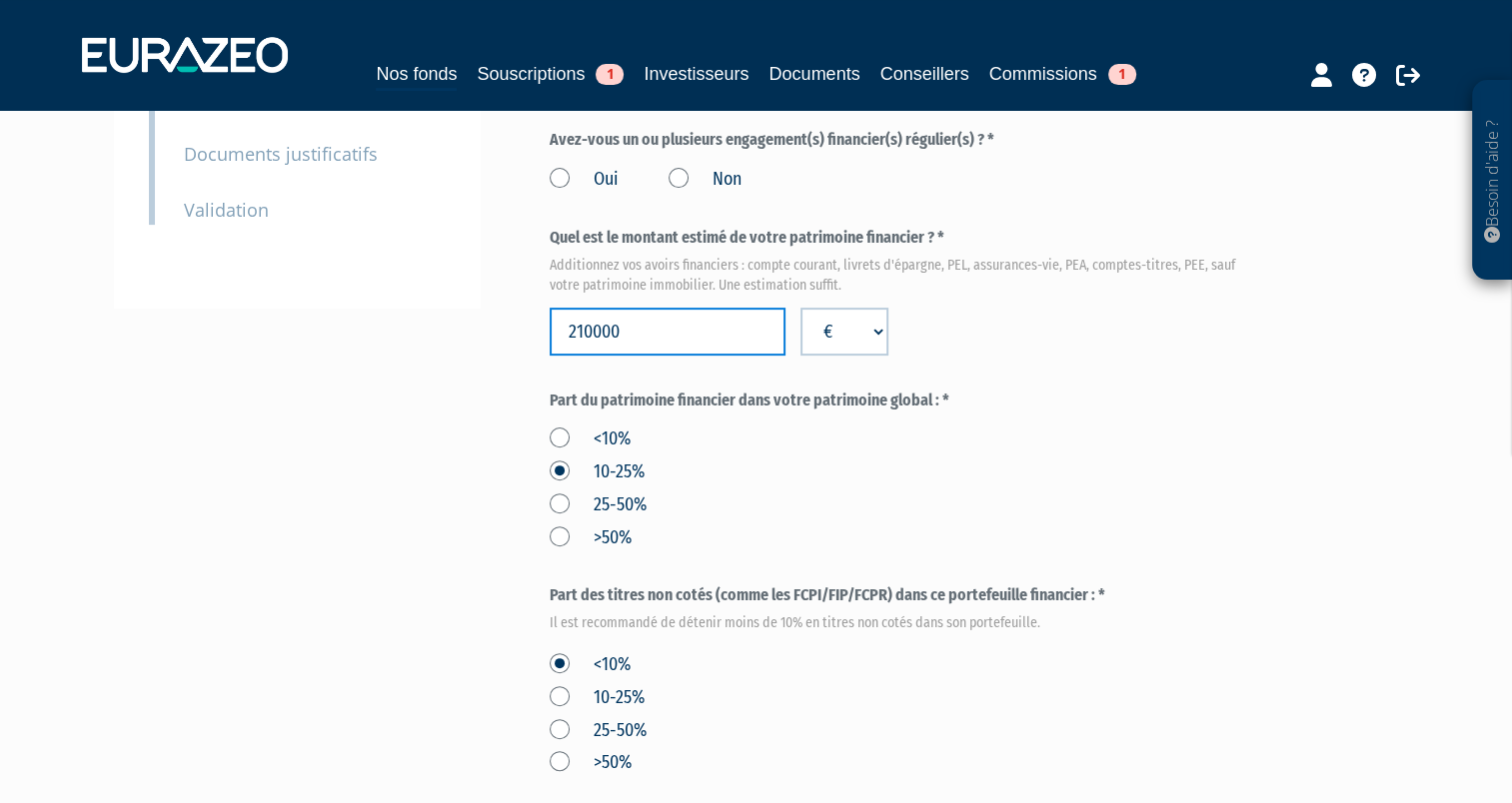 click on "210000" at bounding box center [668, 332] 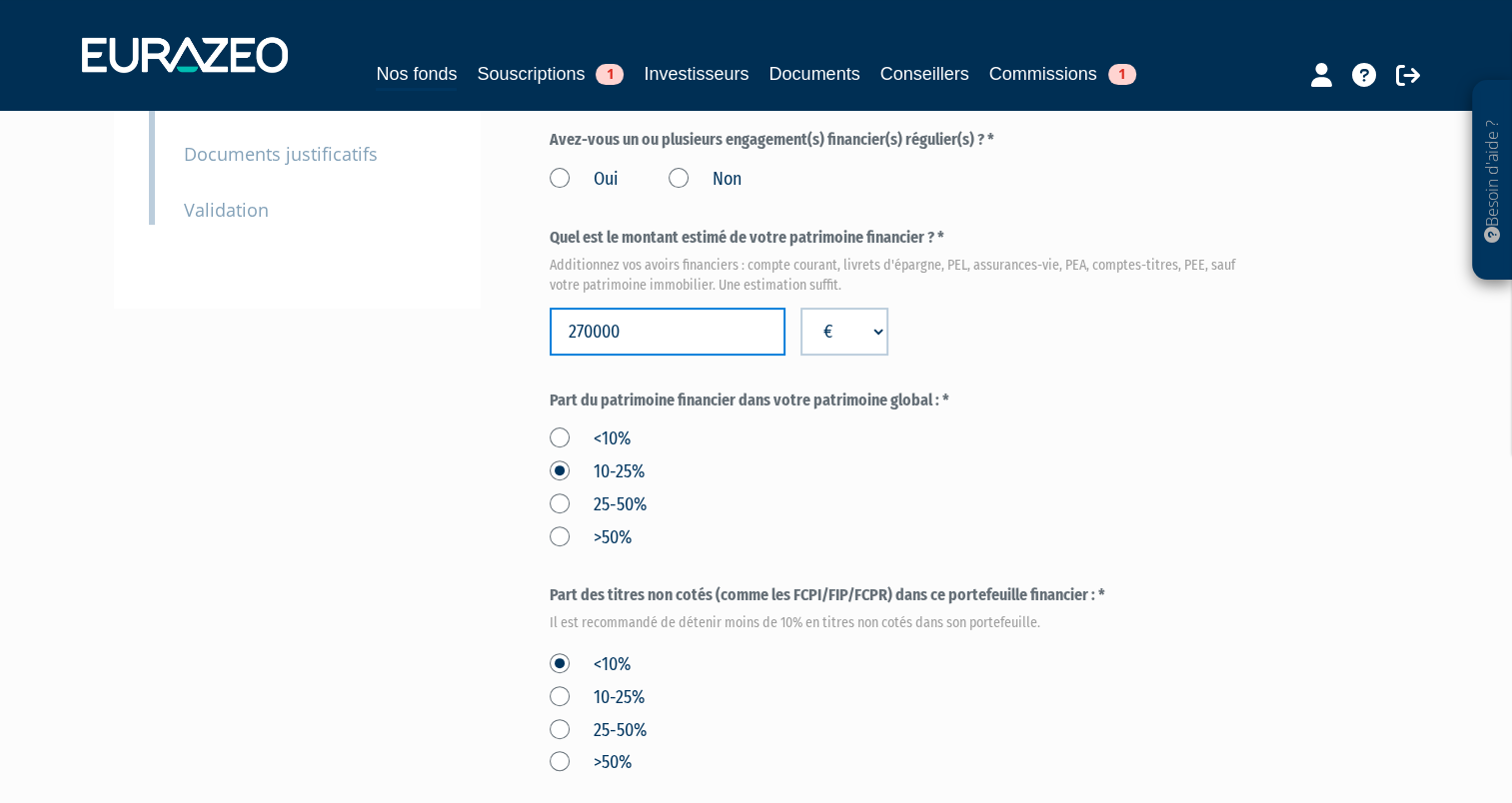 type on "270000" 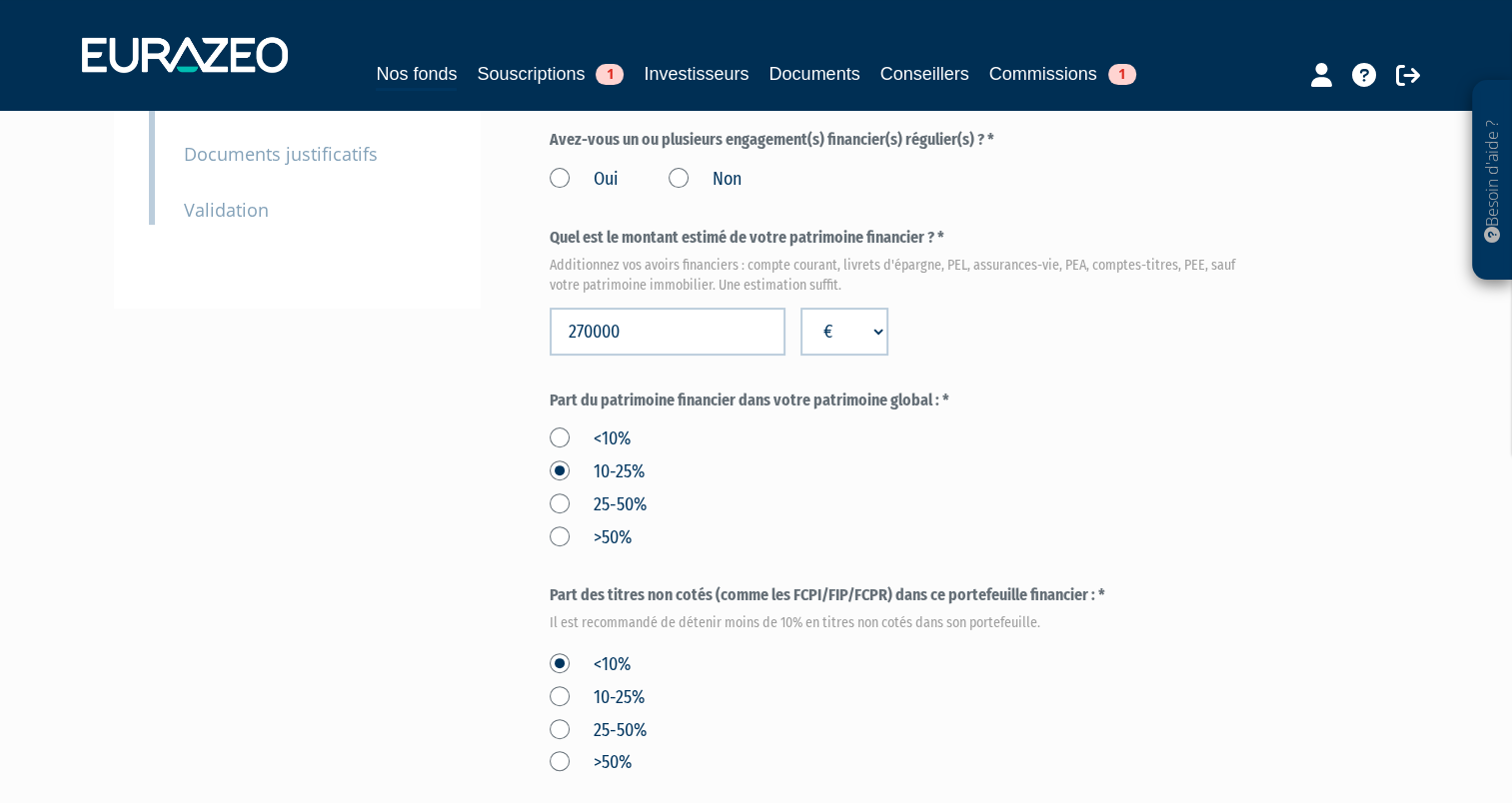 click on "(* Champs obligatoires)
Quels sont les revenus annuels nets de votre foyer ? *                                                         Pensez à l'intégralité de vos revenus : salaires, pensions...
65000
€
$
£
Locataire € $ £" at bounding box center (903, 520) 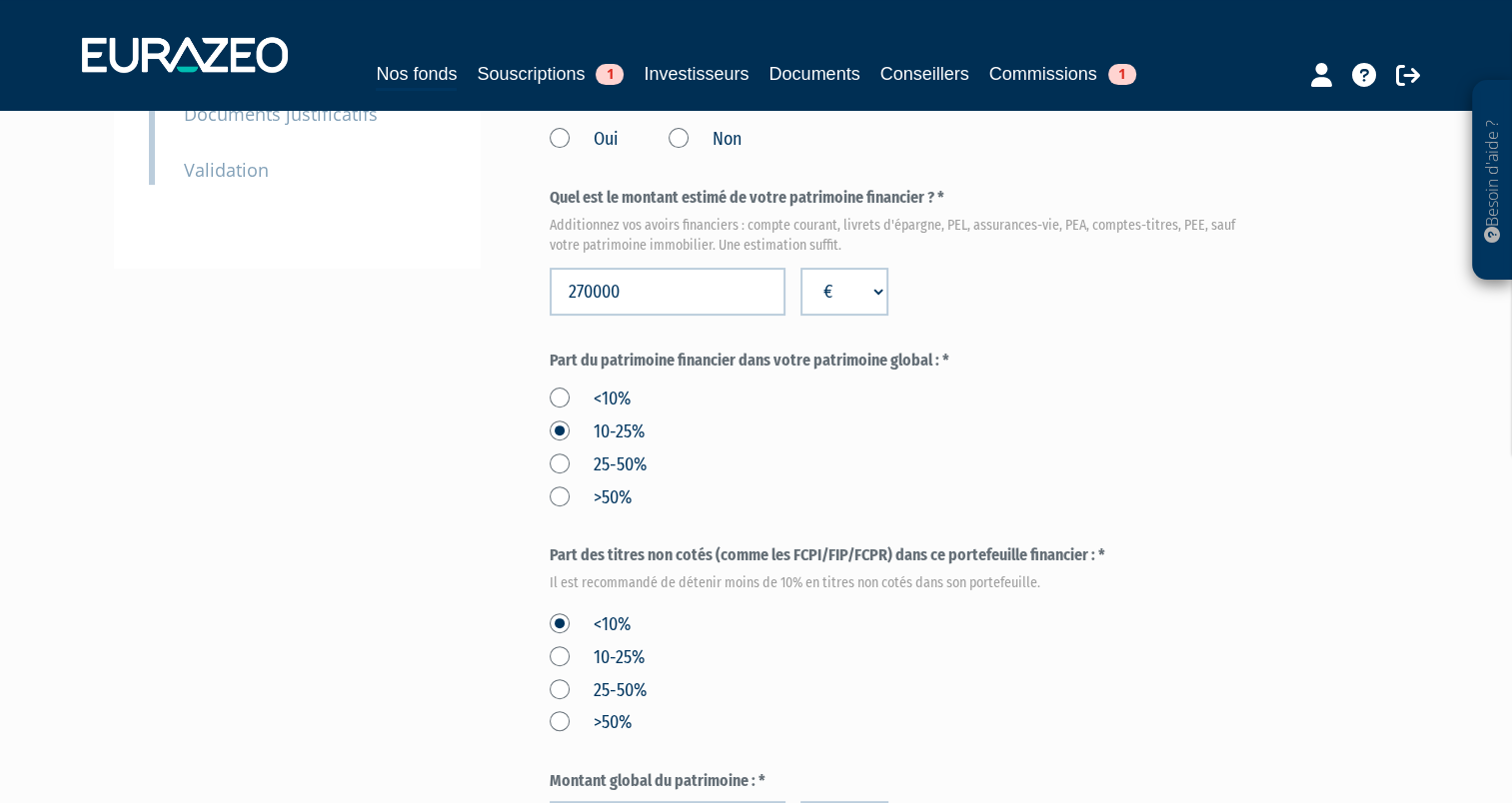 scroll, scrollTop: 683, scrollLeft: 0, axis: vertical 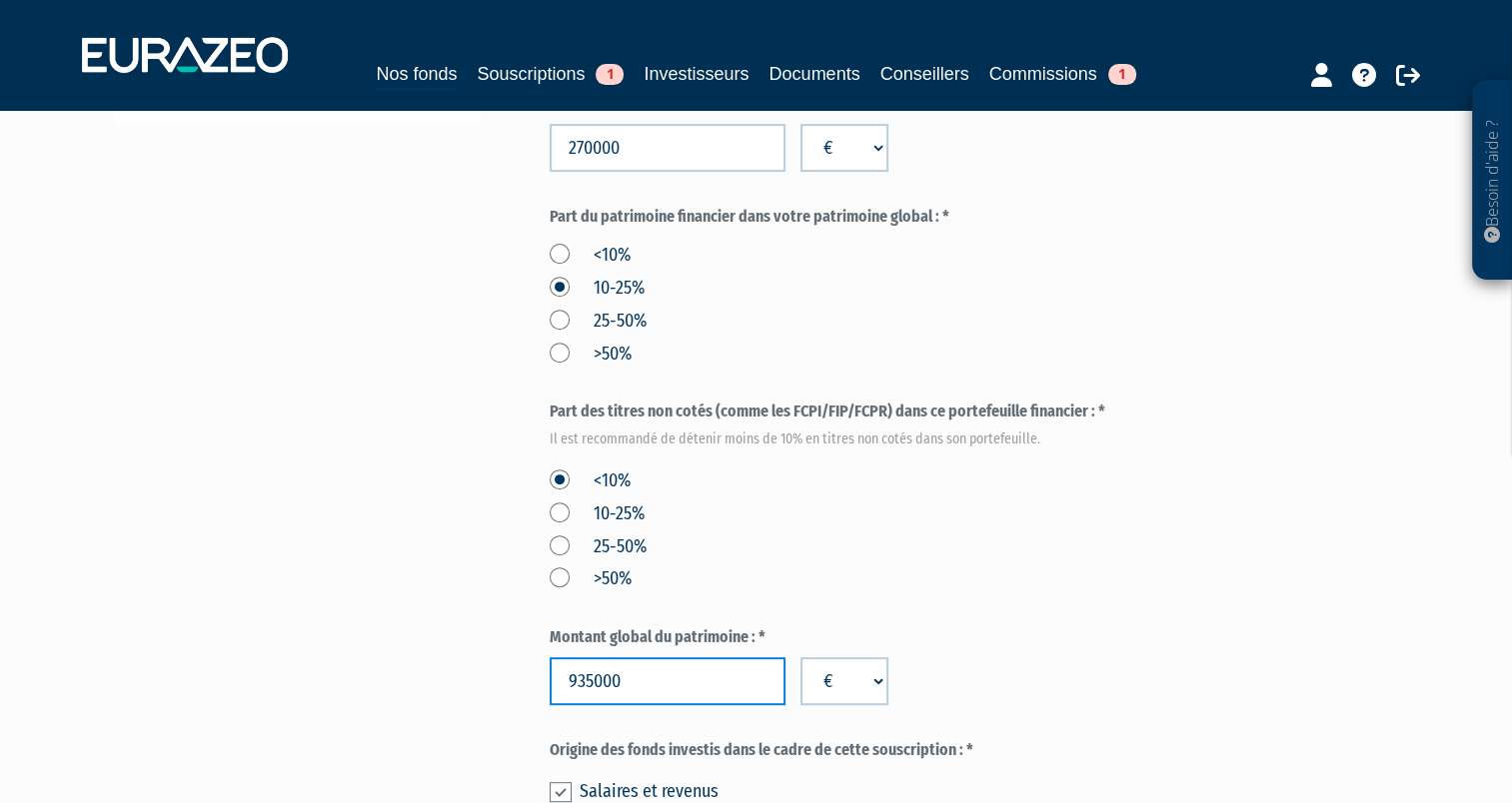 click on "935000" at bounding box center [668, 681] 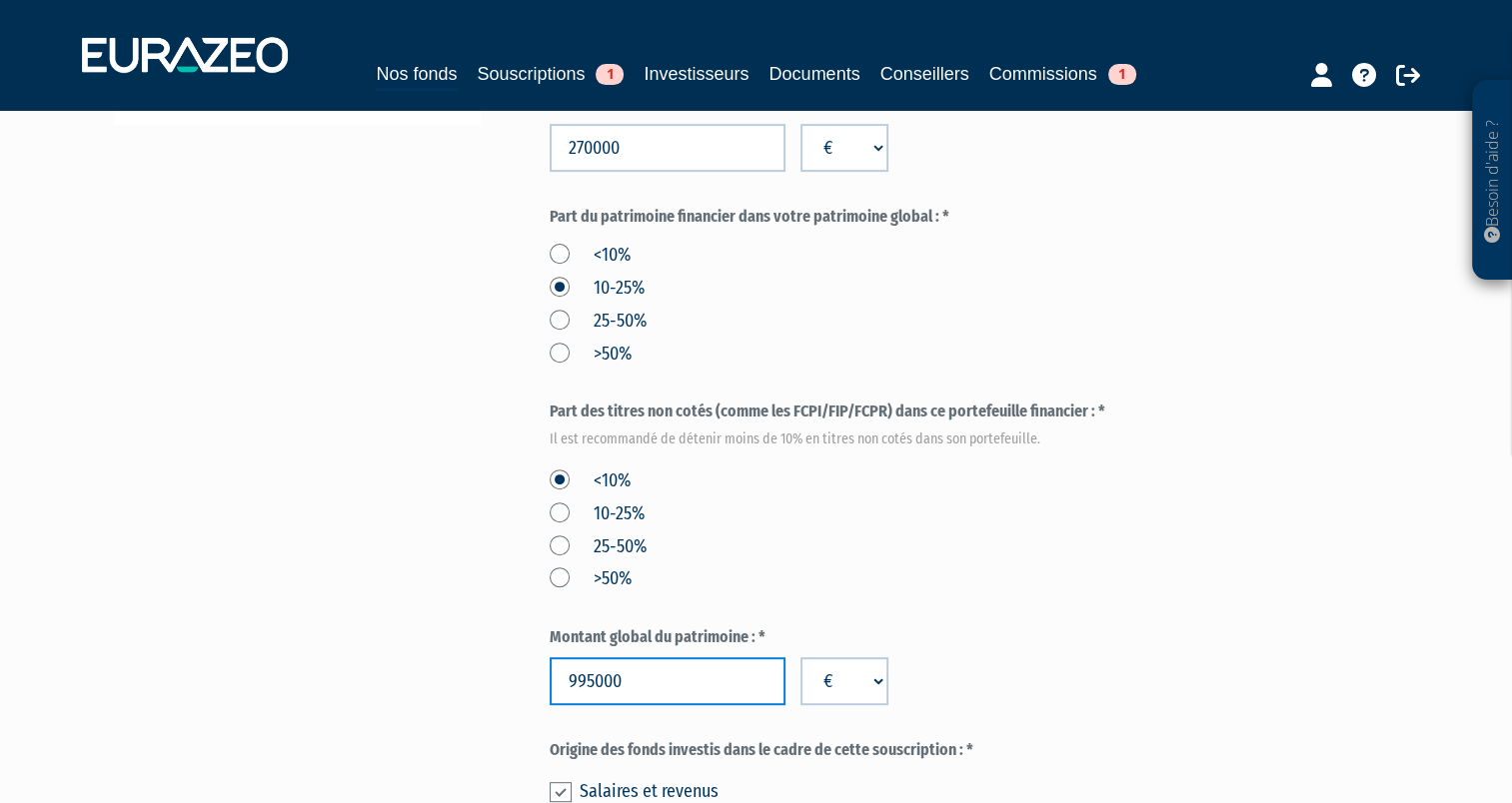 type on "995000" 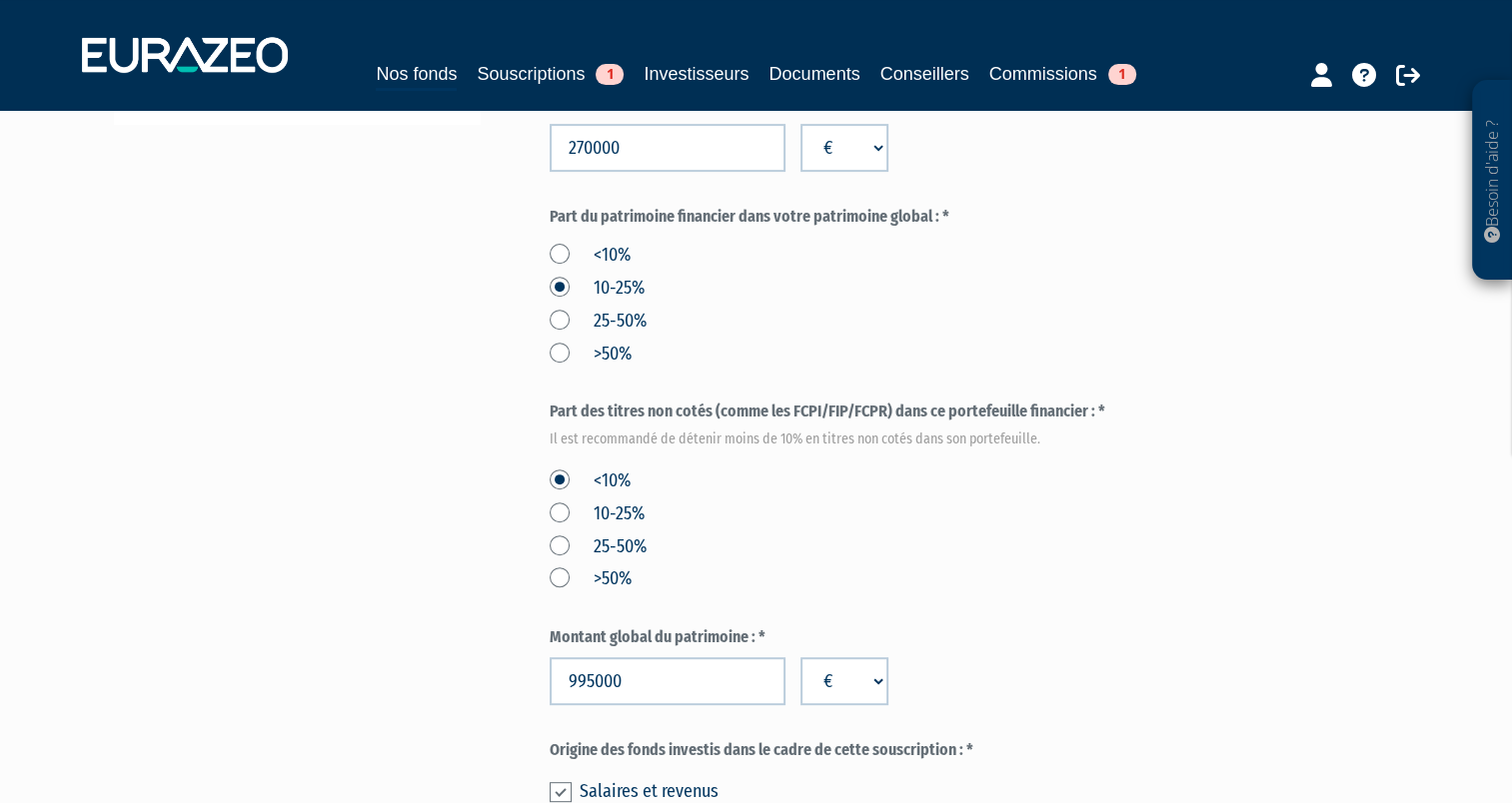 click on "<10%
10-25%
25-50%
>50%" at bounding box center (903, 526) 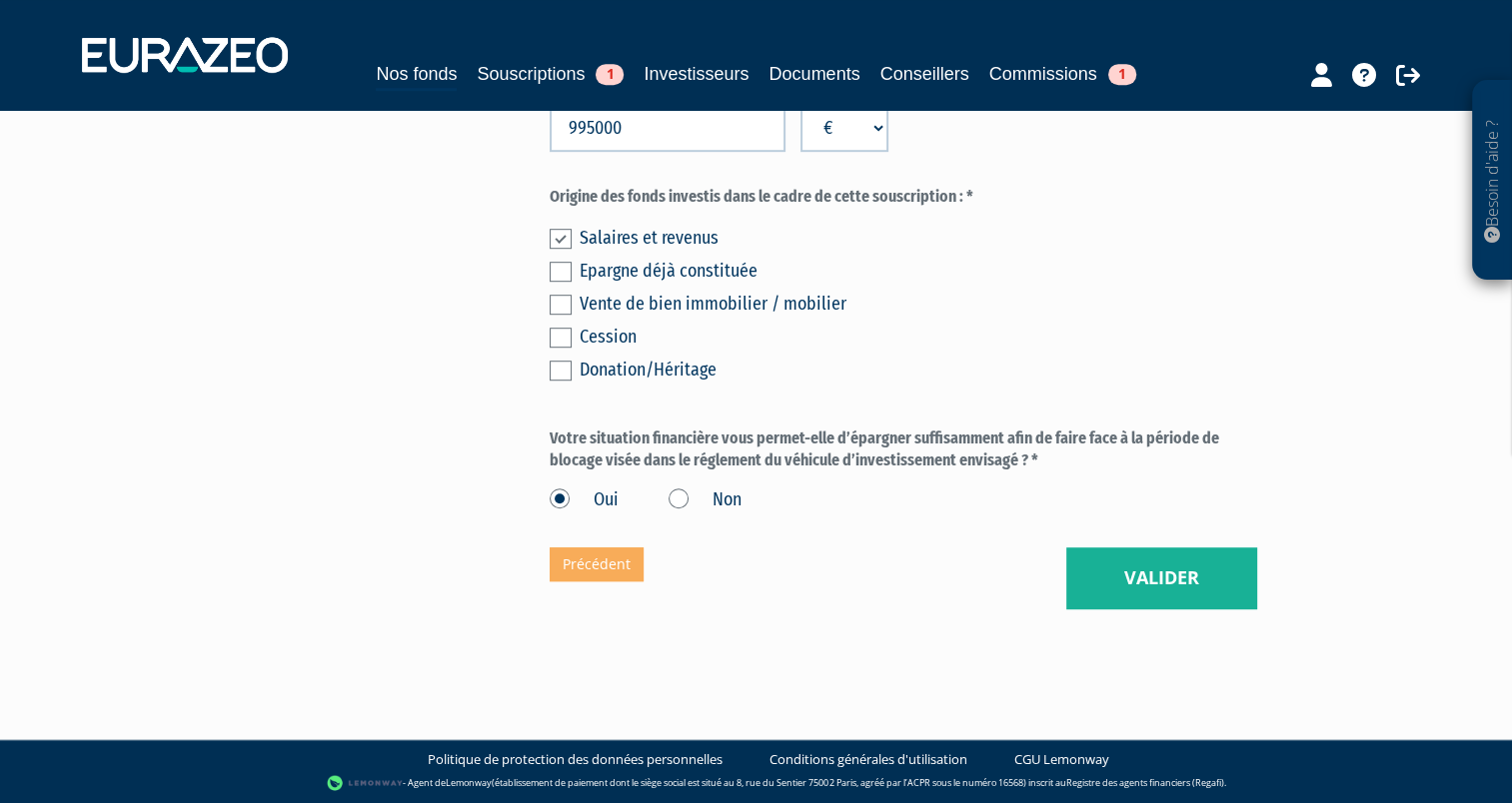scroll, scrollTop: 1282, scrollLeft: 0, axis: vertical 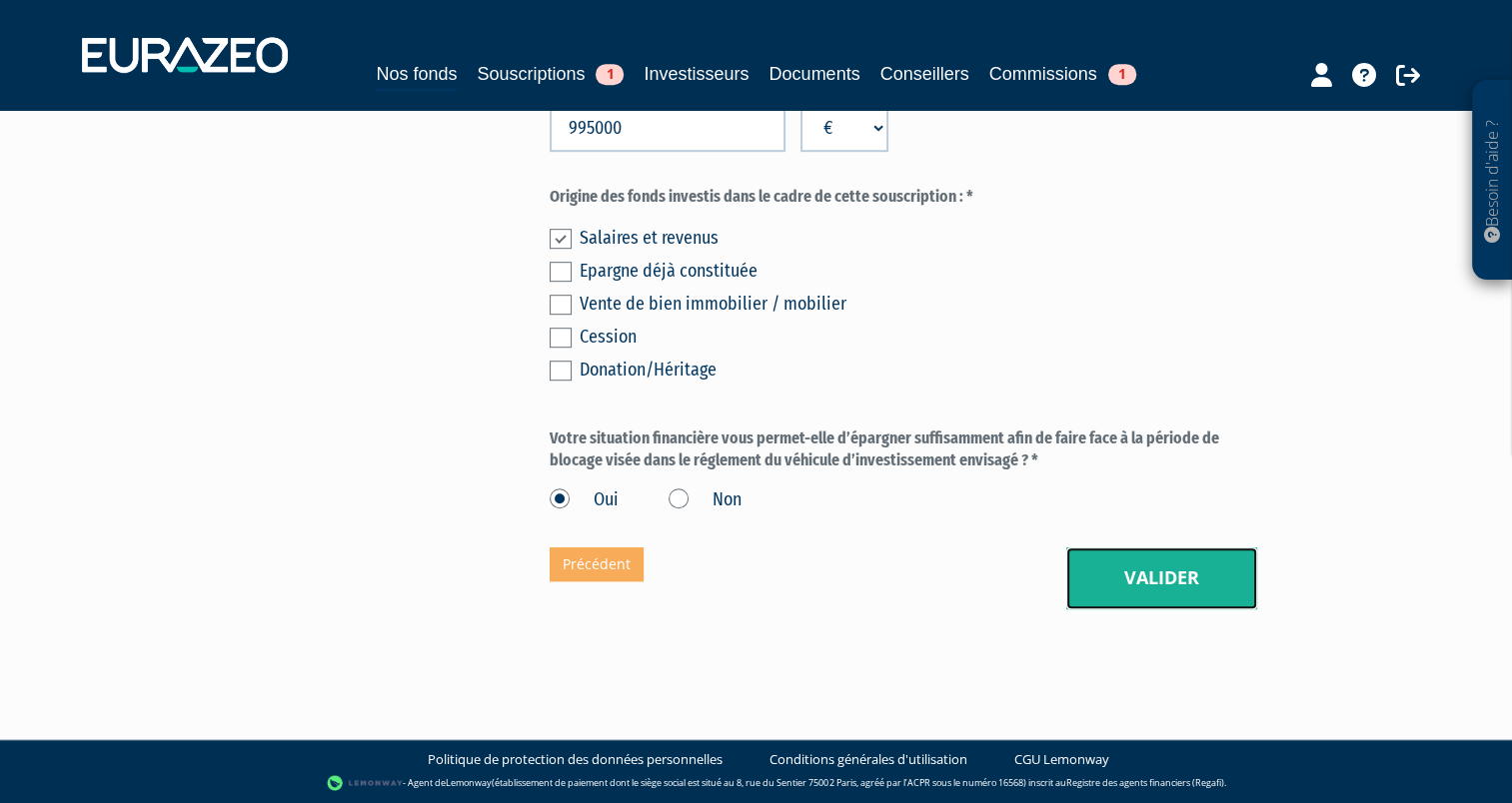 click on "Valider" at bounding box center [1161, 578] 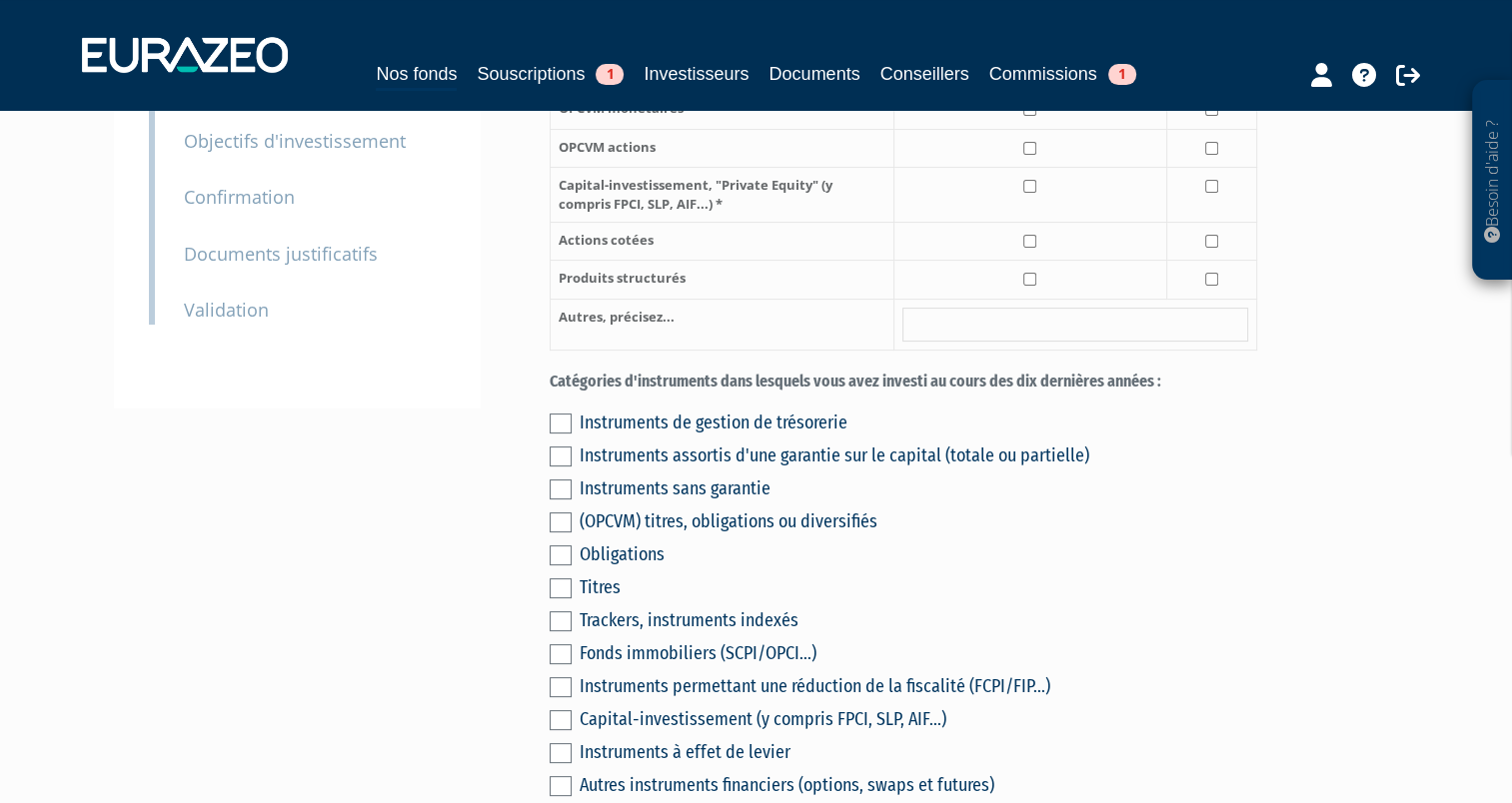 scroll, scrollTop: 699, scrollLeft: 0, axis: vertical 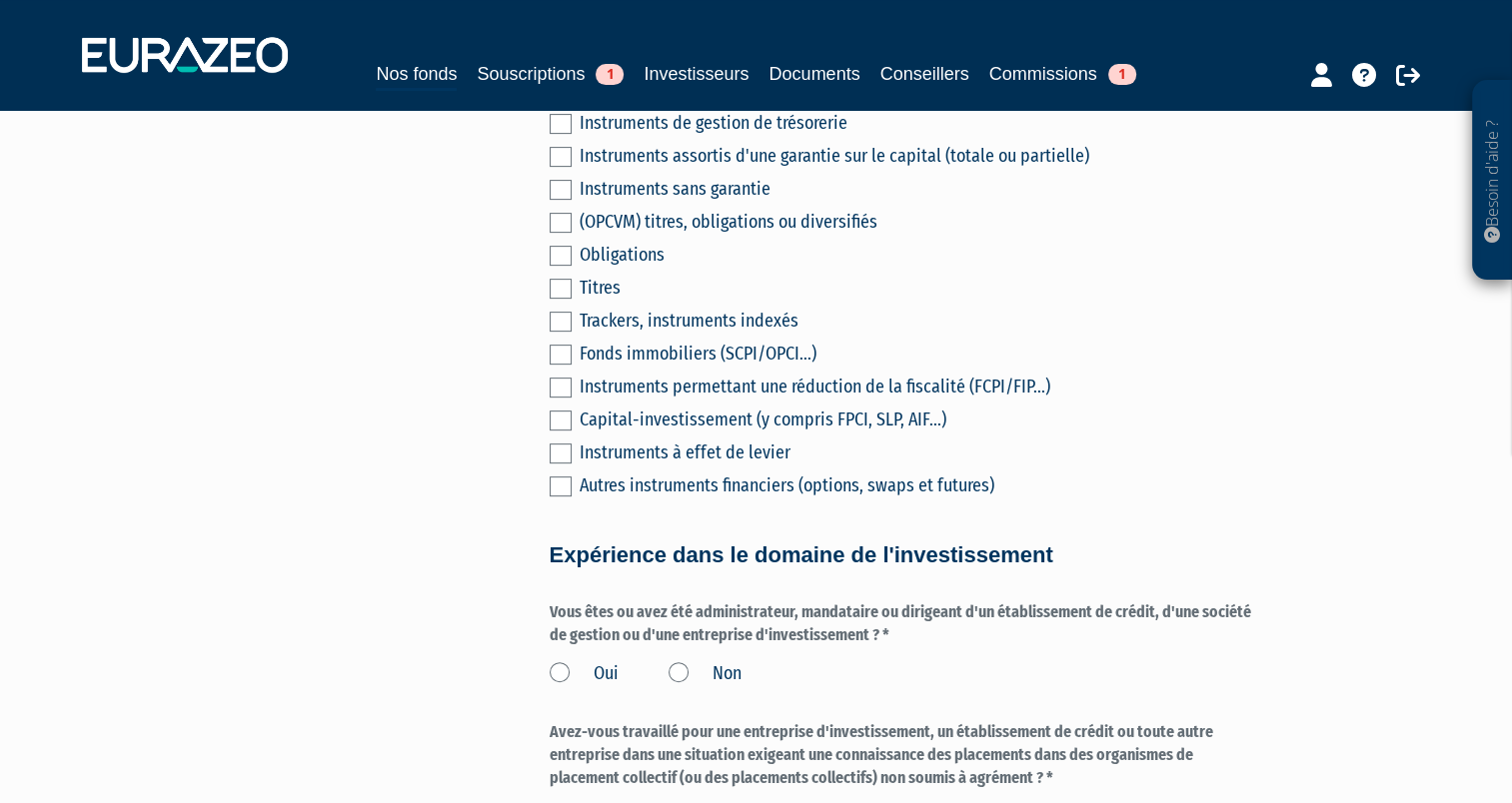 click at bounding box center [561, 223] 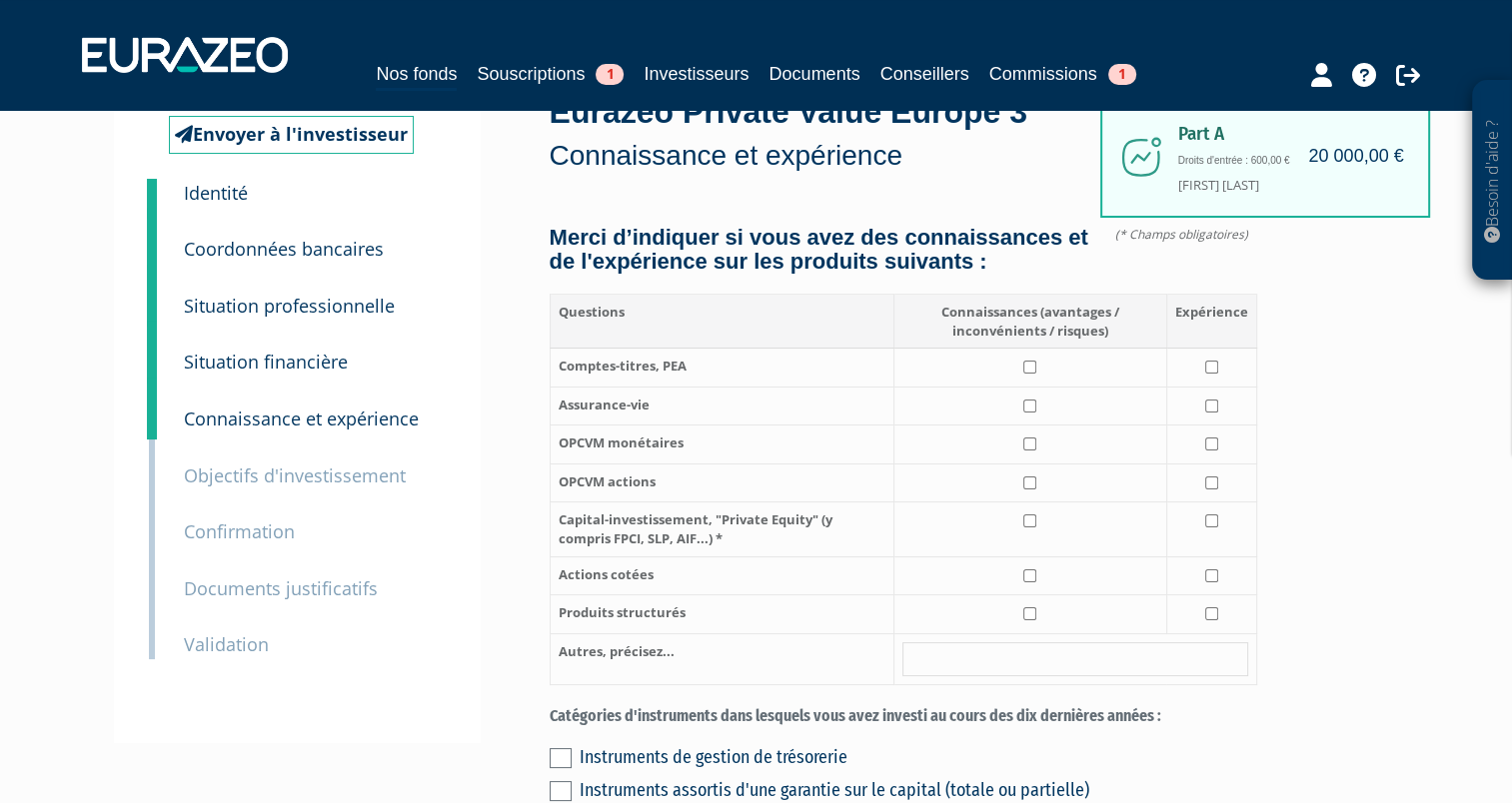 scroll, scrollTop: 100, scrollLeft: 0, axis: vertical 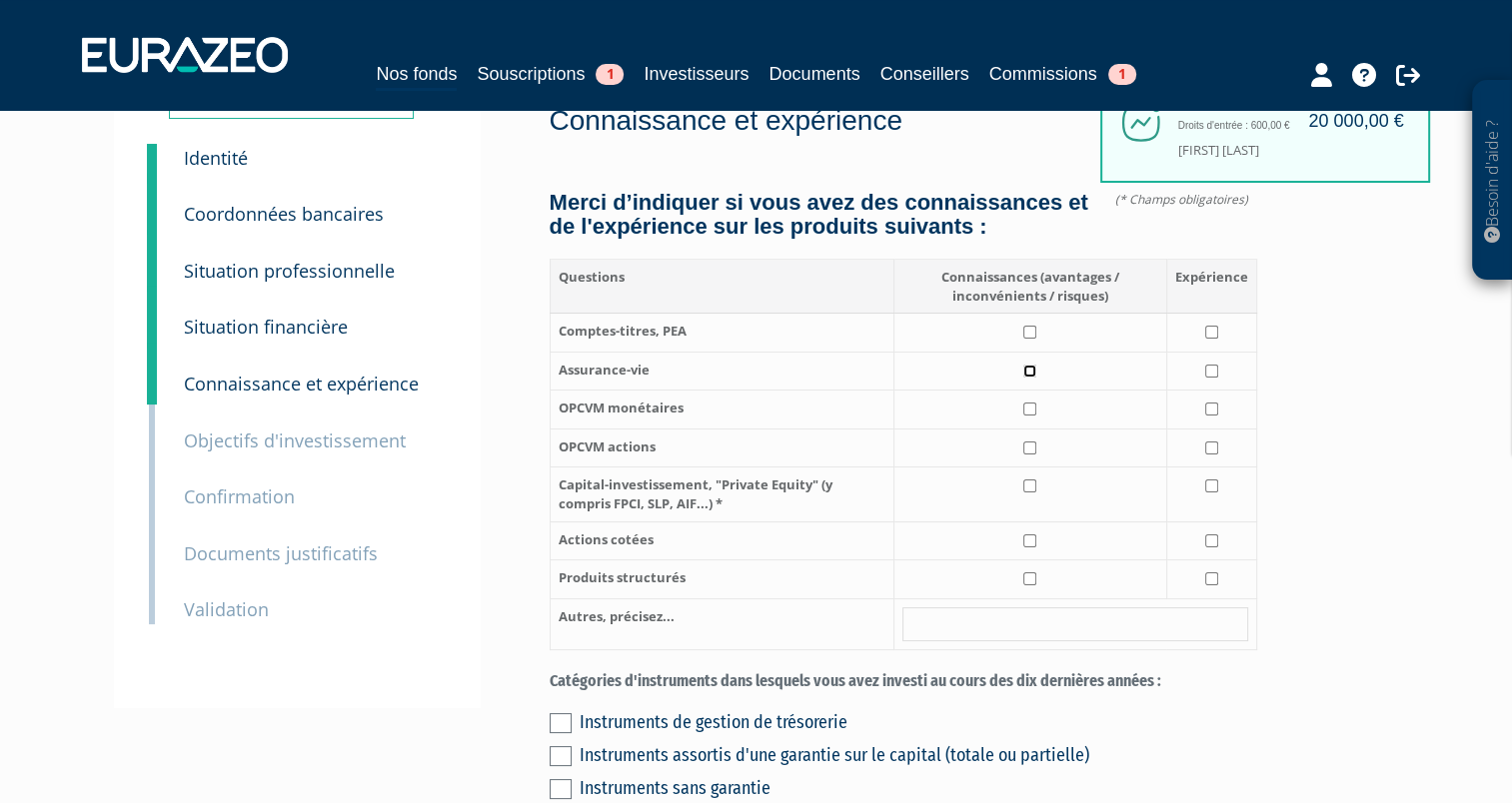click at bounding box center [1029, 371] 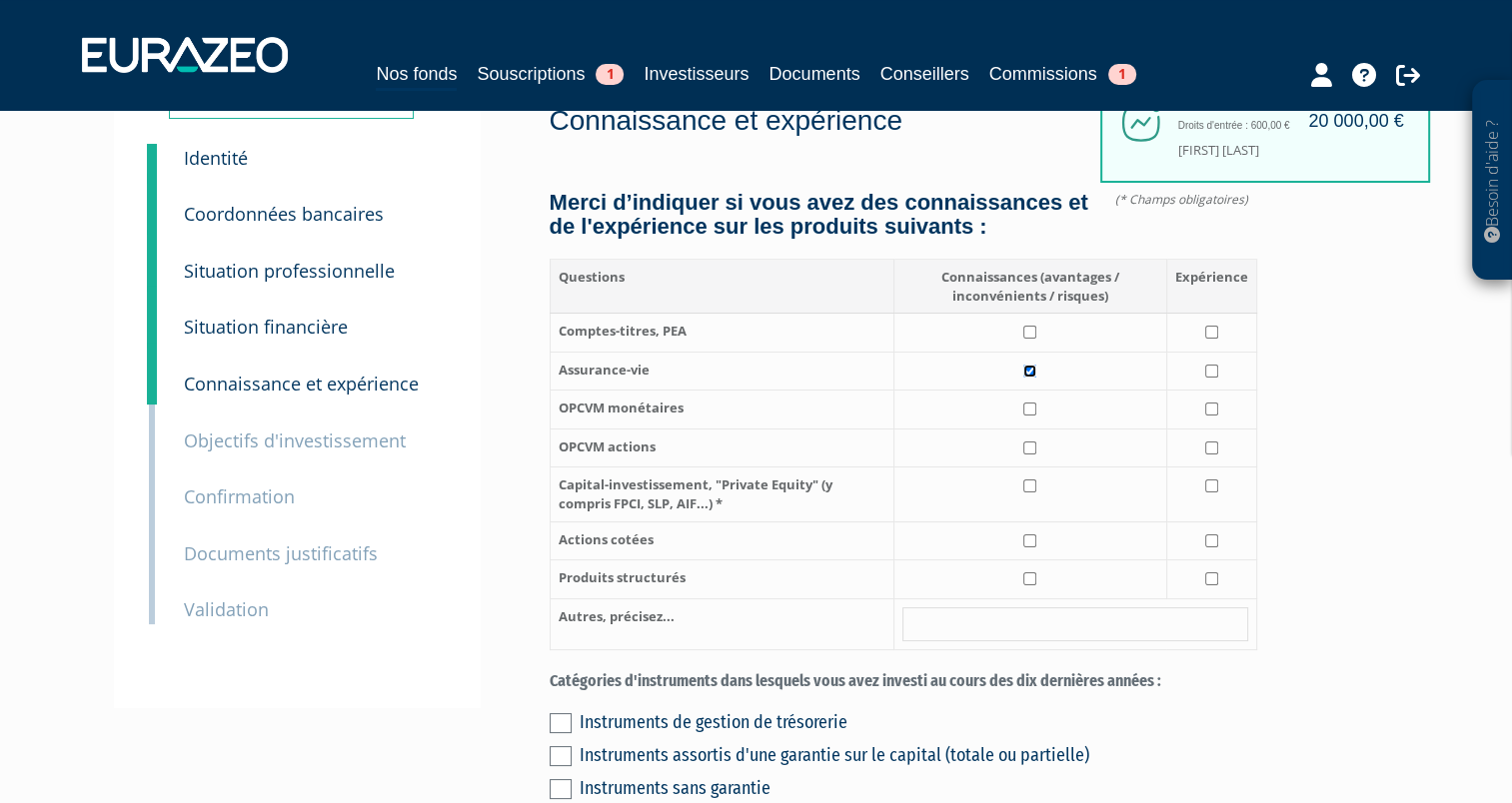 checkbox on "true" 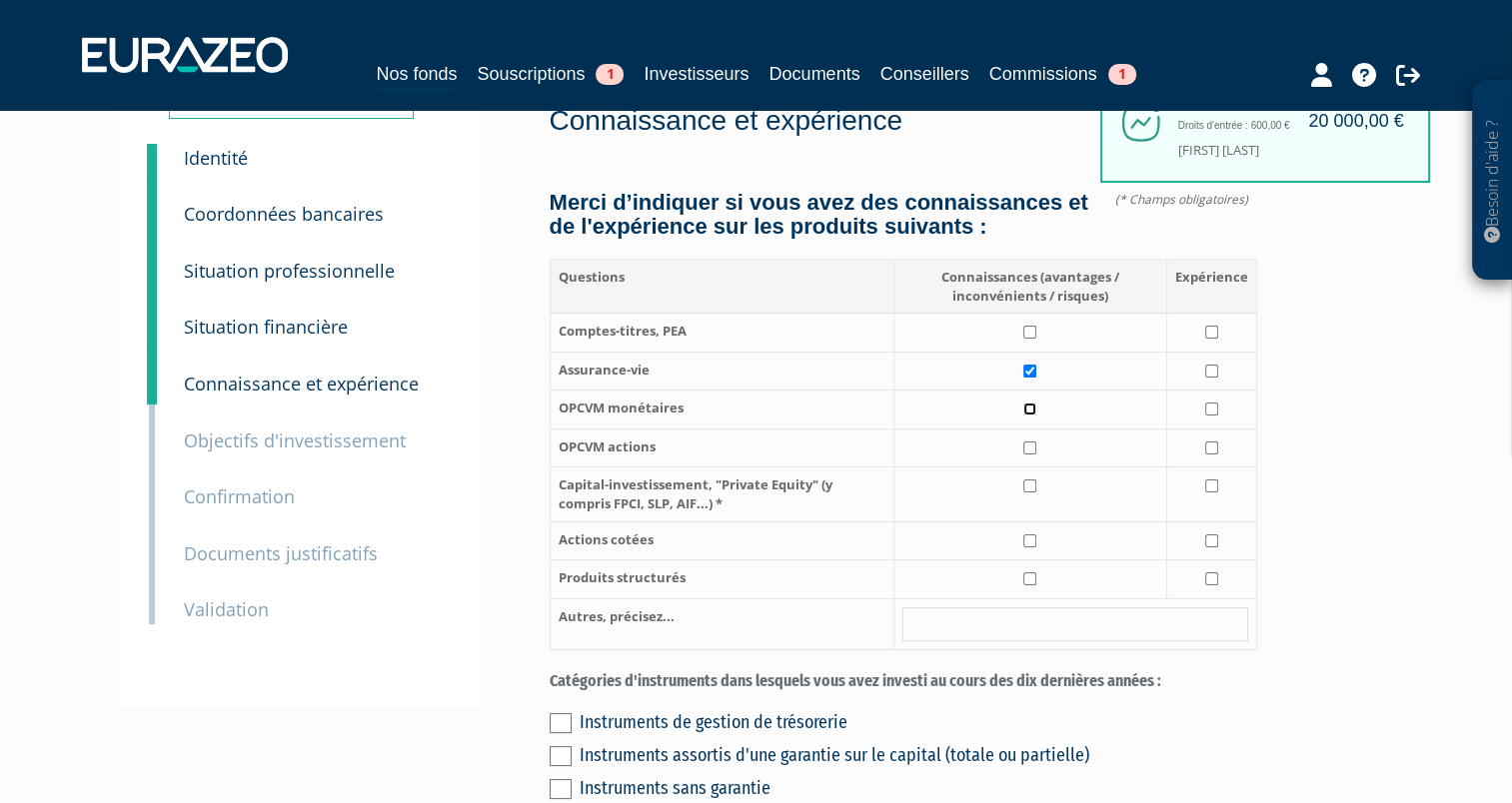 click at bounding box center (1029, 408) 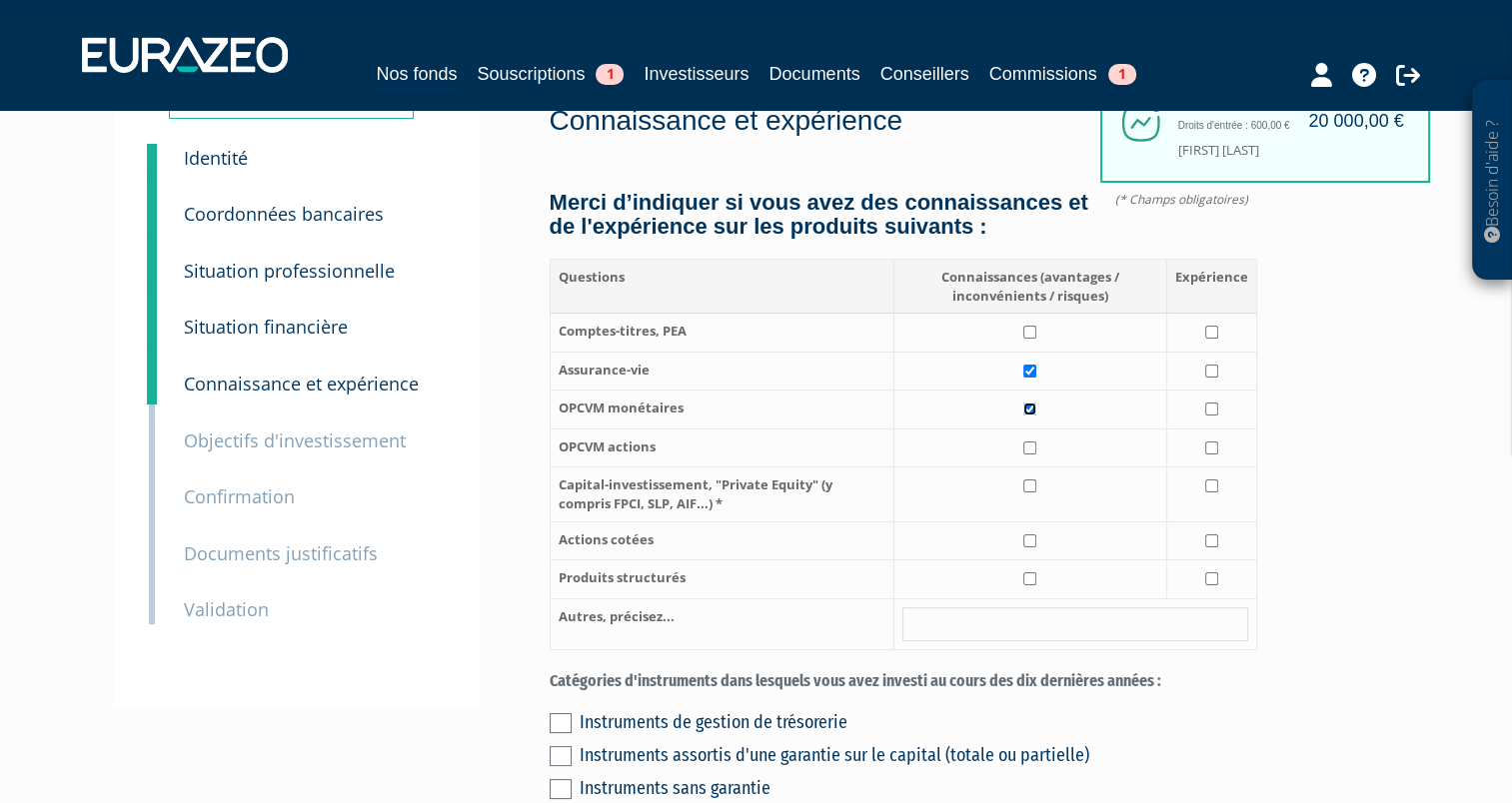 checkbox on "true" 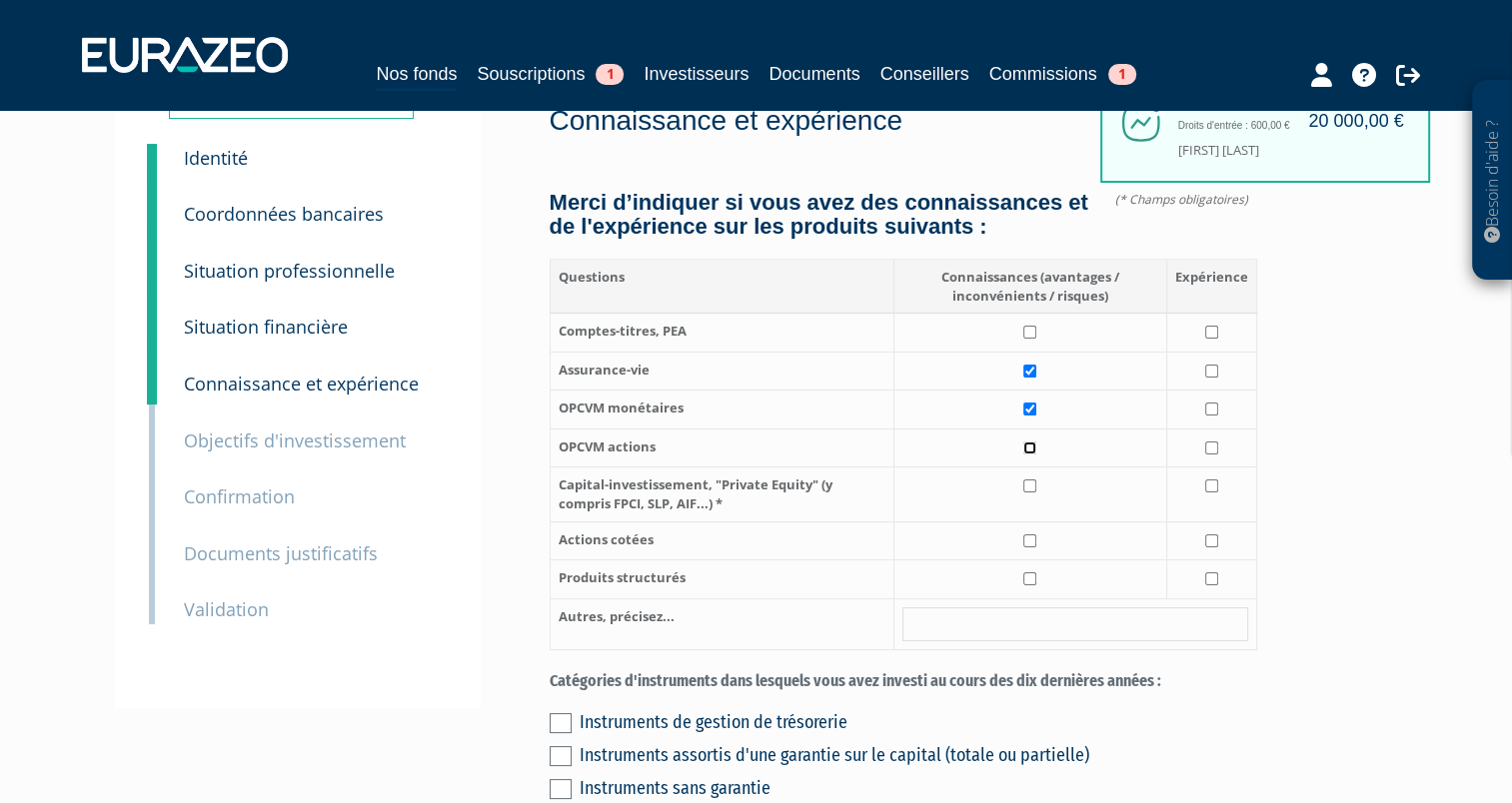 click at bounding box center [1029, 447] 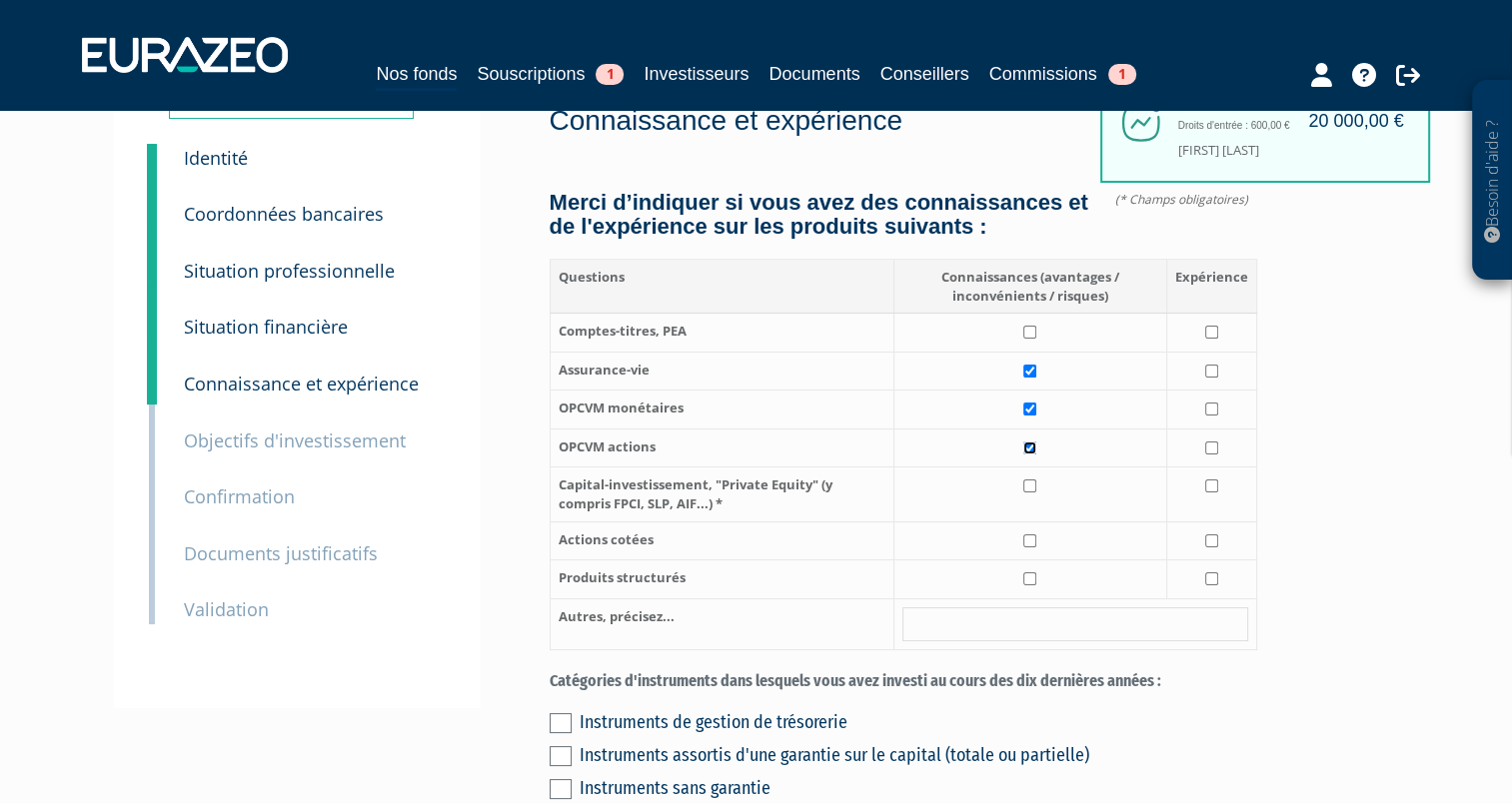checkbox on "true" 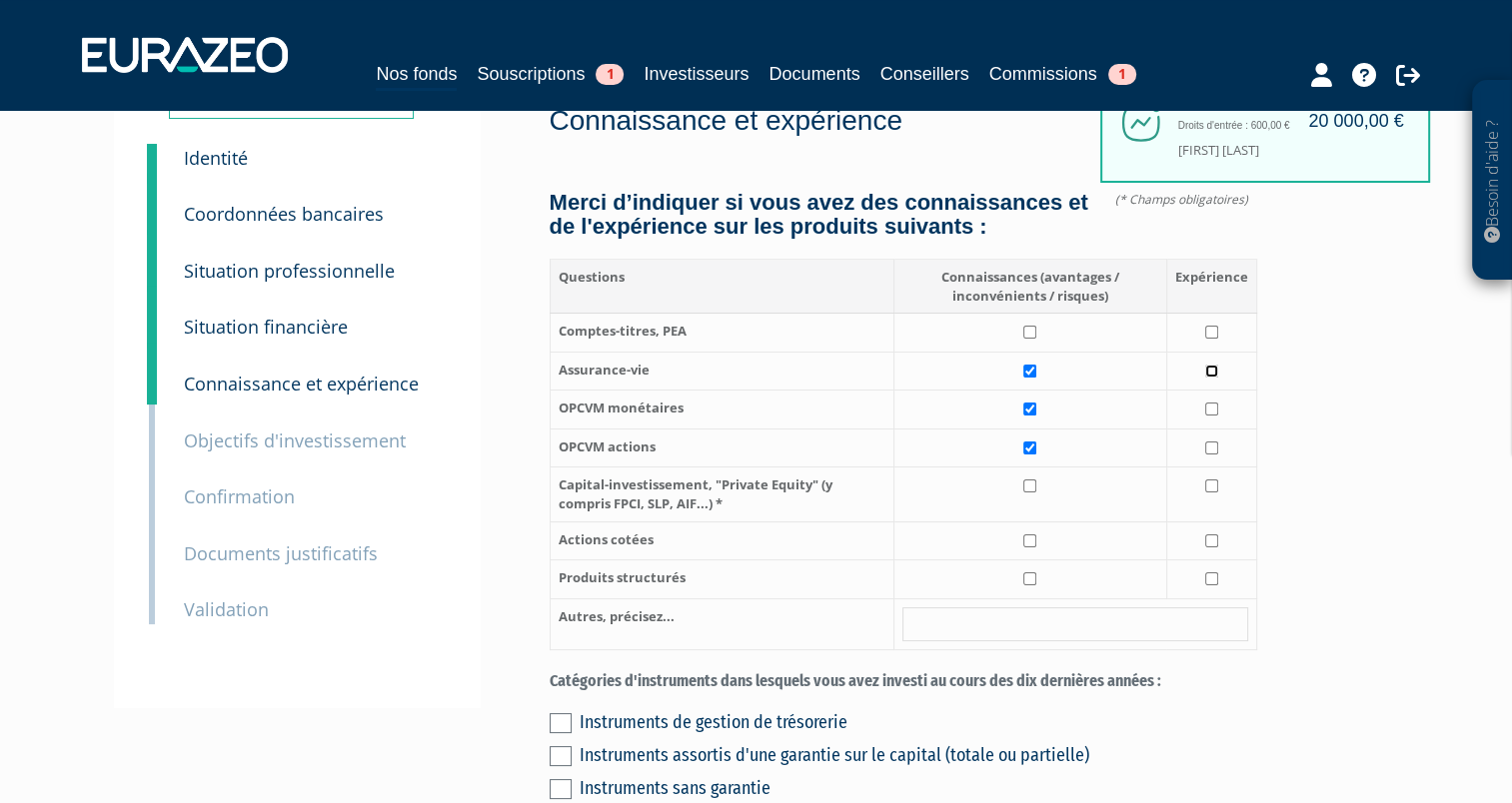 click at bounding box center [1211, 371] 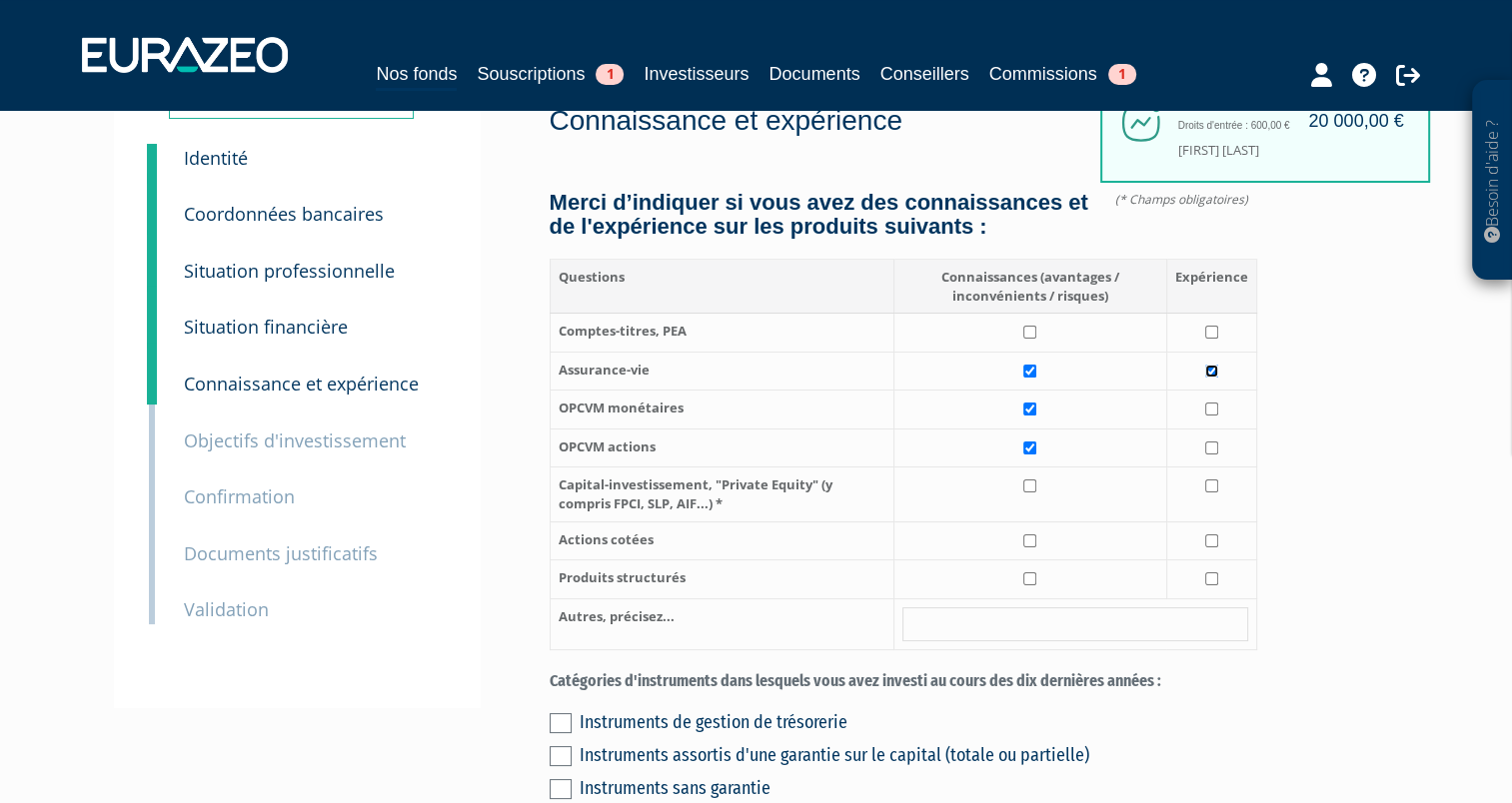 checkbox on "true" 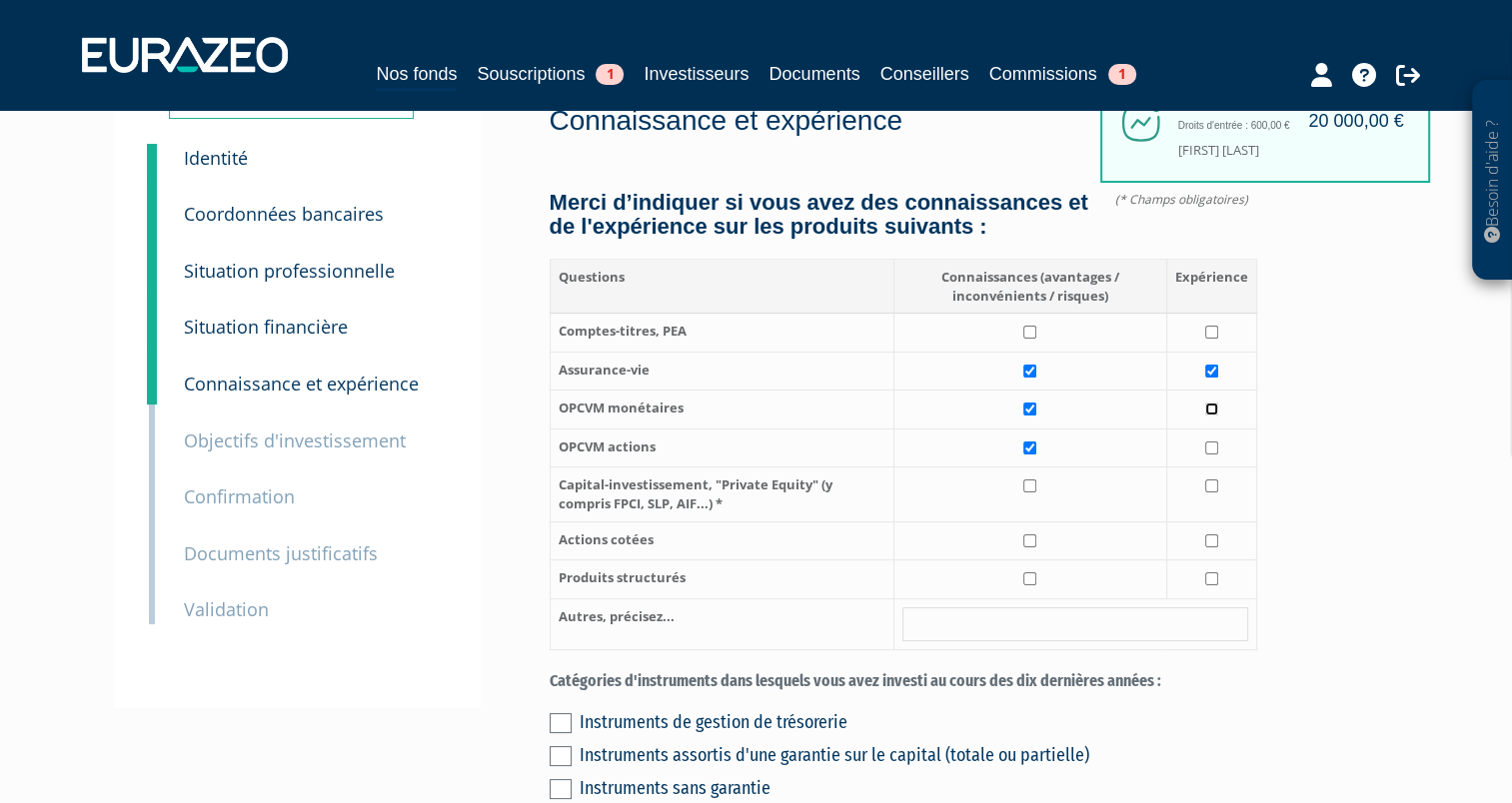 click at bounding box center [1211, 408] 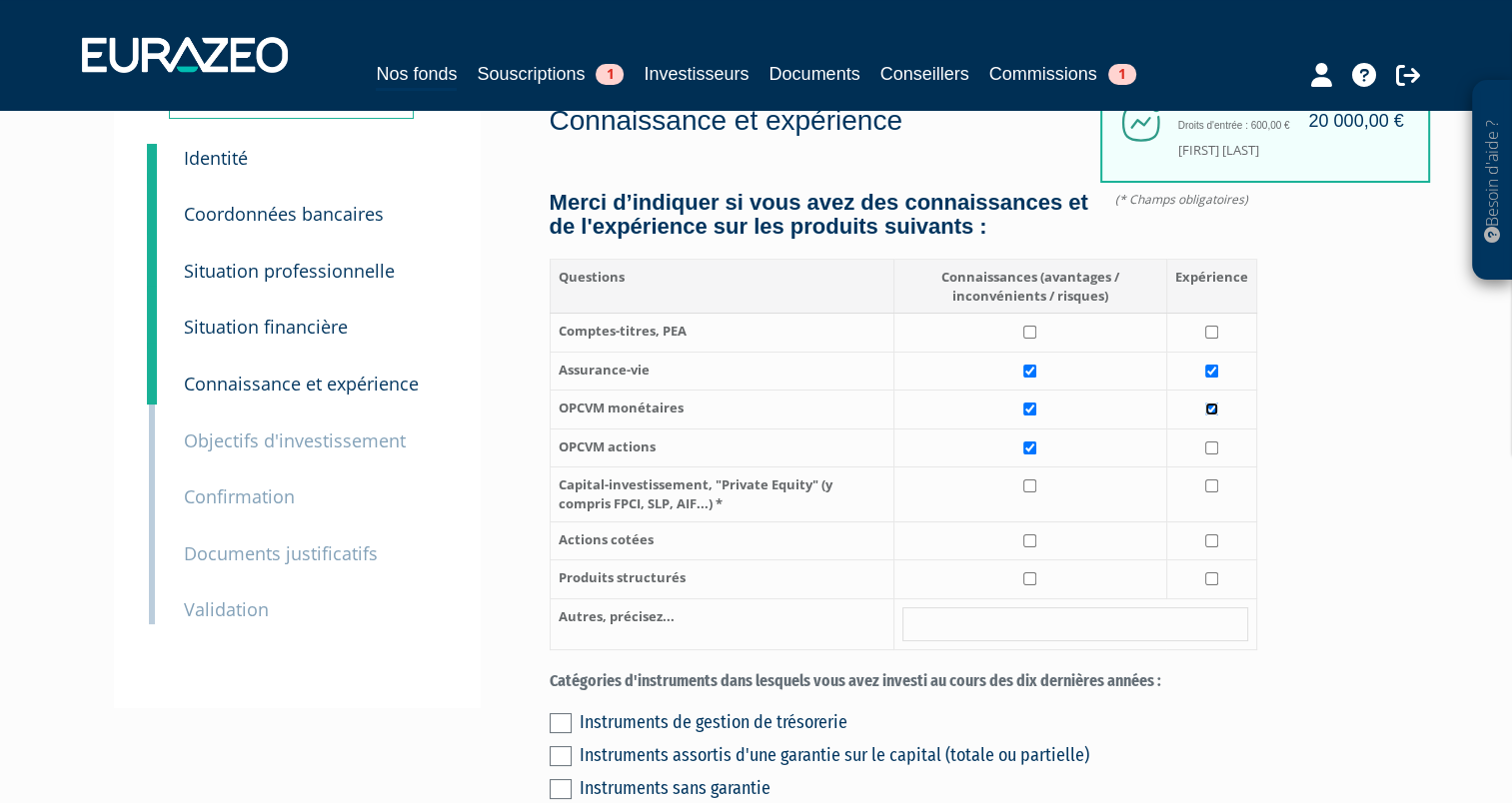 checkbox on "true" 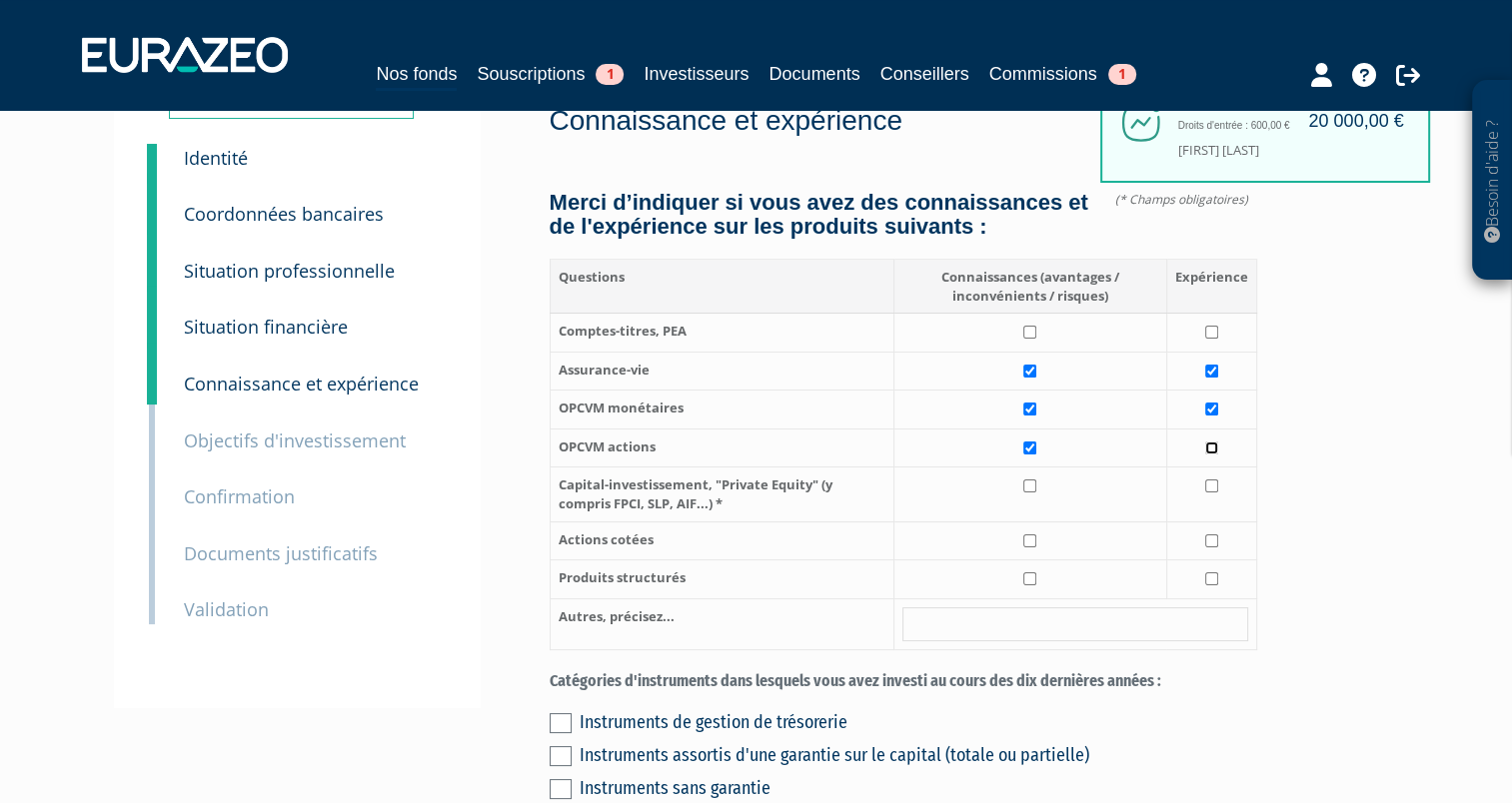 click at bounding box center [1211, 447] 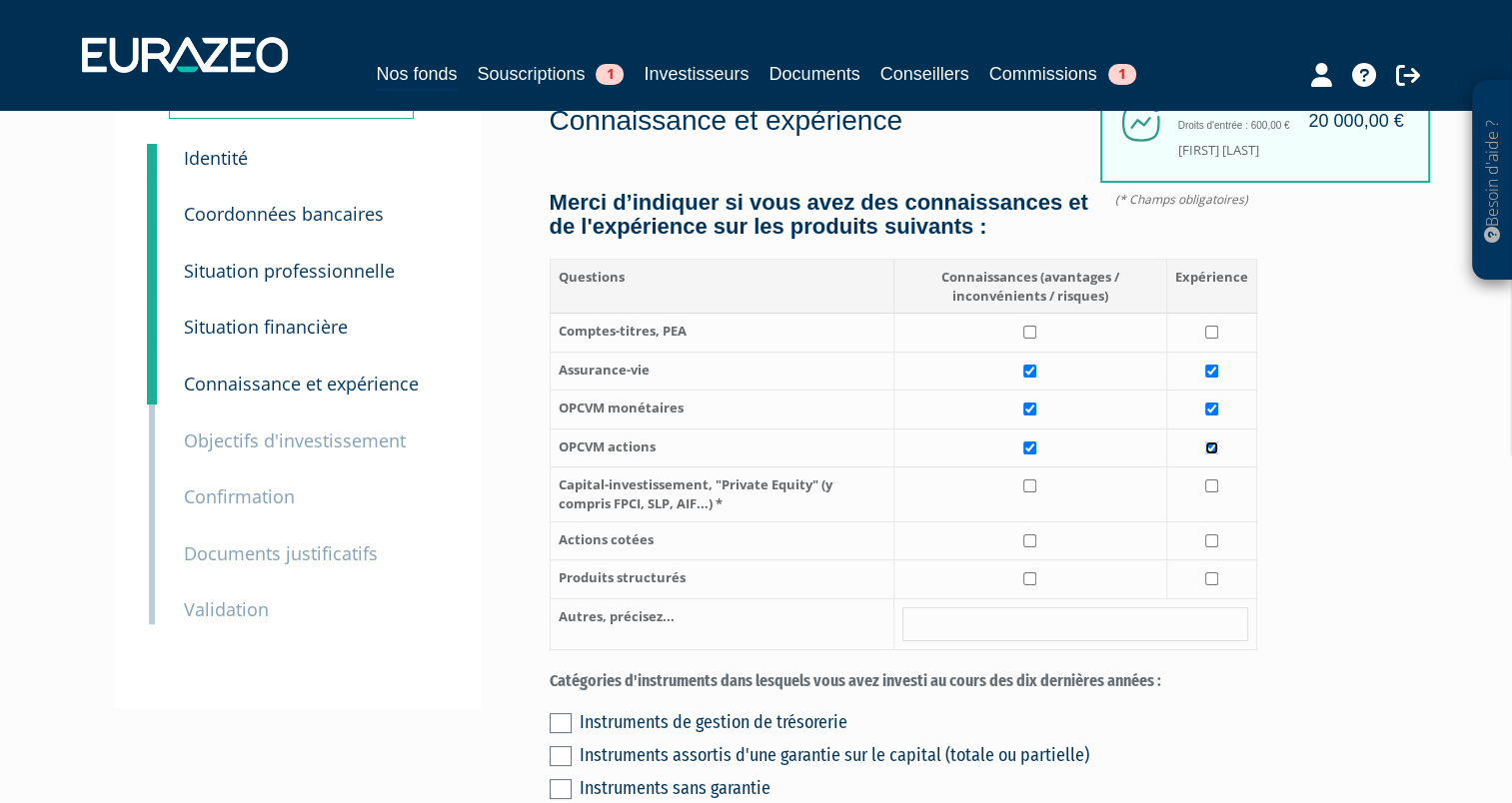 checkbox on "true" 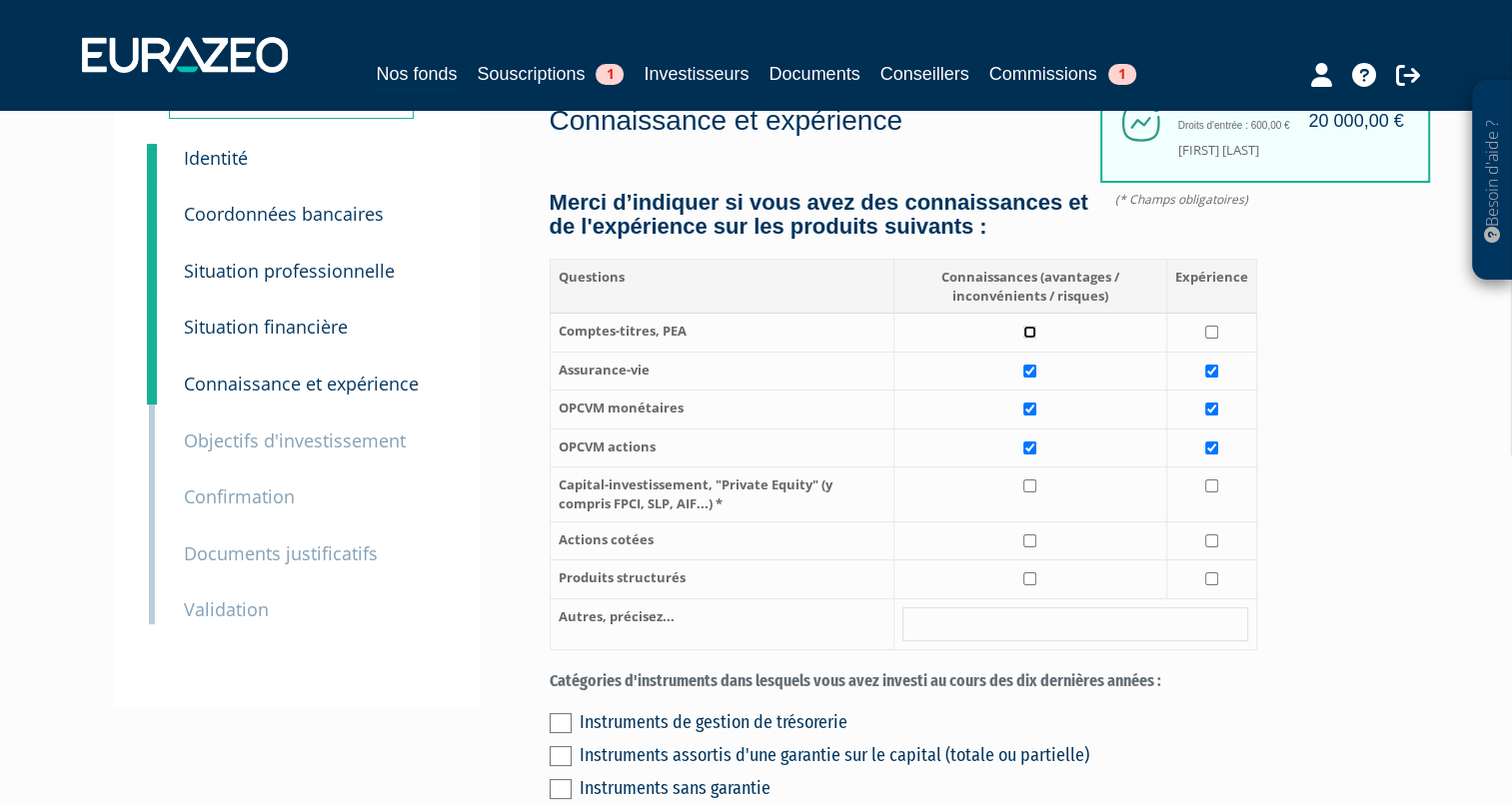 click at bounding box center [1029, 332] 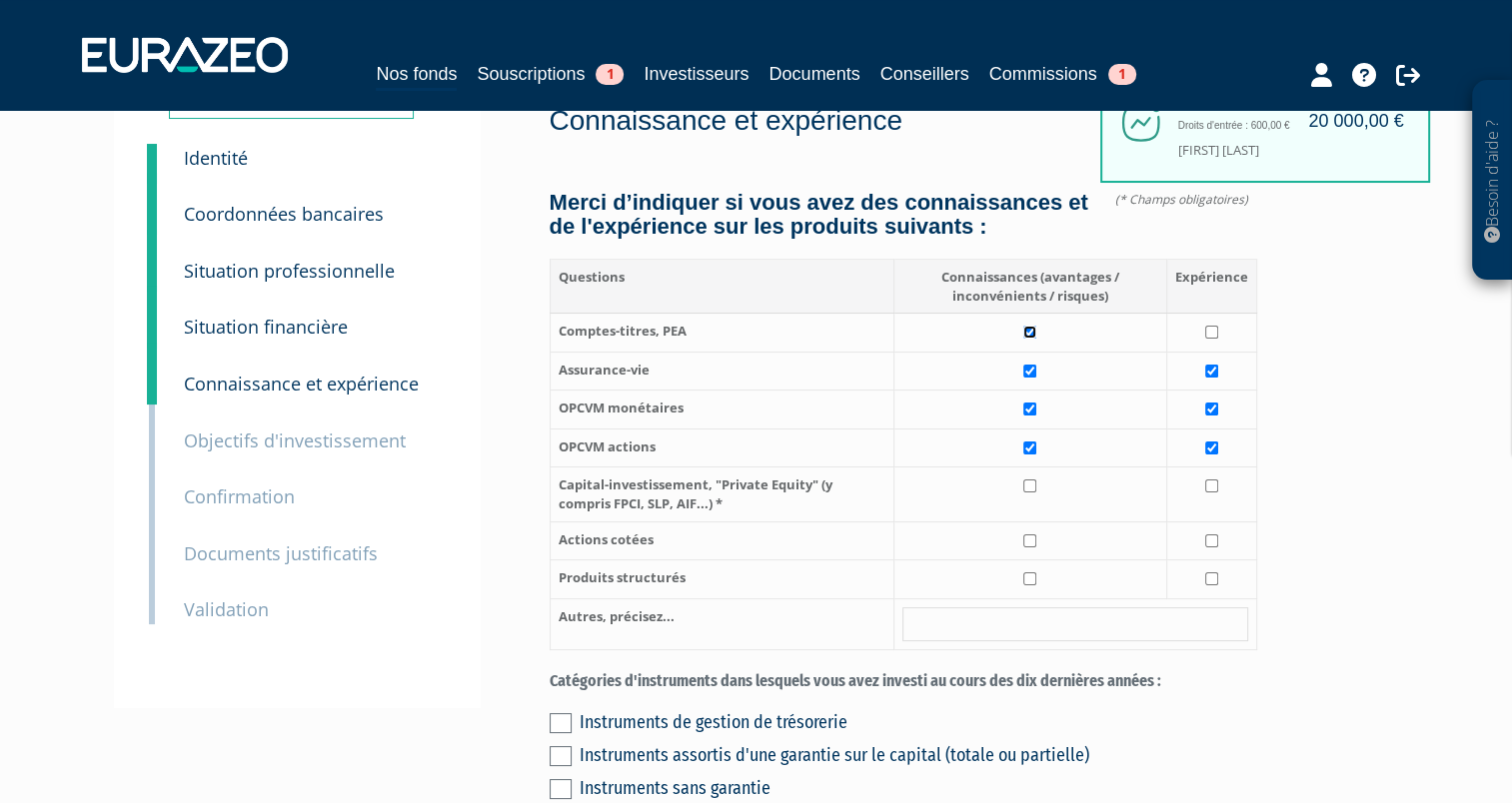 checkbox on "true" 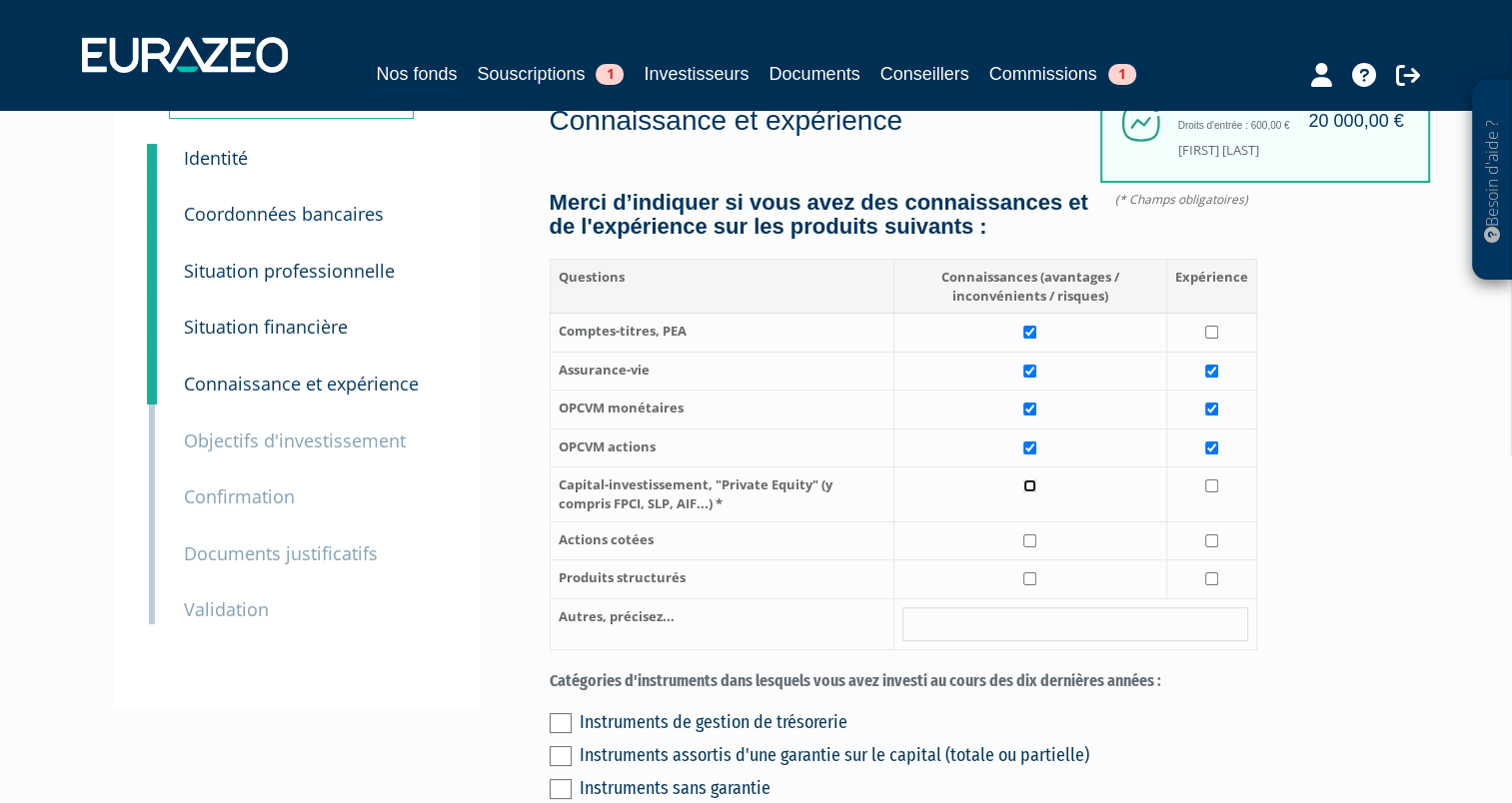 click at bounding box center [1029, 485] 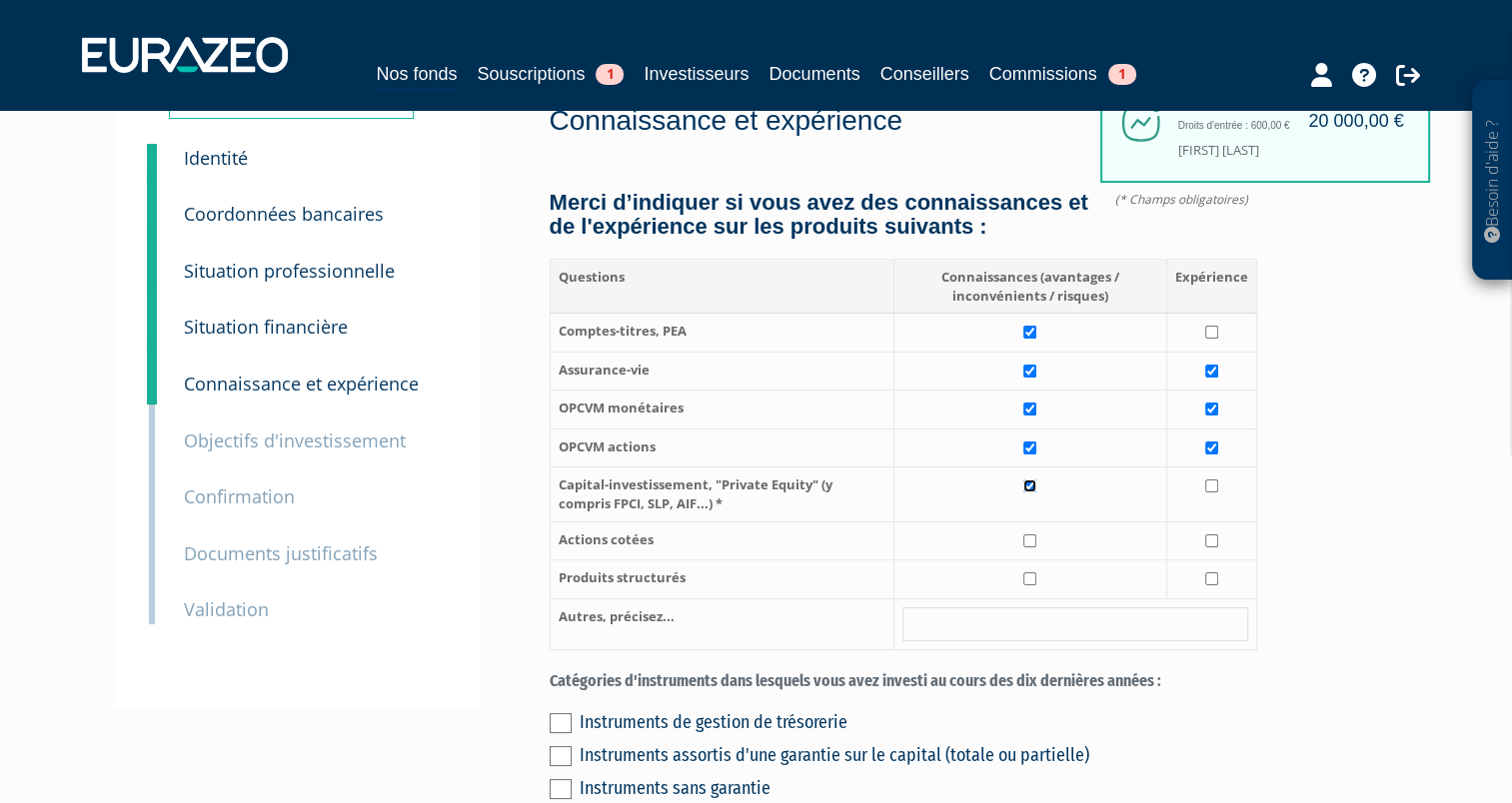 checkbox on "true" 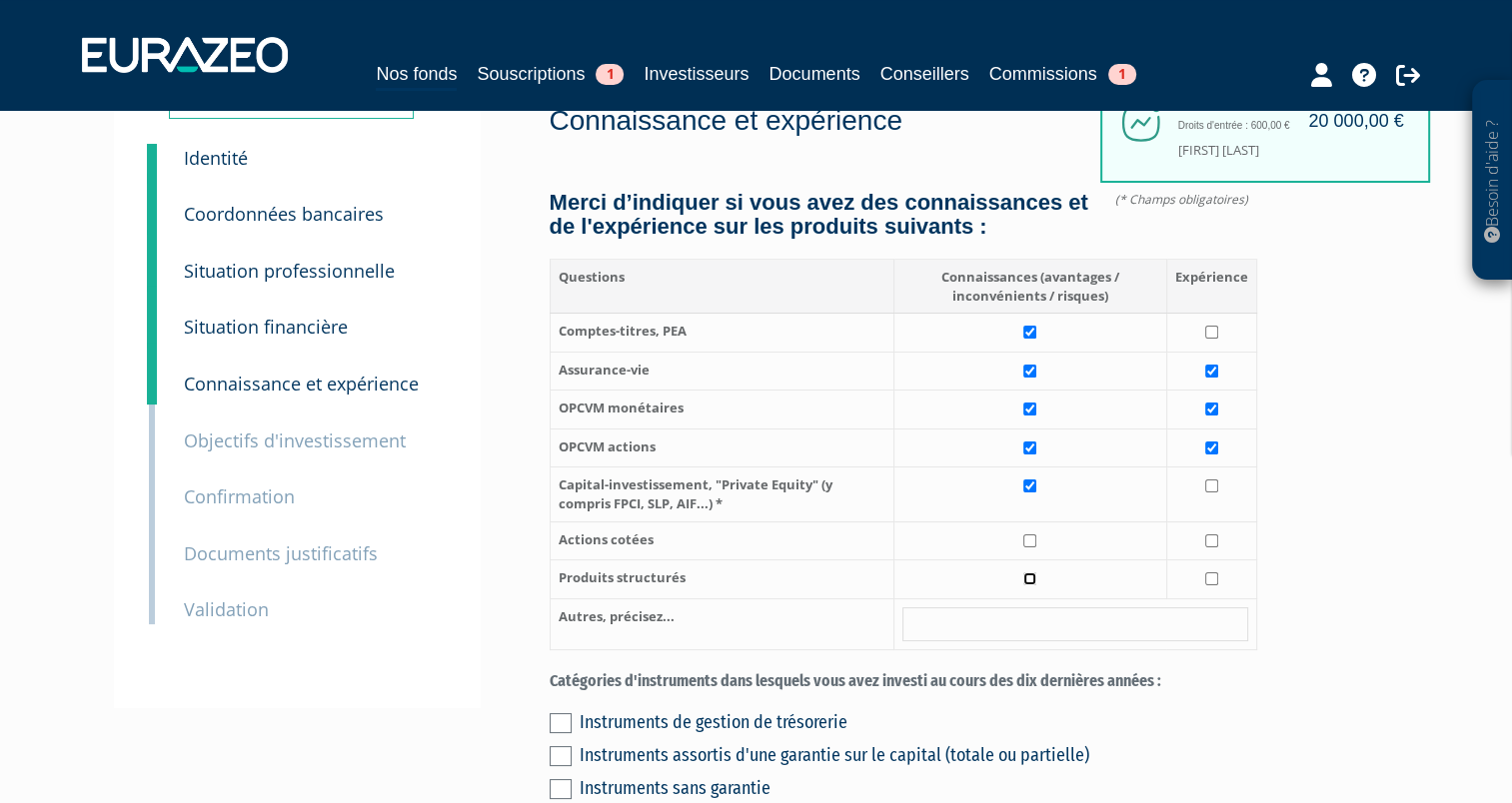 click at bounding box center (1029, 578) 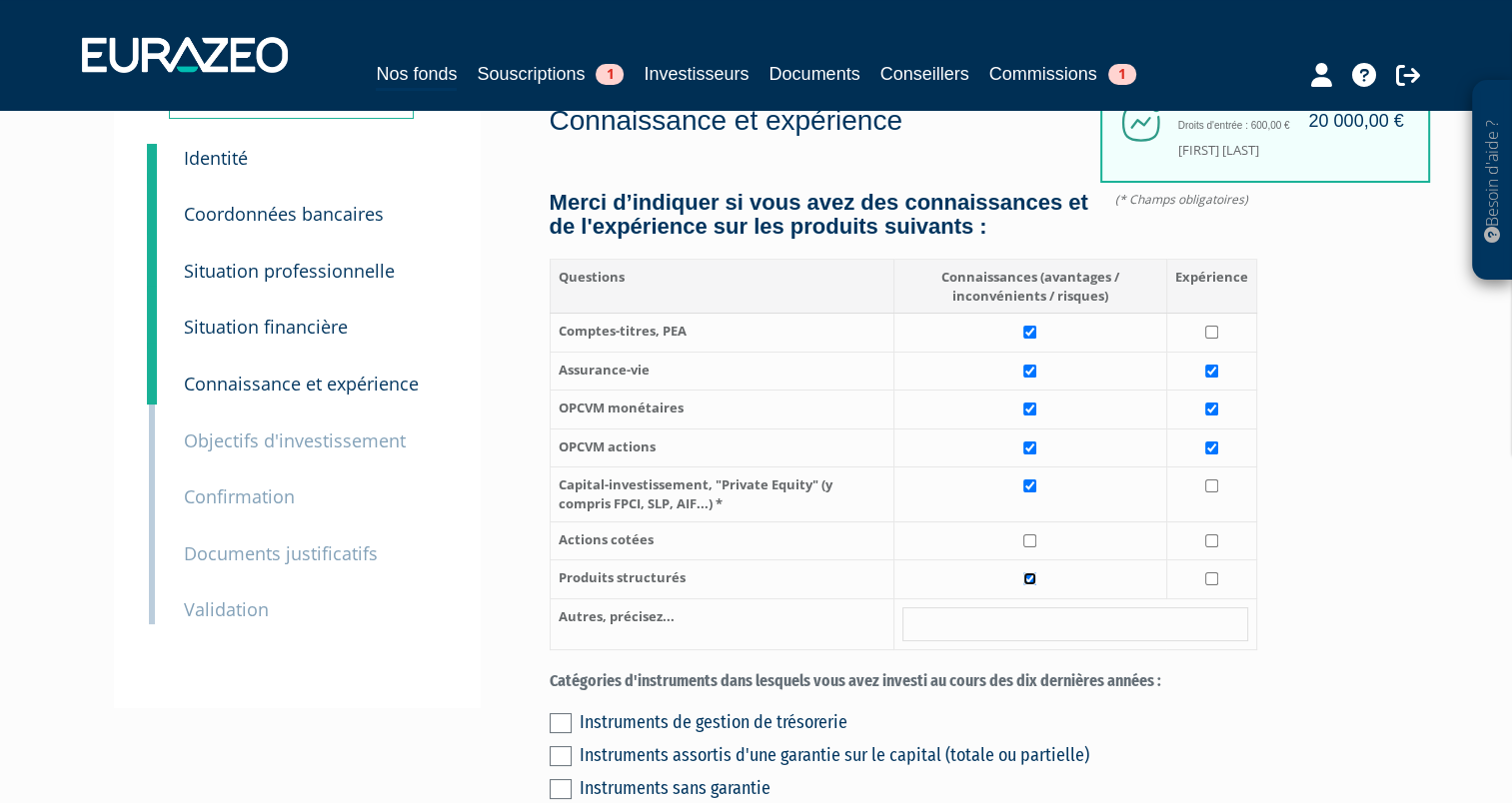 checkbox on "true" 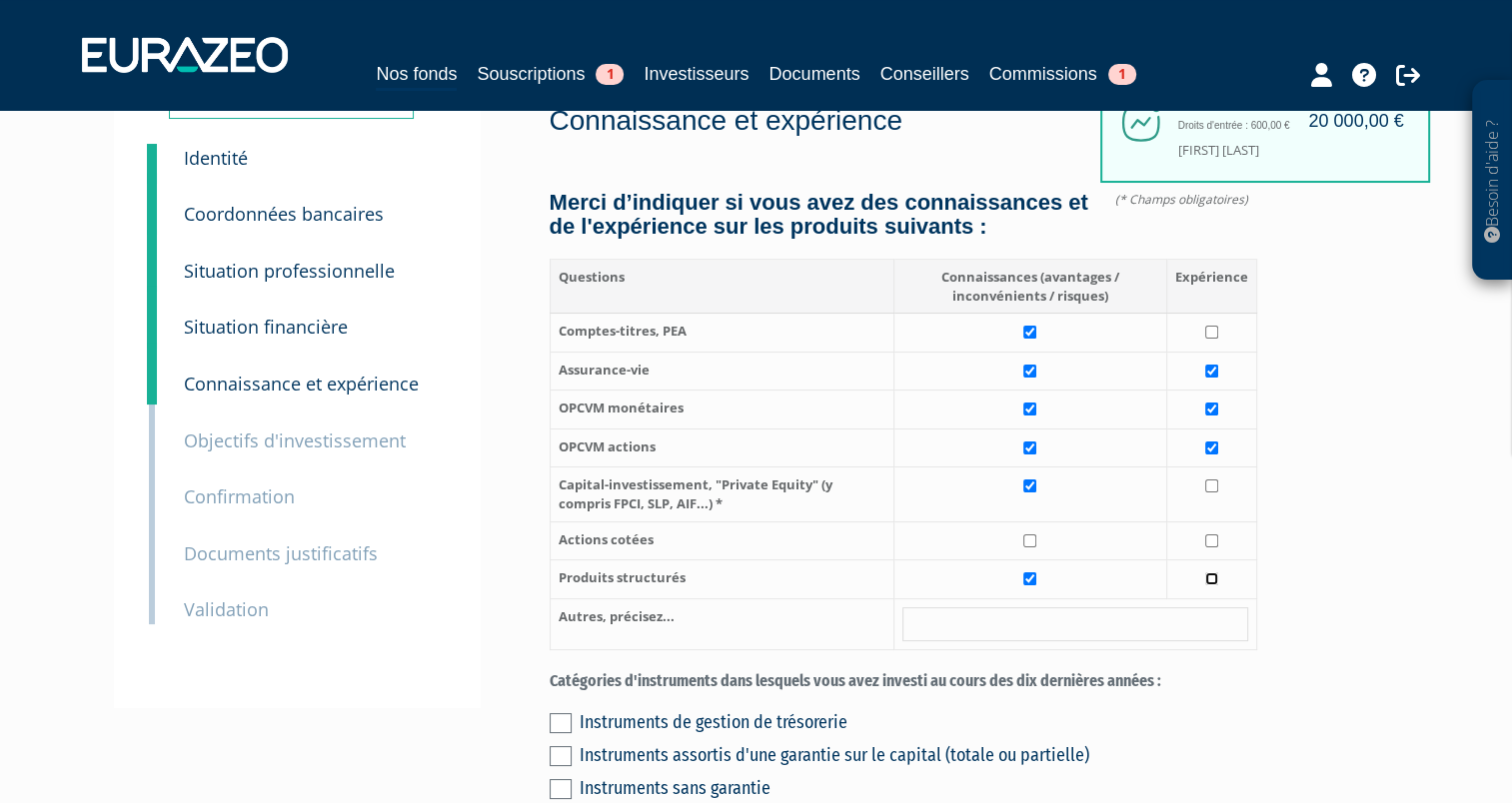 click at bounding box center (1211, 578) 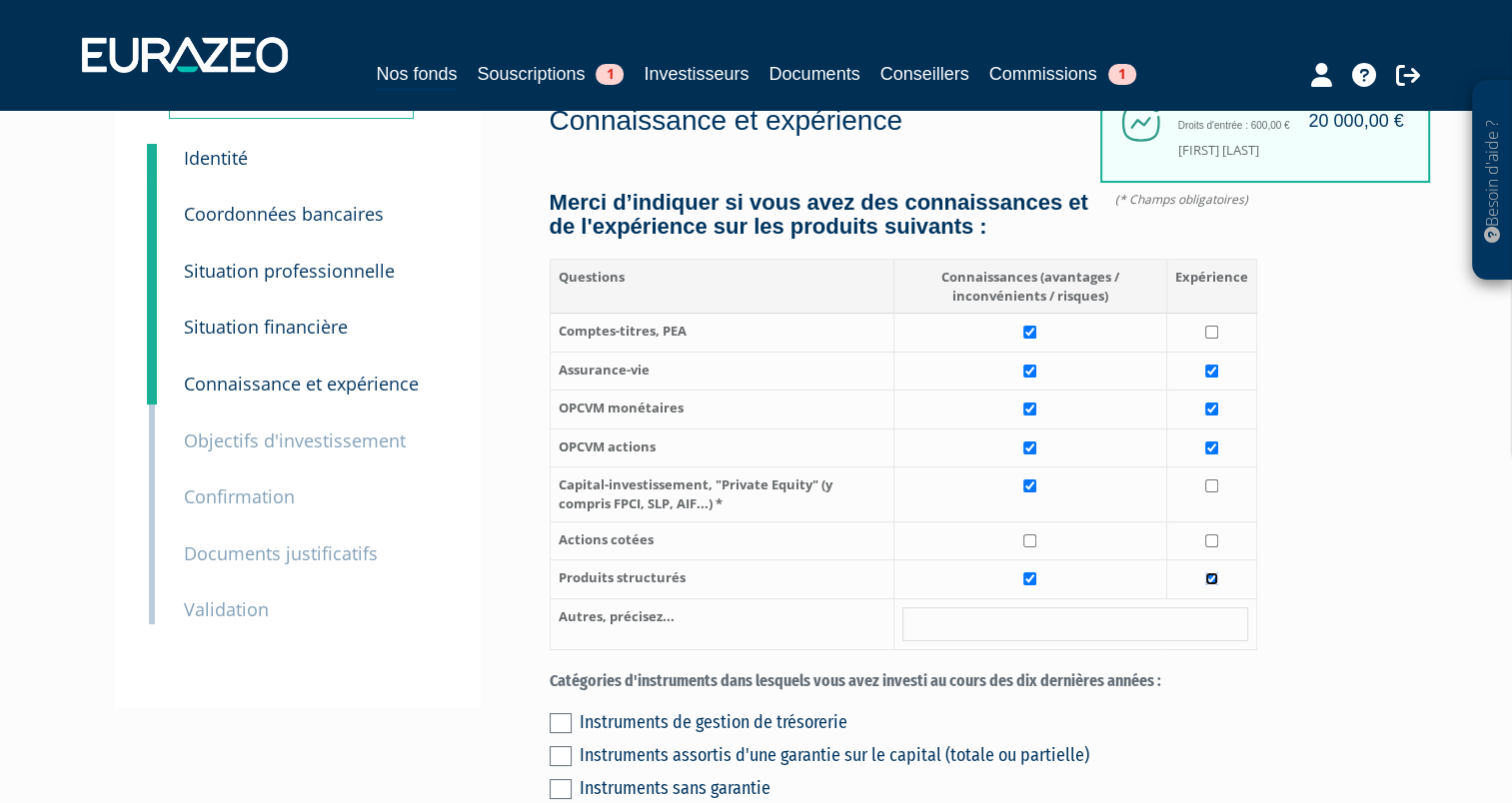 checkbox on "true" 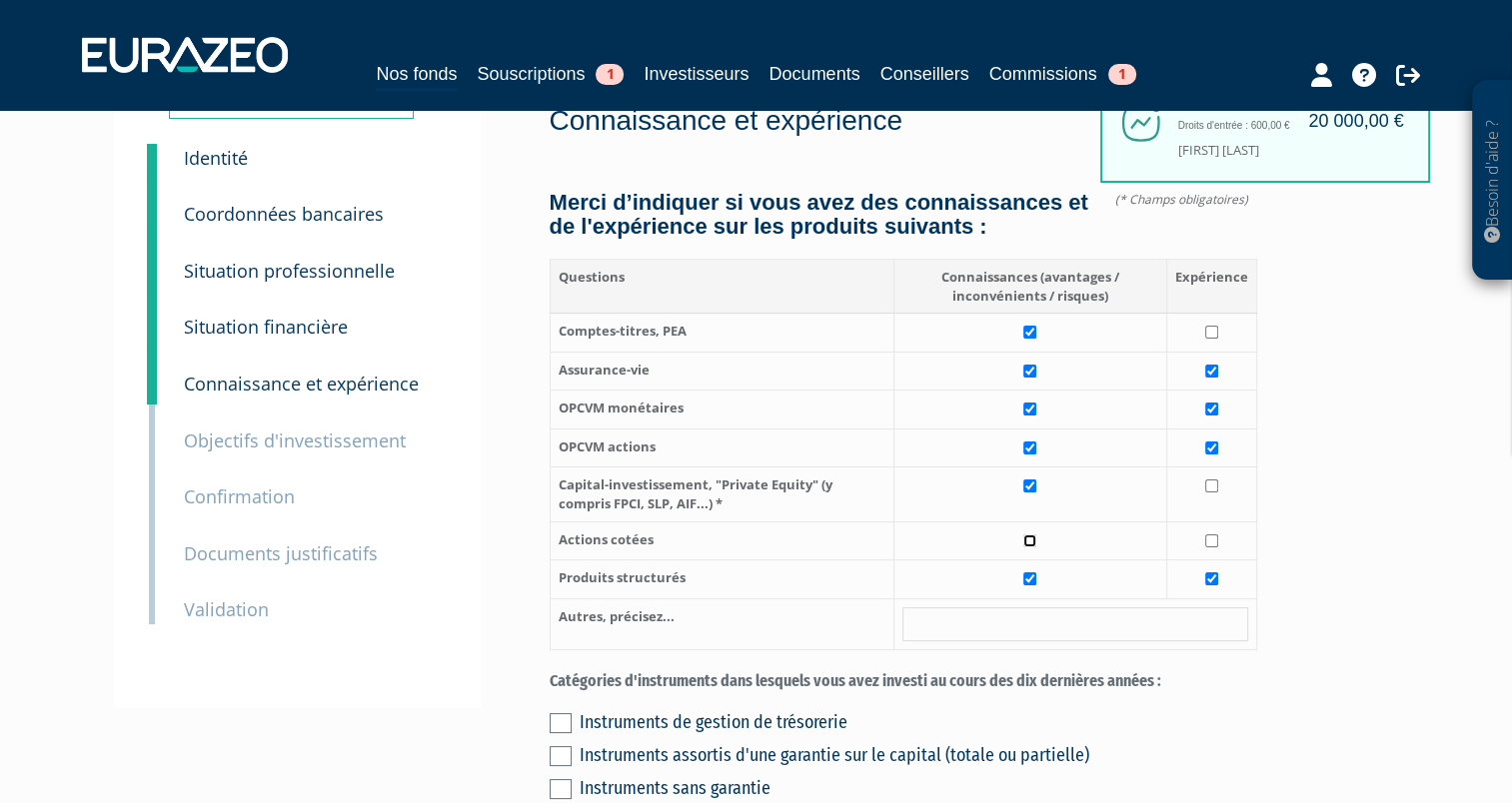 click at bounding box center [1029, 540] 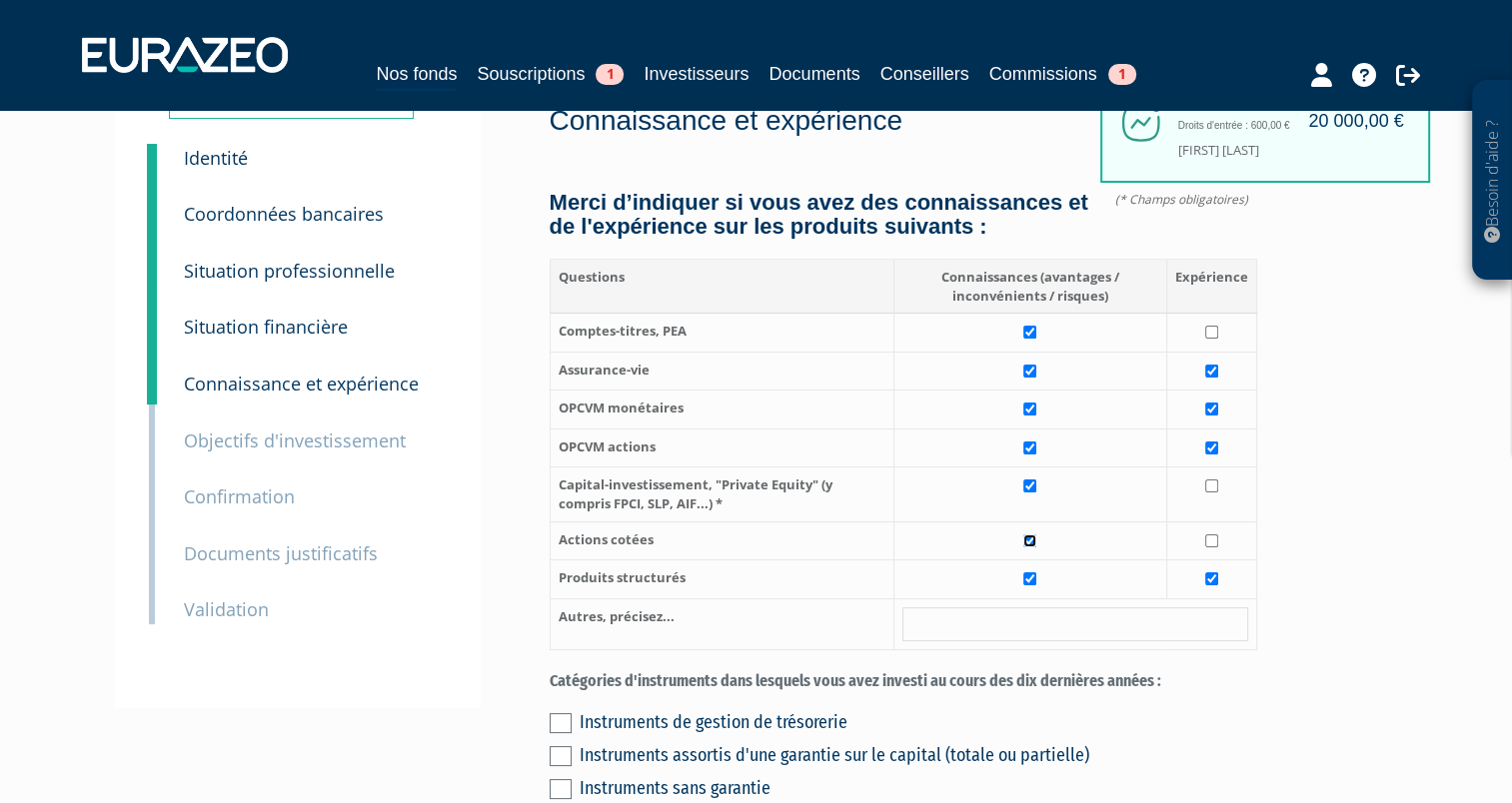 checkbox on "true" 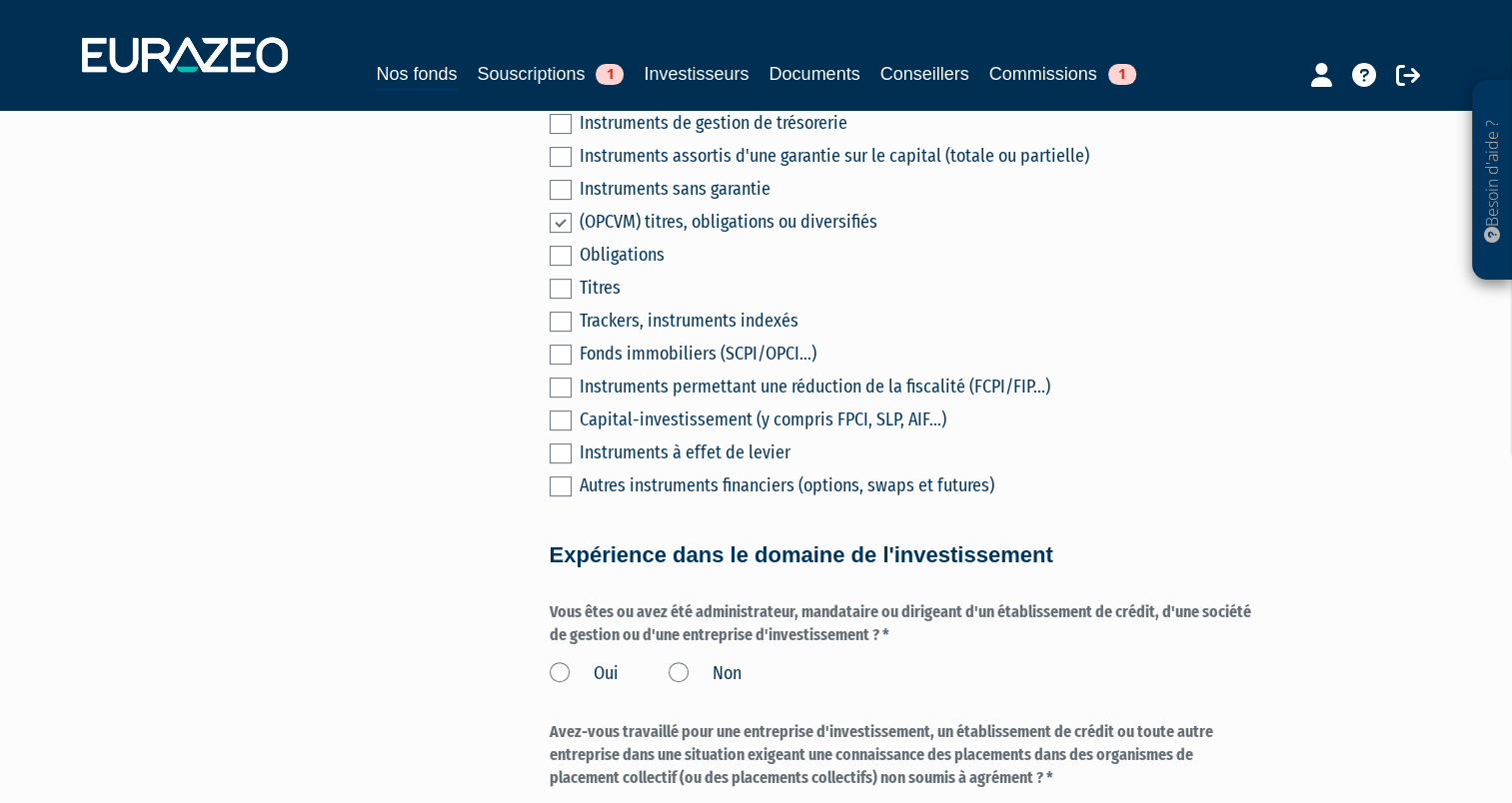 scroll, scrollTop: 1199, scrollLeft: 0, axis: vertical 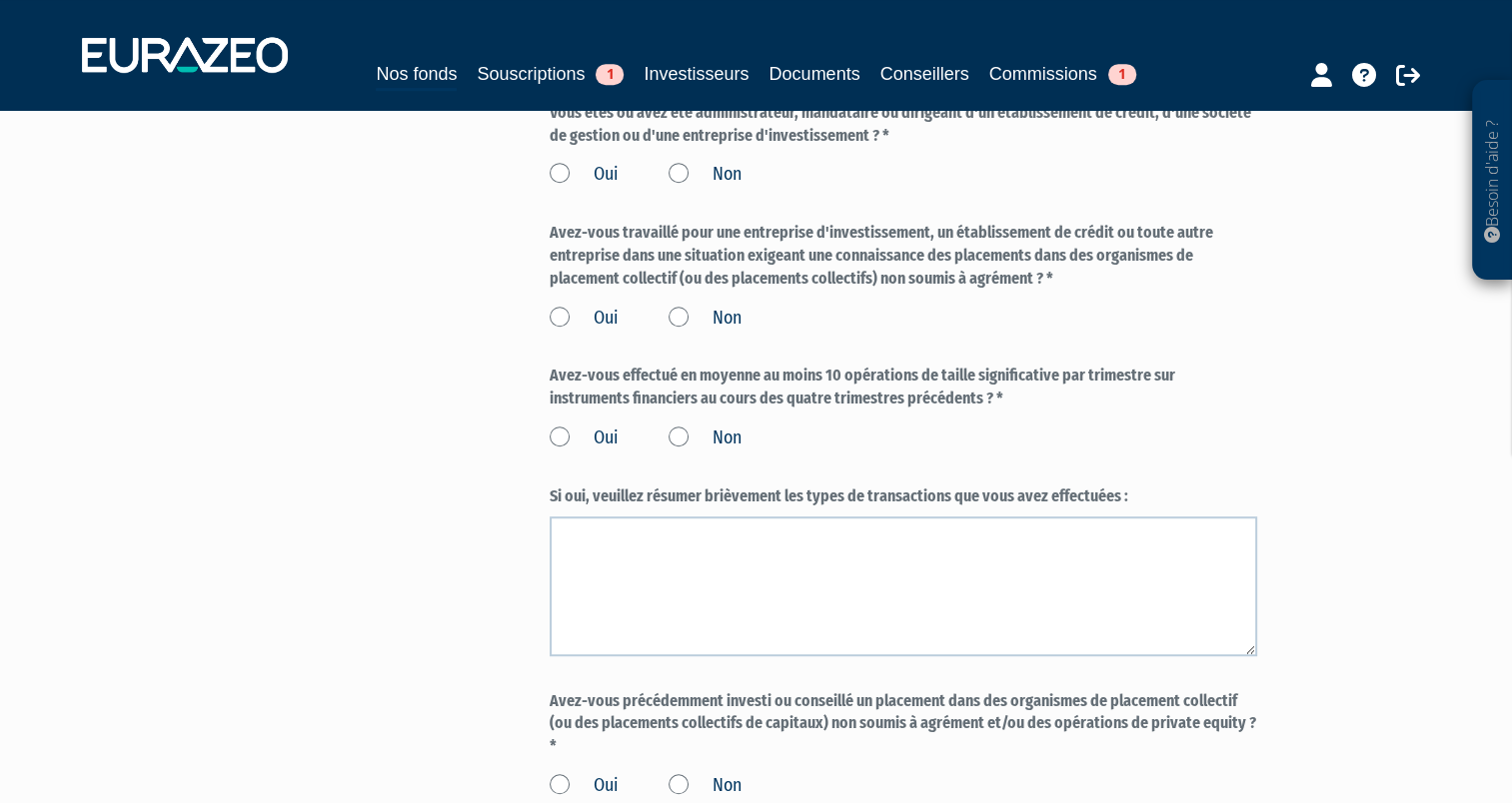 click on "Non" at bounding box center [705, 175] 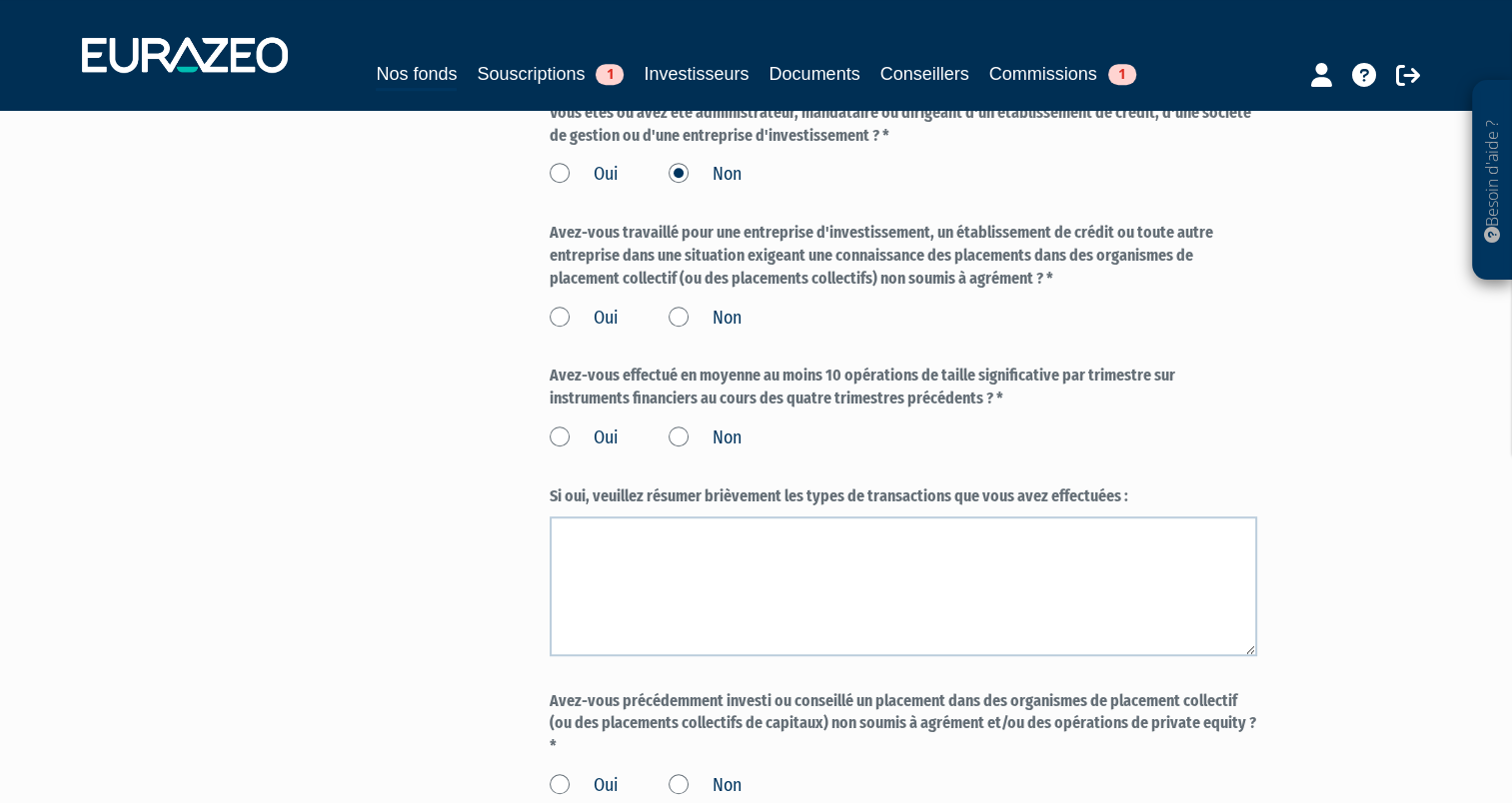 click on "Non" at bounding box center (705, 319) 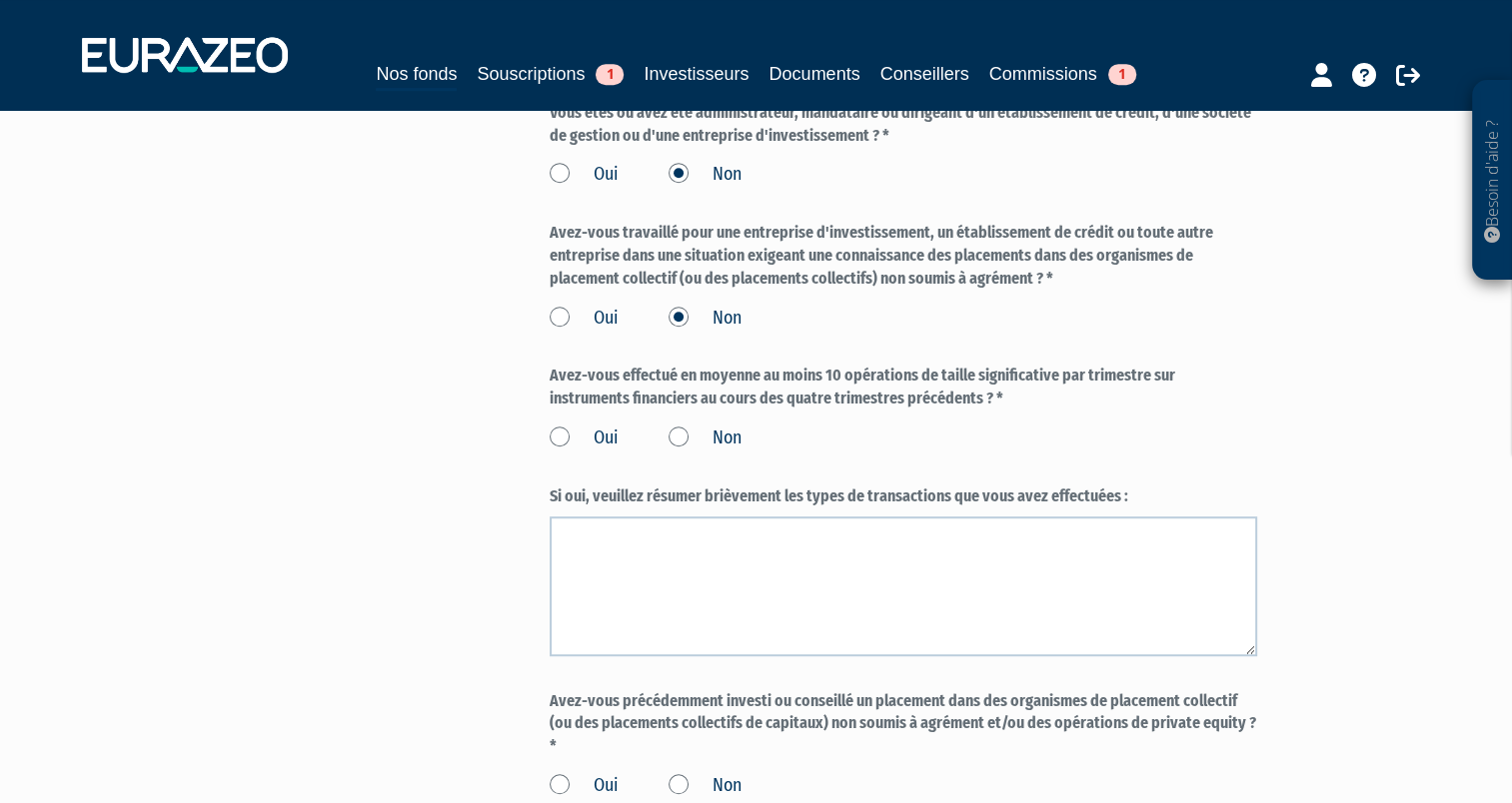 click on "Non" at bounding box center [705, 438] 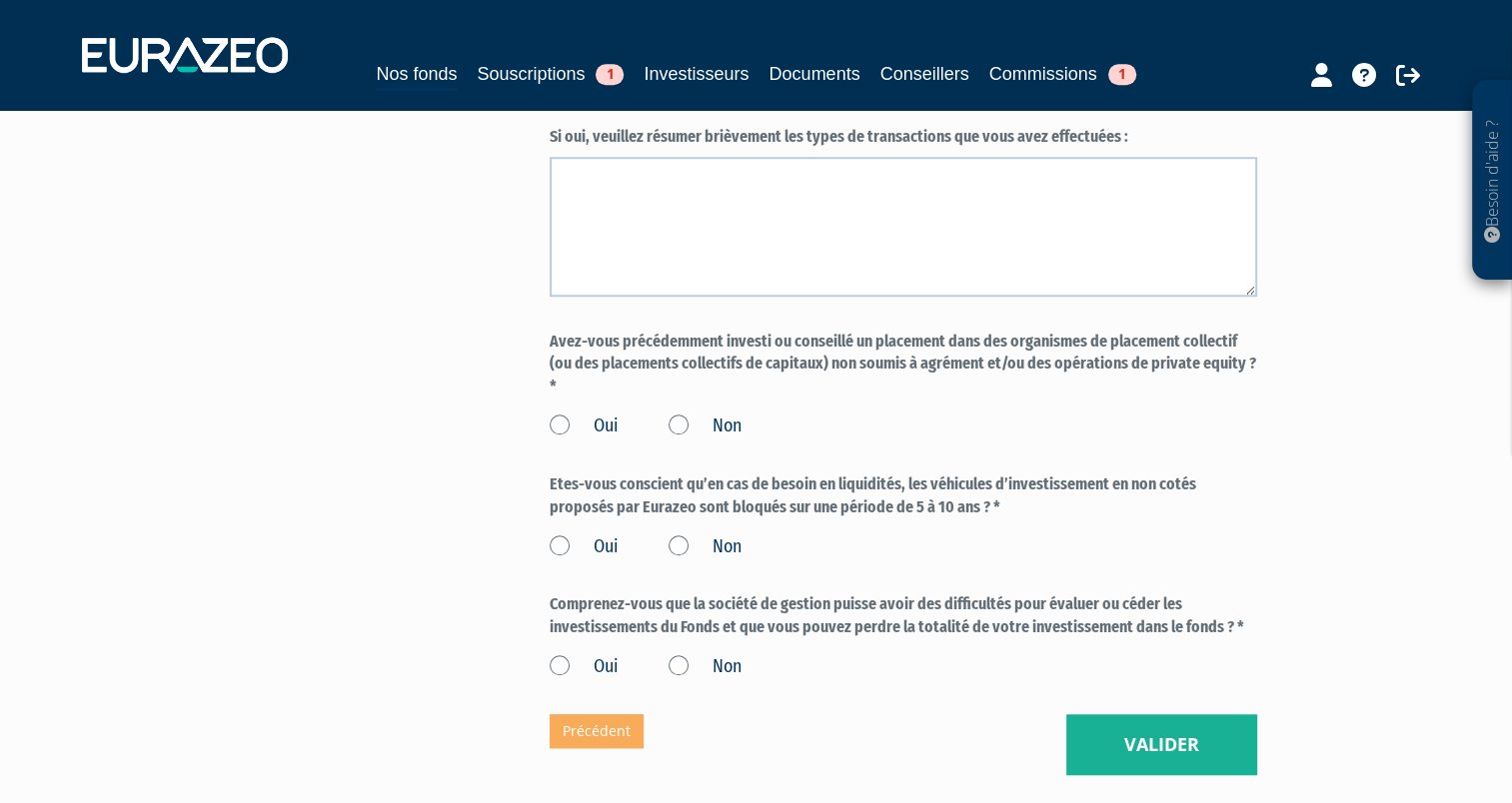 scroll, scrollTop: 1598, scrollLeft: 0, axis: vertical 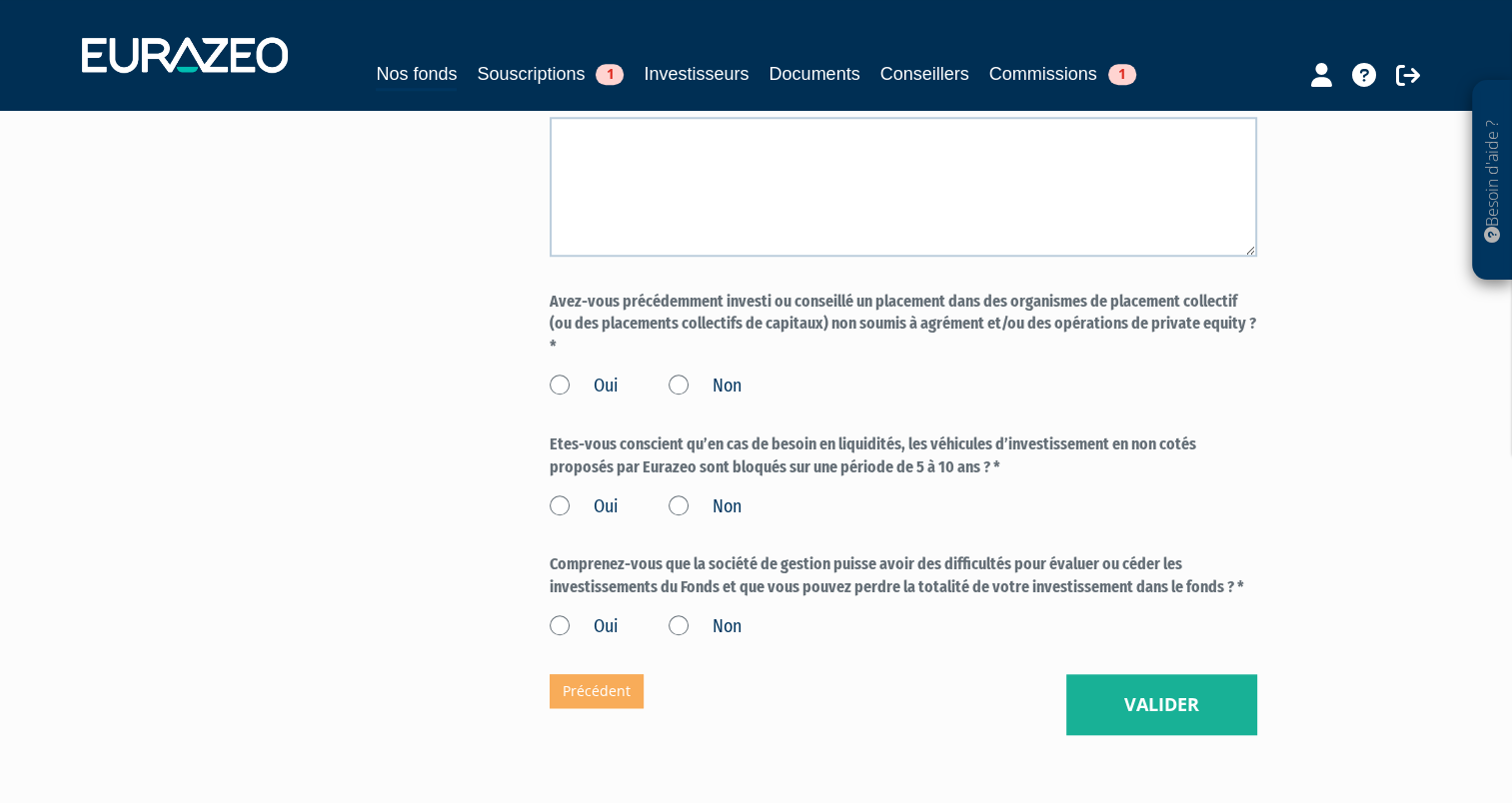 click on "Non" at bounding box center (705, 387) 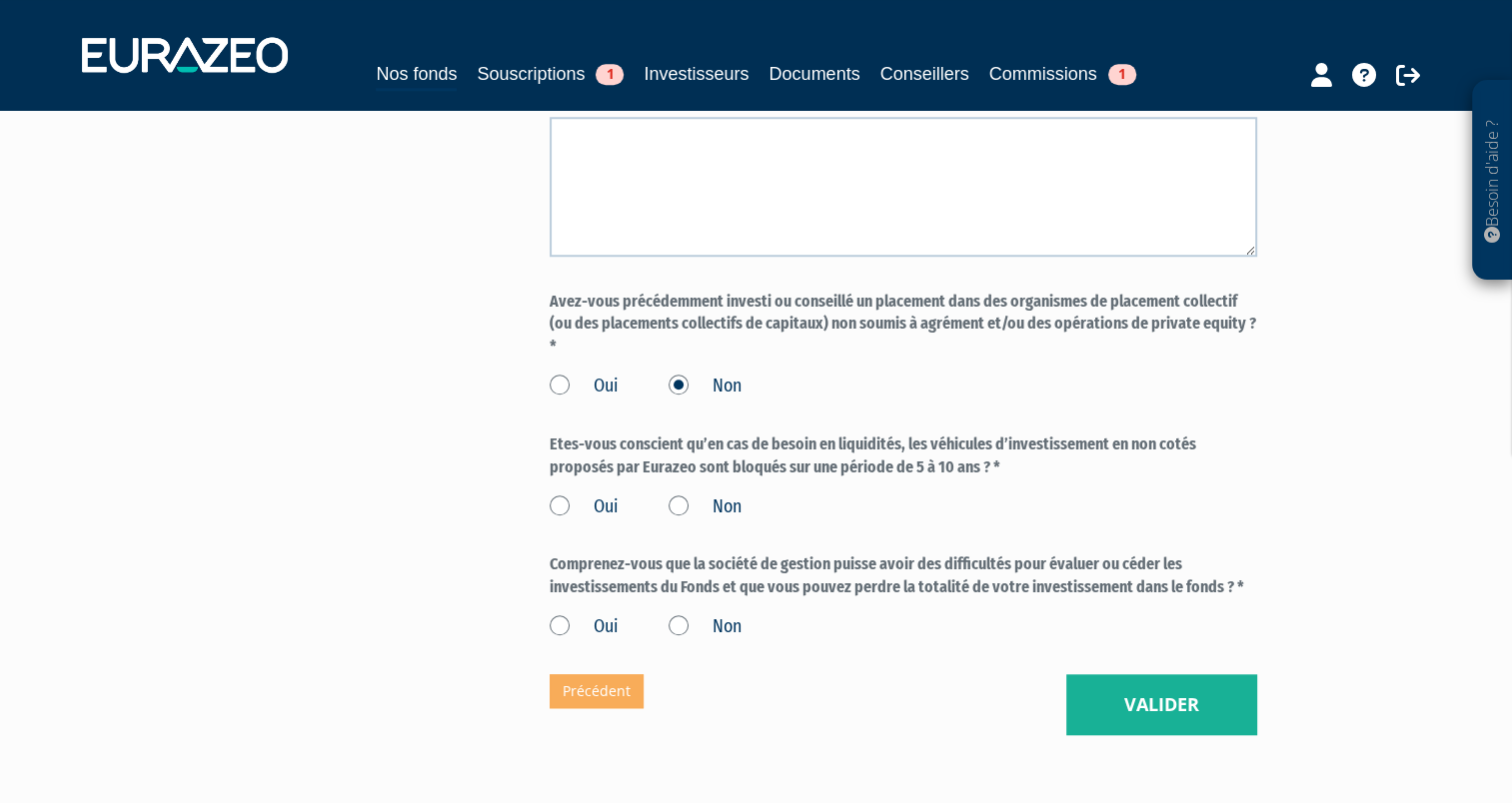 click on "Oui" at bounding box center [584, 507] 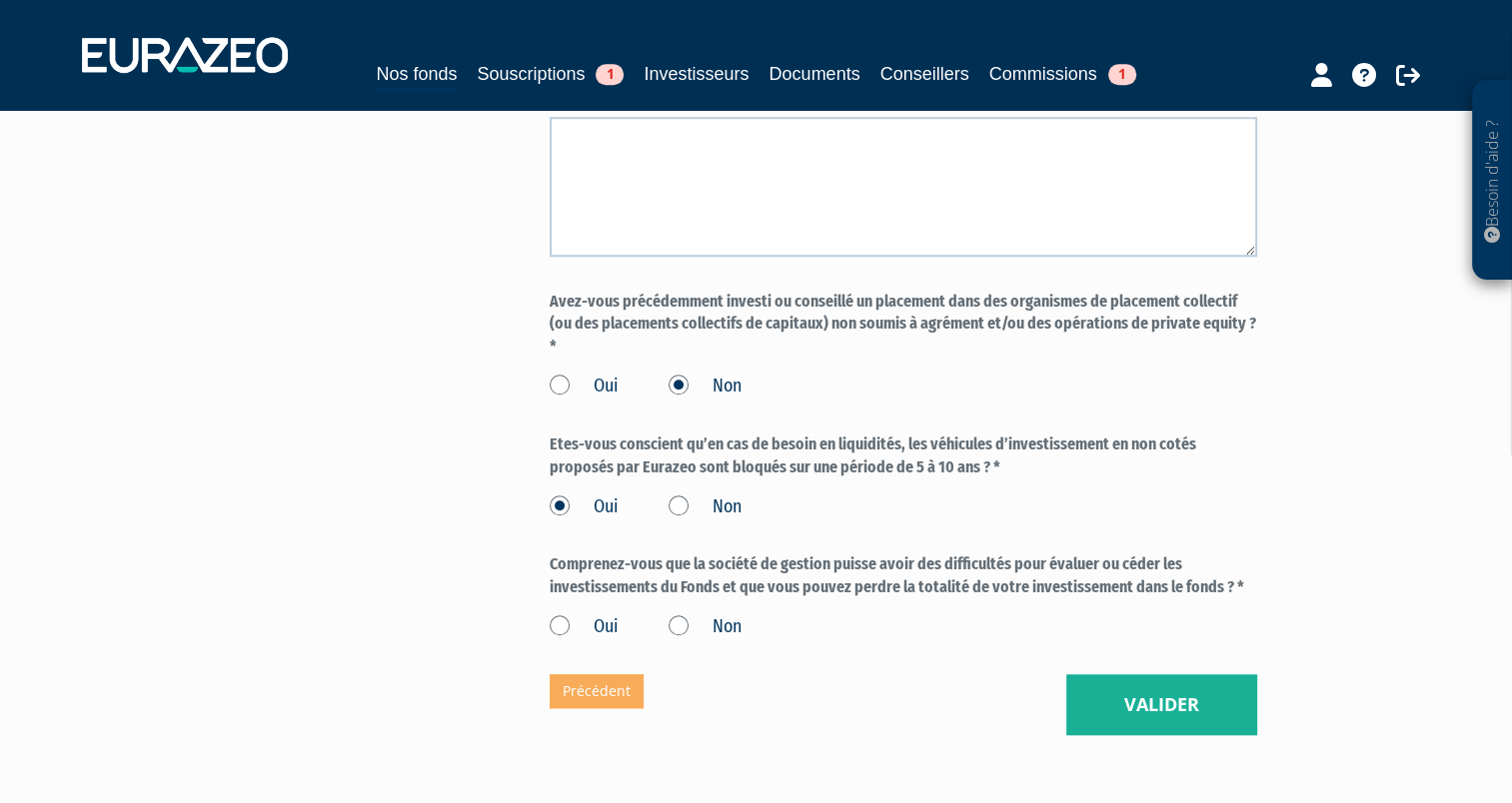 click on "Oui" at bounding box center (584, 627) 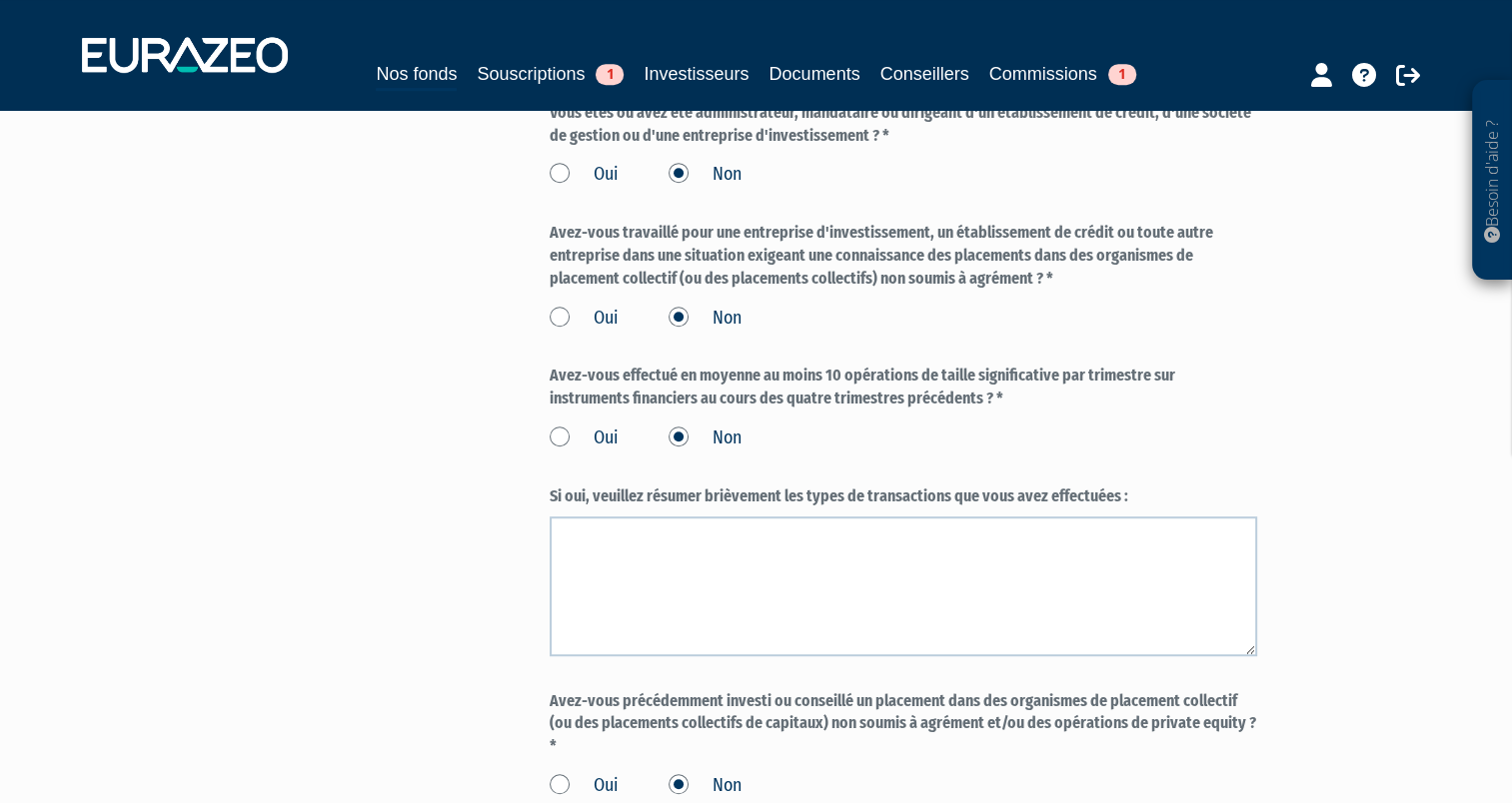scroll, scrollTop: 1698, scrollLeft: 0, axis: vertical 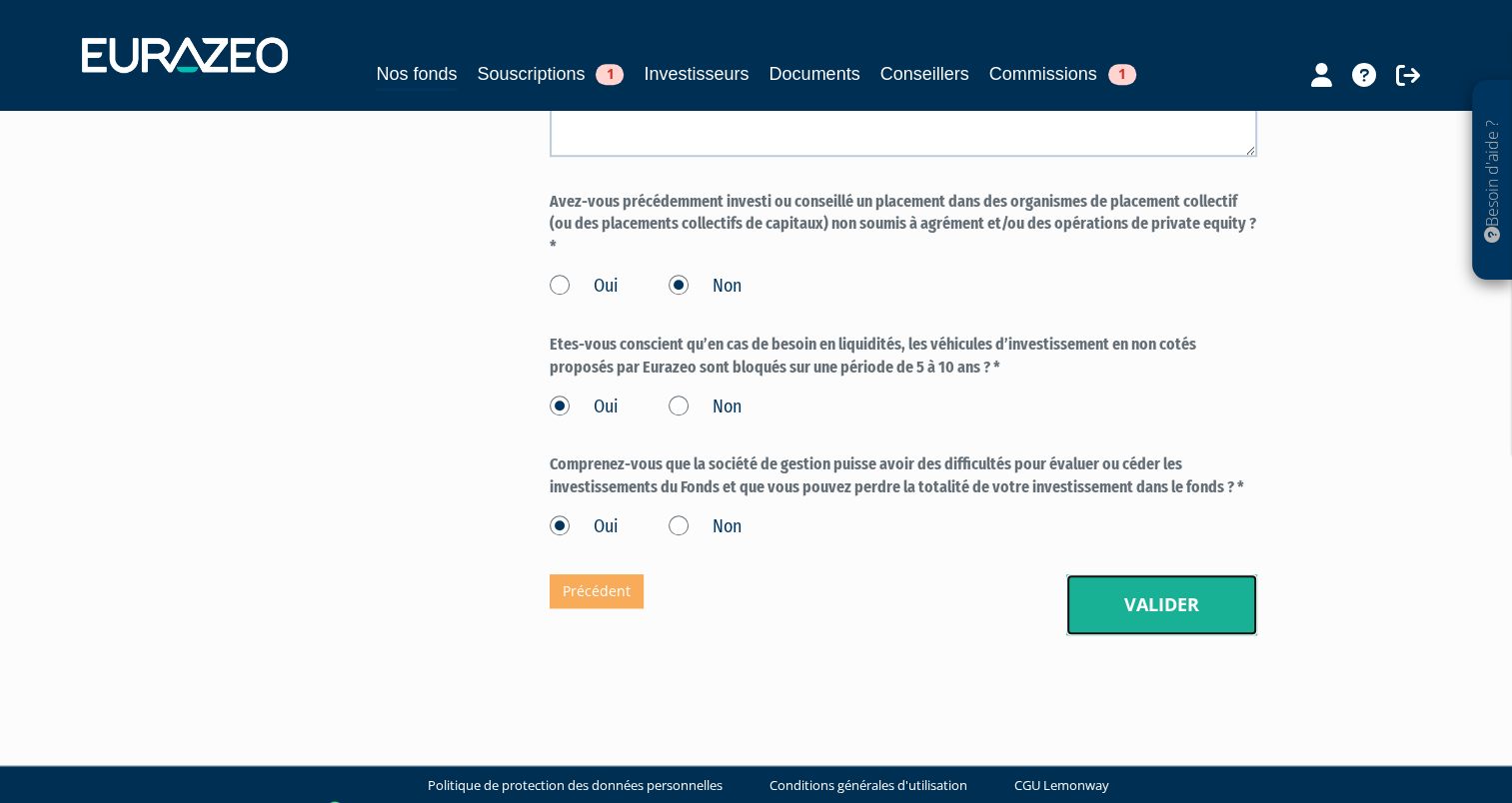 click on "Valider" at bounding box center [1161, 605] 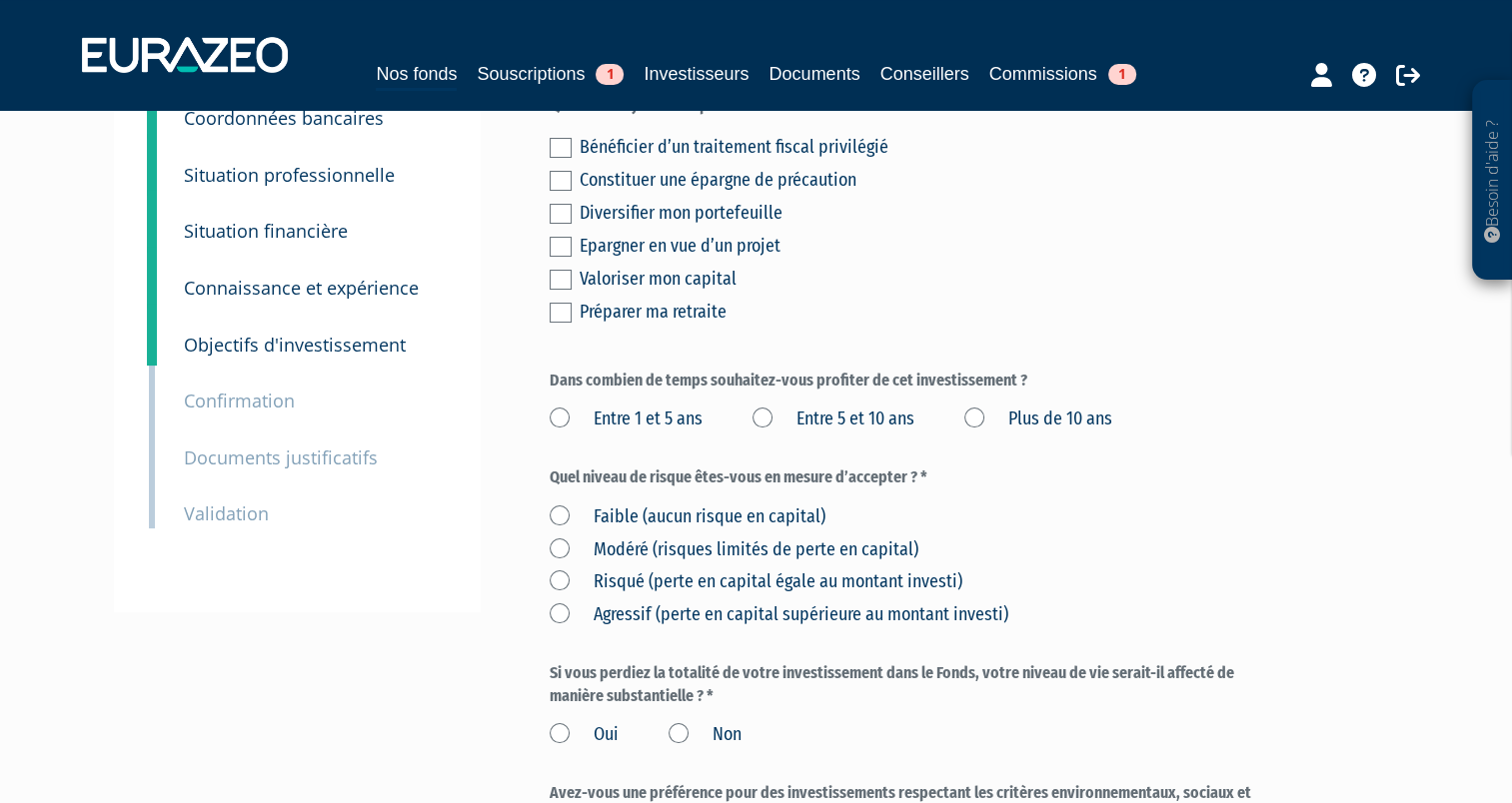 scroll, scrollTop: 200, scrollLeft: 0, axis: vertical 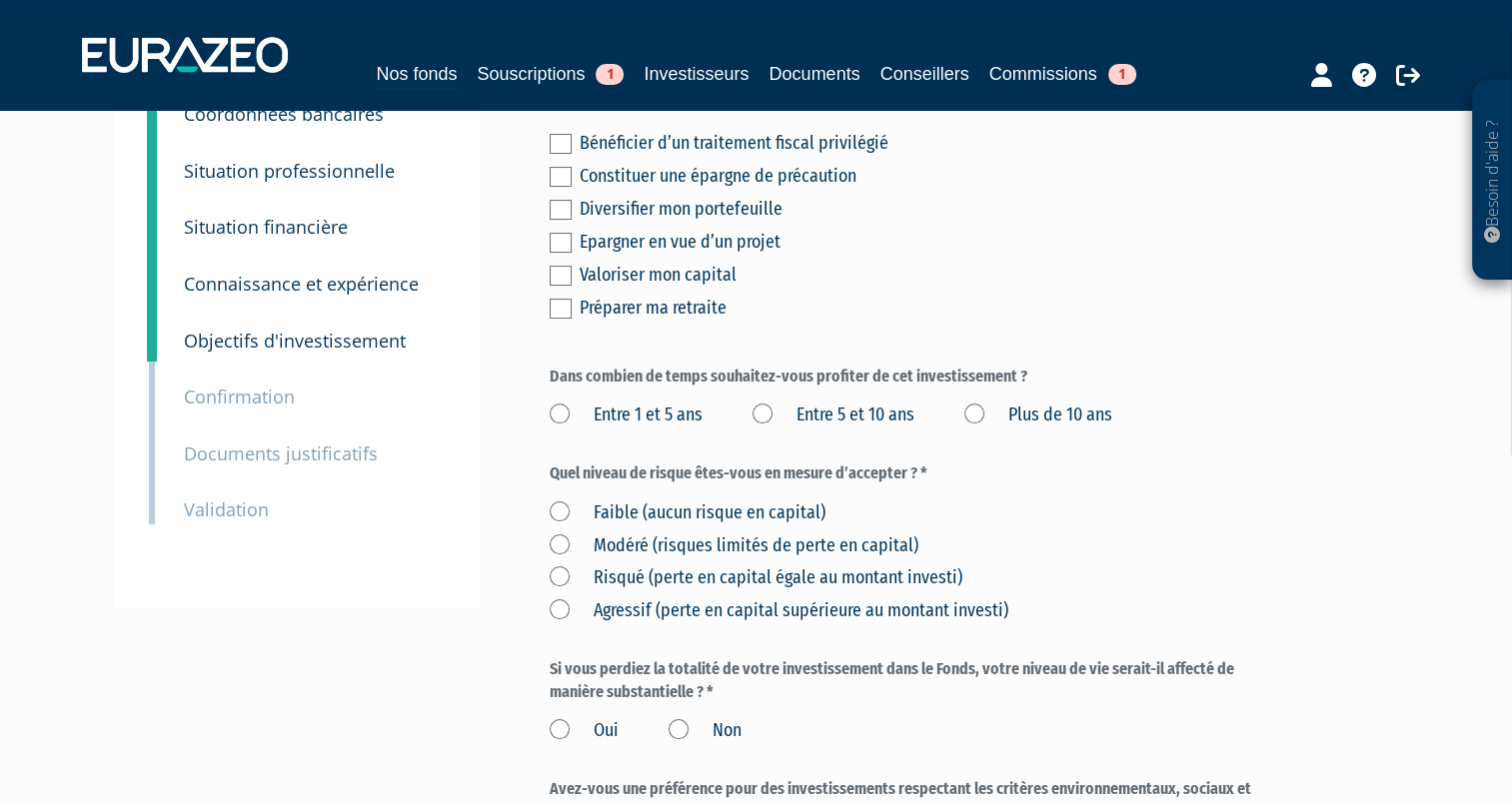 click at bounding box center [561, 210] 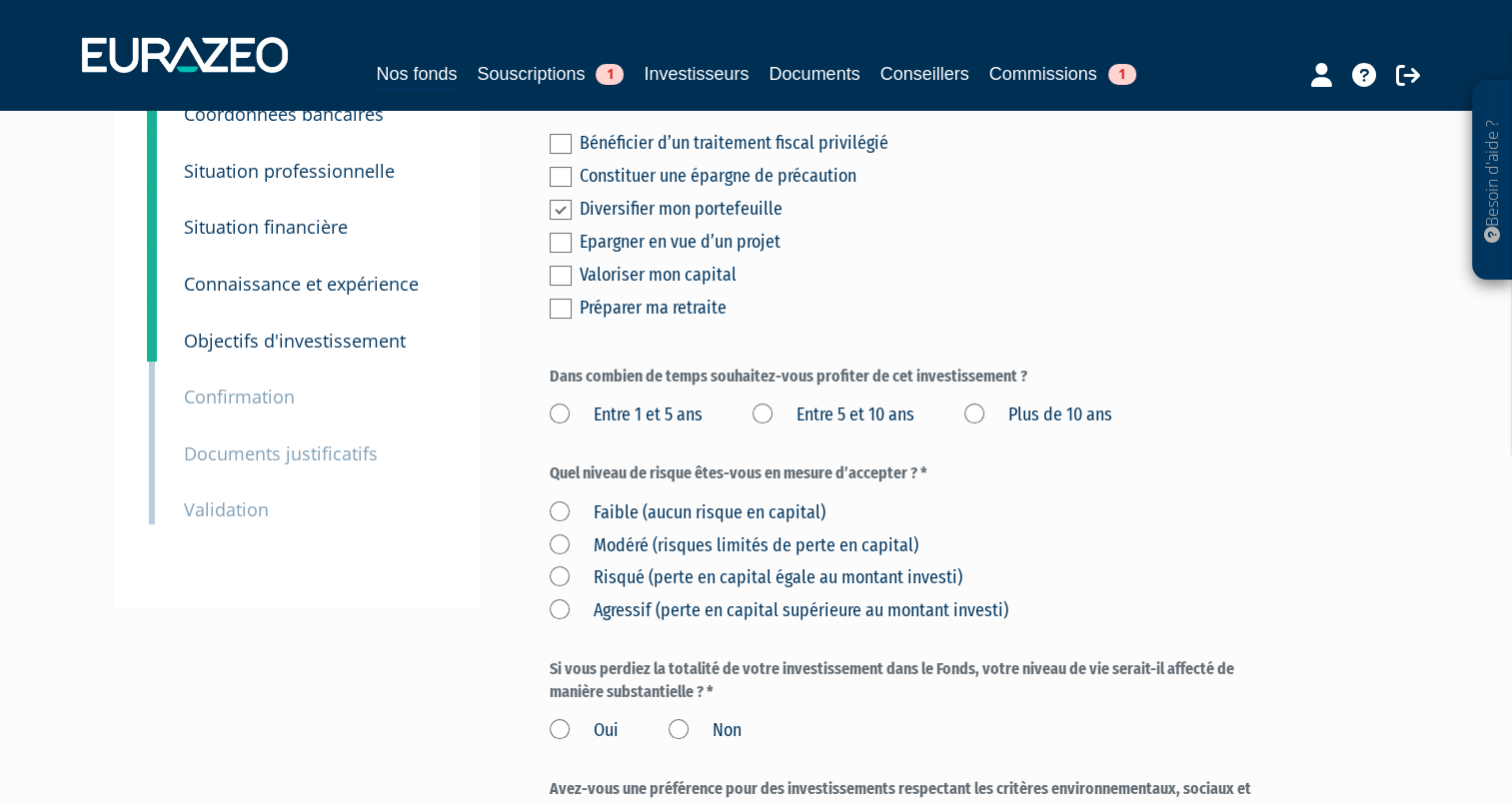 click on "Plus de 10 ans" at bounding box center [1038, 415] 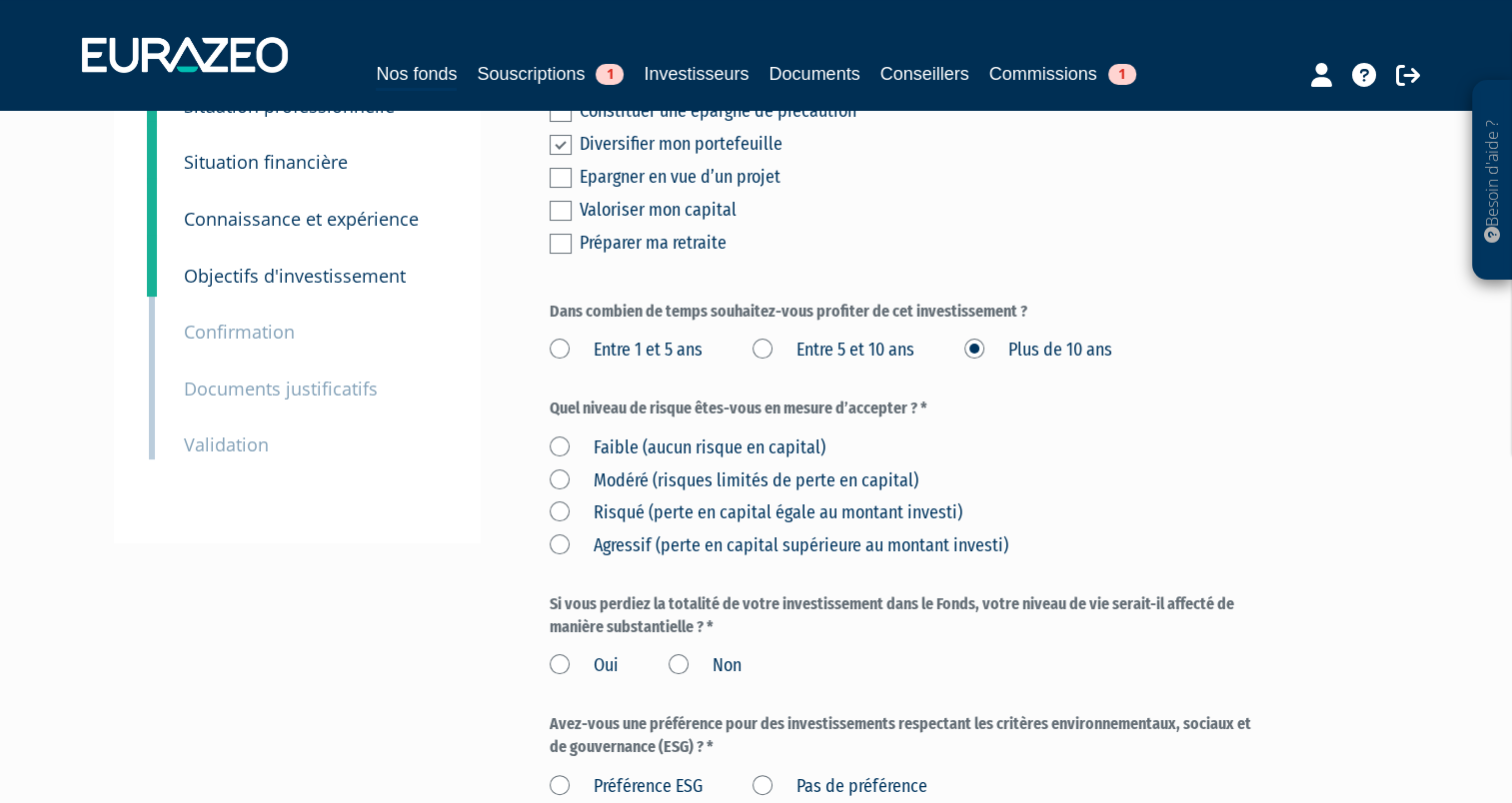 scroll, scrollTop: 300, scrollLeft: 0, axis: vertical 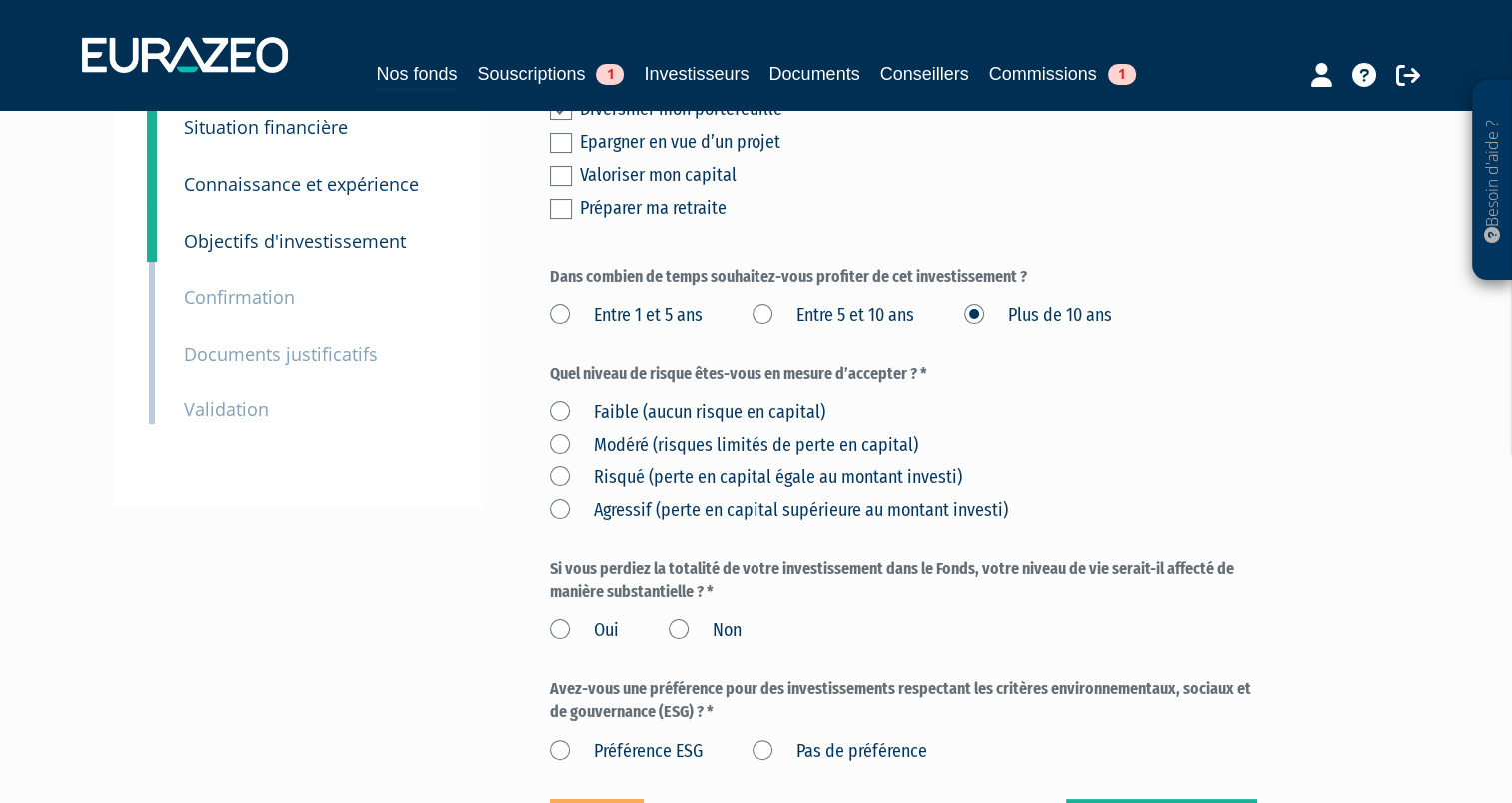 click on "Risqué (perte en capital égale au montant investi)" at bounding box center (756, 478) 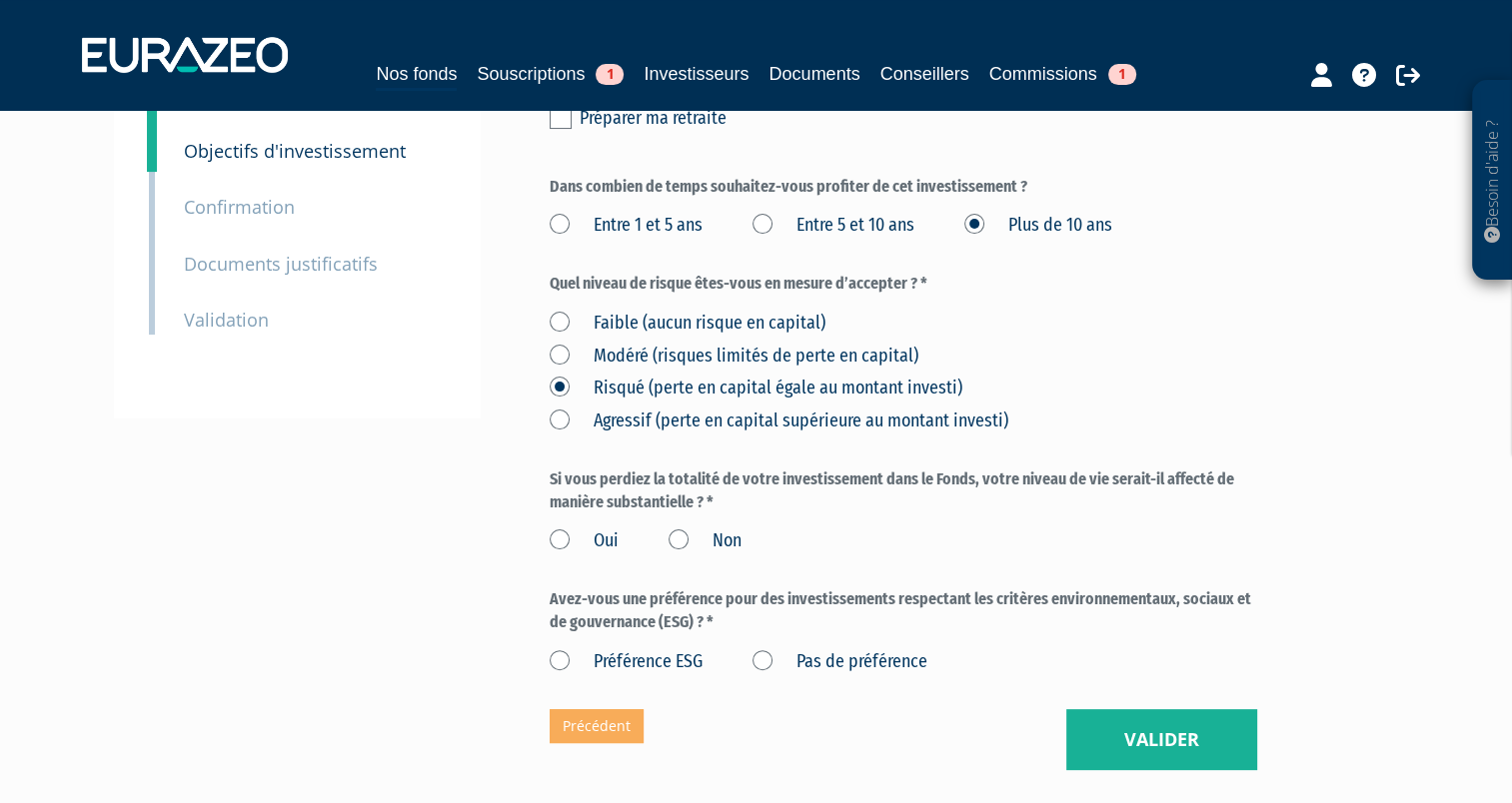 scroll, scrollTop: 499, scrollLeft: 0, axis: vertical 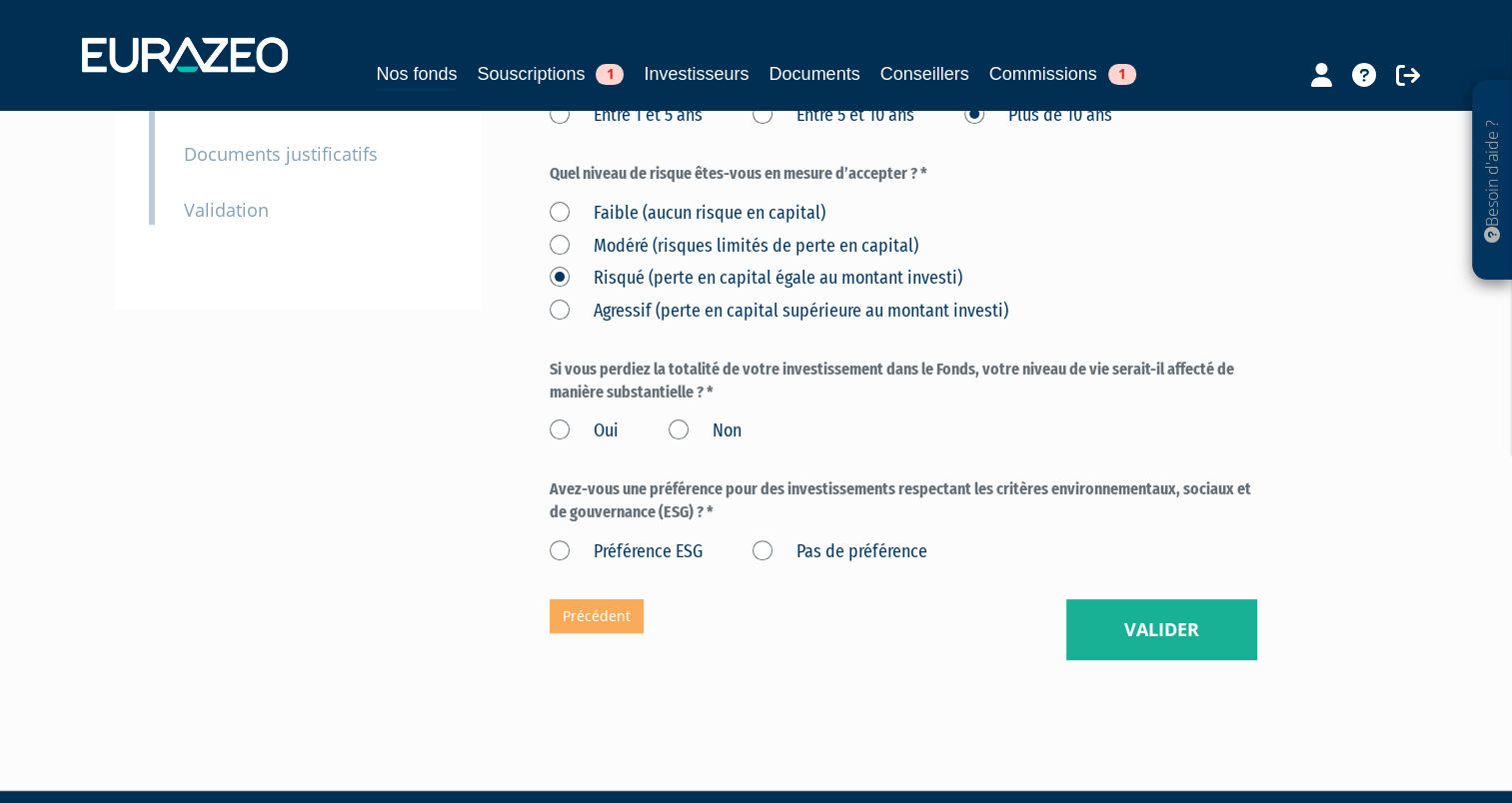 click on "Modéré (risques limités de perte en capital)" at bounding box center [734, 247] 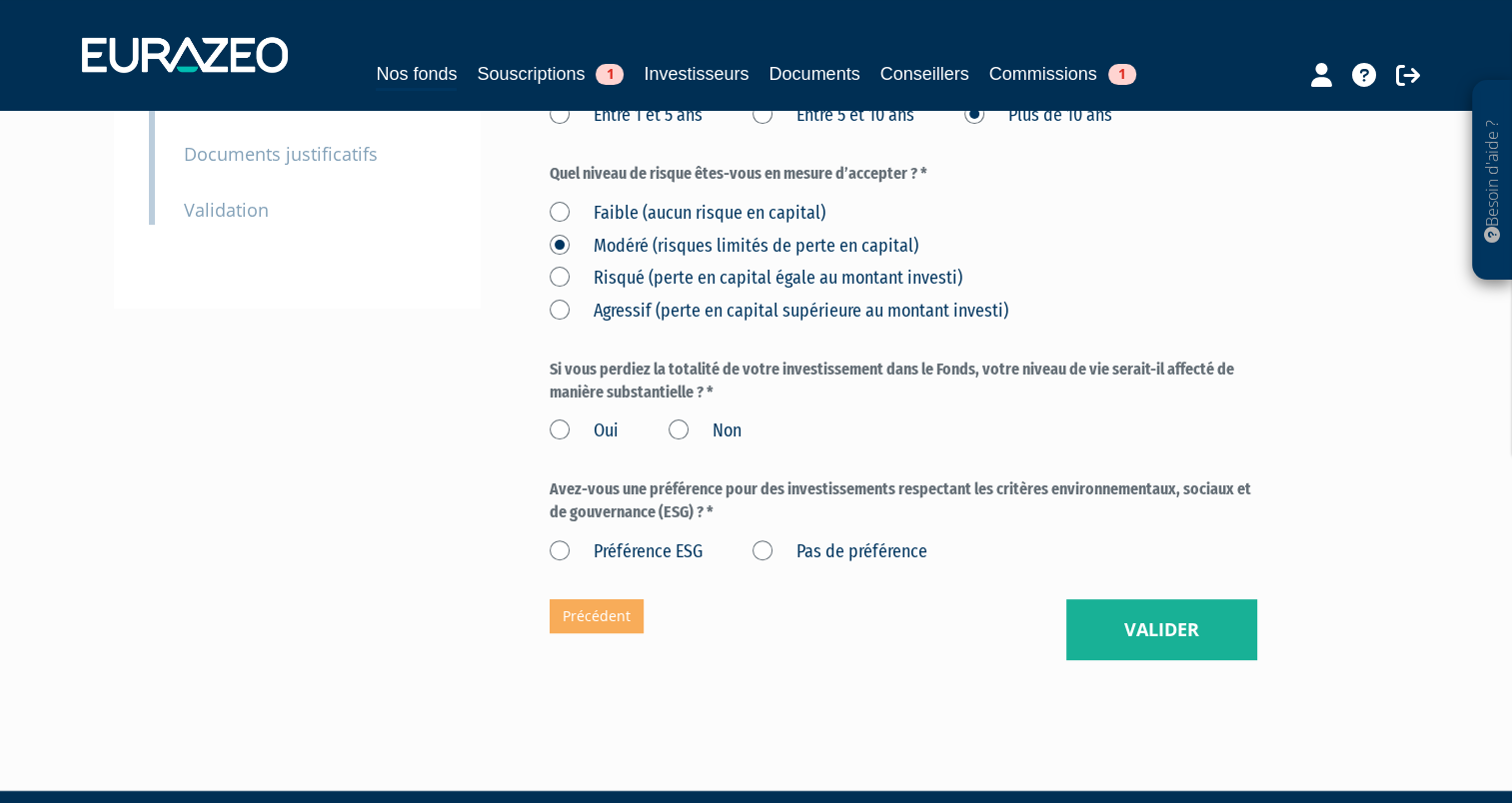 click on "Non" at bounding box center (705, 431) 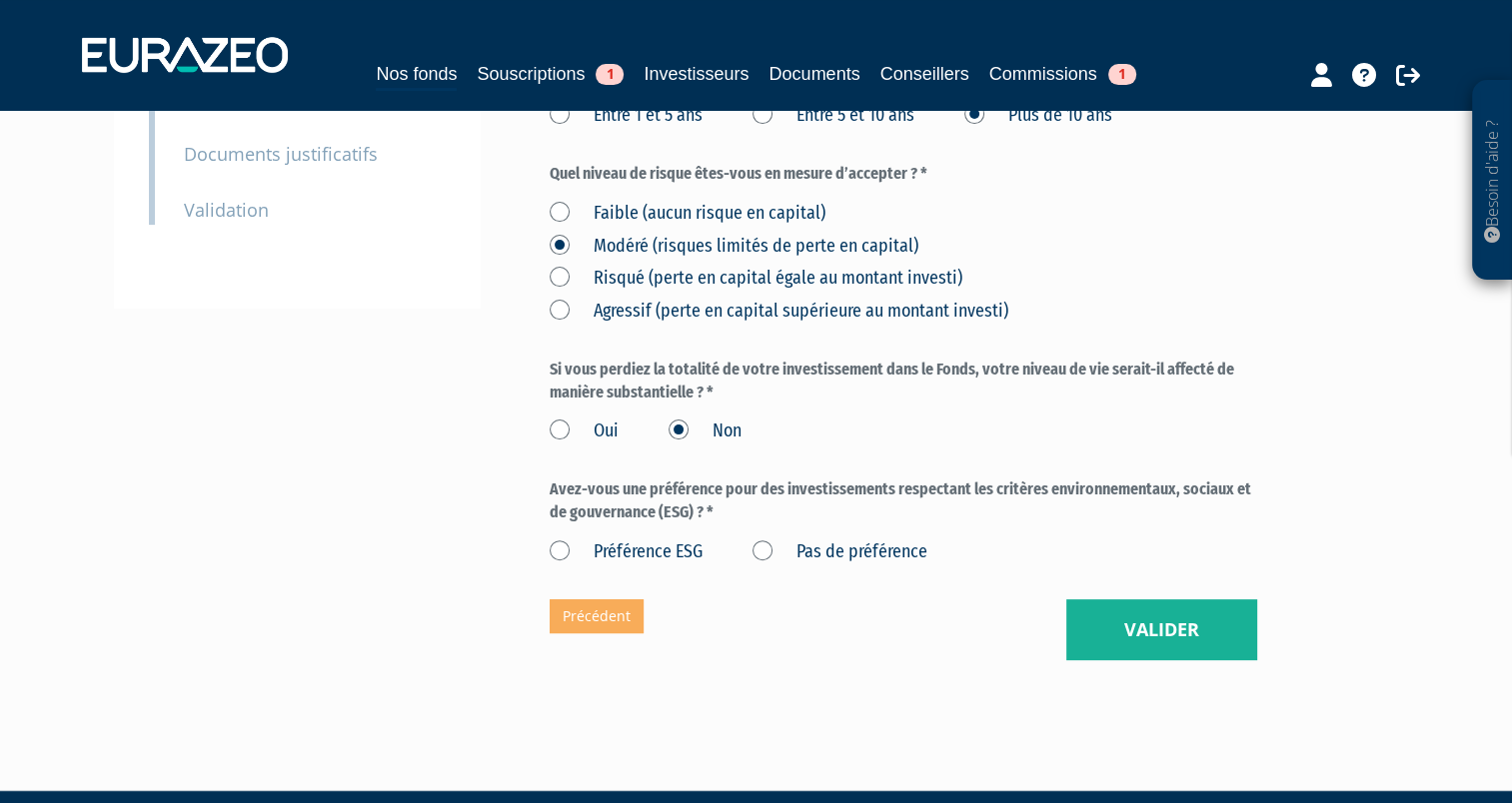 click on "Risqué (perte en capital égale au montant investi)" at bounding box center [756, 279] 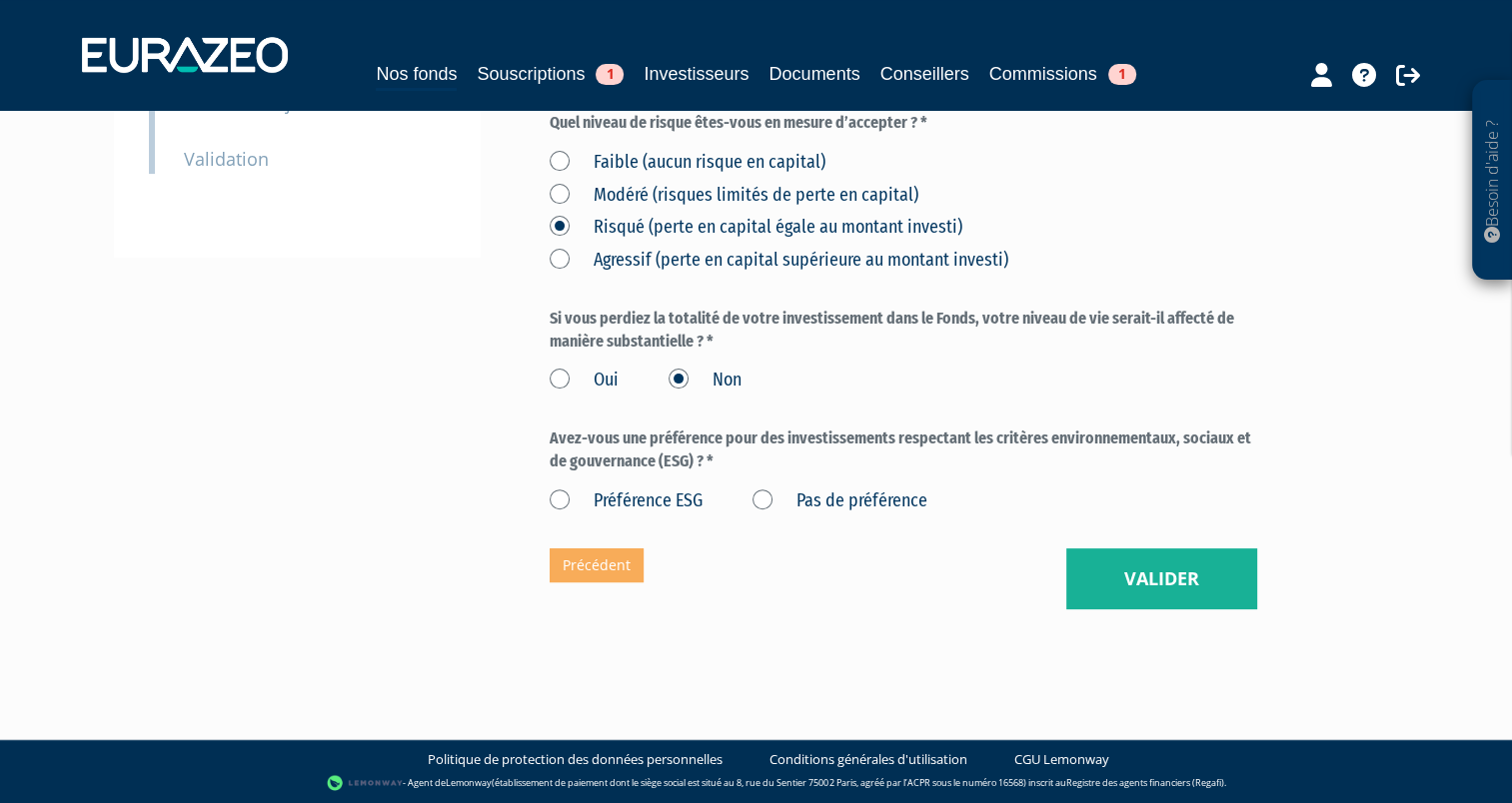 scroll, scrollTop: 596, scrollLeft: 0, axis: vertical 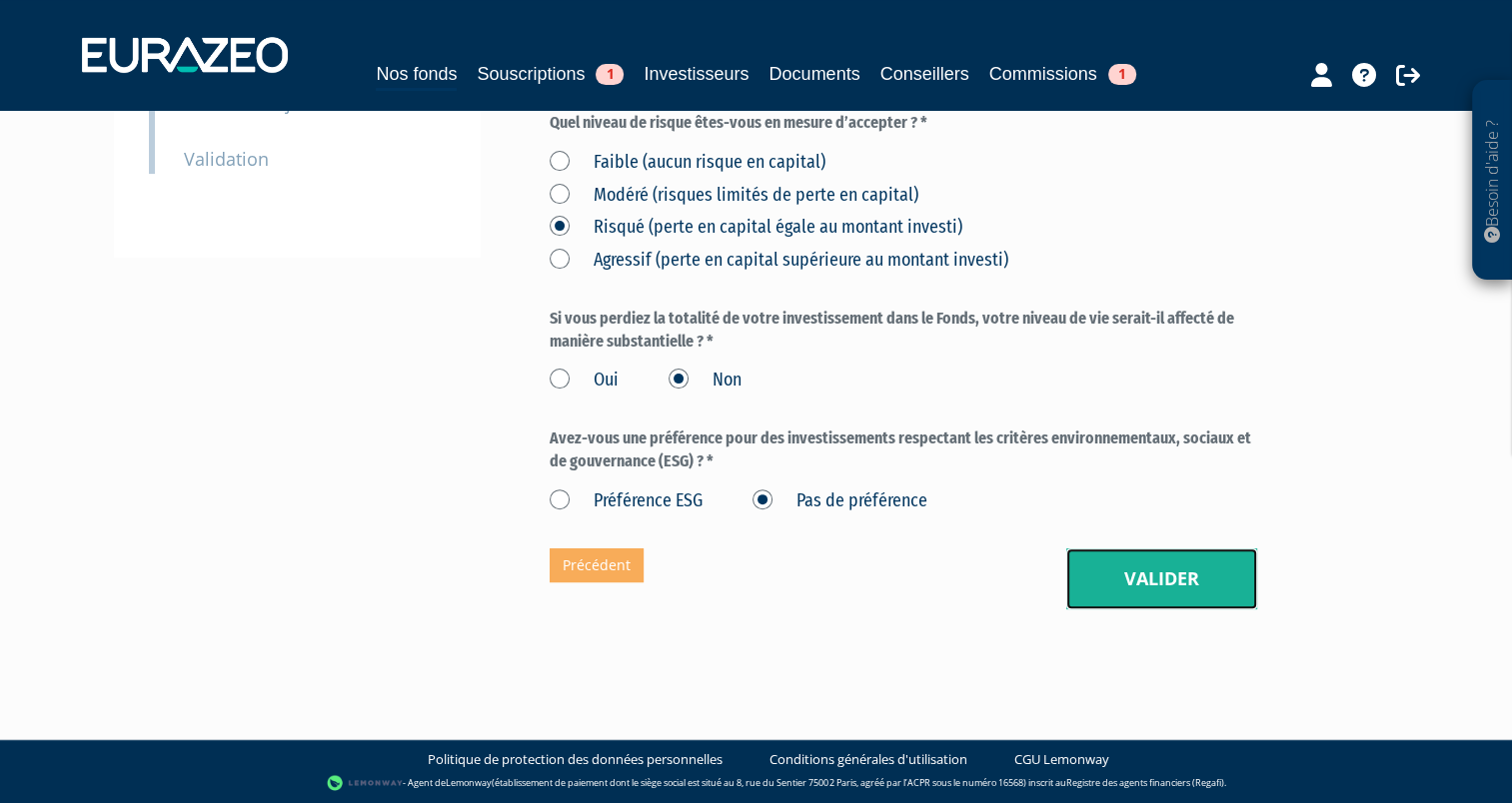 click on "Valider" at bounding box center (1161, 579) 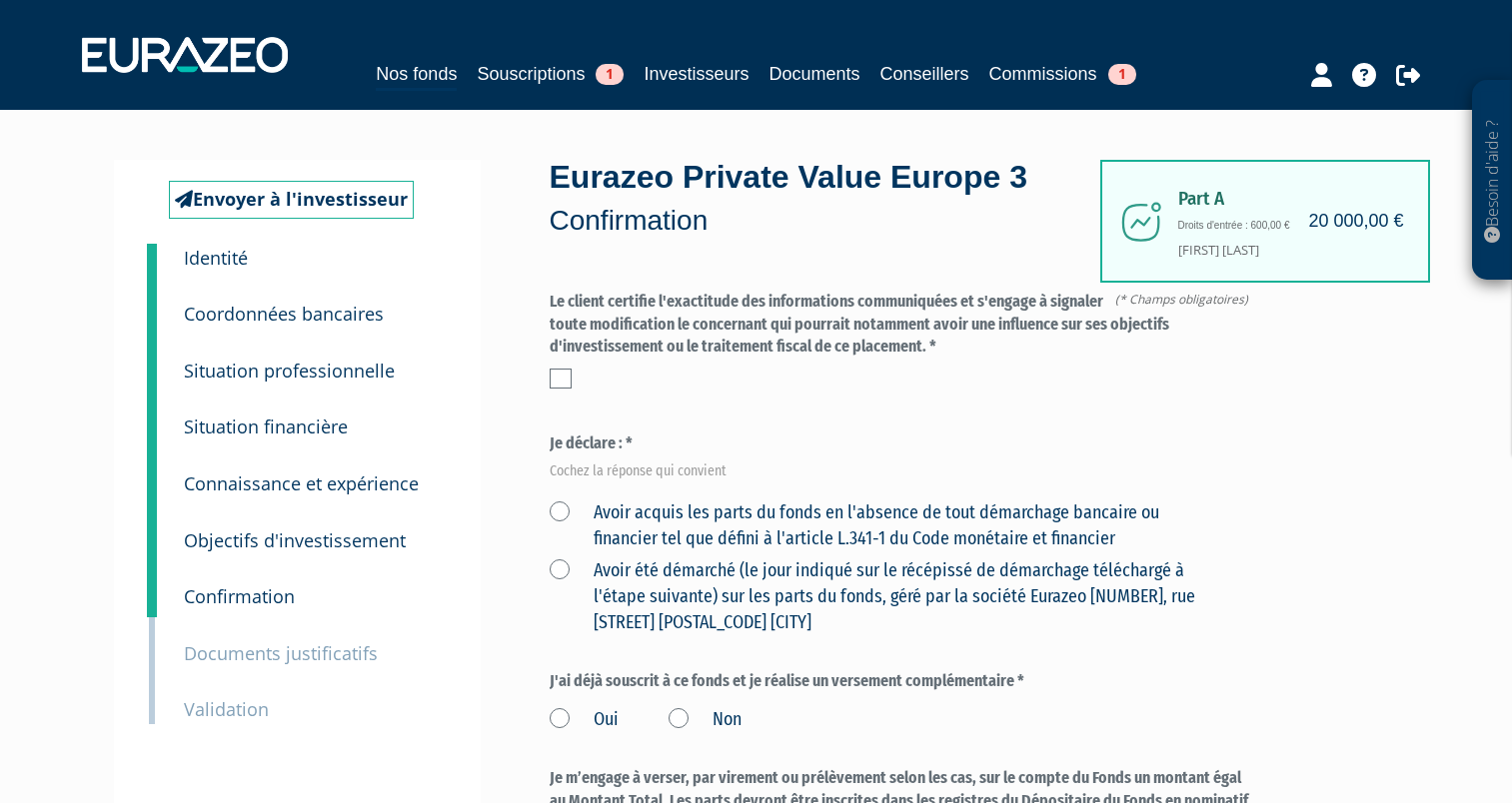 scroll, scrollTop: 0, scrollLeft: 0, axis: both 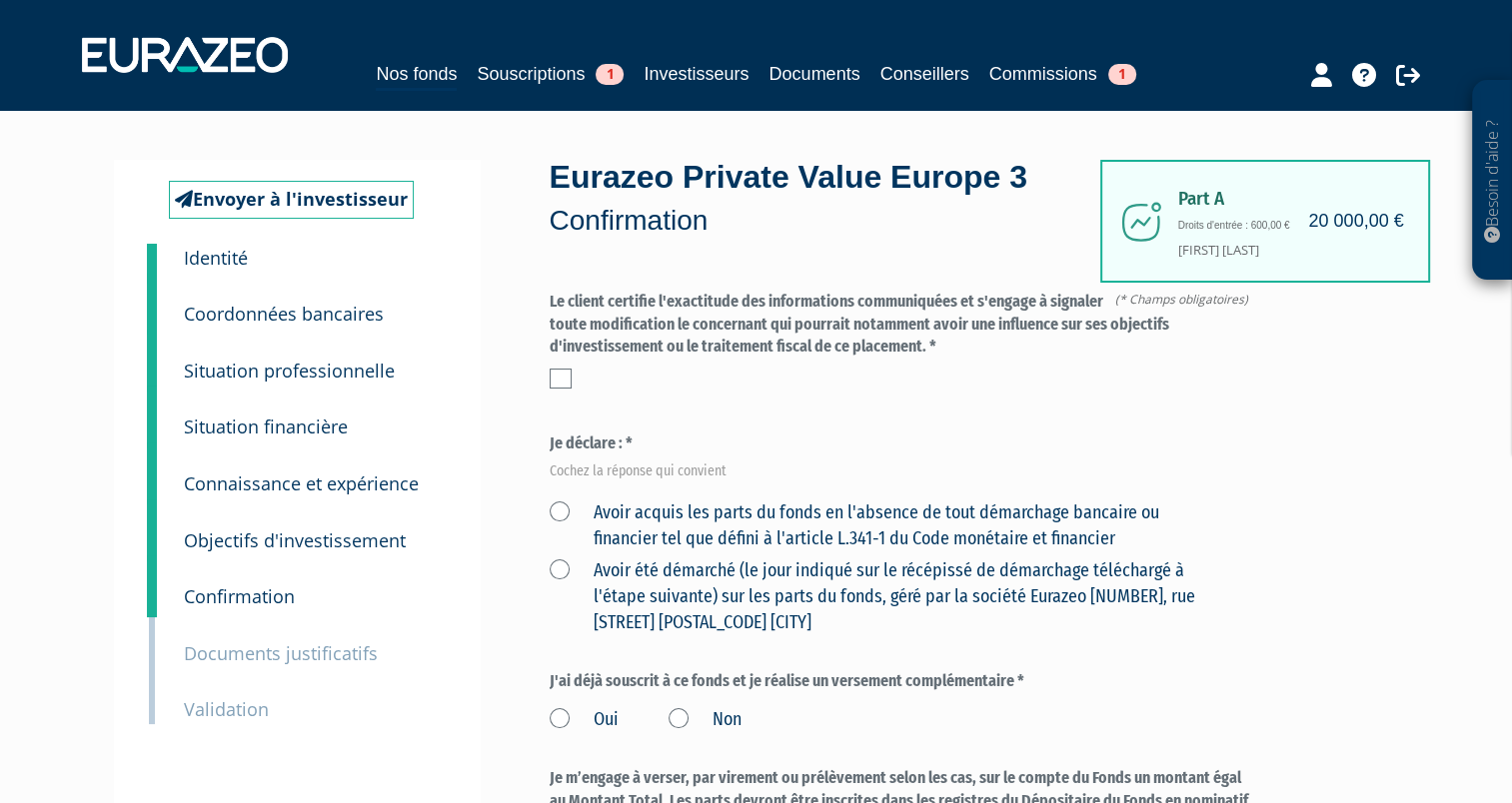 click at bounding box center [561, 379] 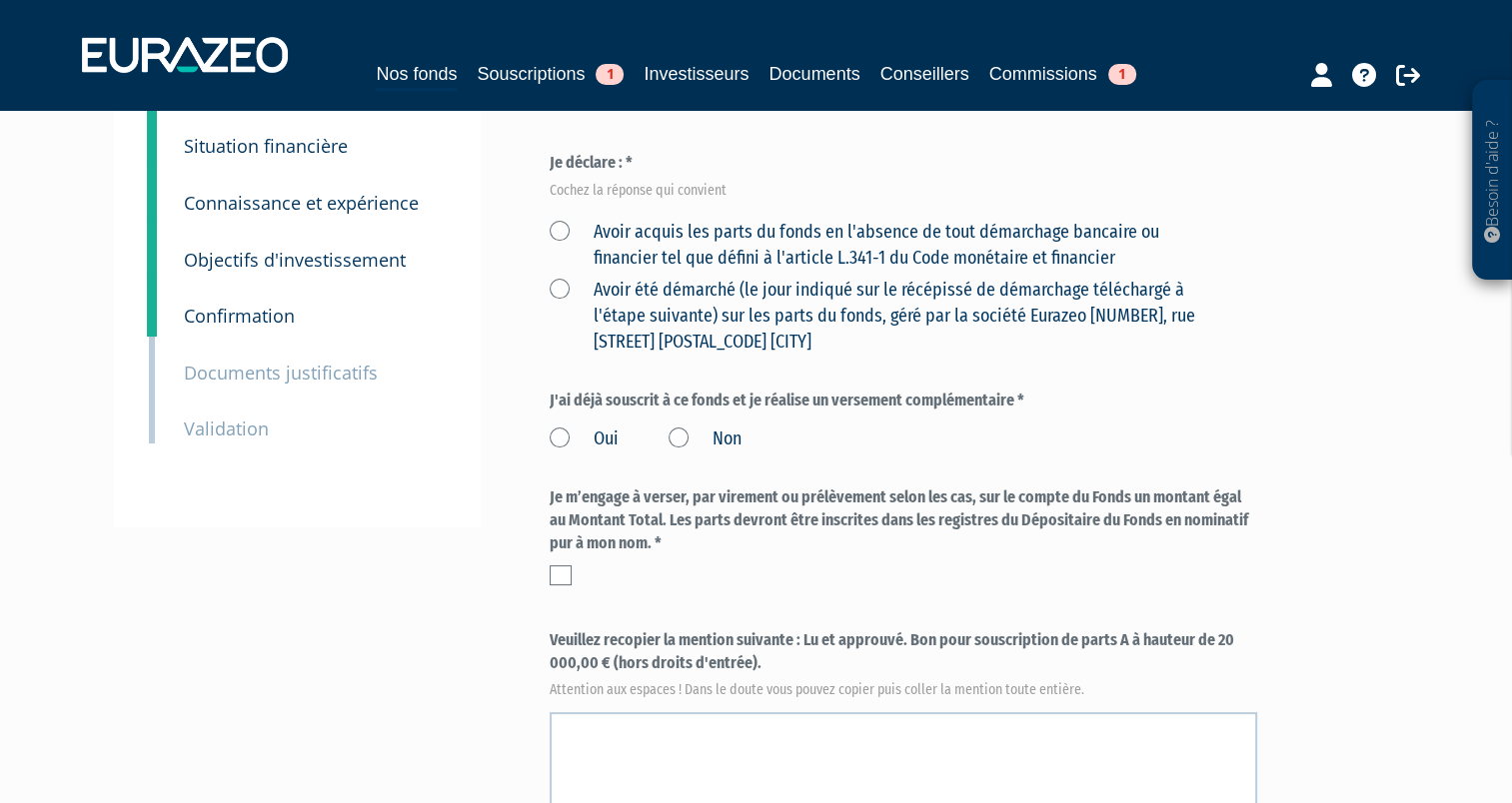 scroll, scrollTop: 300, scrollLeft: 0, axis: vertical 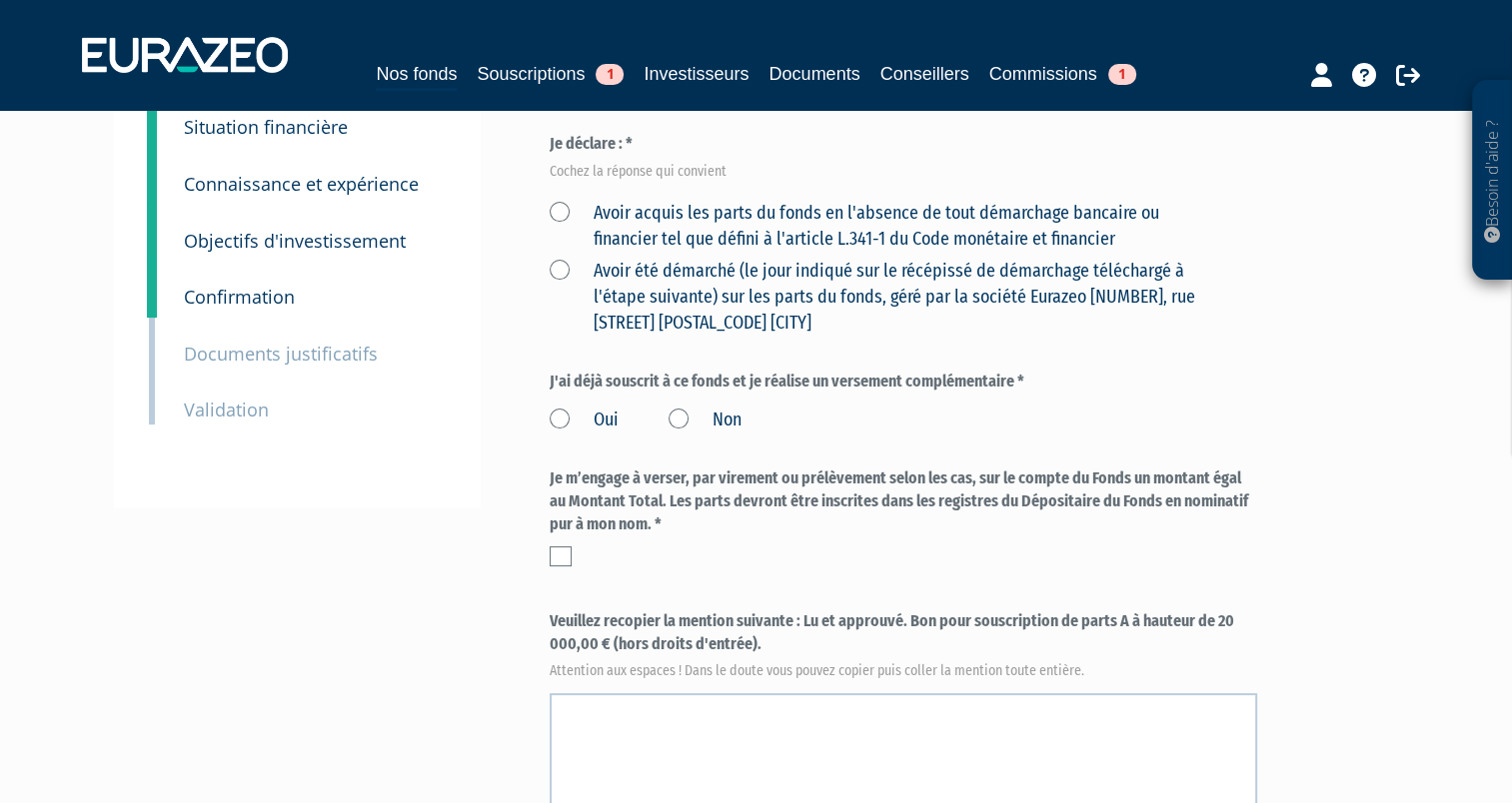 click on "Avoir acquis les parts du fonds en l'absence de tout démarchage bancaire ou financier tel que défini à l'article L.341-1 du Code monétaire et financier" at bounding box center (879, 226) 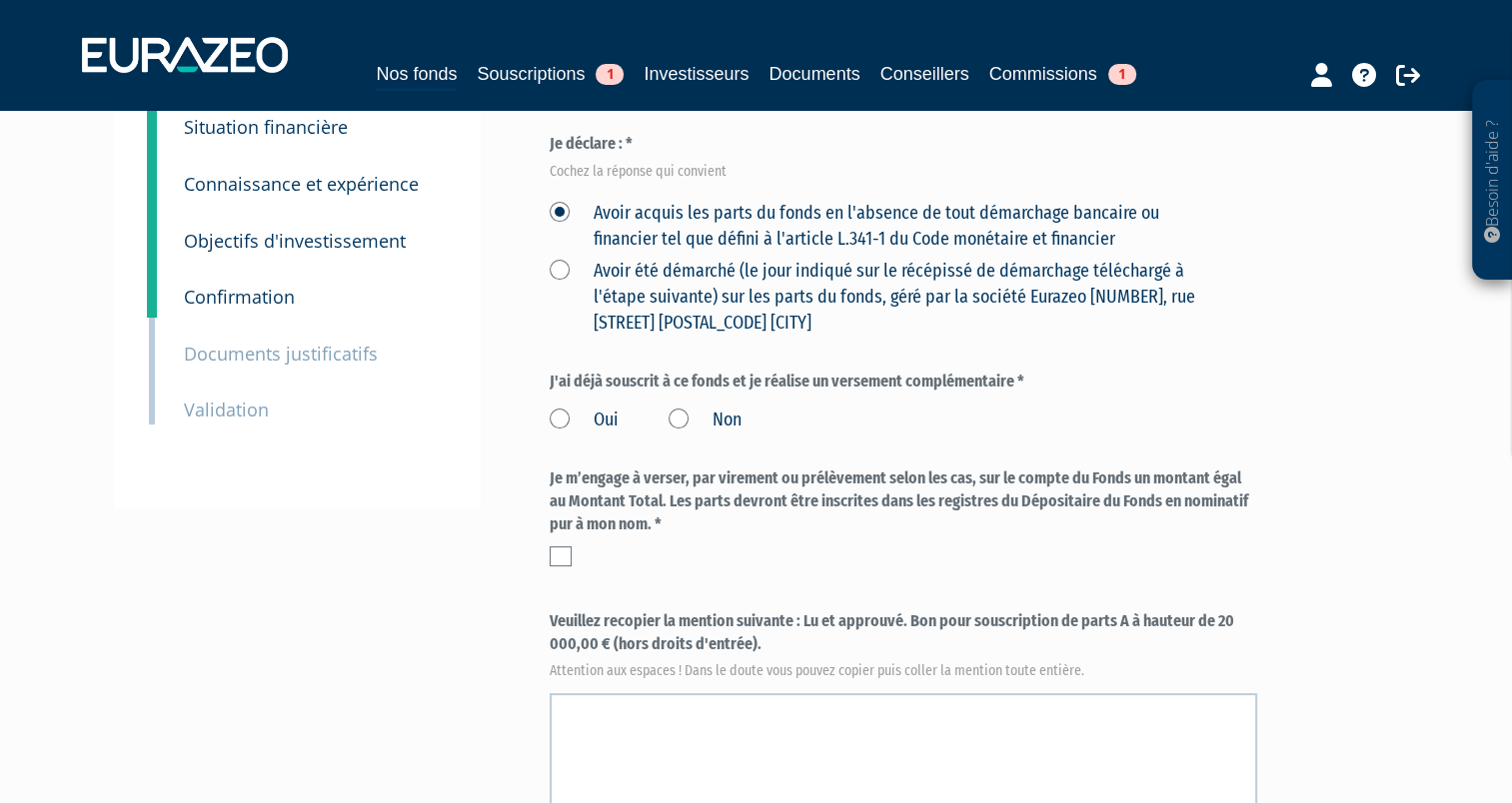 click on "Non" at bounding box center [705, 420] 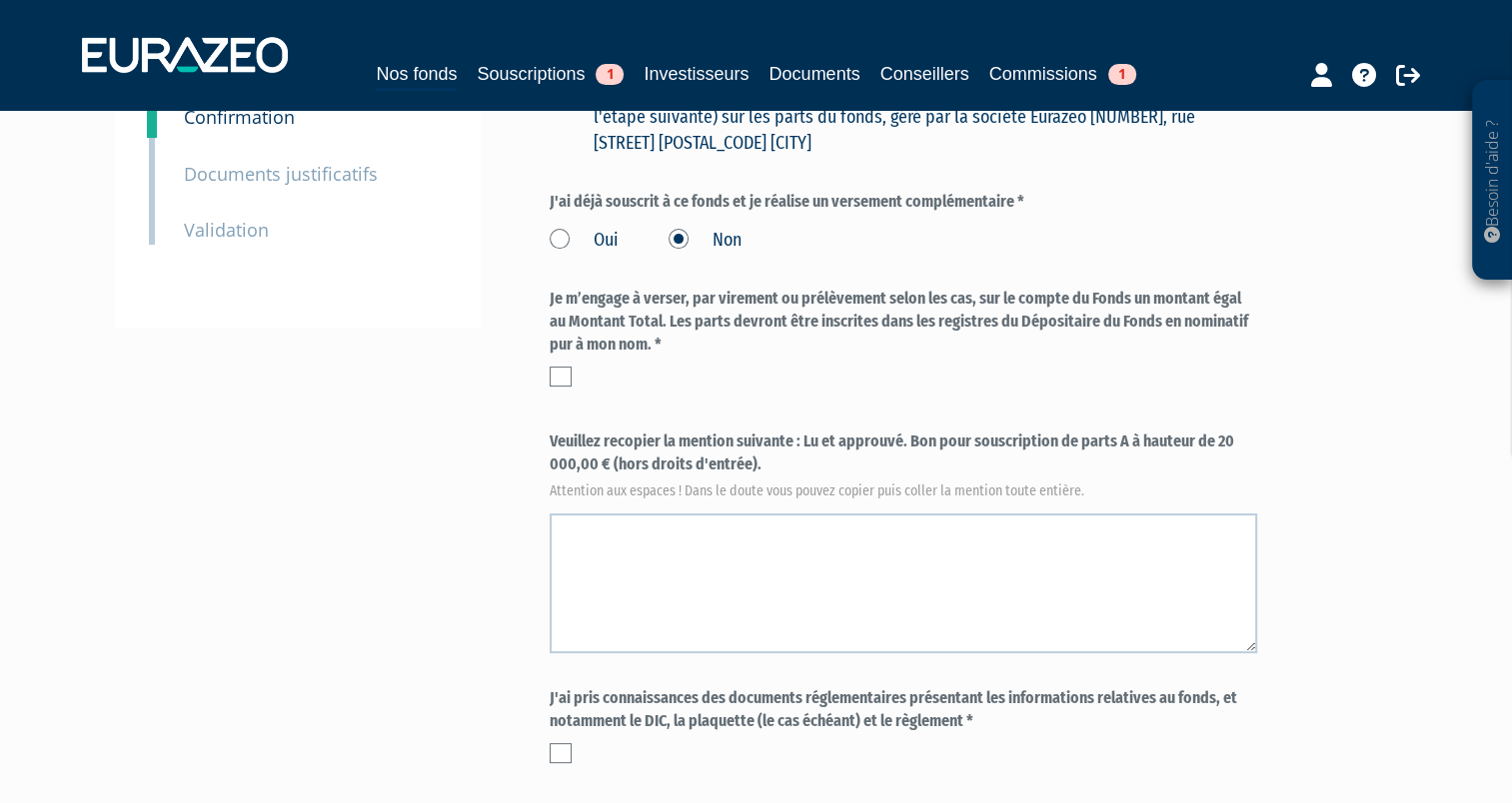 scroll, scrollTop: 499, scrollLeft: 0, axis: vertical 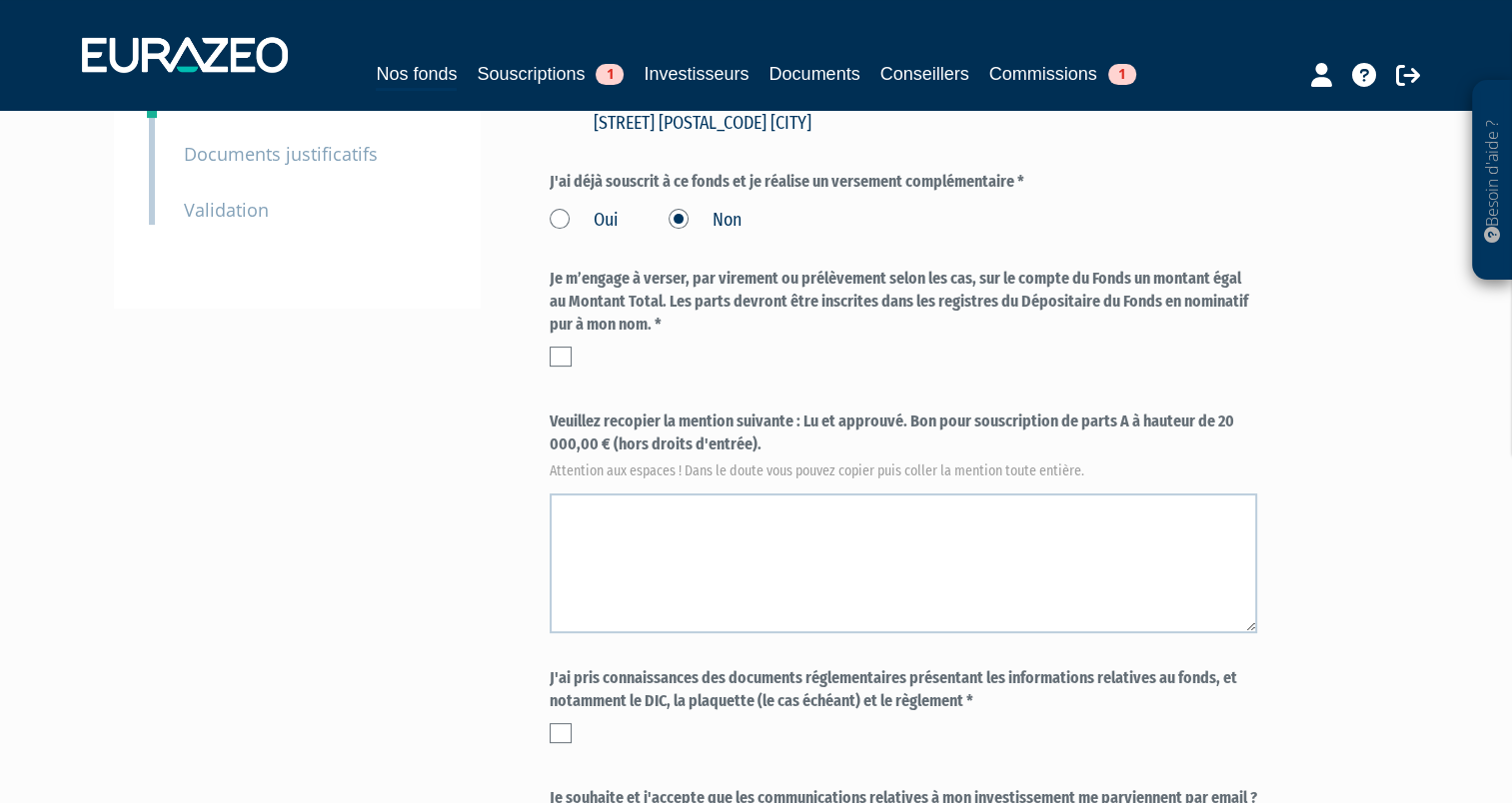 click at bounding box center [561, 357] 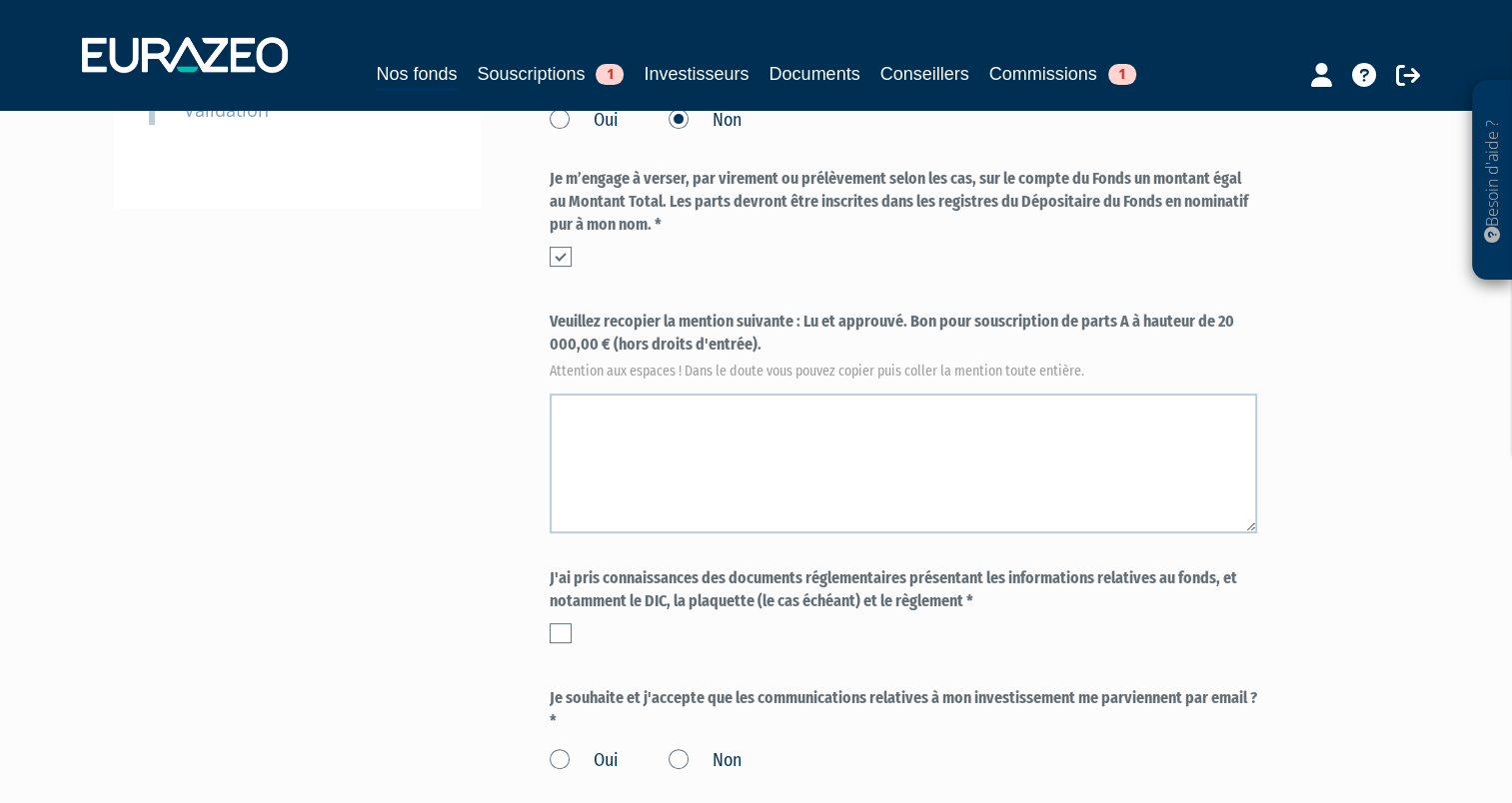 scroll, scrollTop: 699, scrollLeft: 0, axis: vertical 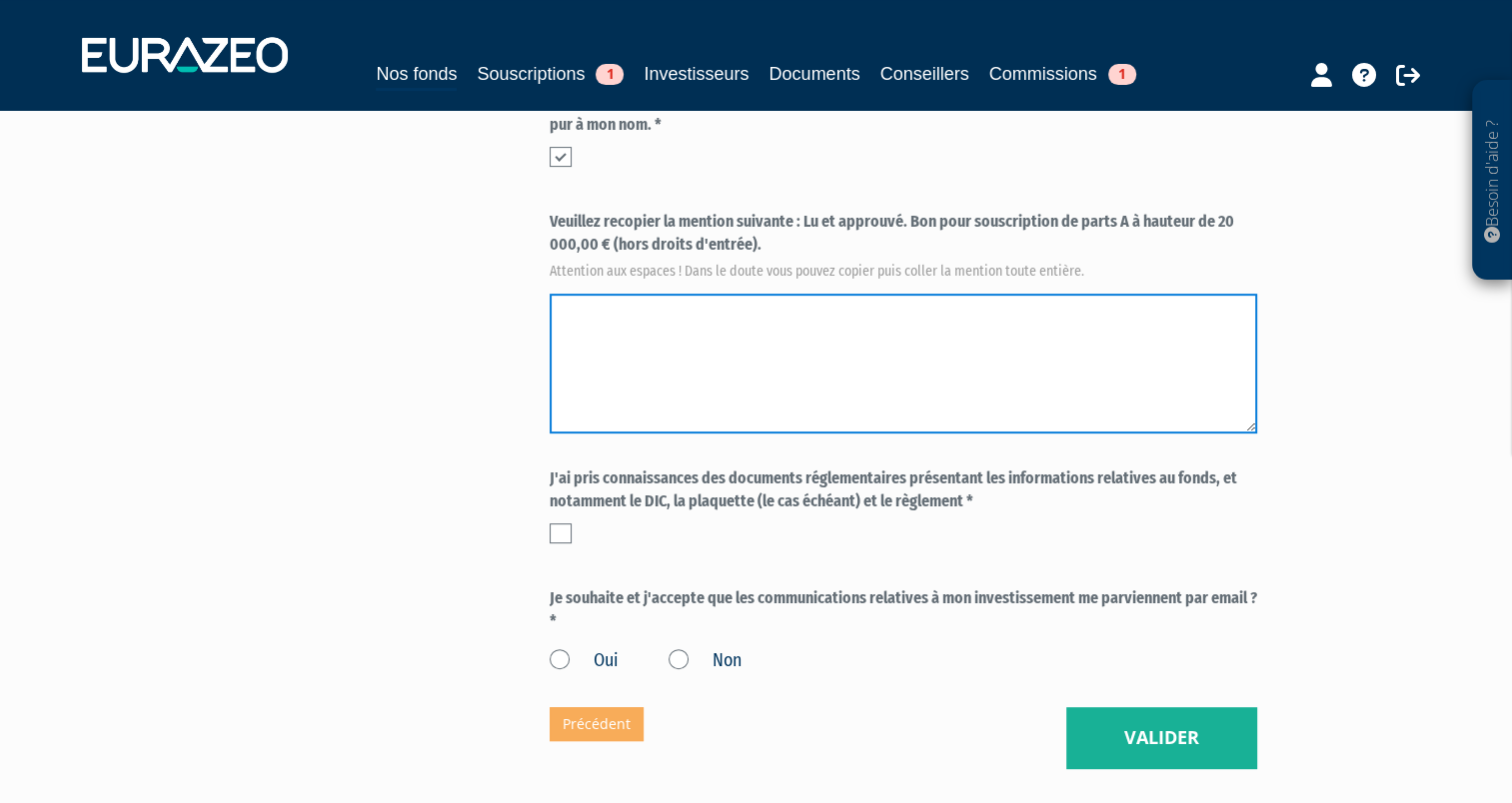 click at bounding box center (903, 364) 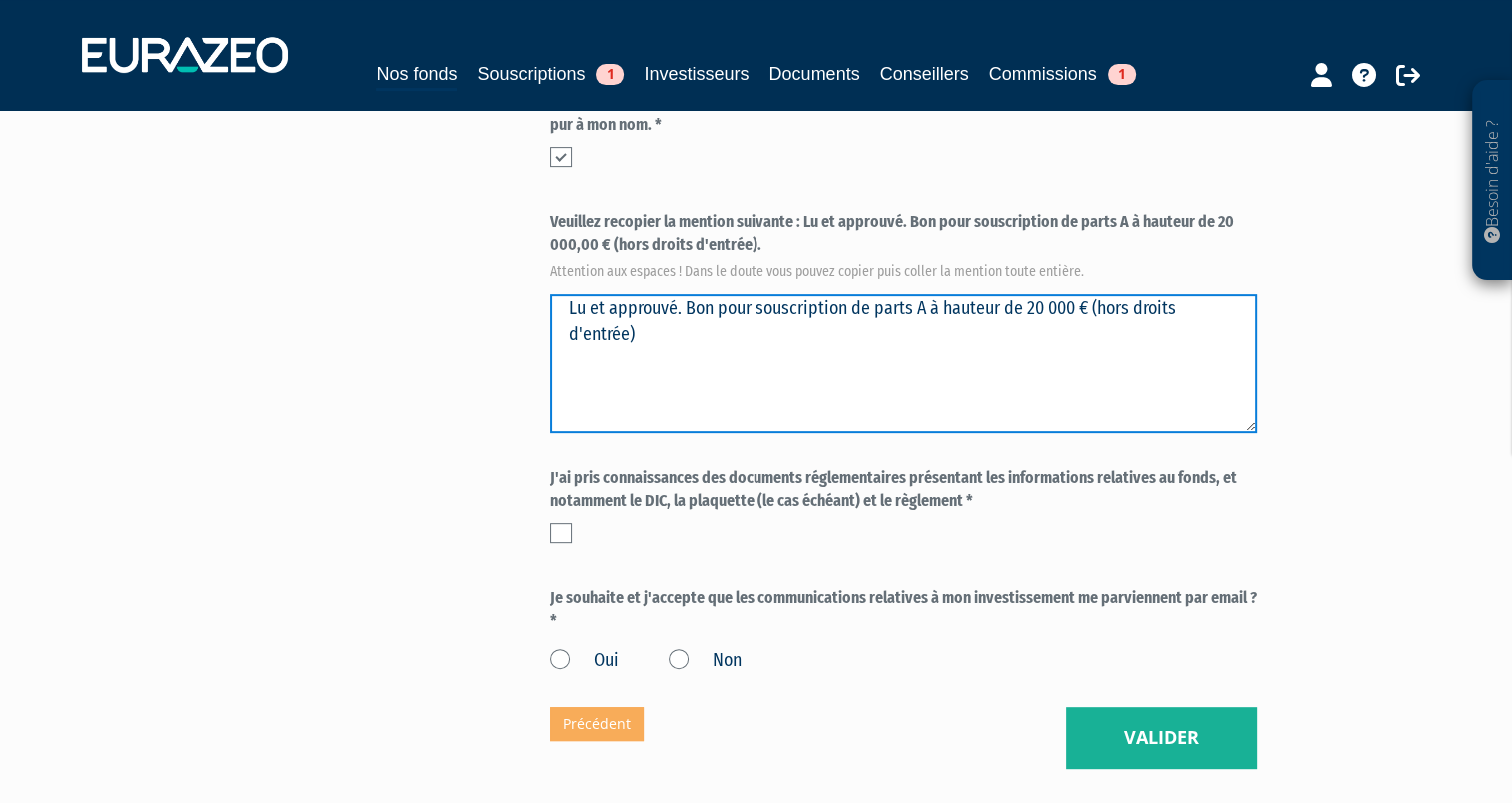 type on "Lu et approuvé. Bon pour souscription de parts A à hauteur de 20 000 € (hors droits d'entrée)" 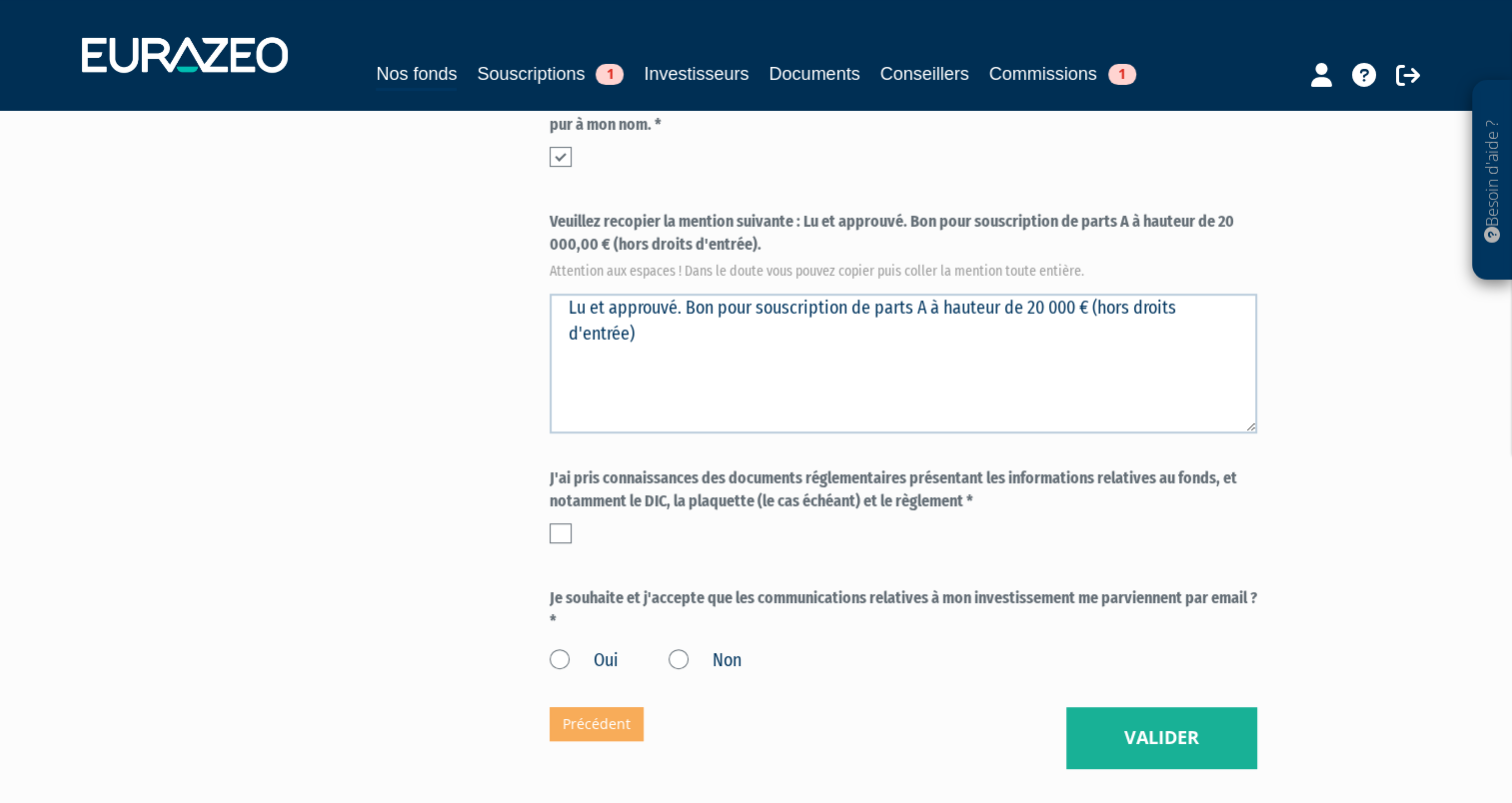 click at bounding box center (561, 533) 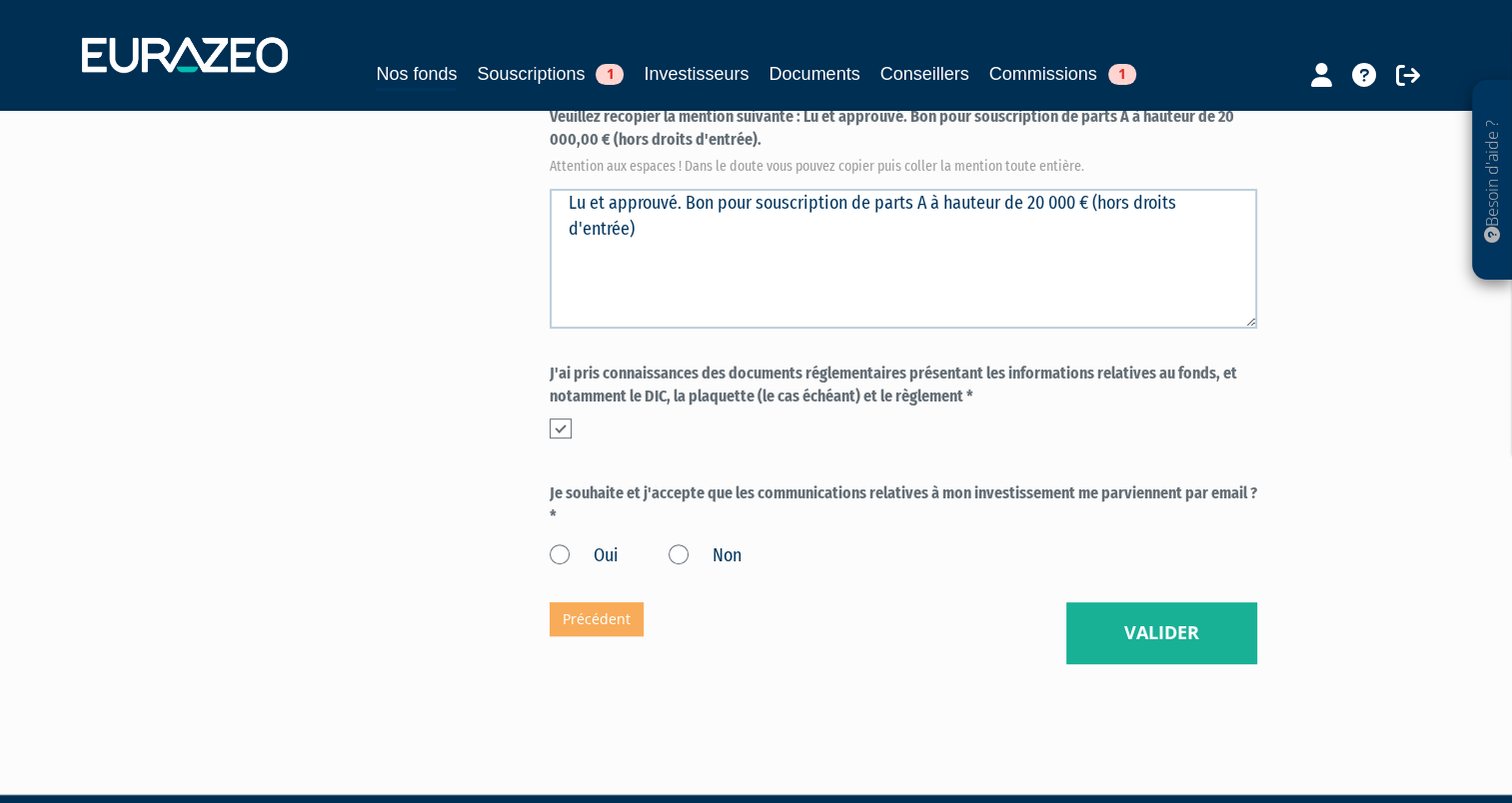 scroll, scrollTop: 899, scrollLeft: 0, axis: vertical 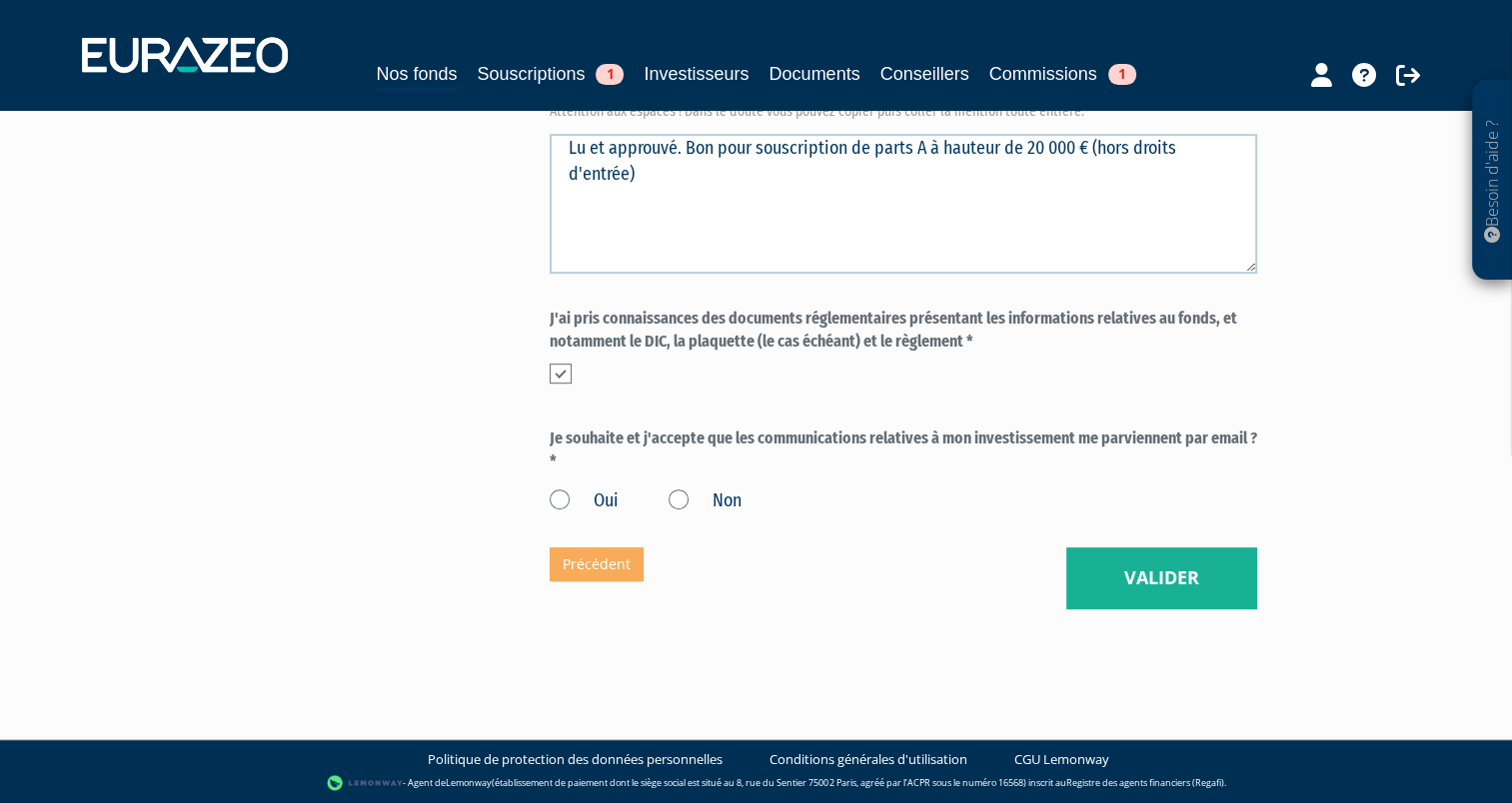 click on "Oui" at bounding box center [584, 501] 